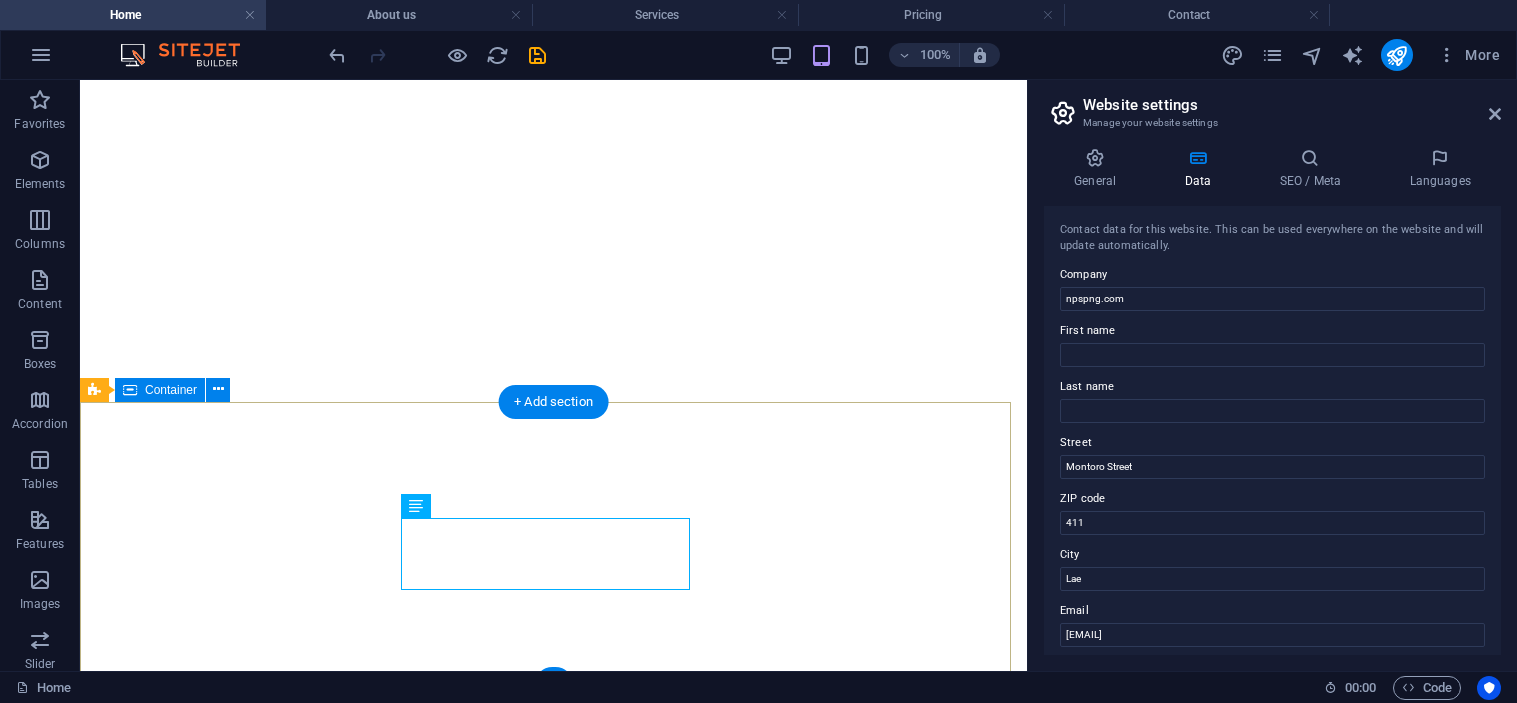 scroll, scrollTop: 0, scrollLeft: 0, axis: both 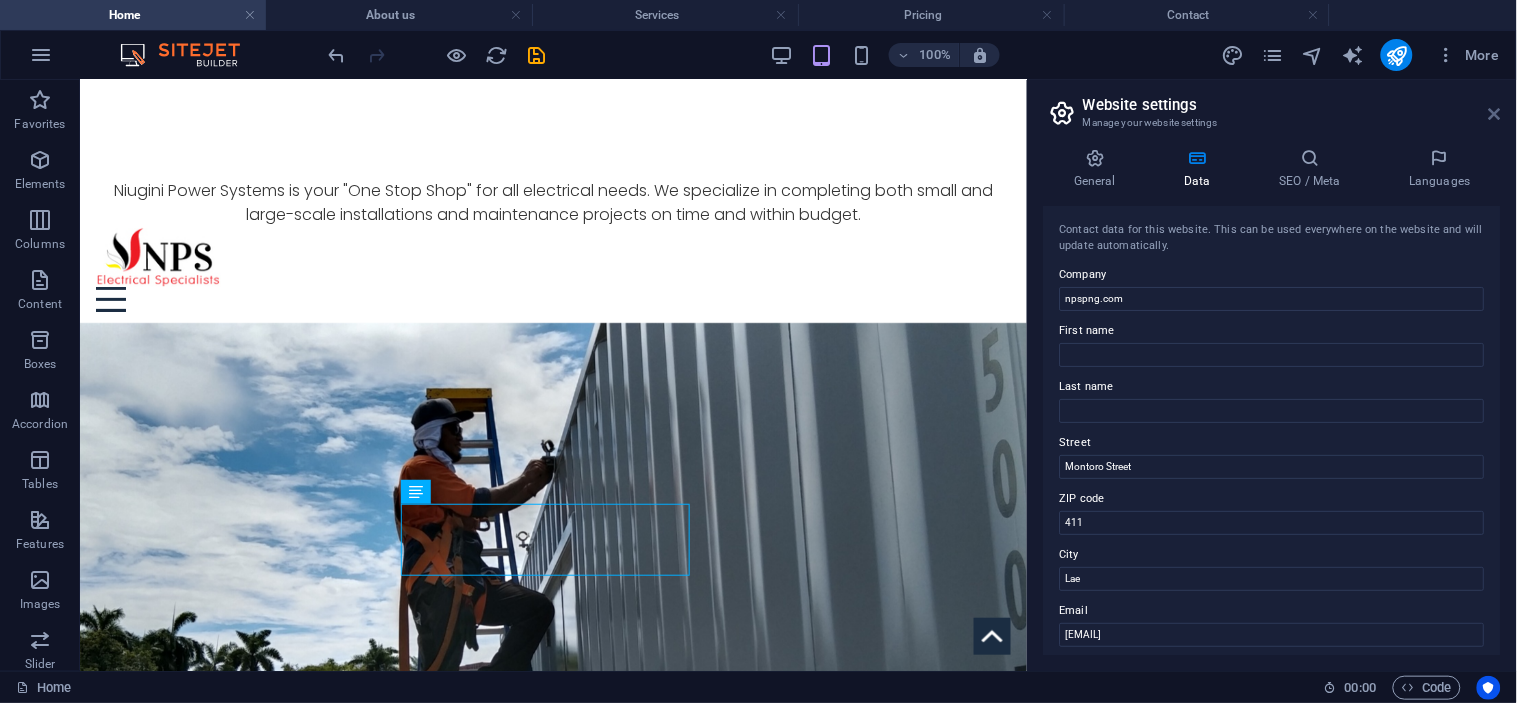click at bounding box center (1495, 114) 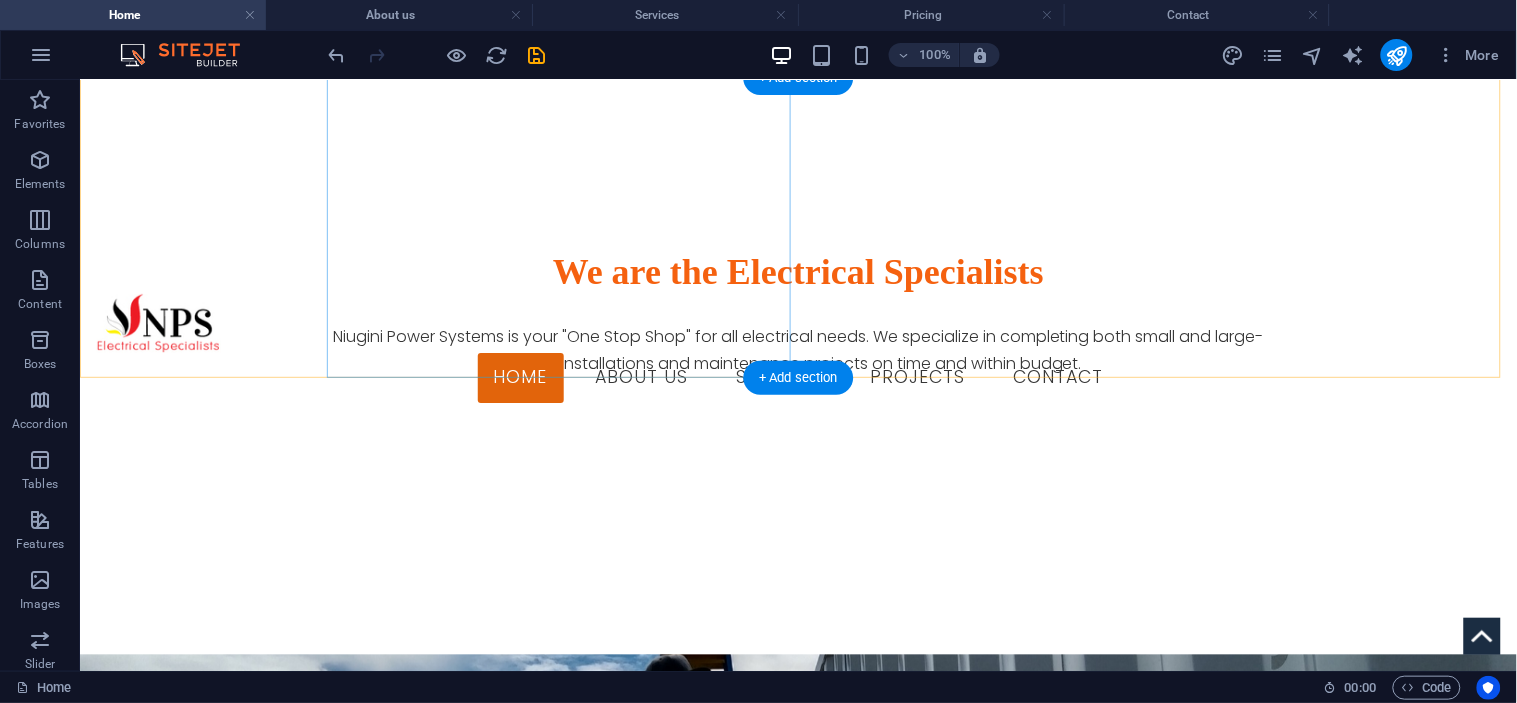scroll, scrollTop: 1893, scrollLeft: 0, axis: vertical 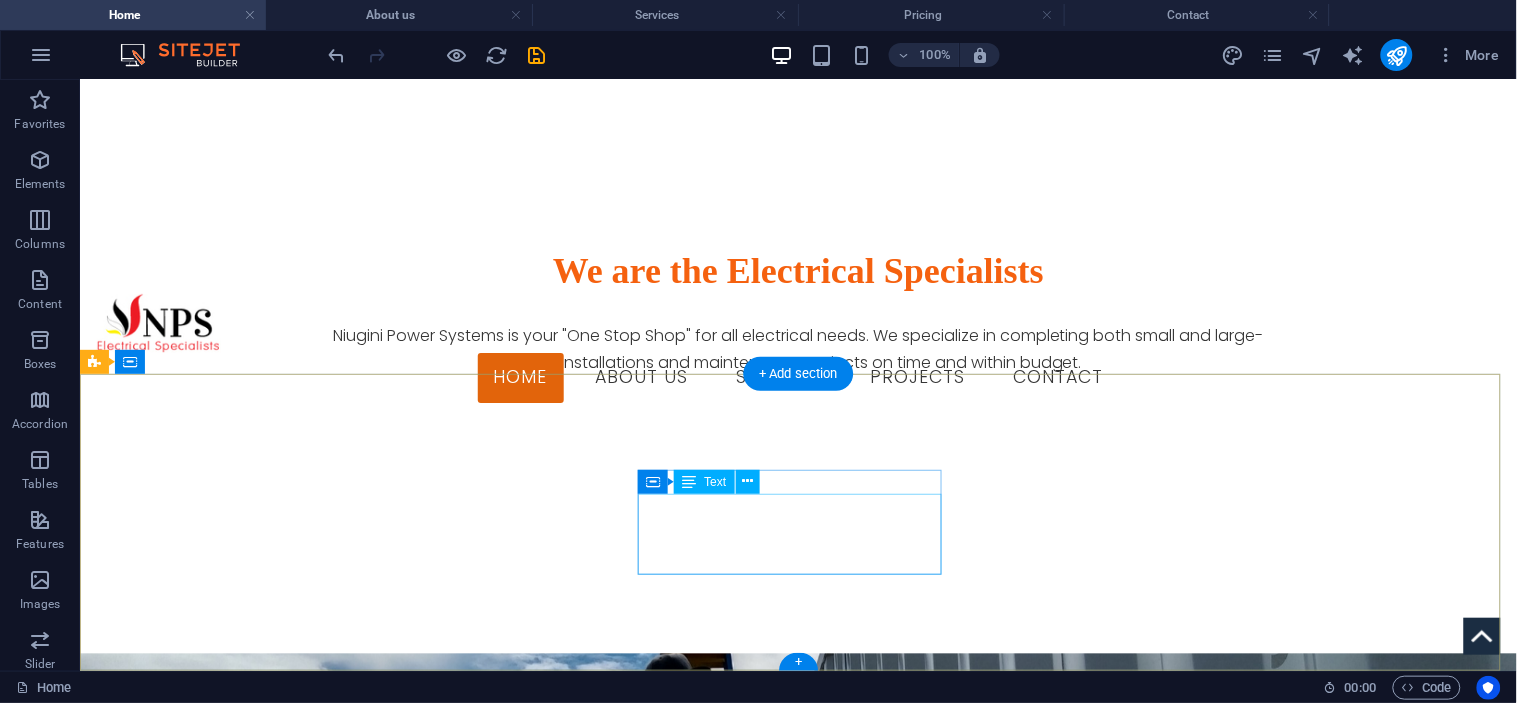 click on "[DOMAIN] [STREET], [CITY] [POSTAL_CODE]" at bounding box center (247, 3443) 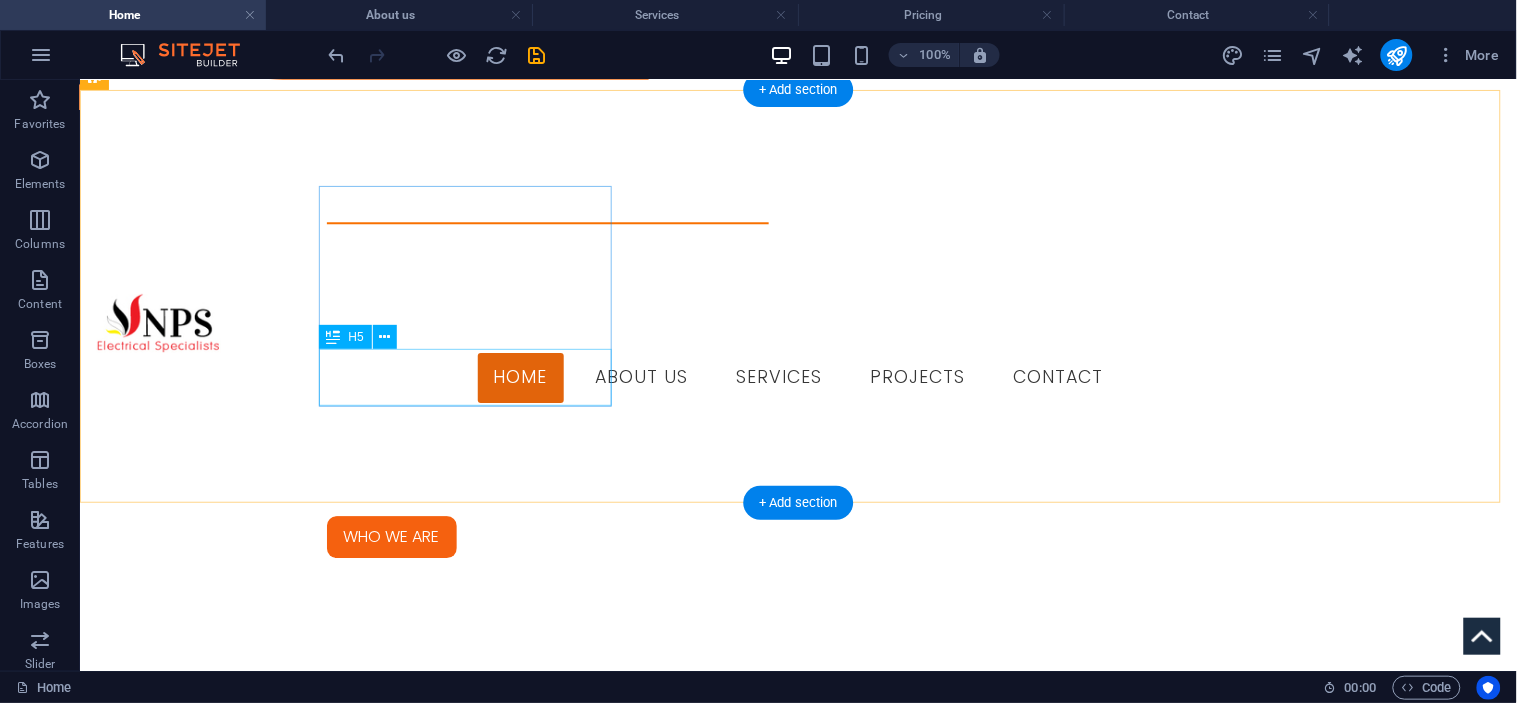 scroll, scrollTop: 1111, scrollLeft: 0, axis: vertical 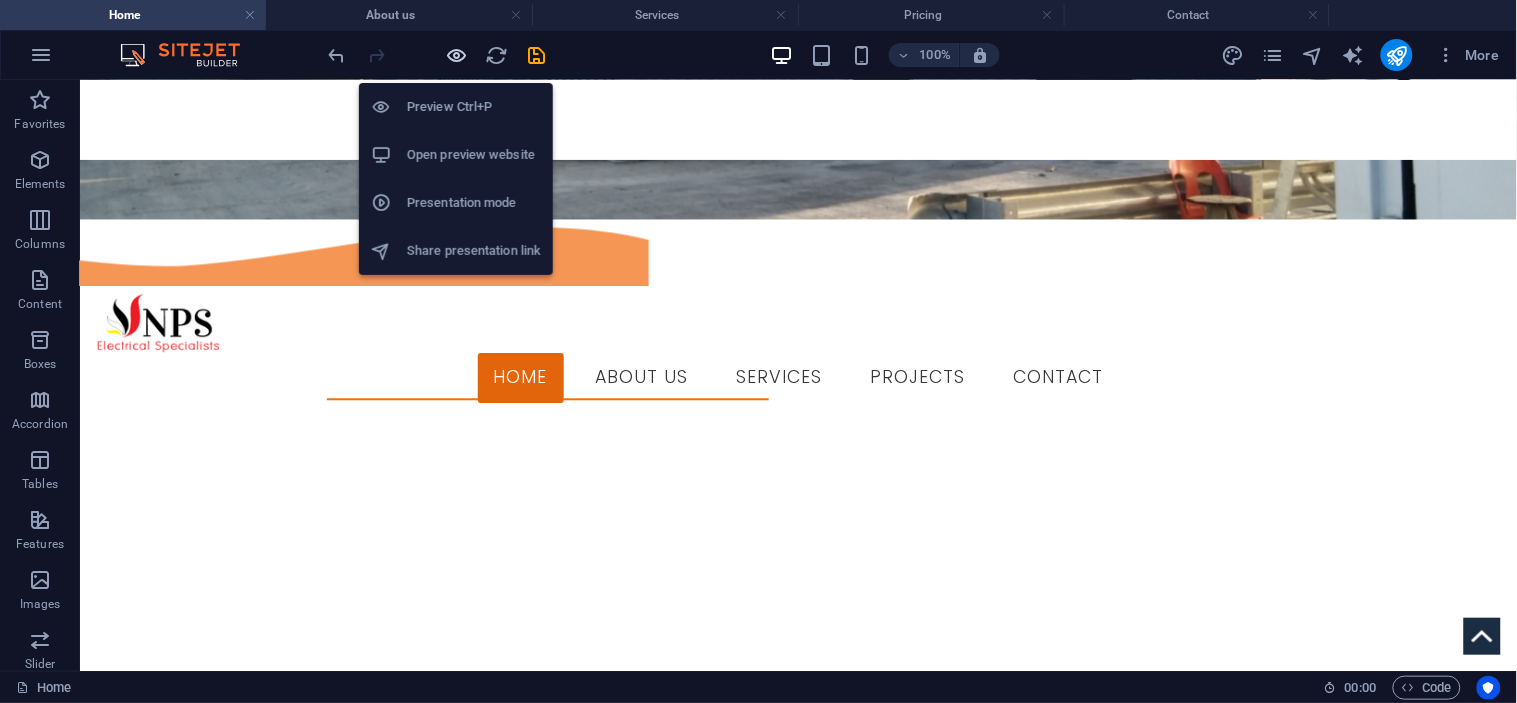 click at bounding box center (457, 55) 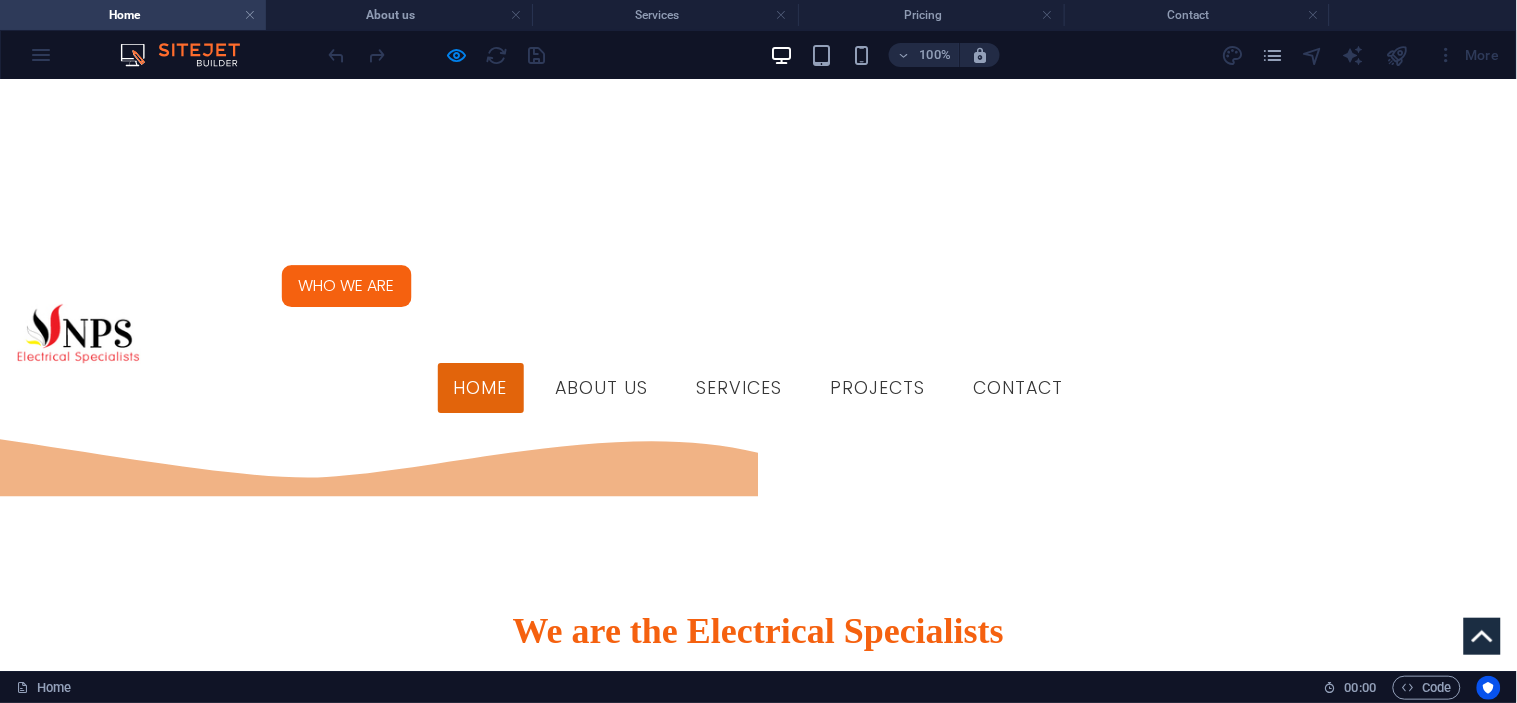 scroll, scrollTop: 1555, scrollLeft: 0, axis: vertical 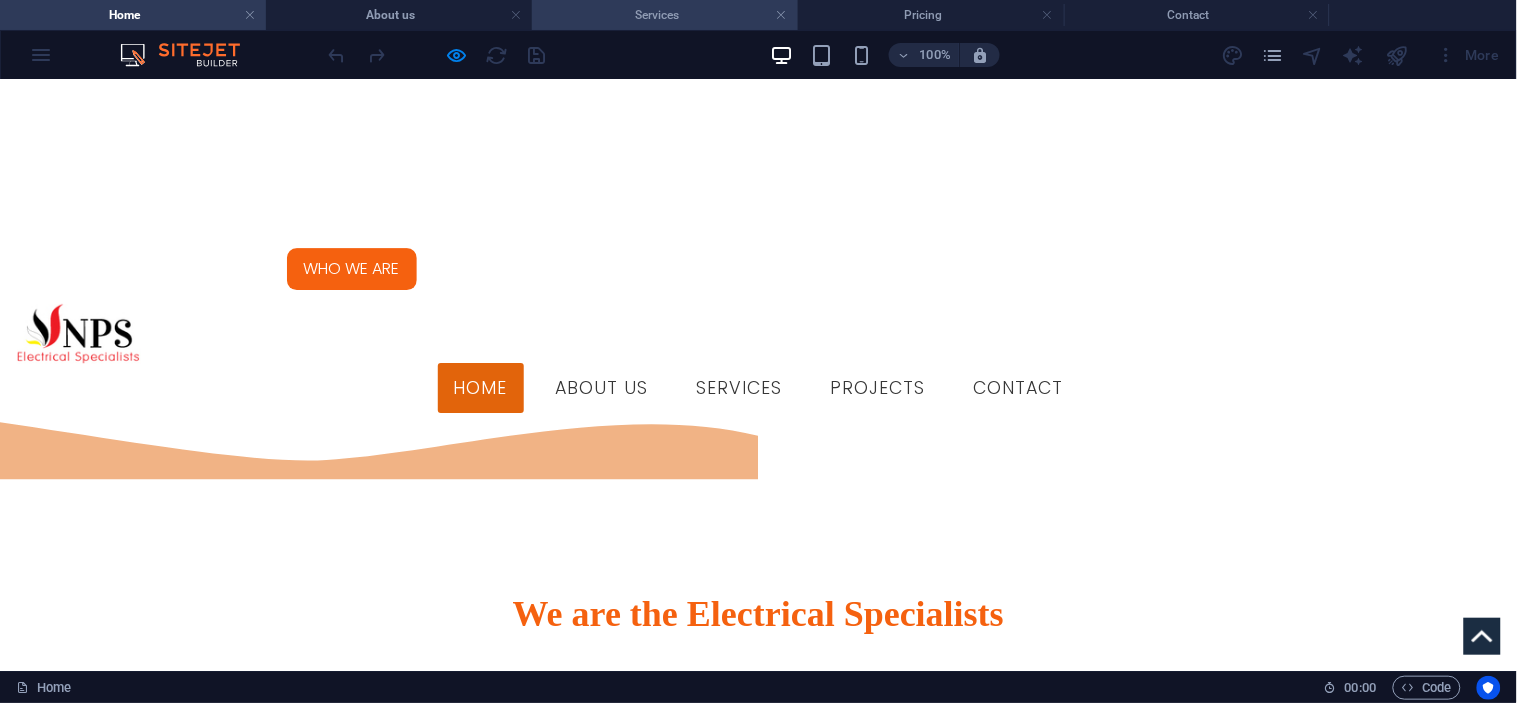 click on "Services" at bounding box center [665, 15] 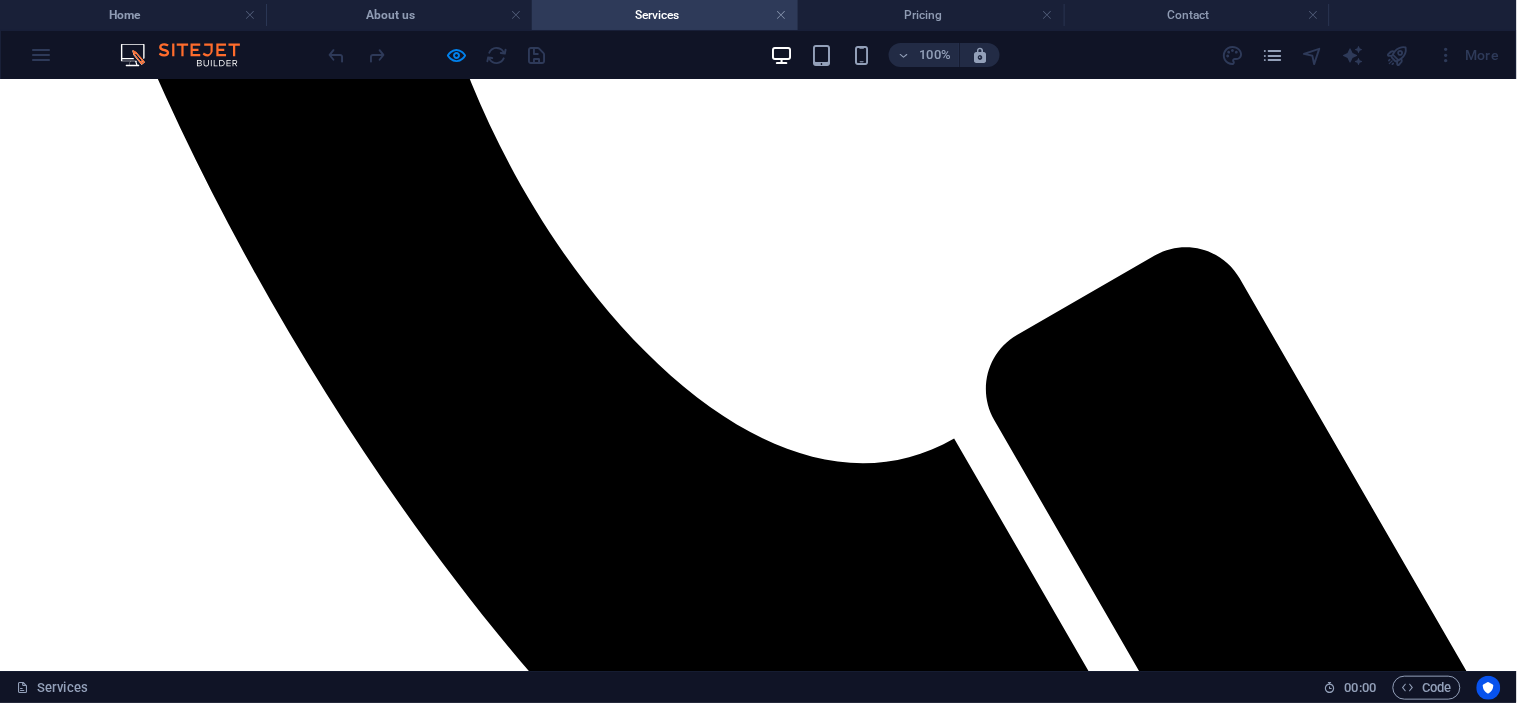 scroll, scrollTop: 1120, scrollLeft: 0, axis: vertical 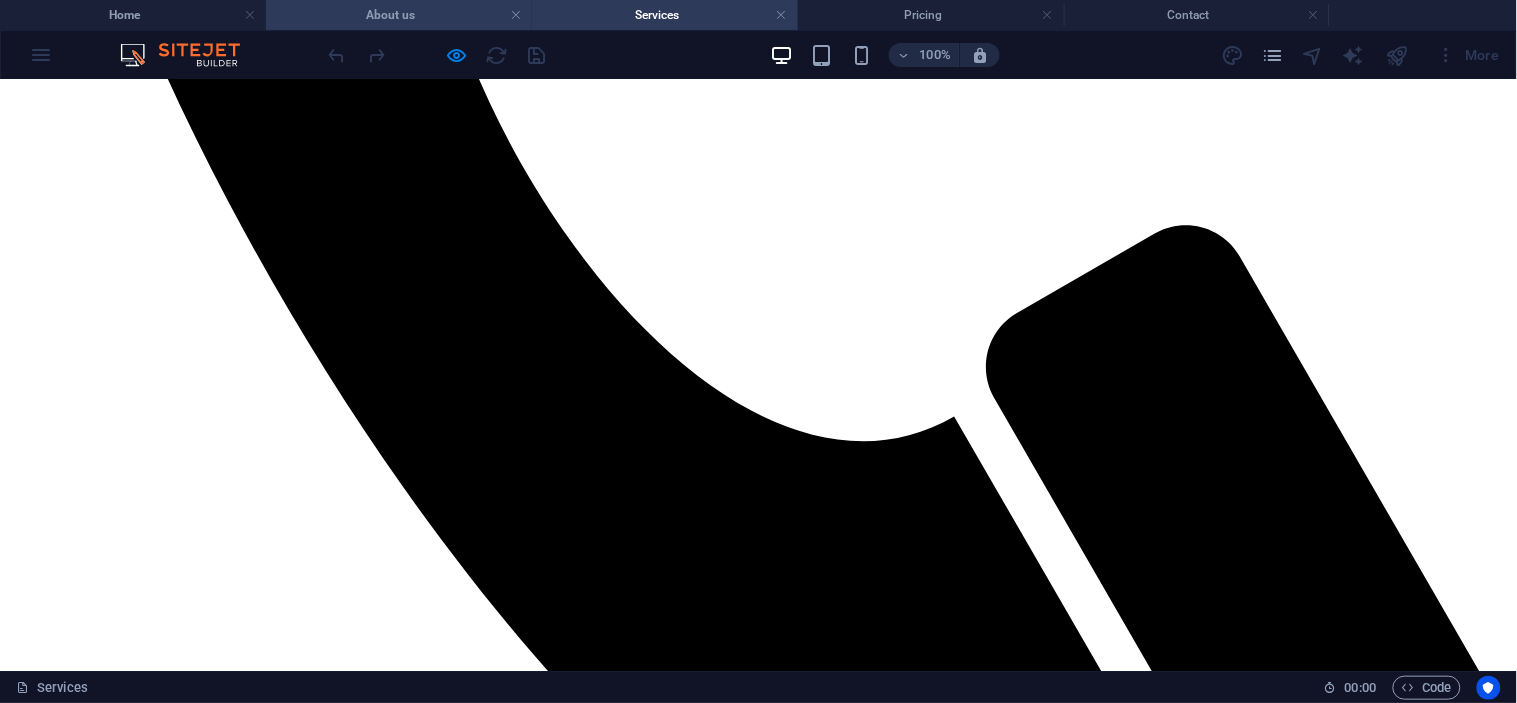 click on "About us" at bounding box center [399, 15] 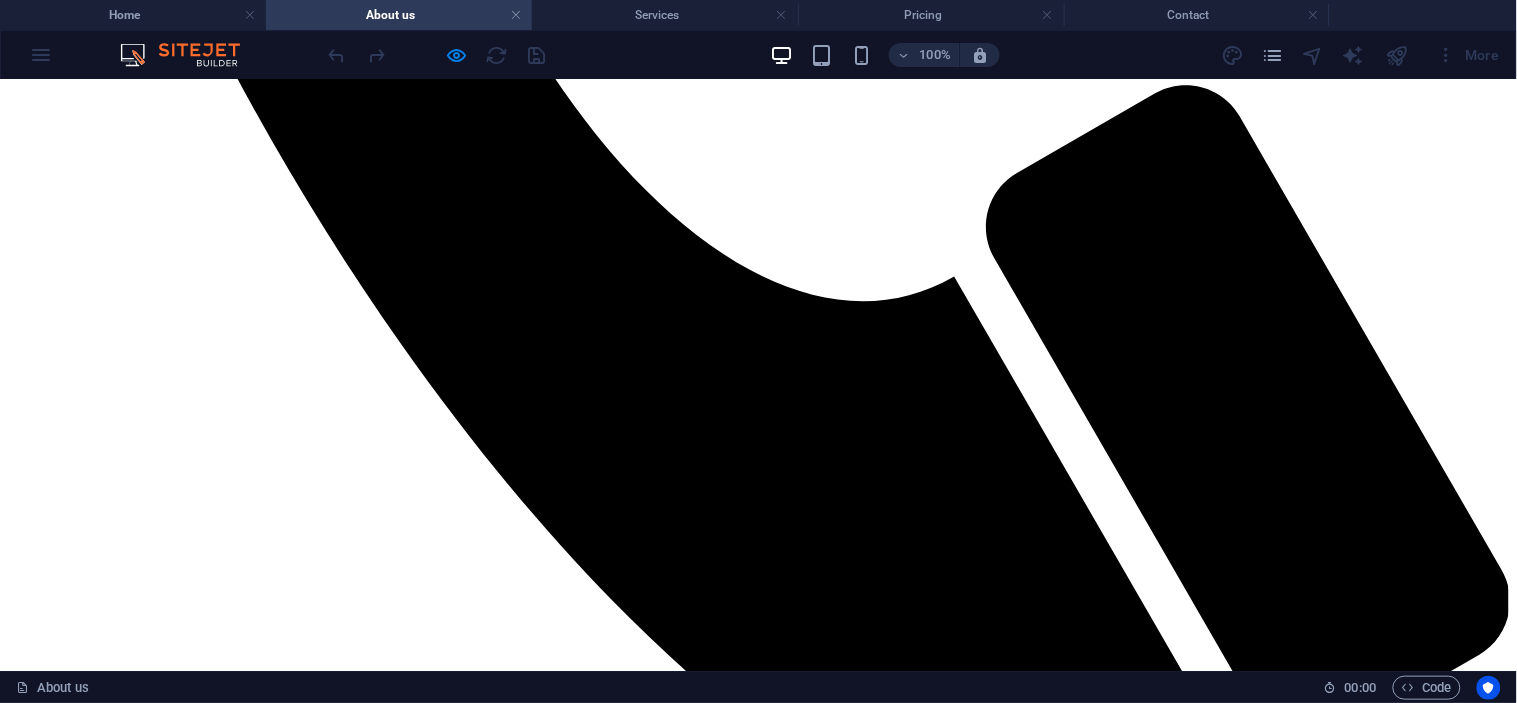 scroll, scrollTop: 1222, scrollLeft: 0, axis: vertical 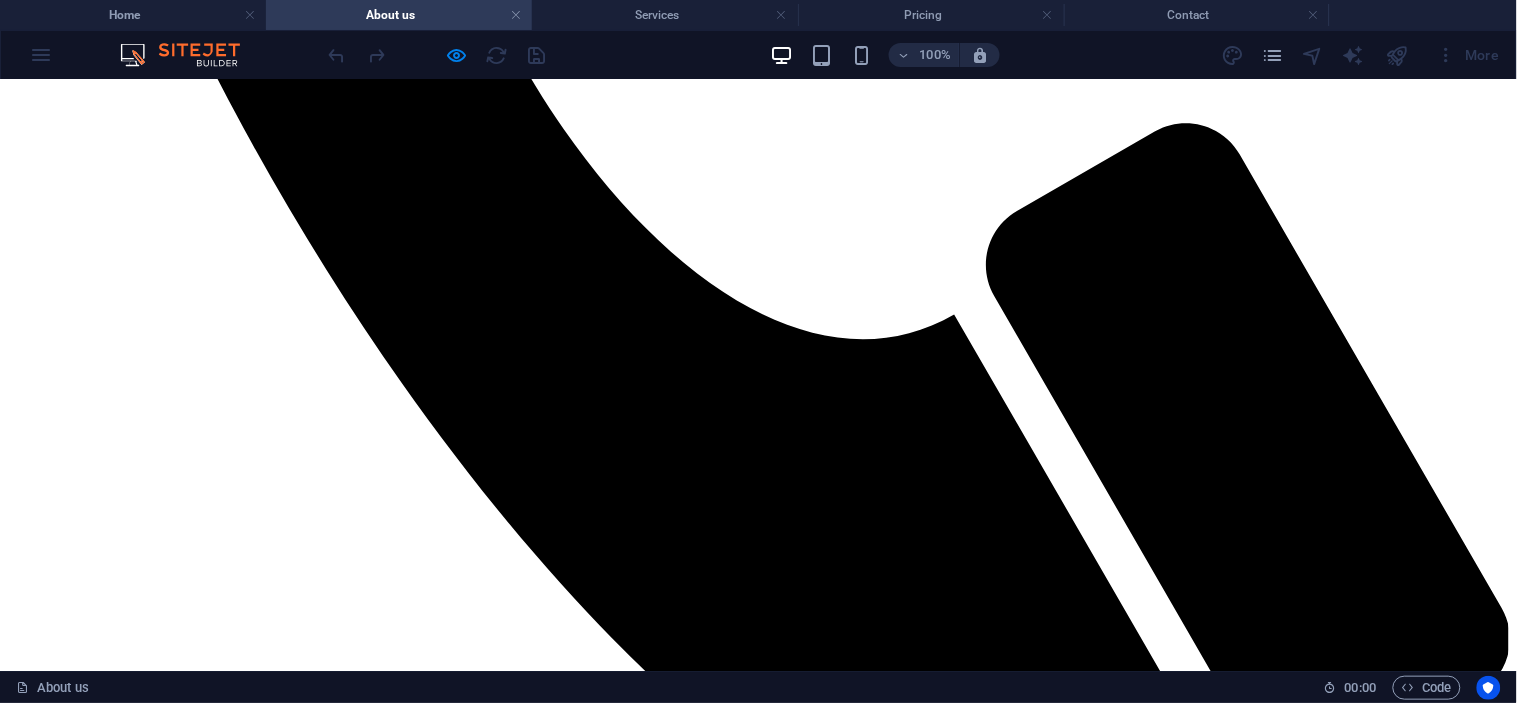 click on "Renewable Energy, Voice/Data, Fire/ Alarm Systems" at bounding box center (127, 4652) 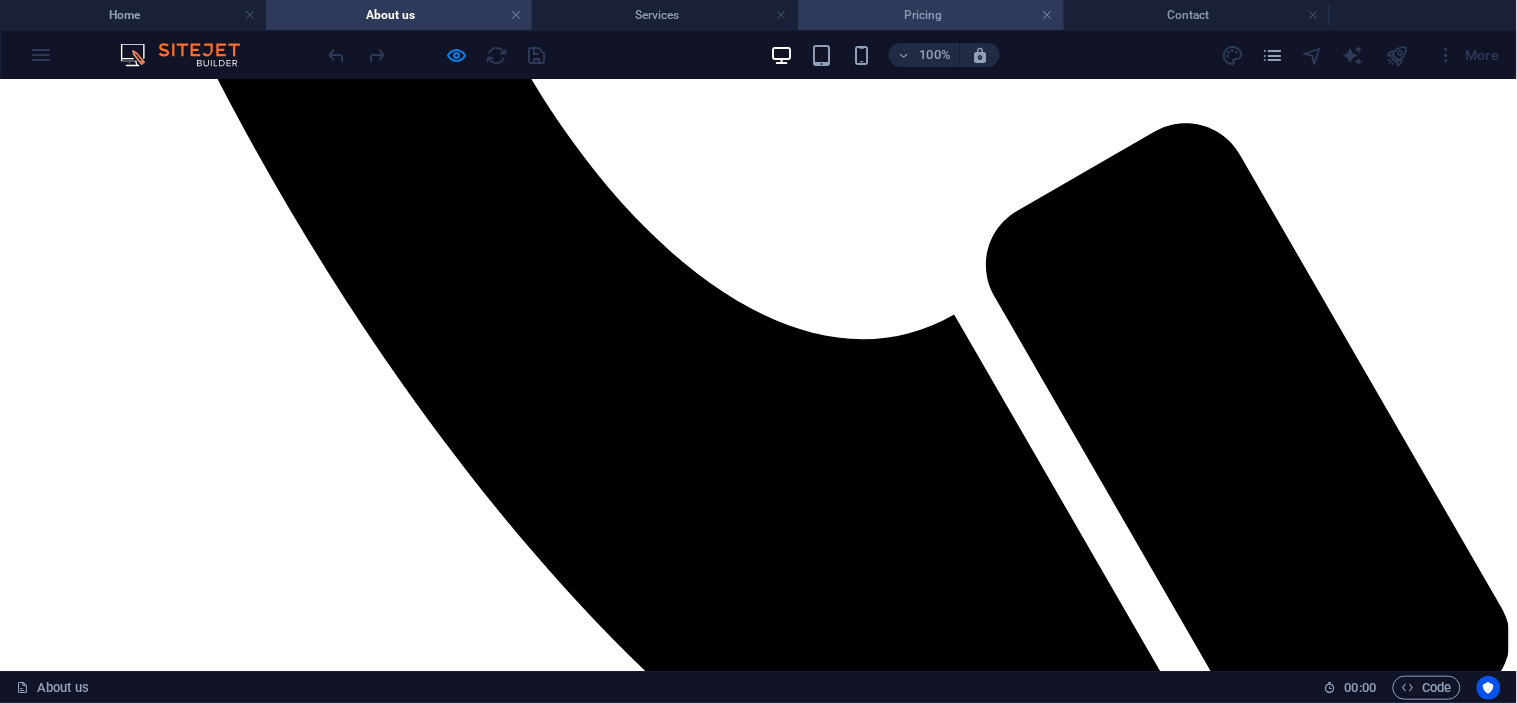 click on "Pricing" at bounding box center (931, 15) 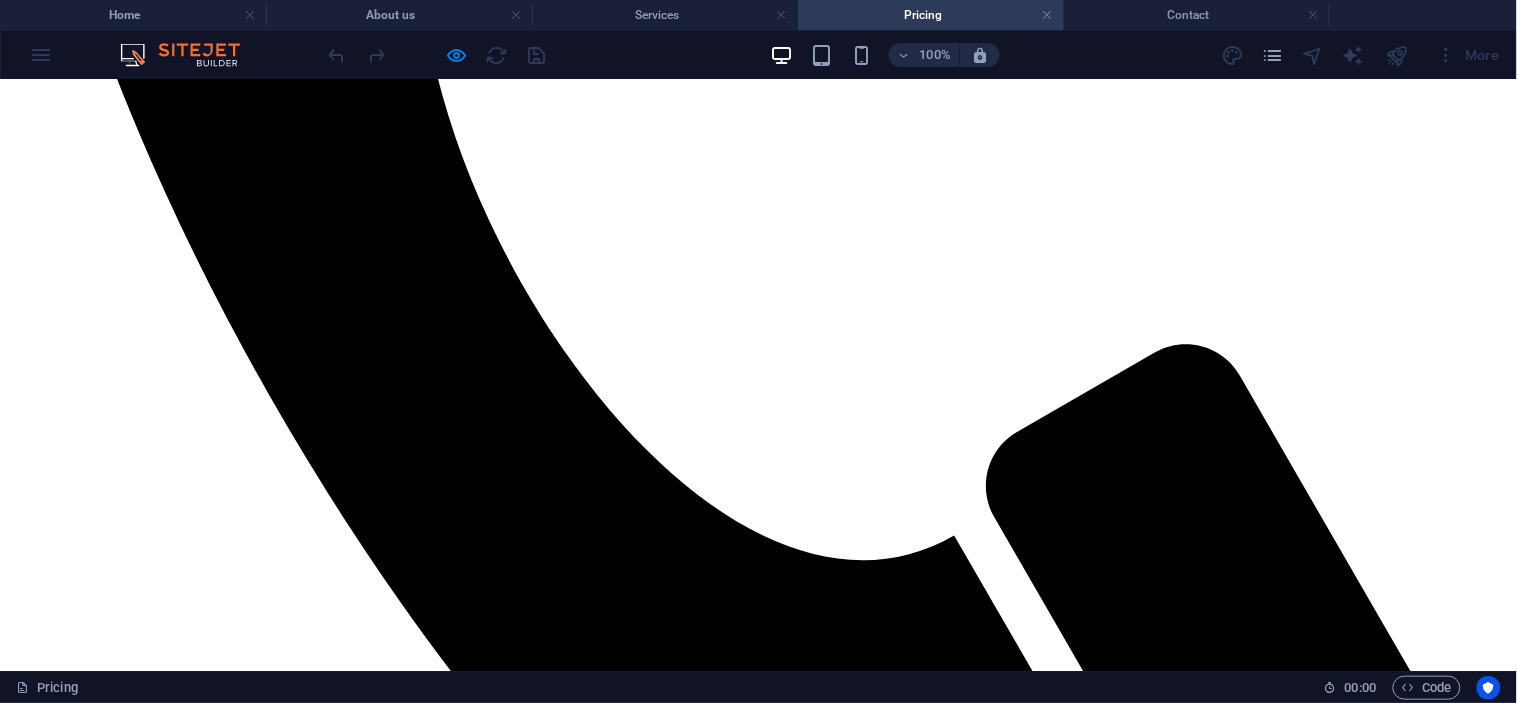 scroll, scrollTop: 888, scrollLeft: 0, axis: vertical 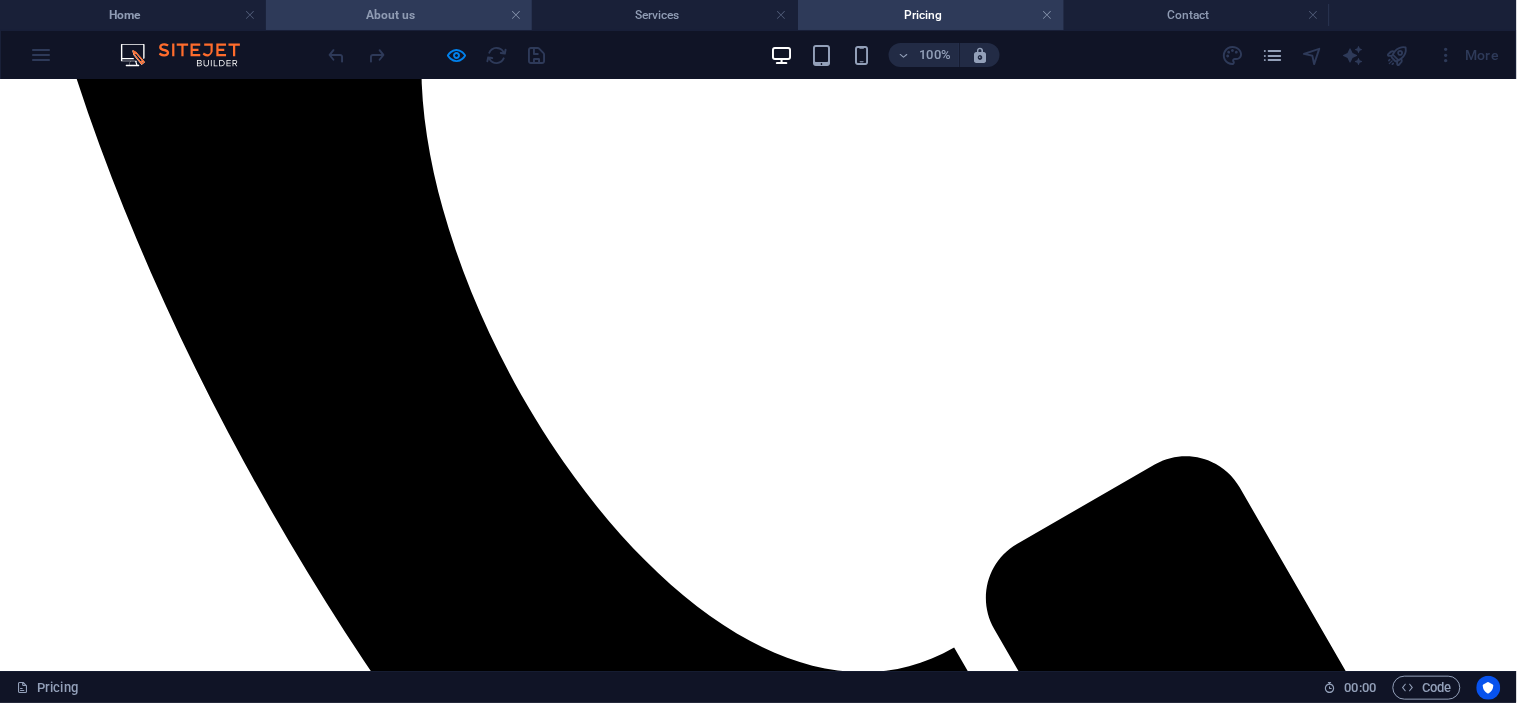 click on "About us" at bounding box center (399, 15) 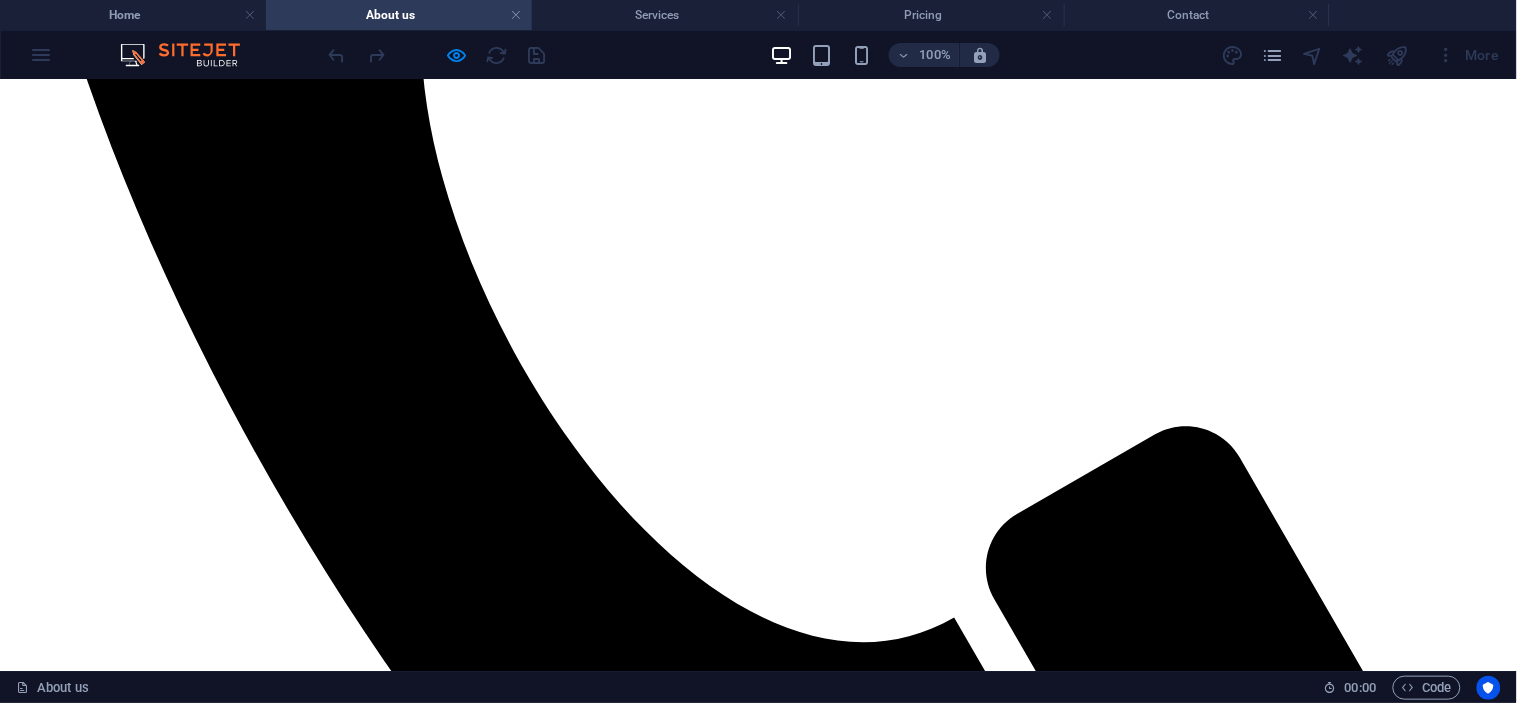 scroll, scrollTop: 888, scrollLeft: 0, axis: vertical 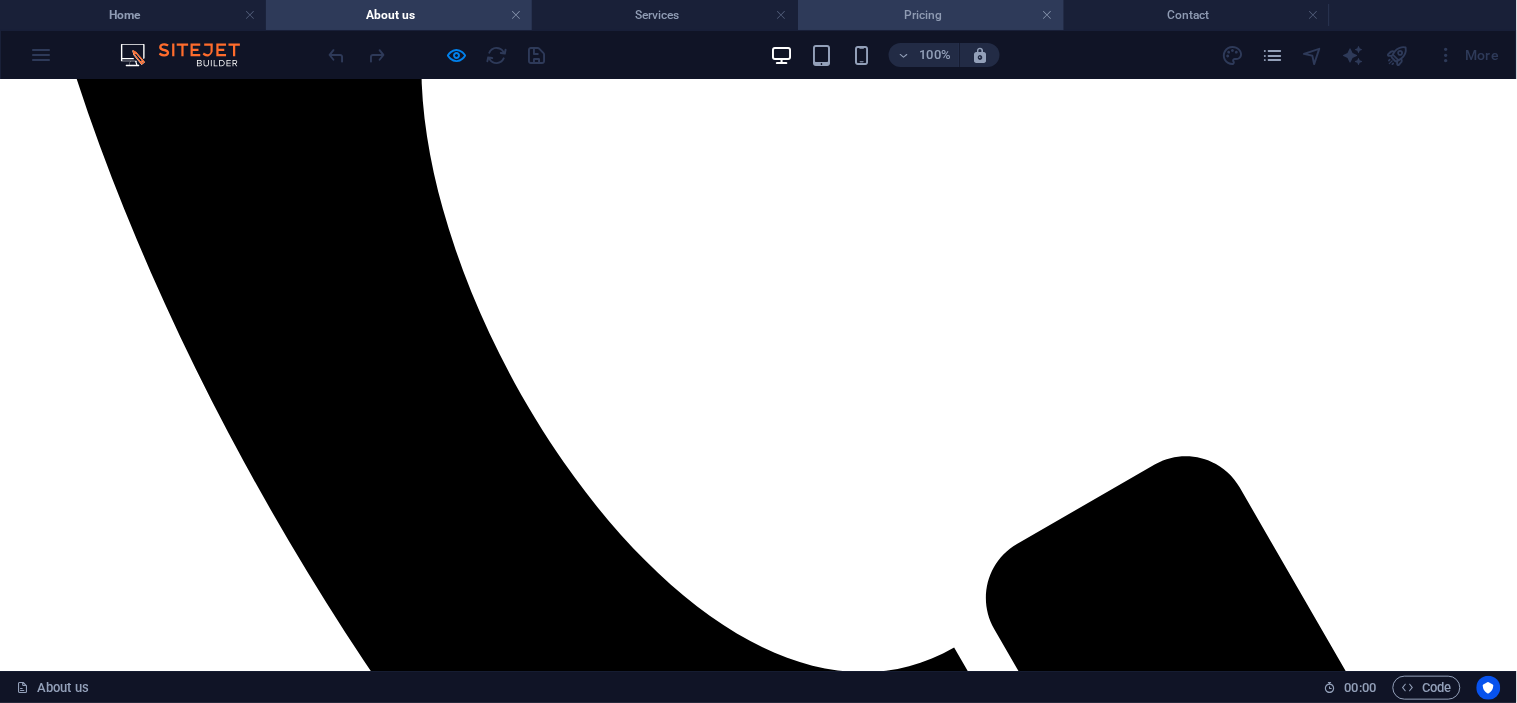 click on "Pricing" at bounding box center (931, 15) 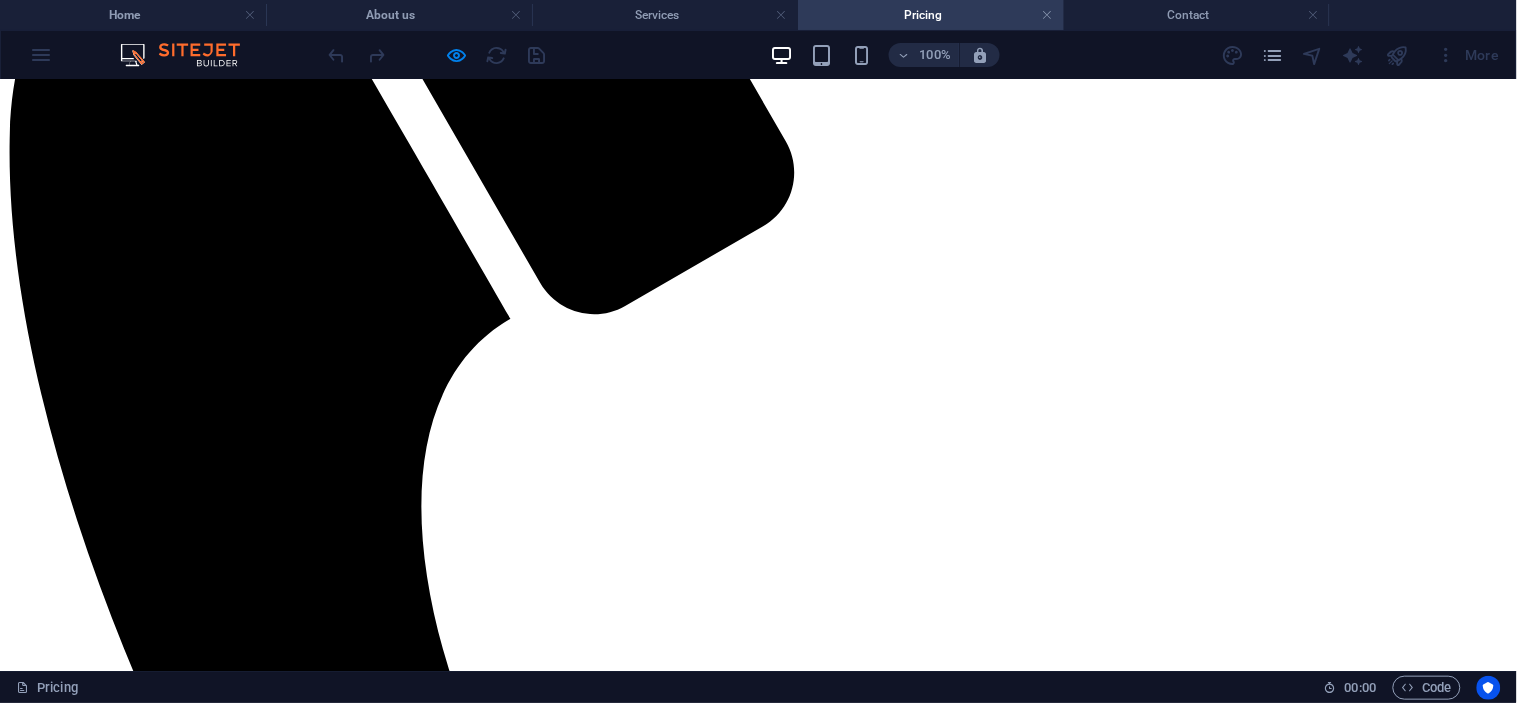 scroll, scrollTop: 555, scrollLeft: 0, axis: vertical 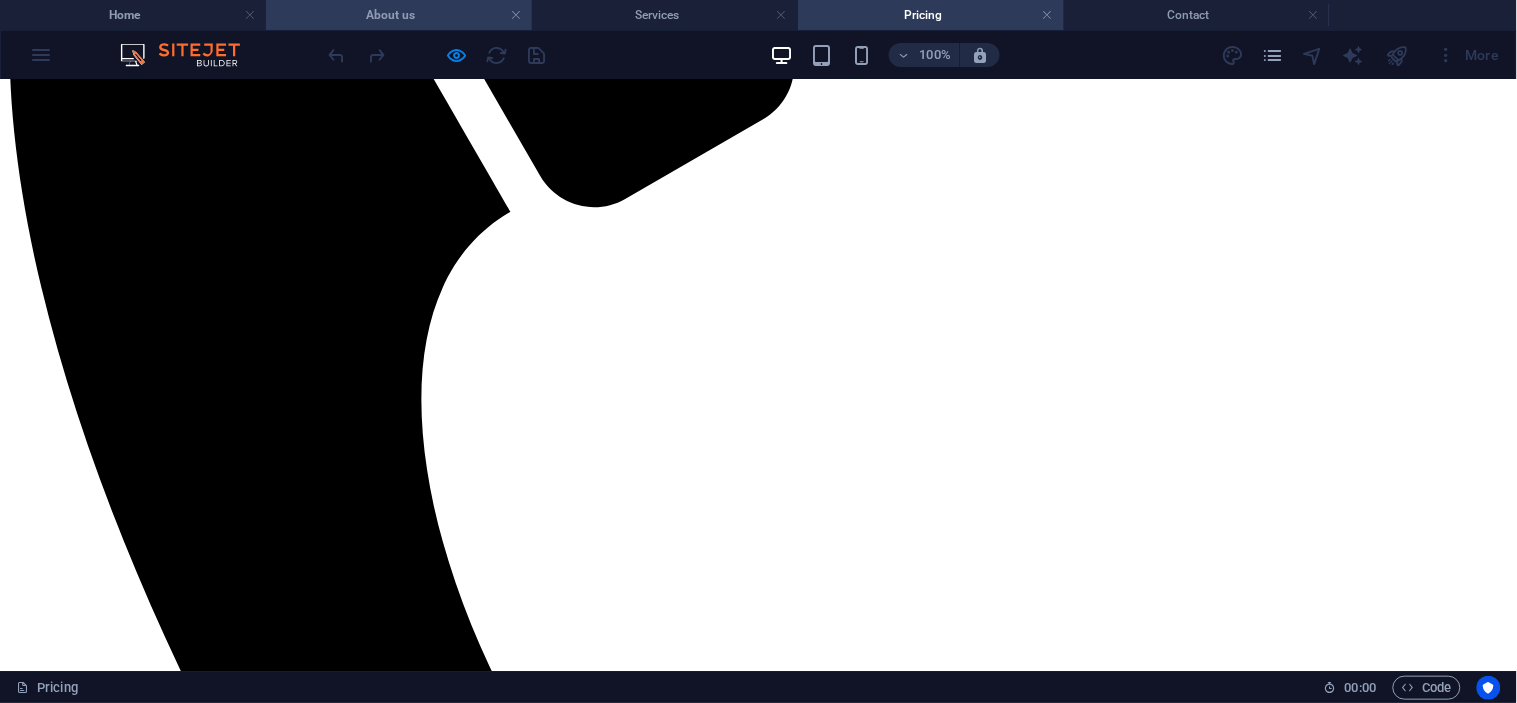 click on "About us" at bounding box center [399, 15] 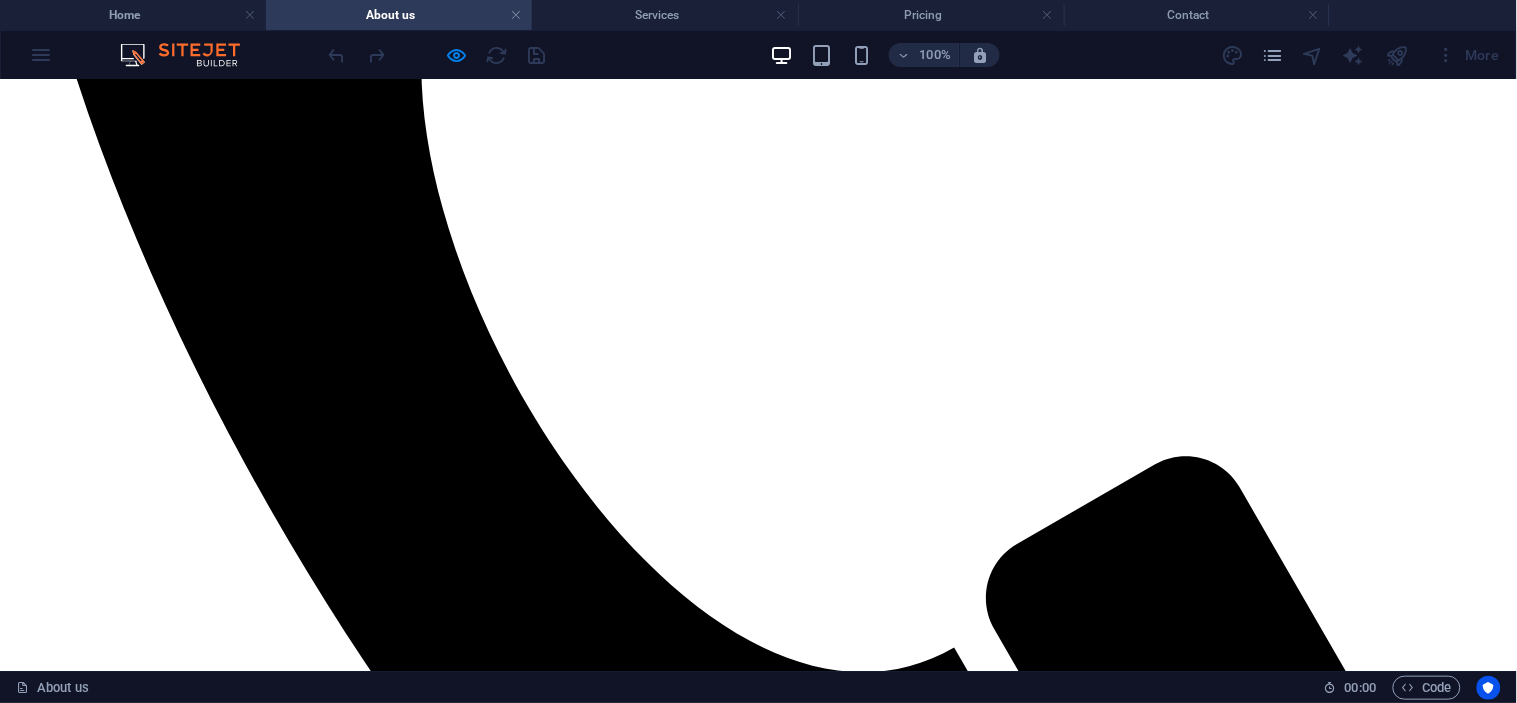 scroll, scrollTop: 1000, scrollLeft: 0, axis: vertical 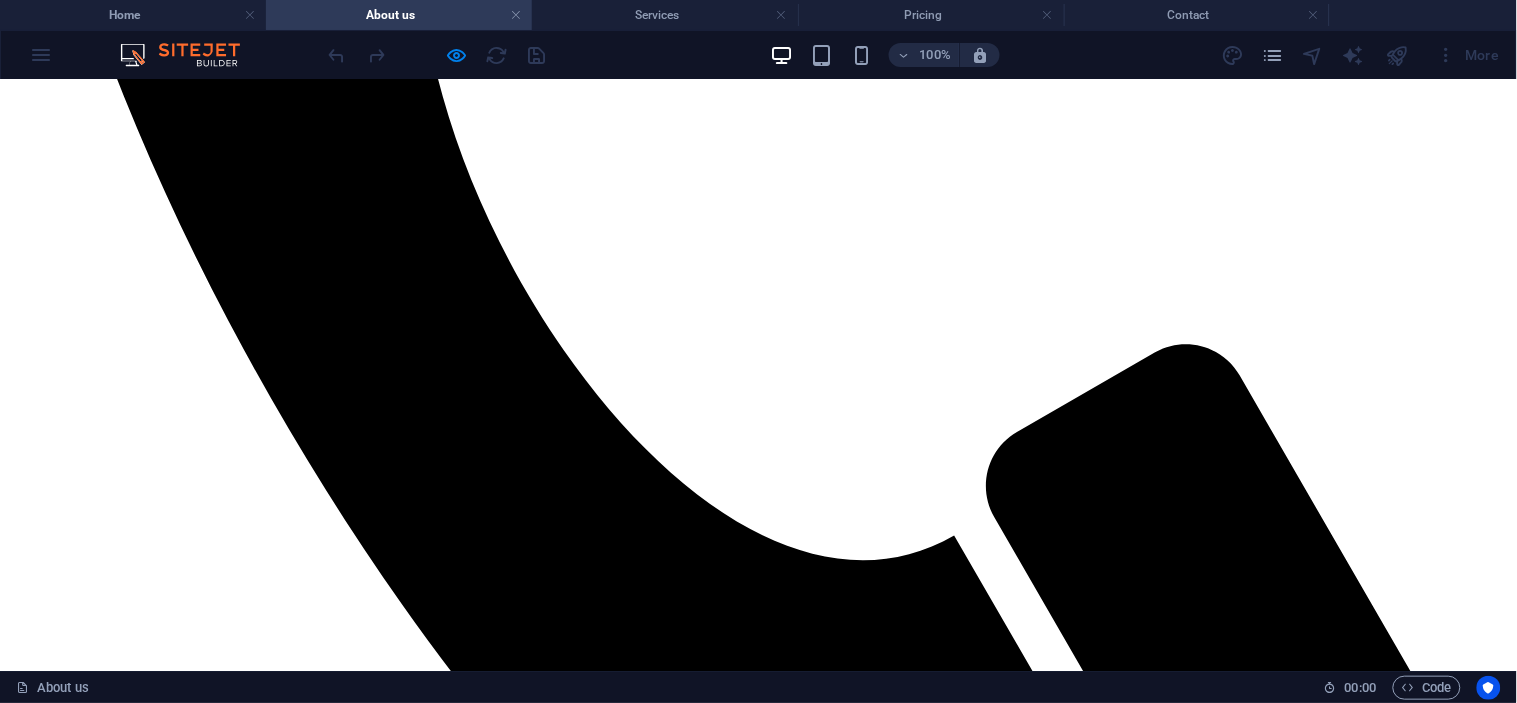 click on "Renewable Energy, Voice/Data, Fire/ Alarm Systems" at bounding box center (127, 4749) 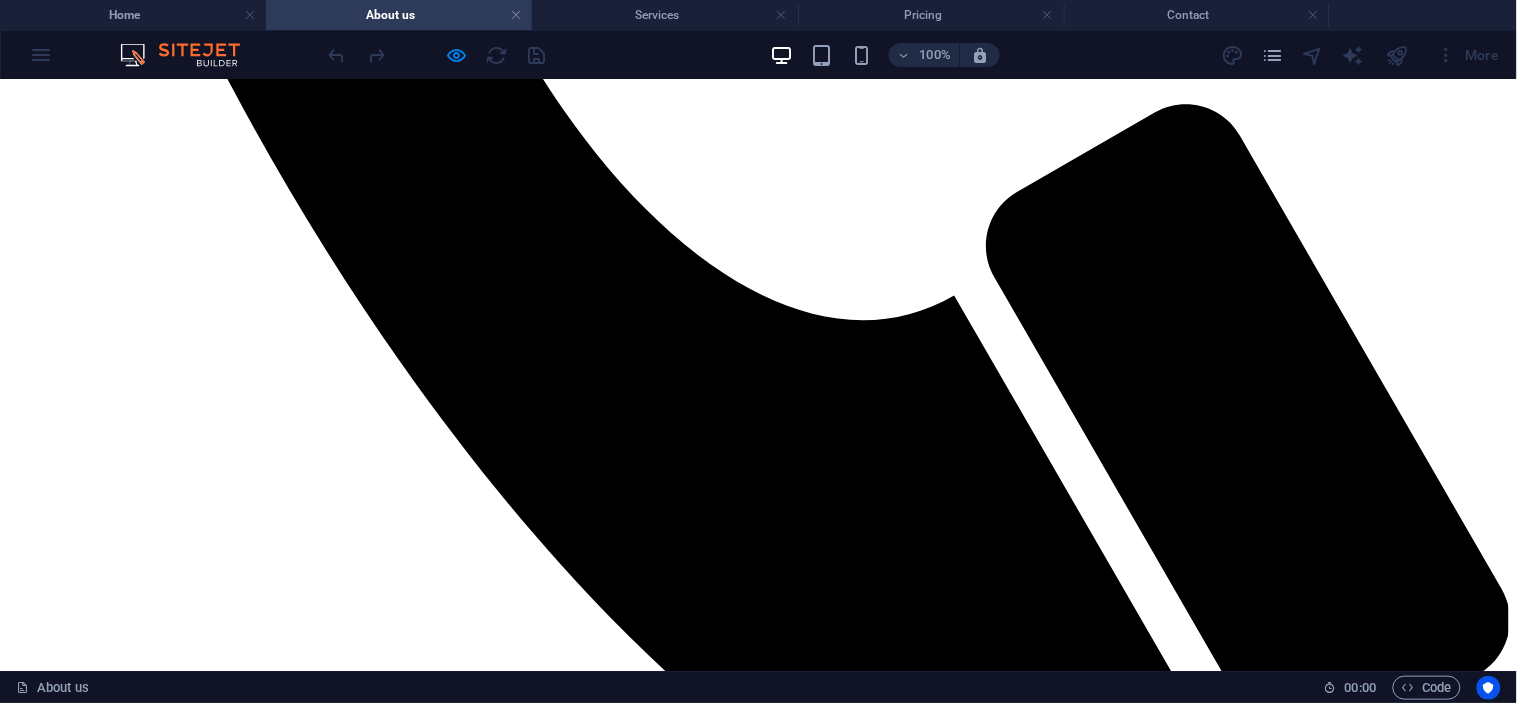 scroll, scrollTop: 1237, scrollLeft: 0, axis: vertical 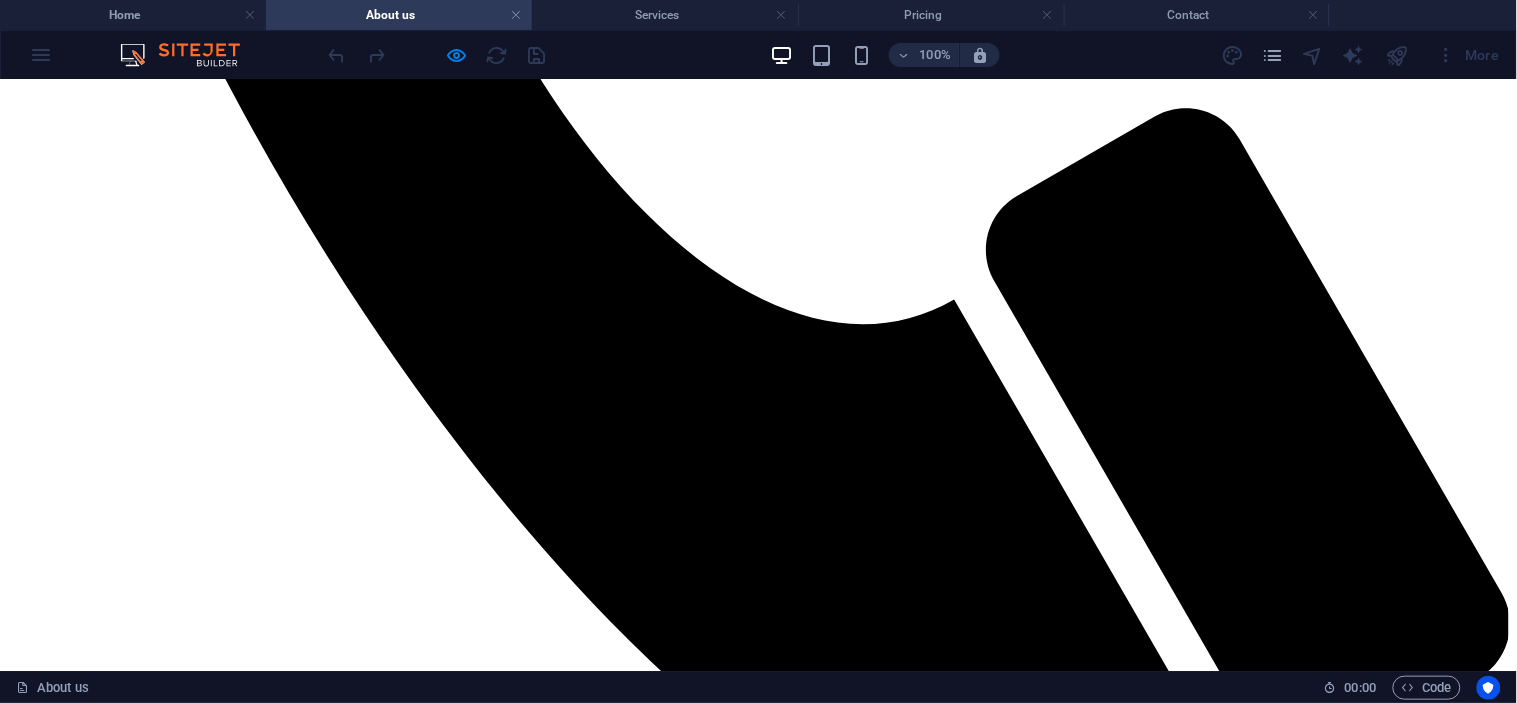 click at bounding box center [437, 55] 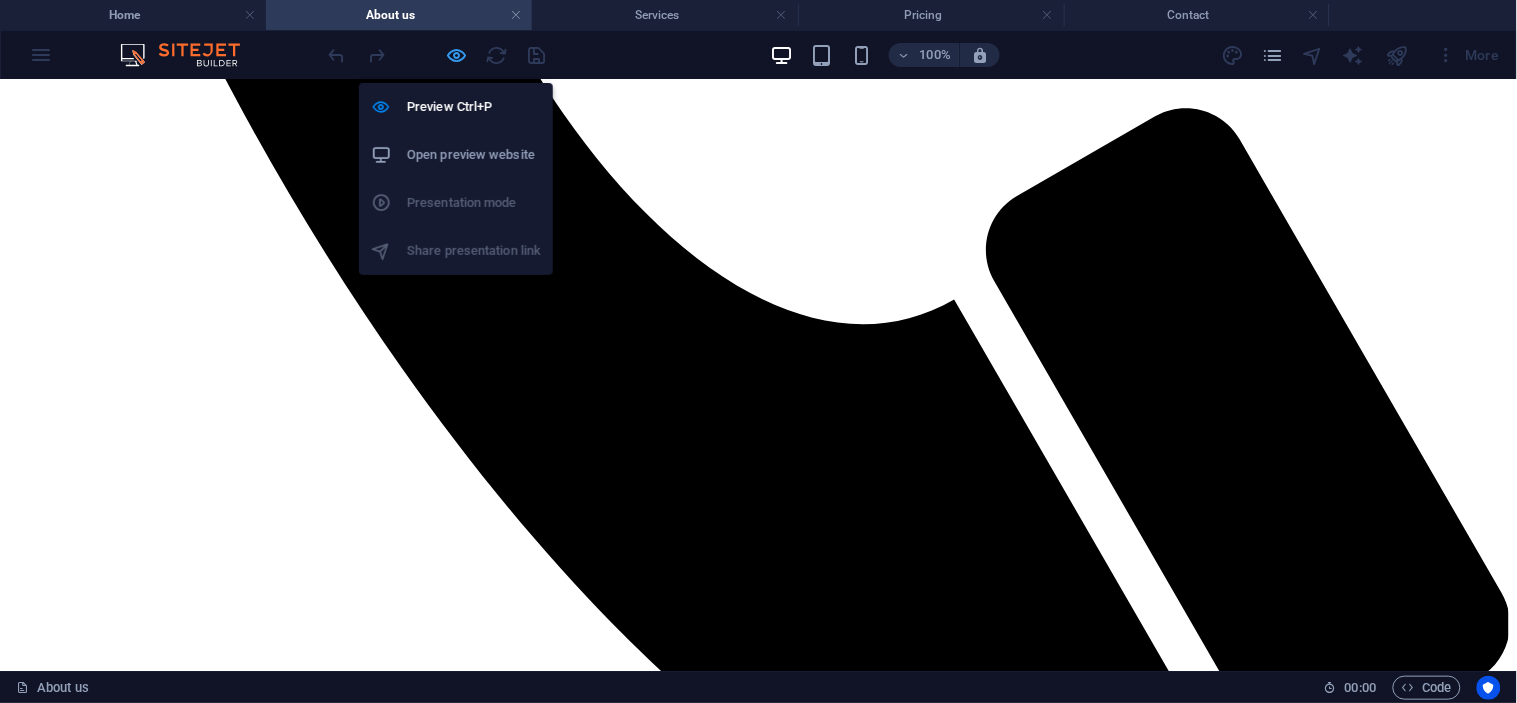 click at bounding box center [457, 55] 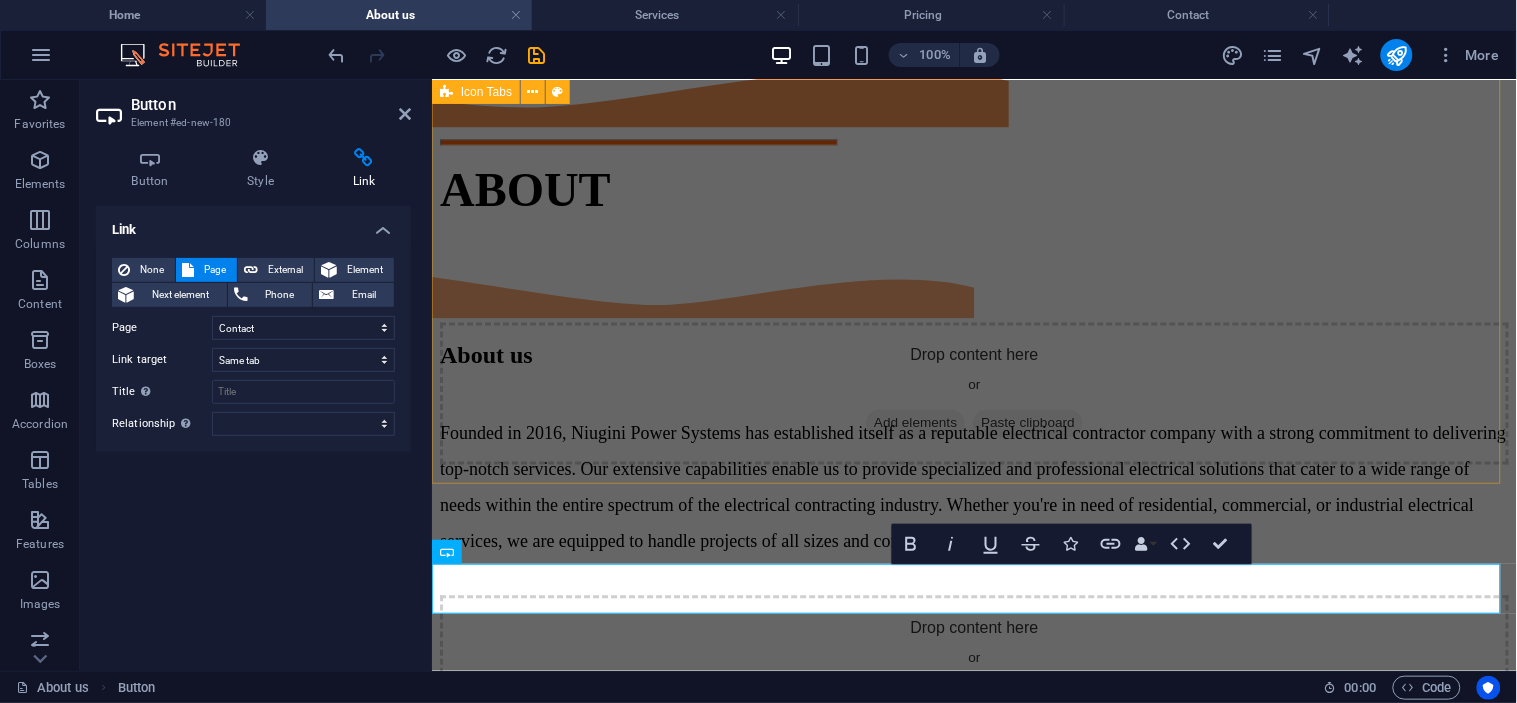 scroll, scrollTop: 2561, scrollLeft: 0, axis: vertical 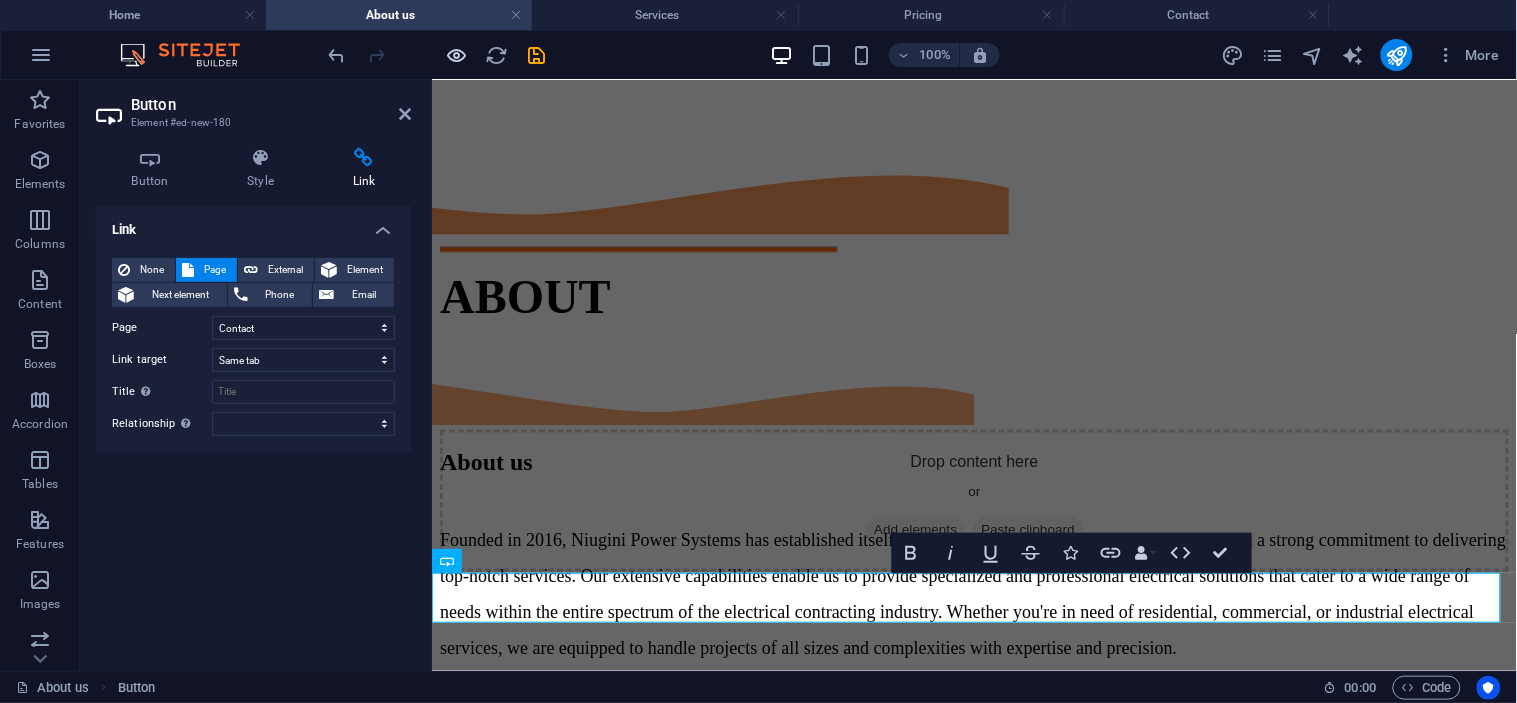 drag, startPoint x: 438, startPoint y: 54, endPoint x: 455, endPoint y: 60, distance: 18.027756 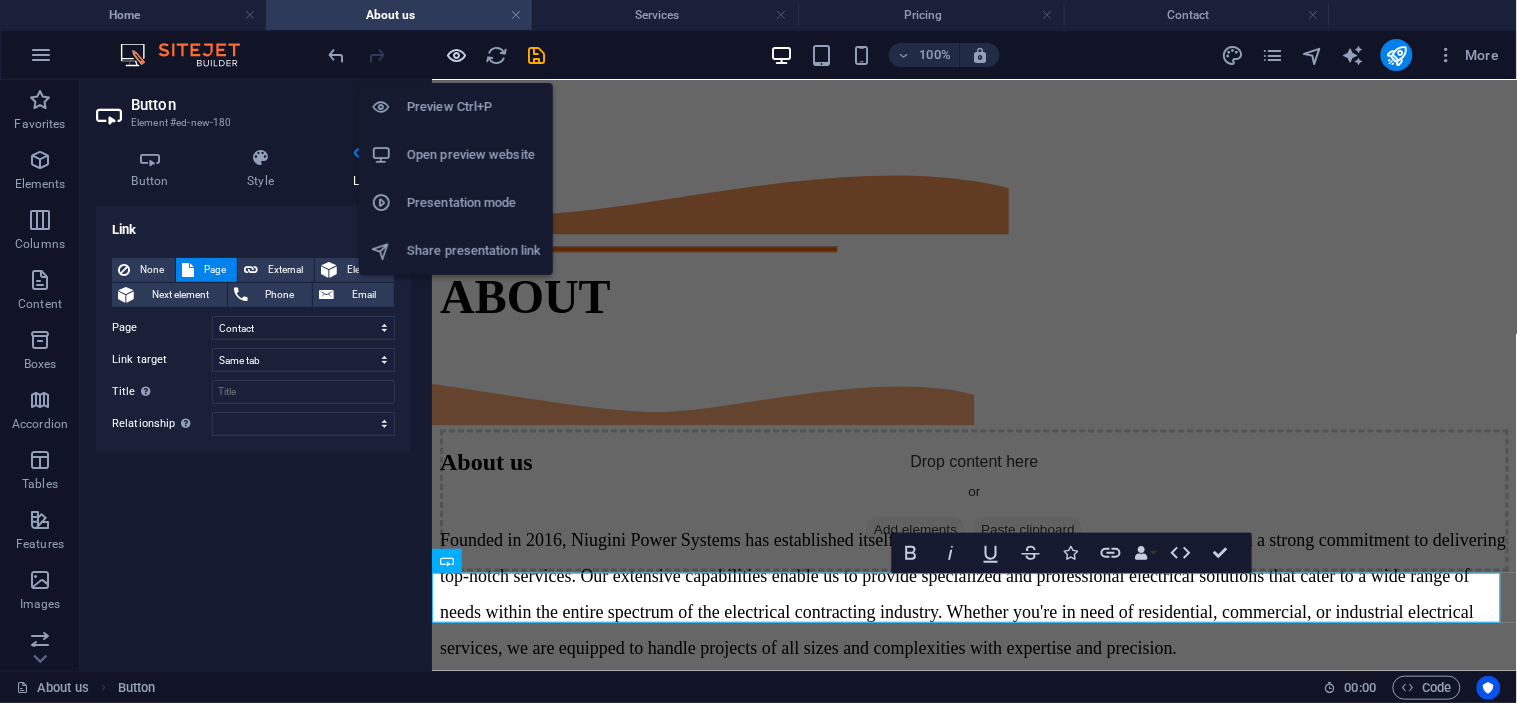click at bounding box center (457, 55) 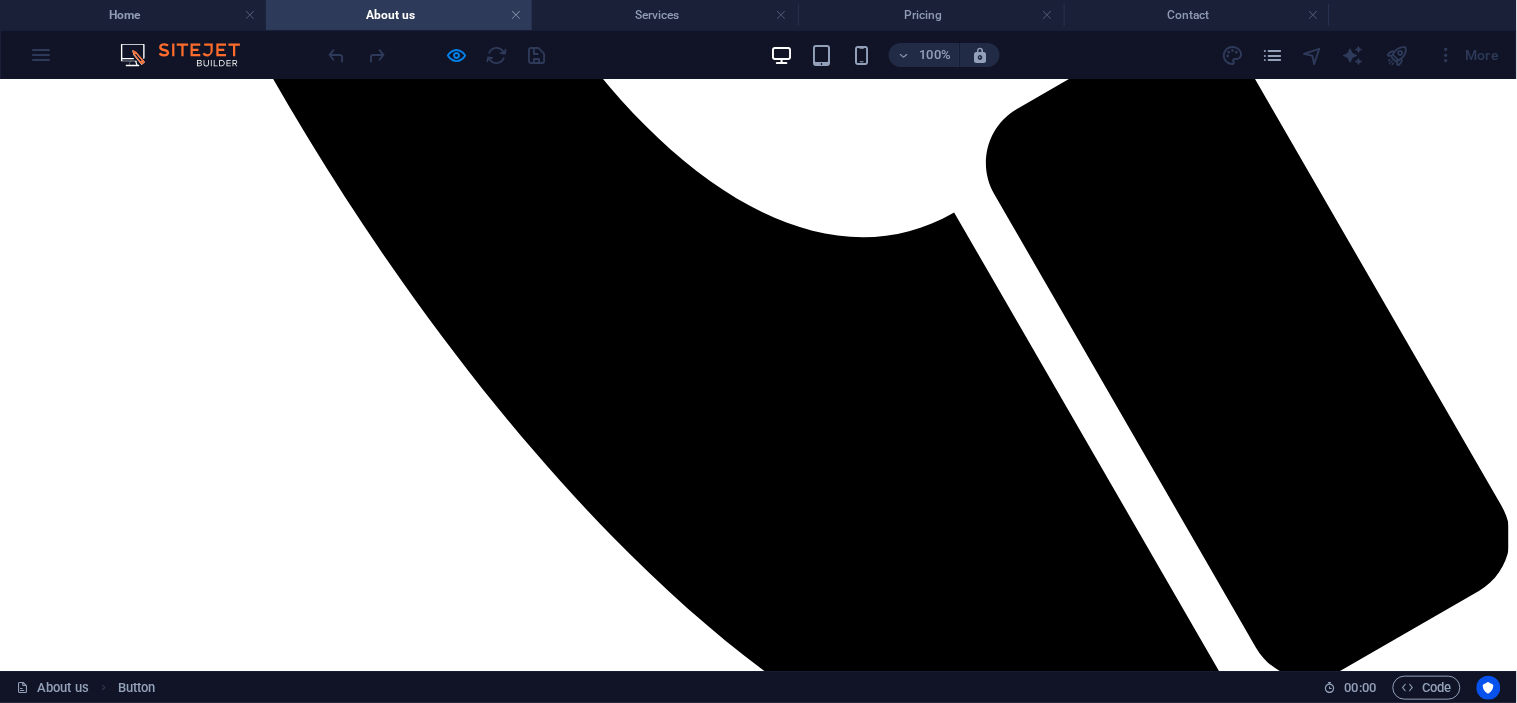 scroll, scrollTop: 1213, scrollLeft: 0, axis: vertical 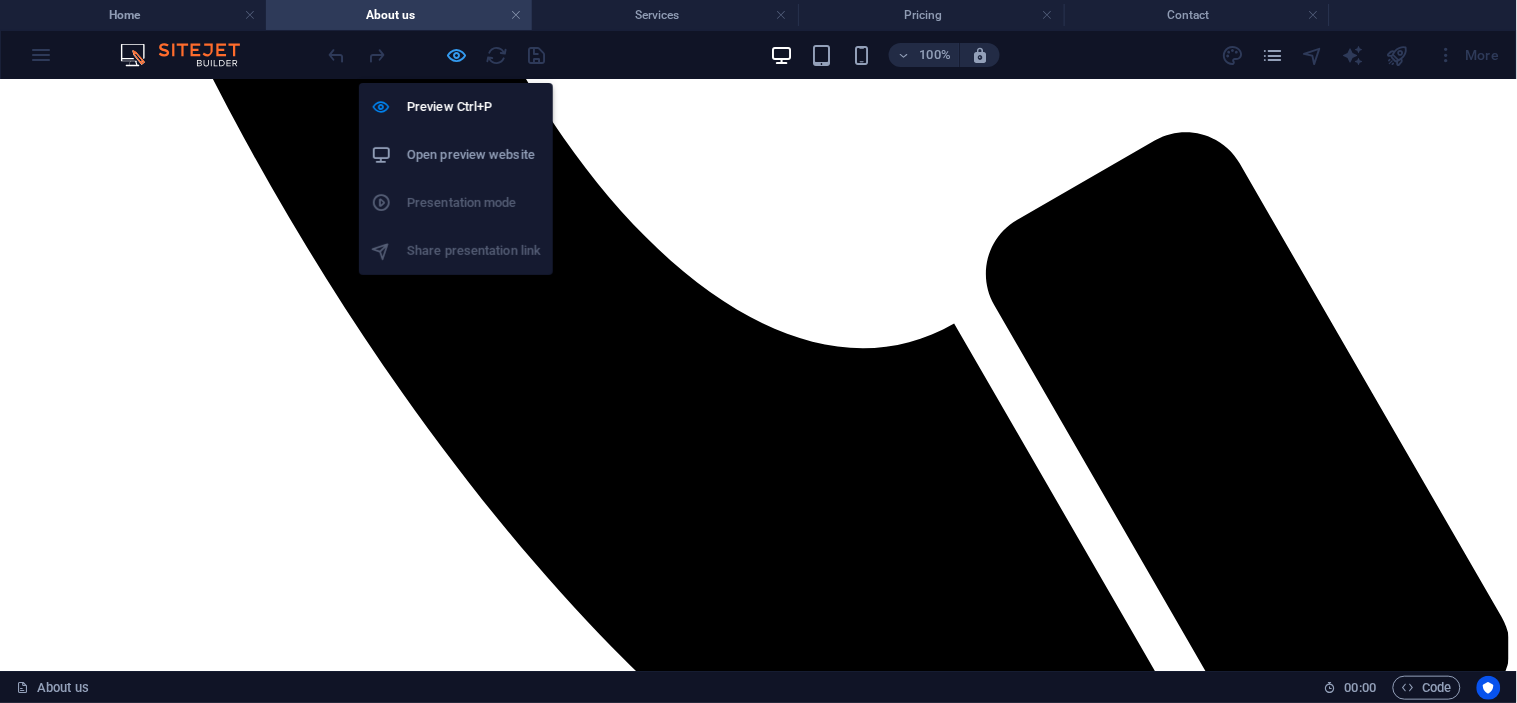 click at bounding box center [457, 55] 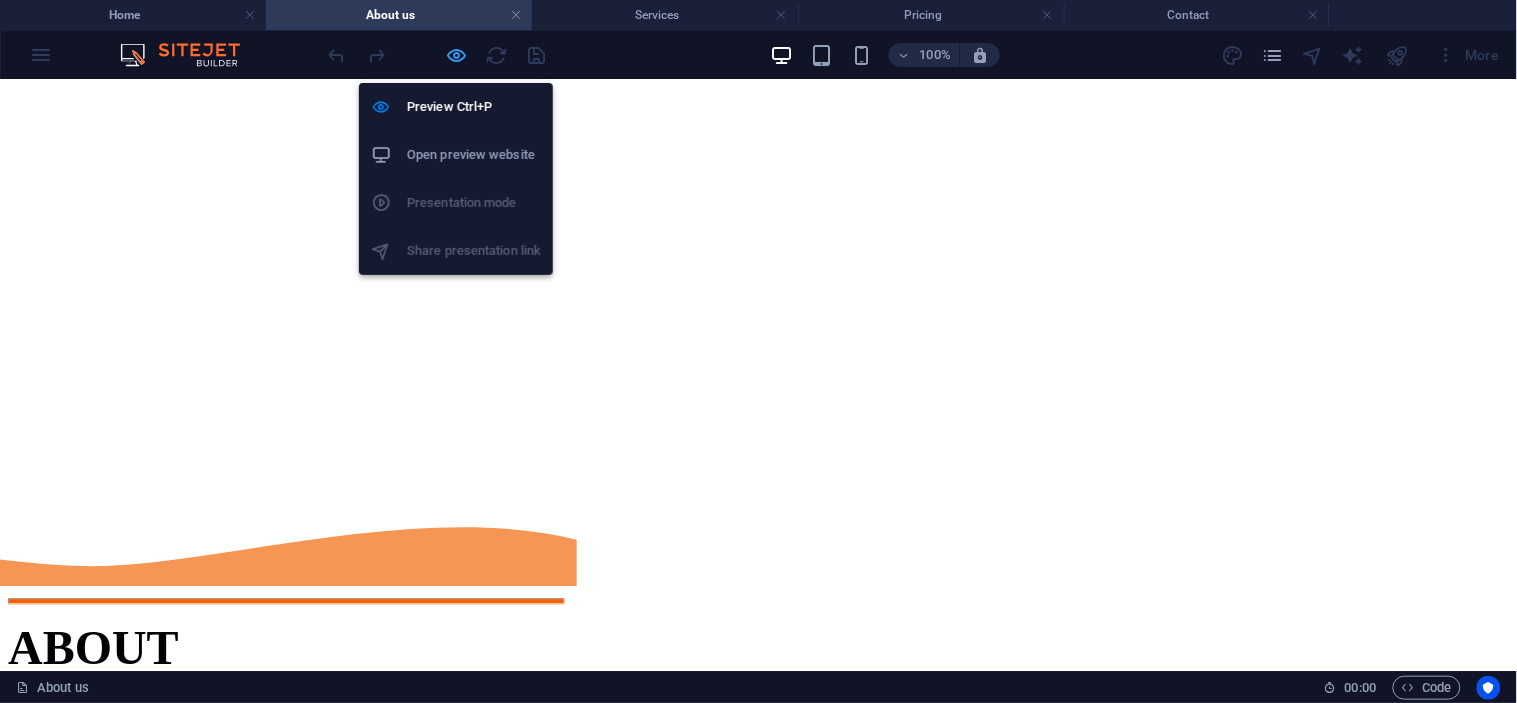 select on "4" 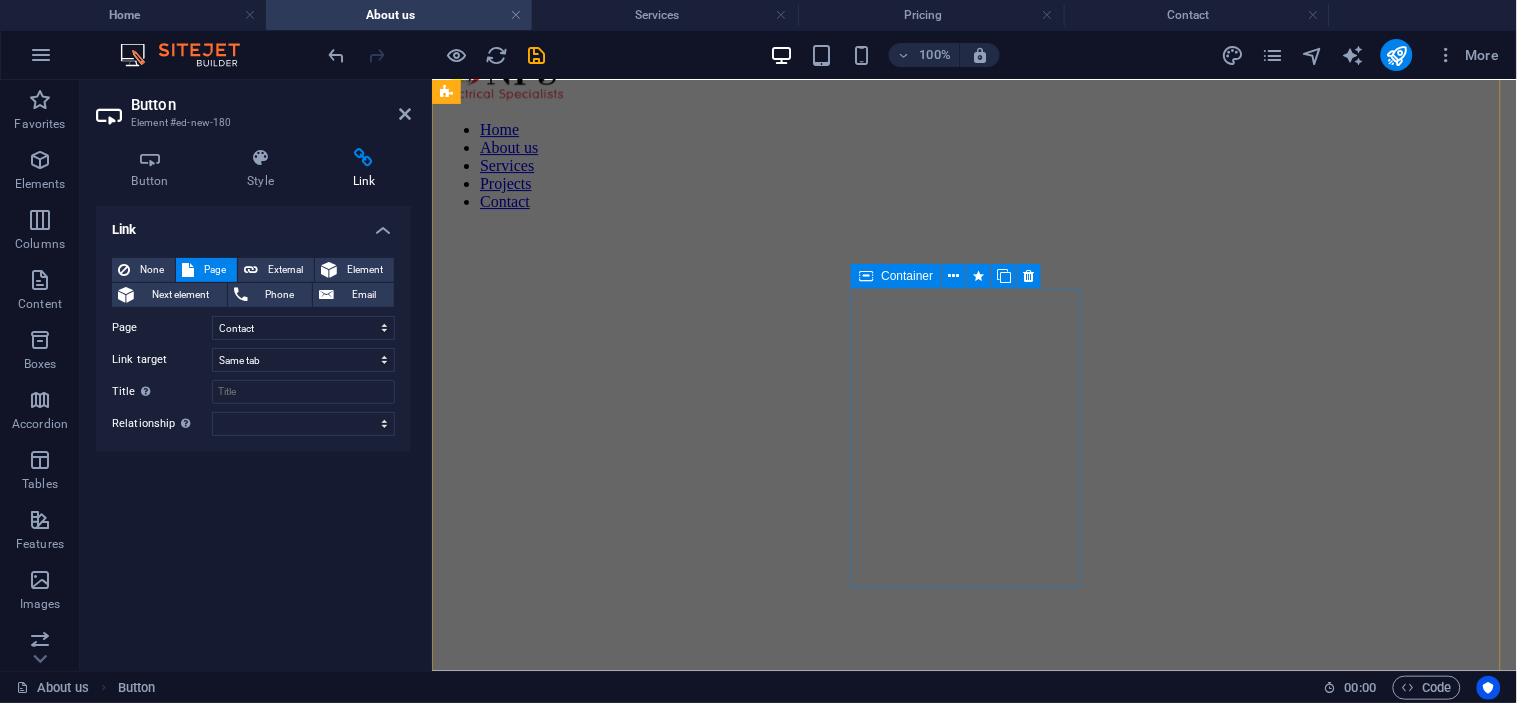 scroll, scrollTop: 1672, scrollLeft: 0, axis: vertical 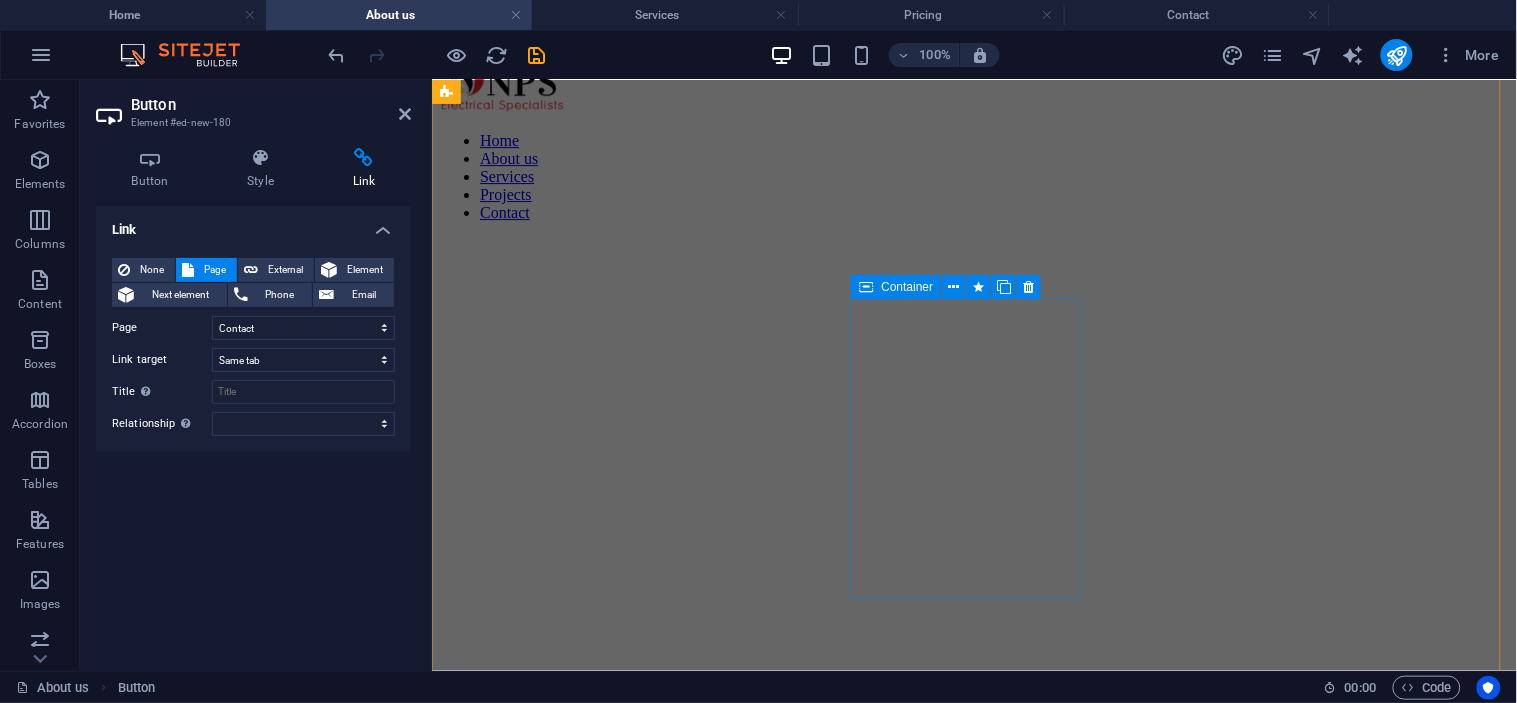 click on "Generators" at bounding box center [558, 3014] 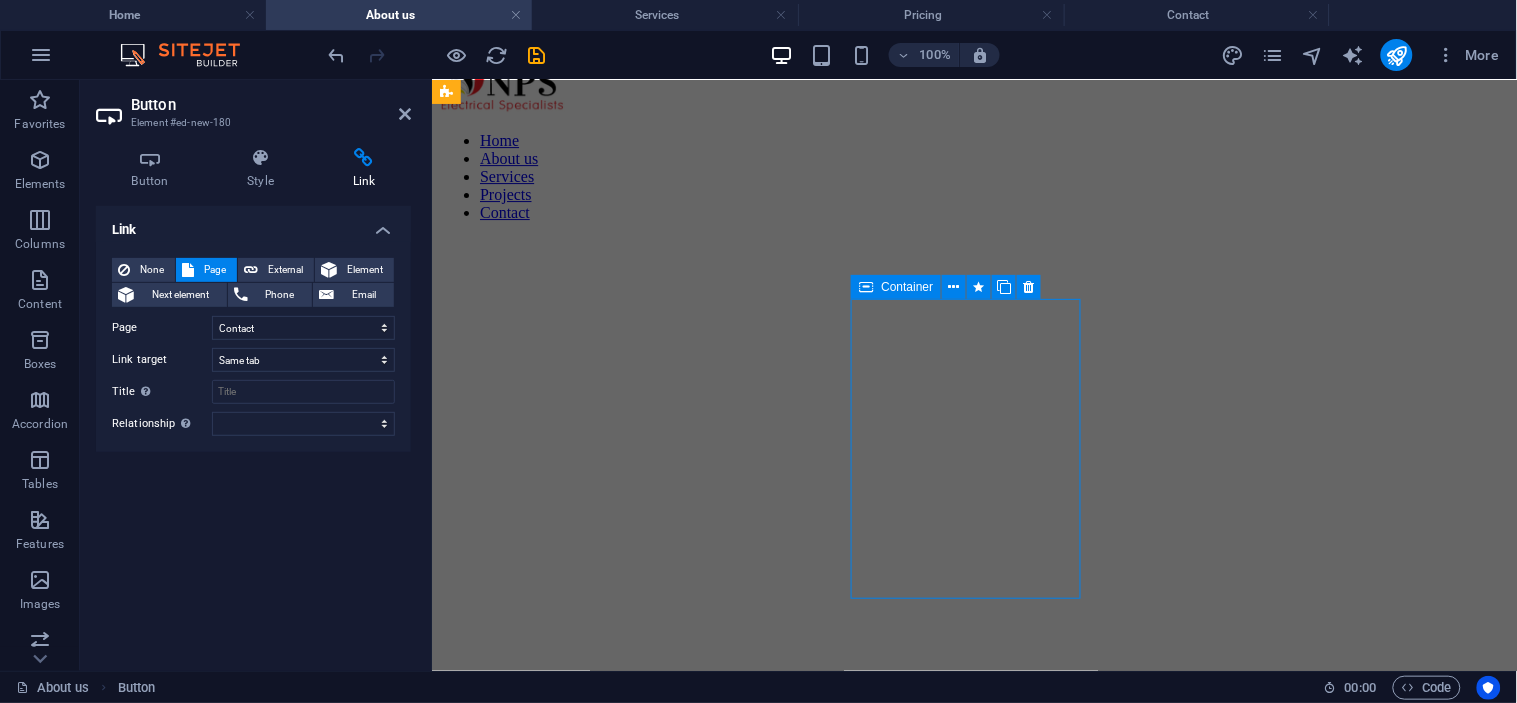 click on "Generators" at bounding box center (558, 3014) 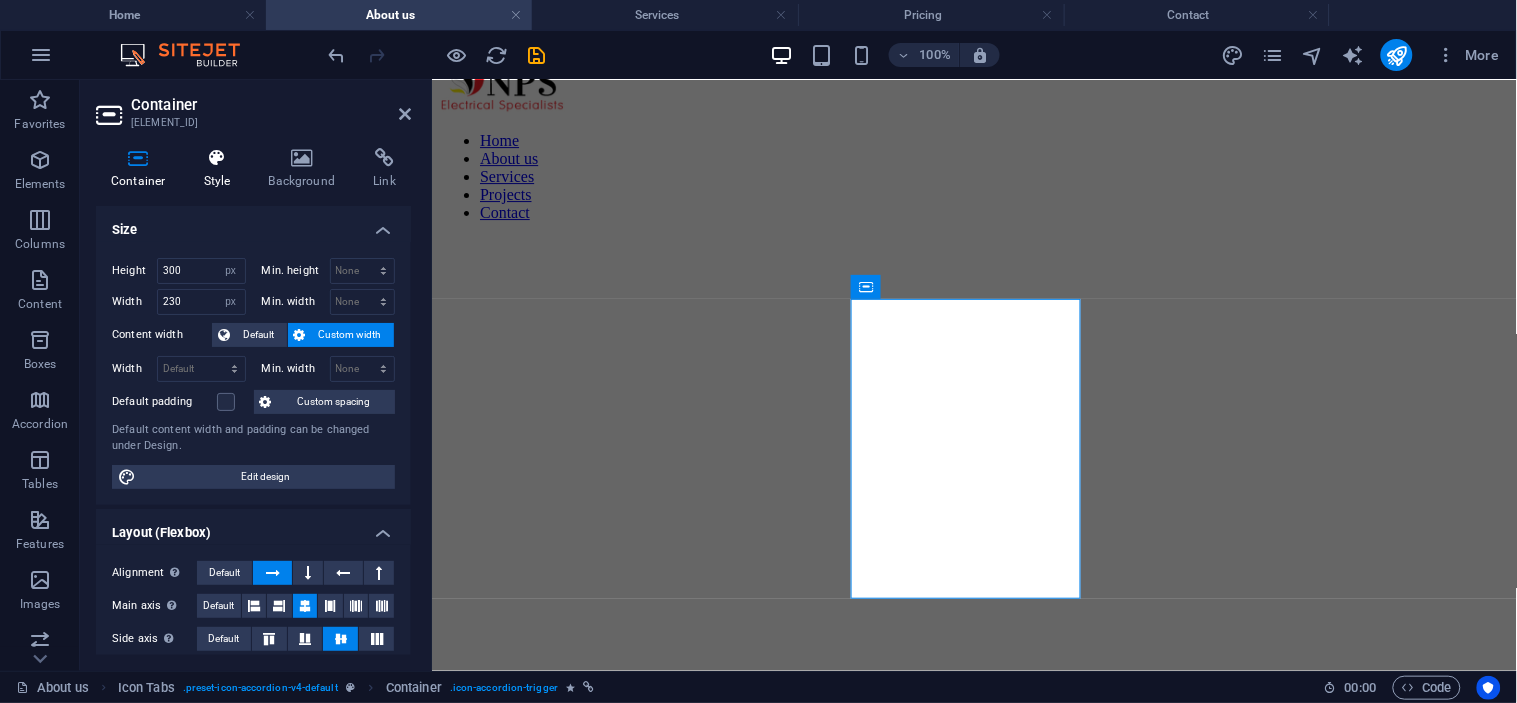click on "Style" at bounding box center [221, 169] 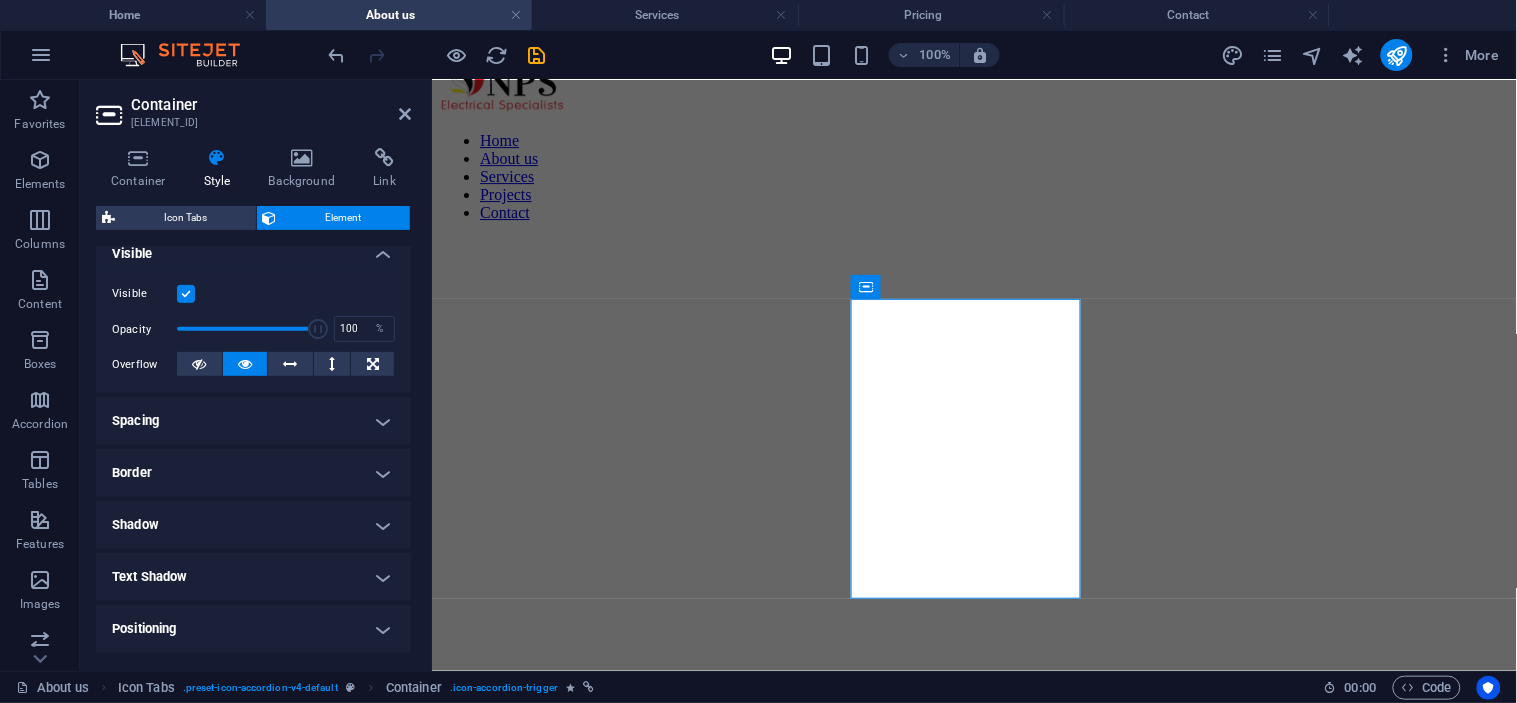 scroll, scrollTop: 436, scrollLeft: 0, axis: vertical 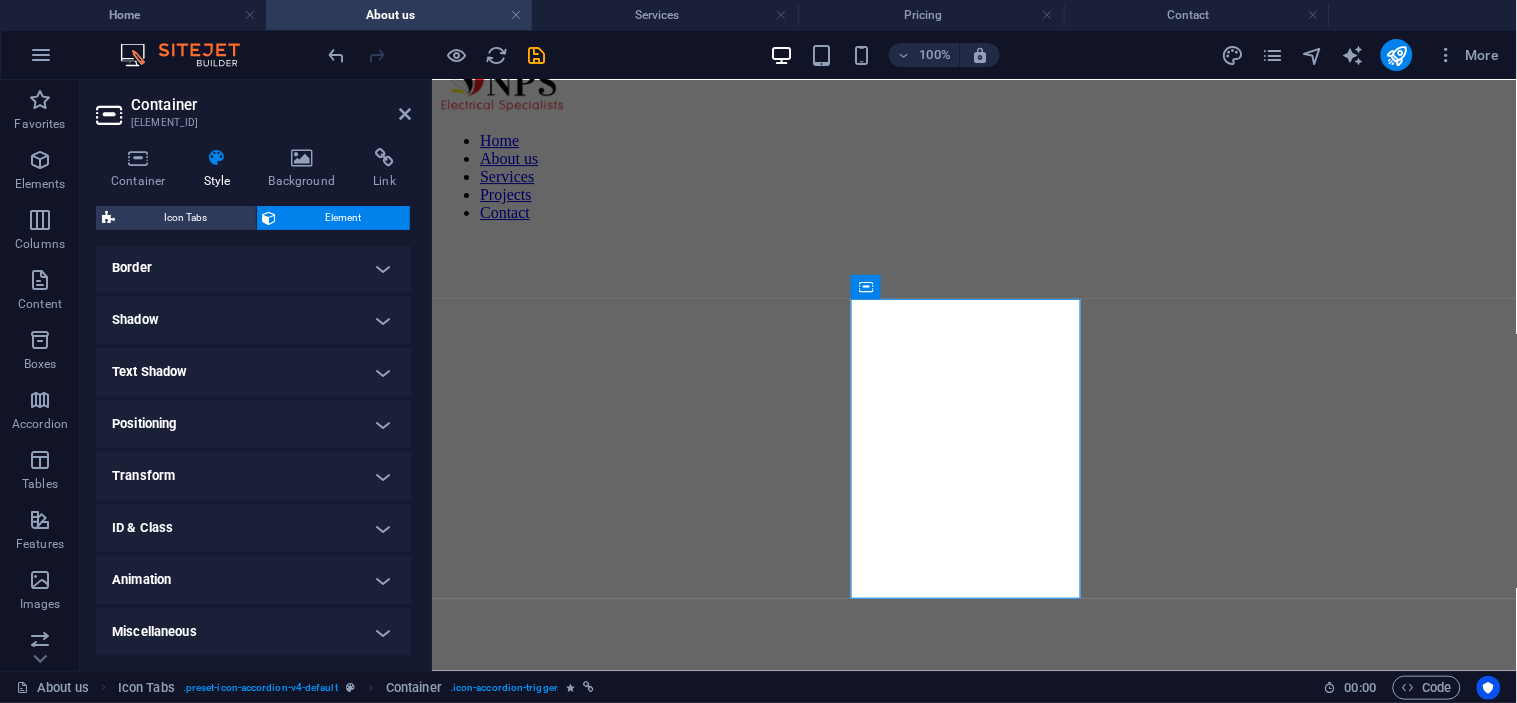 click on "Animation" at bounding box center (253, 580) 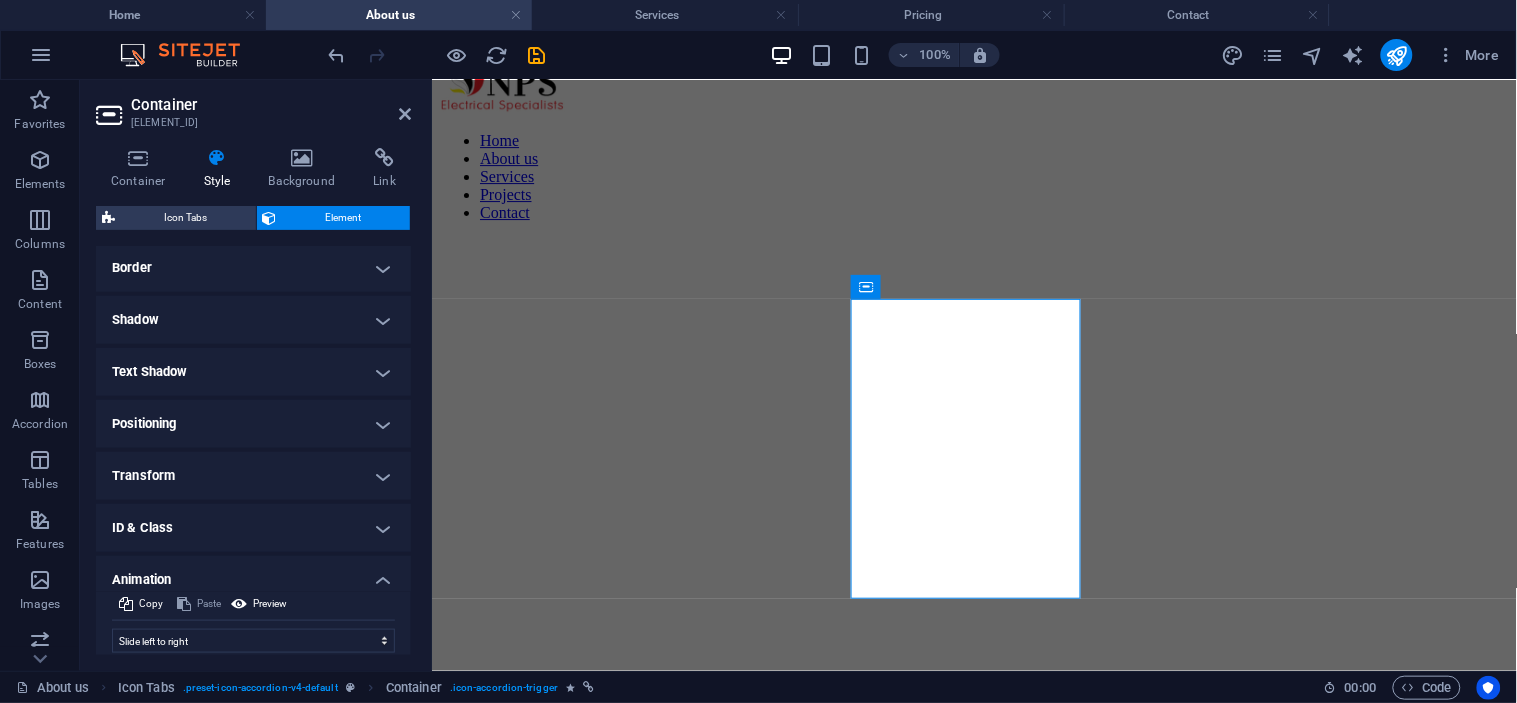 click on "Shadow" at bounding box center [253, 320] 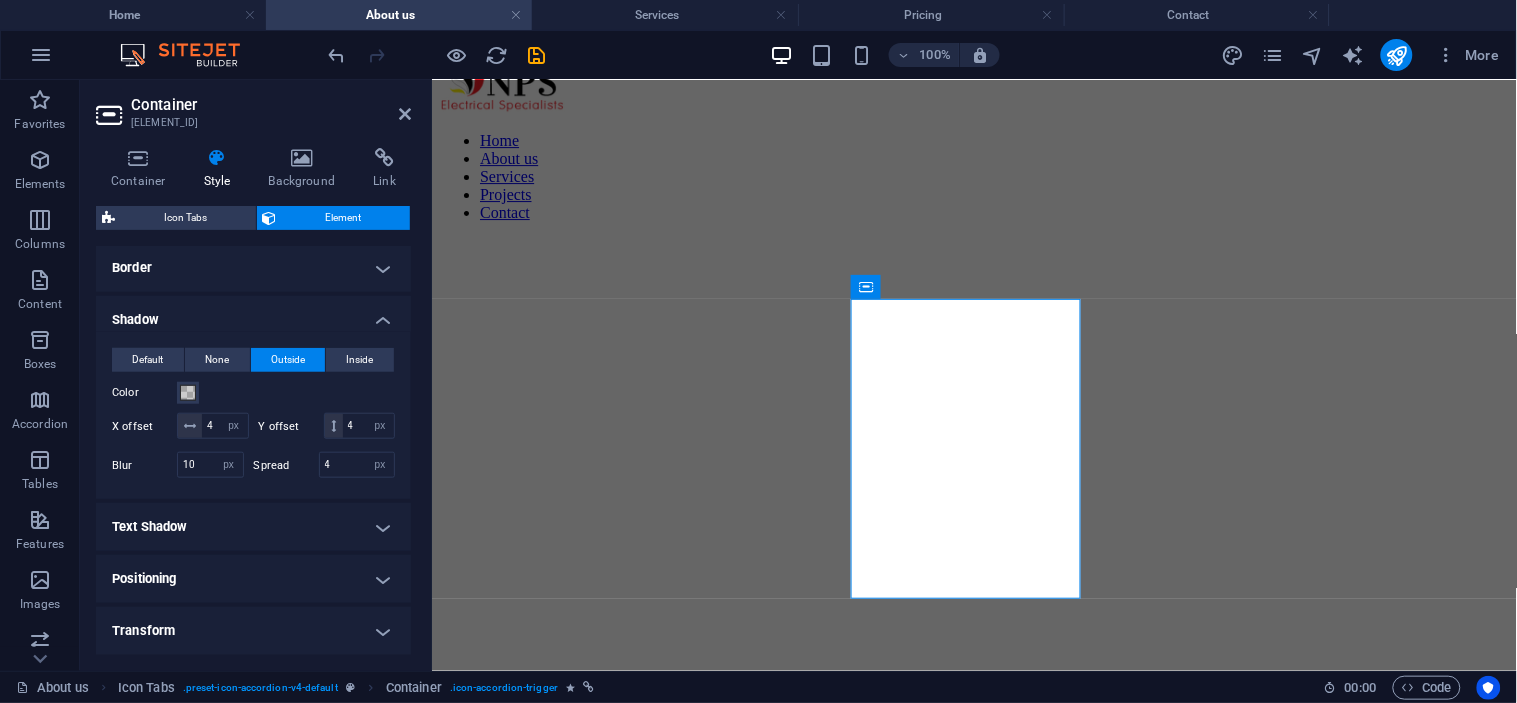 scroll, scrollTop: 547, scrollLeft: 0, axis: vertical 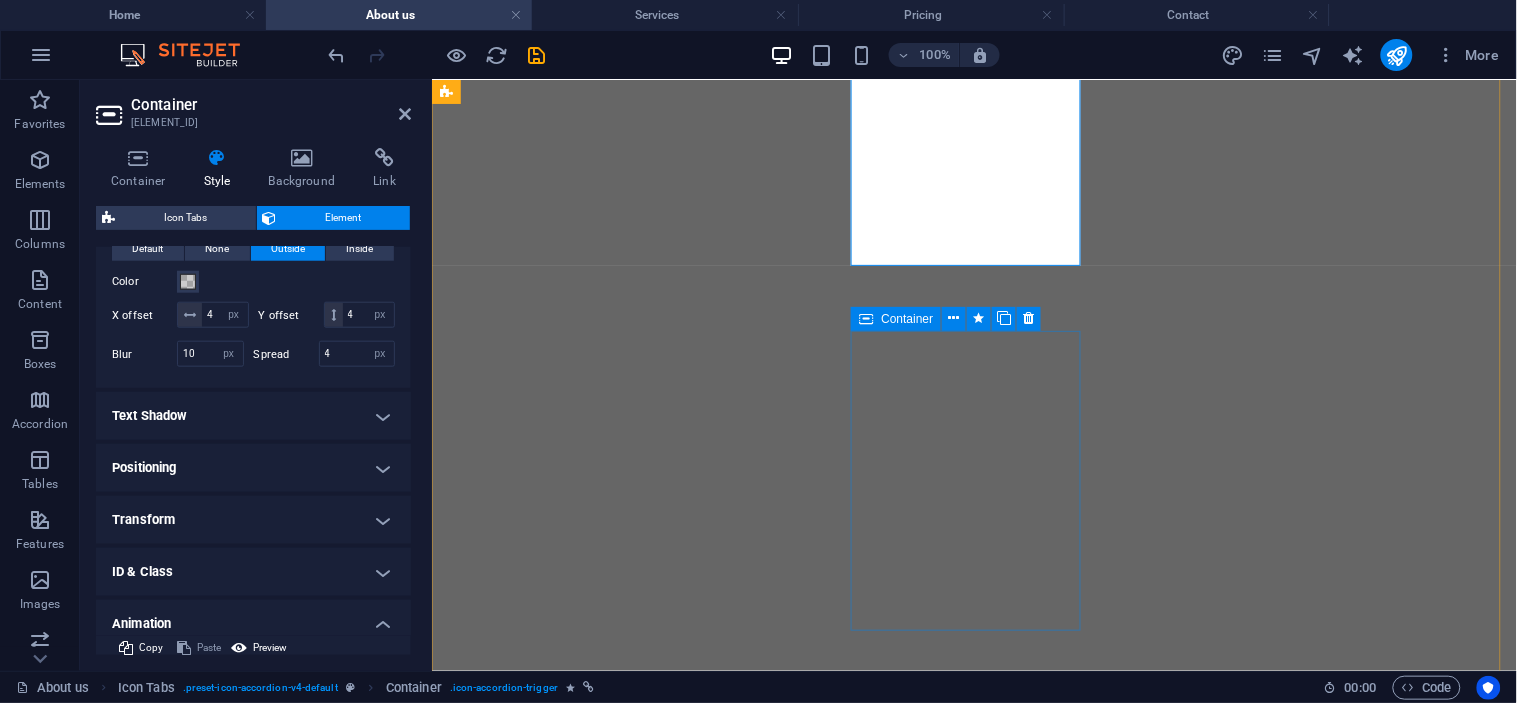 click on "Refrigeration/Air-conditioning" at bounding box center (558, 3053) 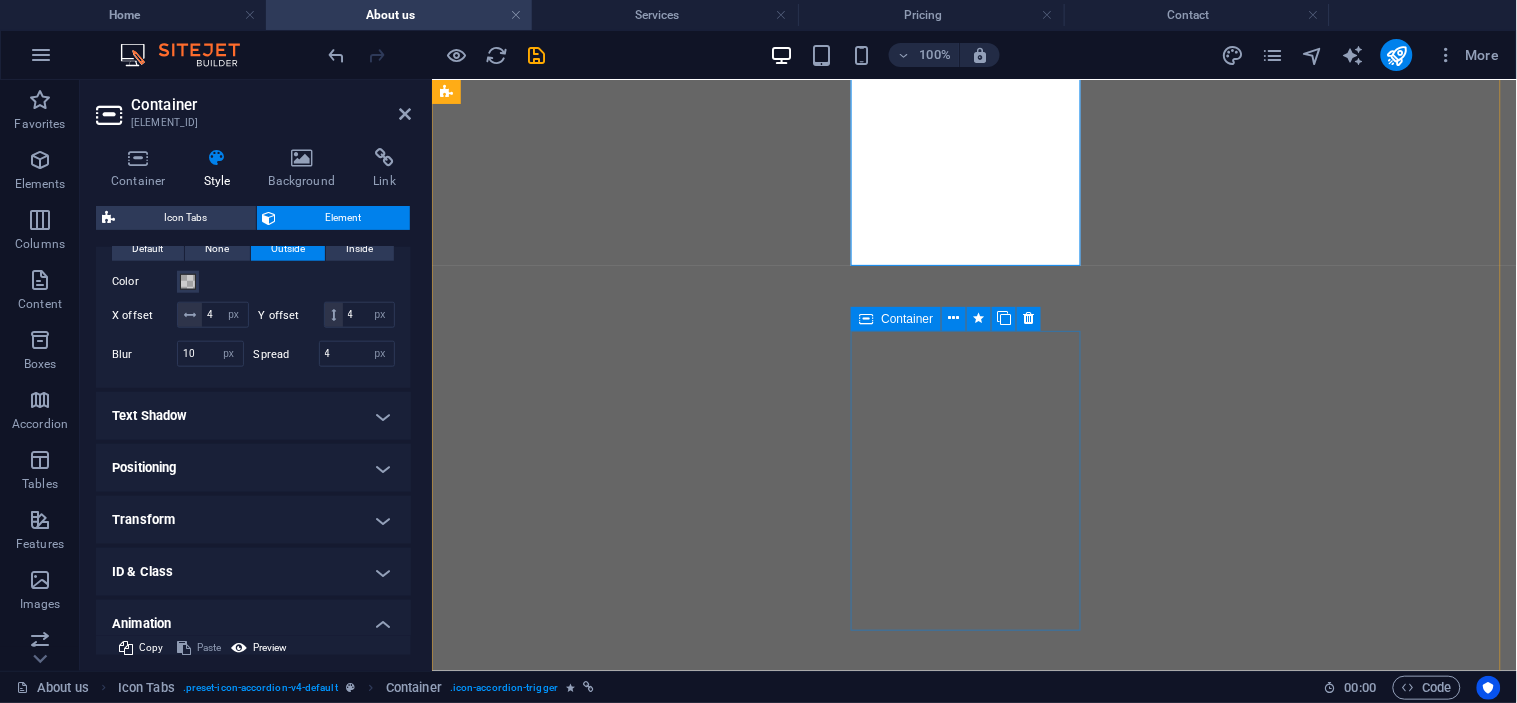 click on "Refrigeration/Air-conditioning" at bounding box center [558, 3053] 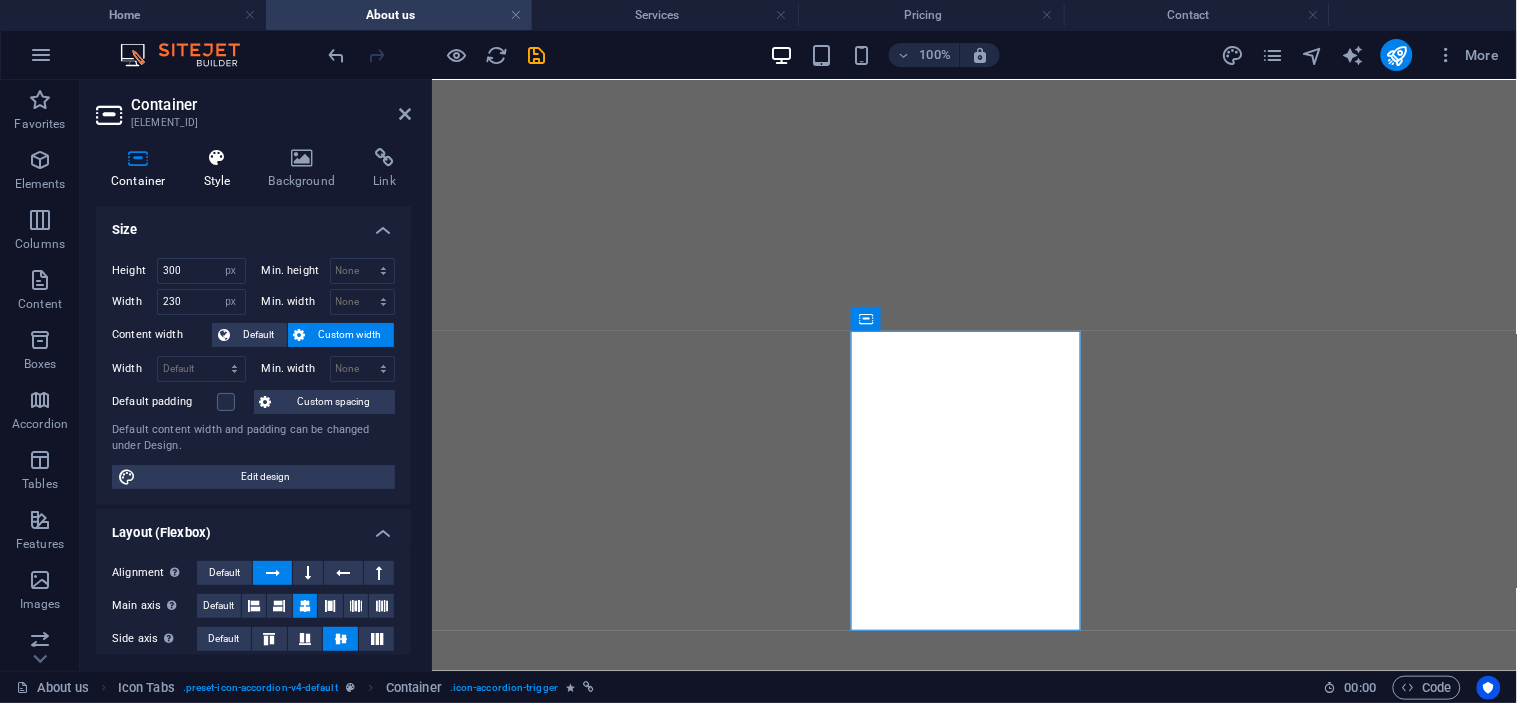 click at bounding box center (217, 158) 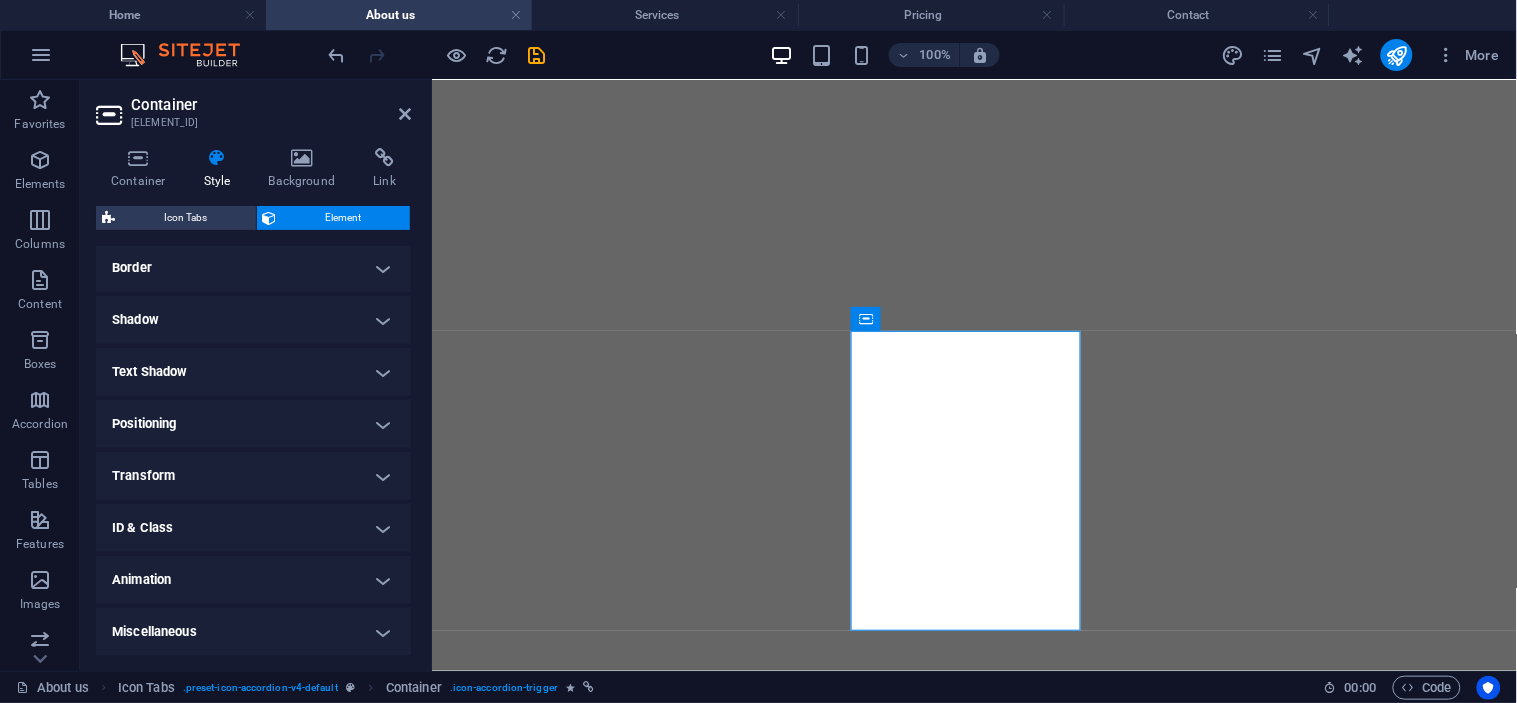 scroll, scrollTop: 214, scrollLeft: 0, axis: vertical 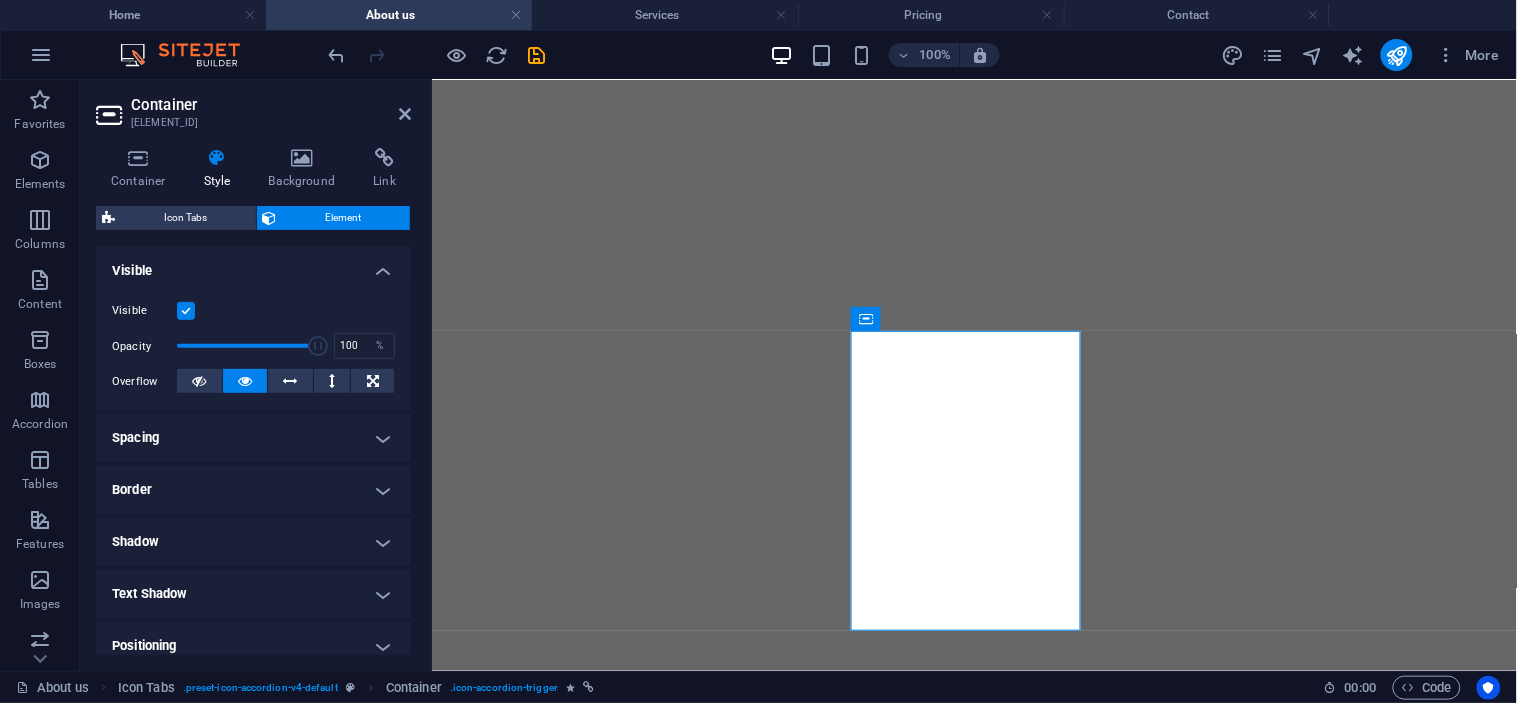 click on "Shadow" at bounding box center (253, 542) 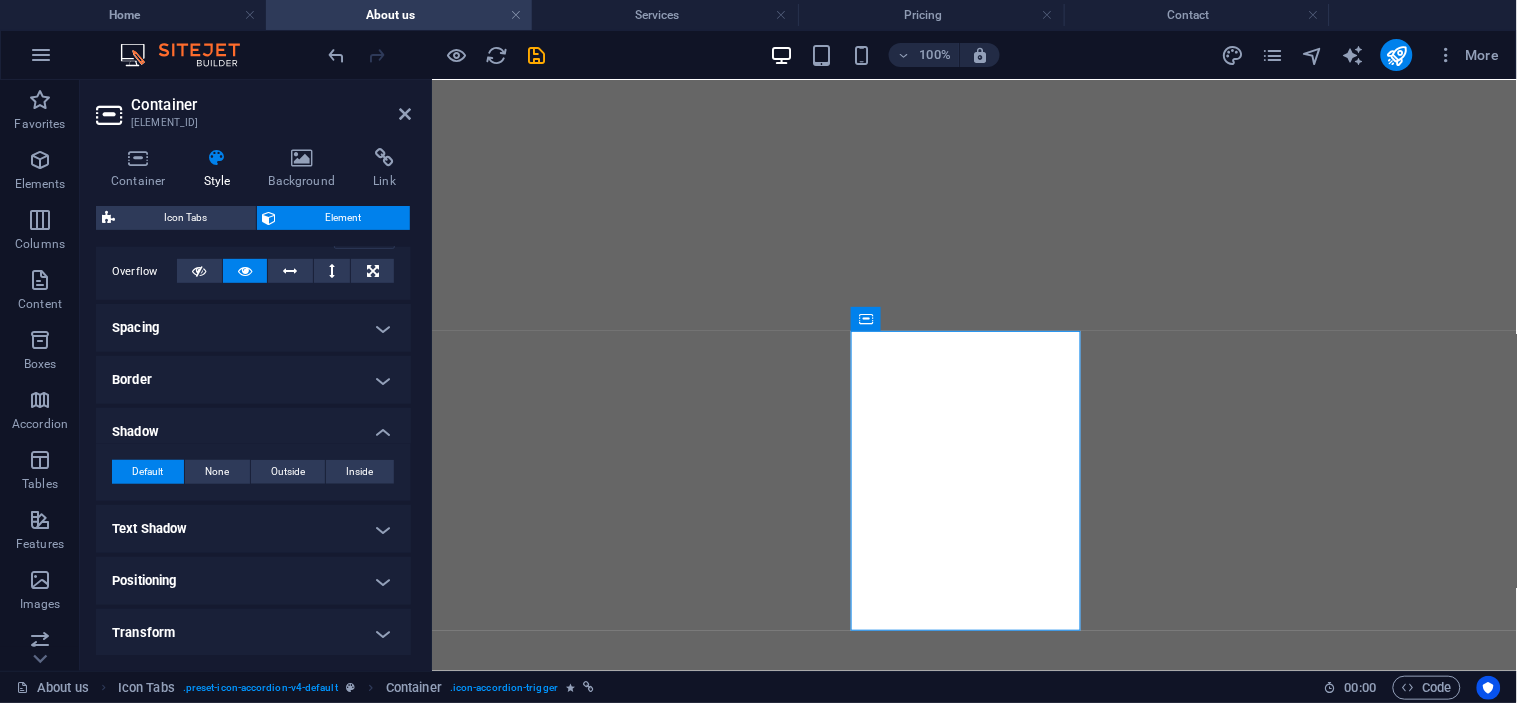 scroll, scrollTop: 481, scrollLeft: 0, axis: vertical 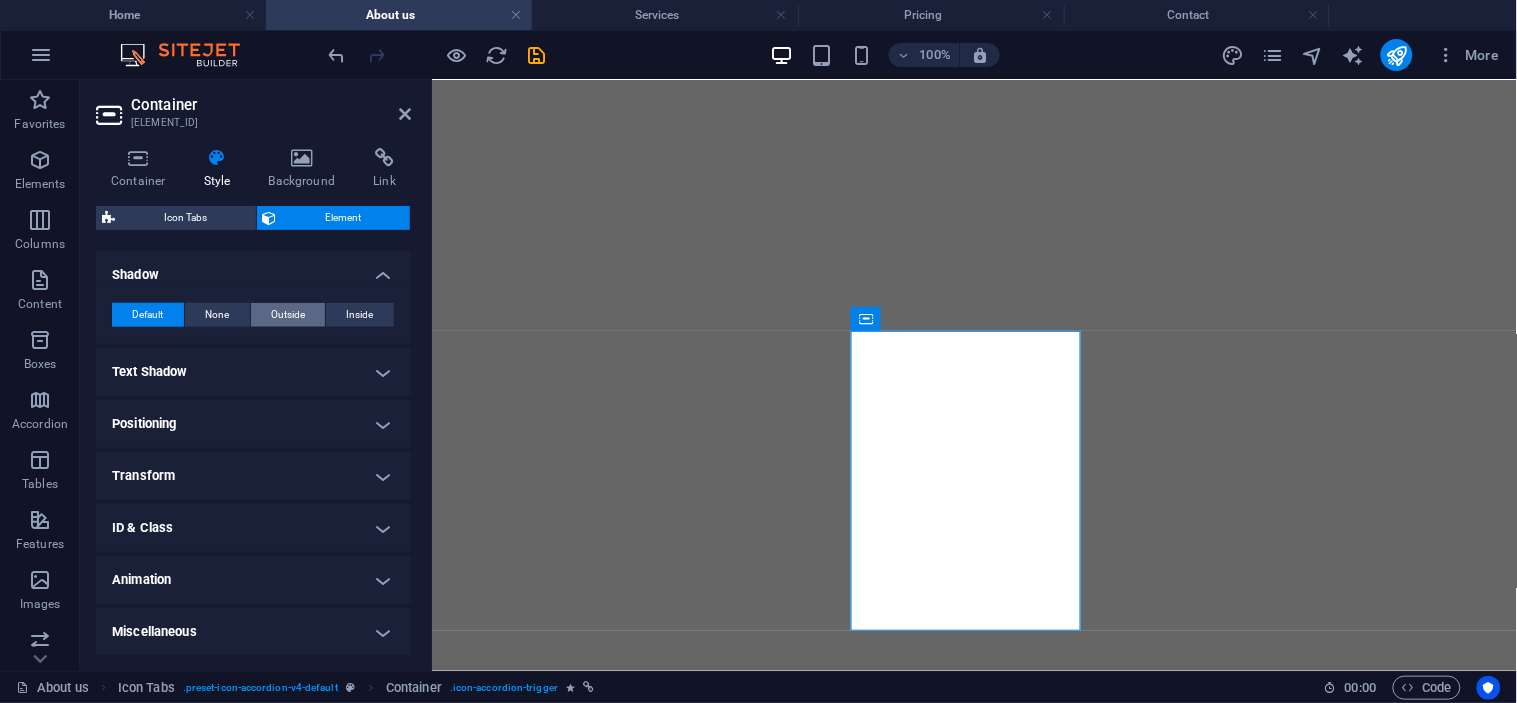 click on "Outside" at bounding box center (288, 315) 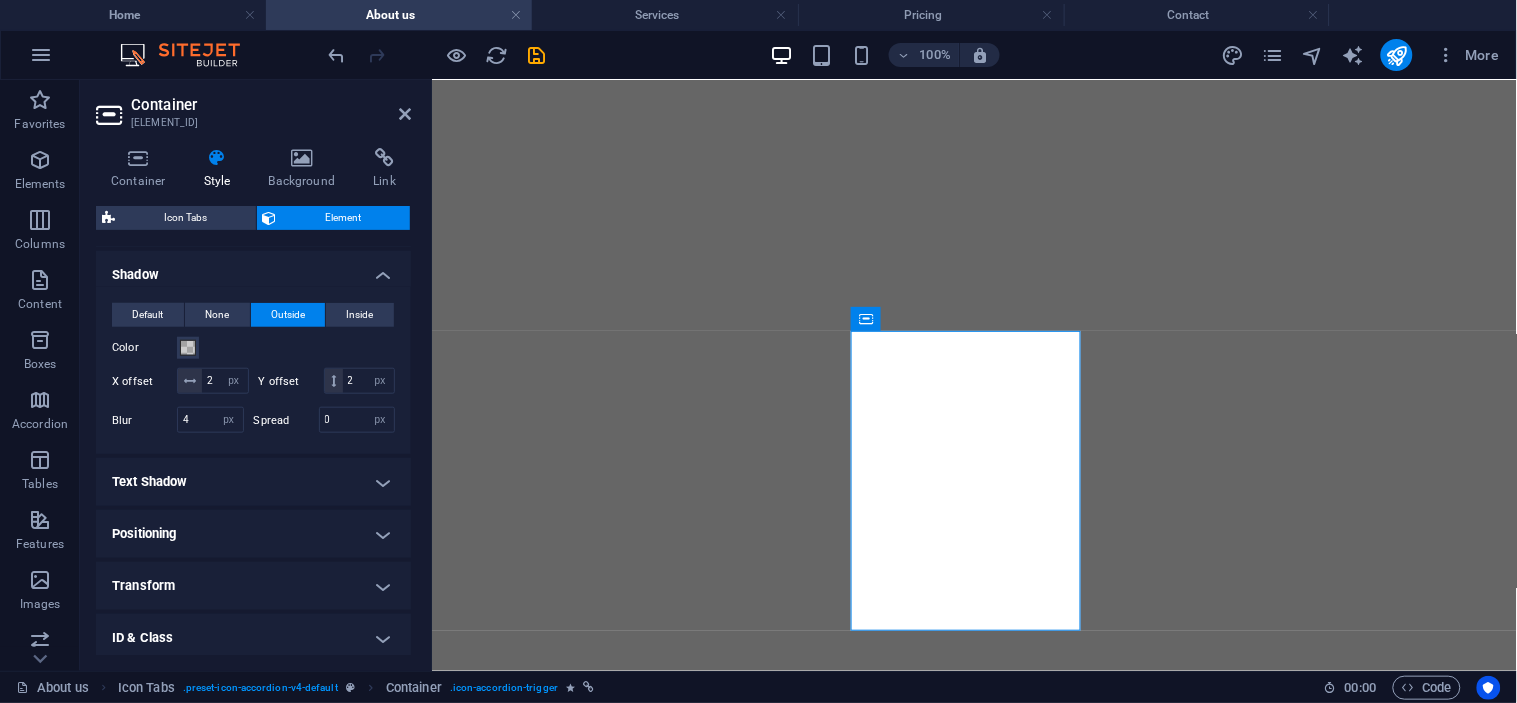 type on "2" 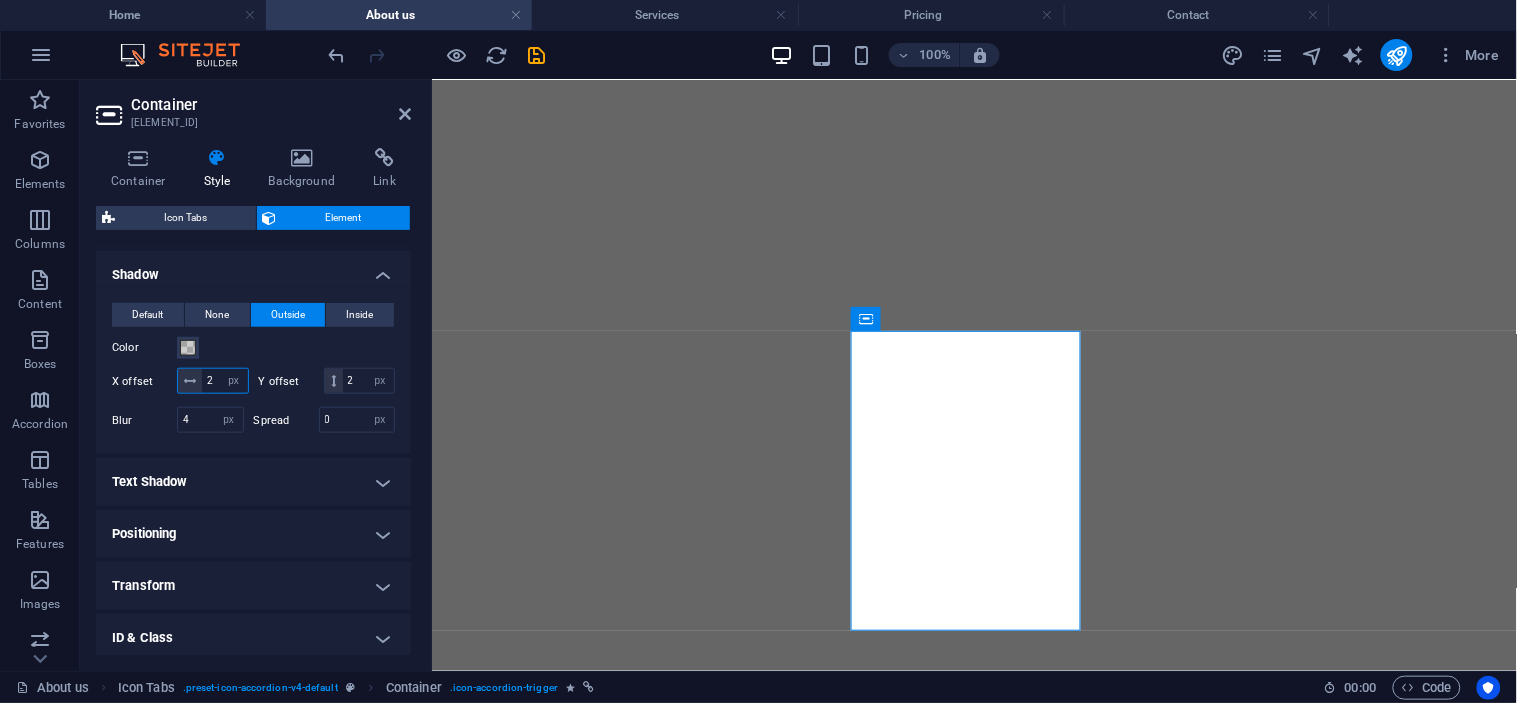 click on "2" at bounding box center [225, 381] 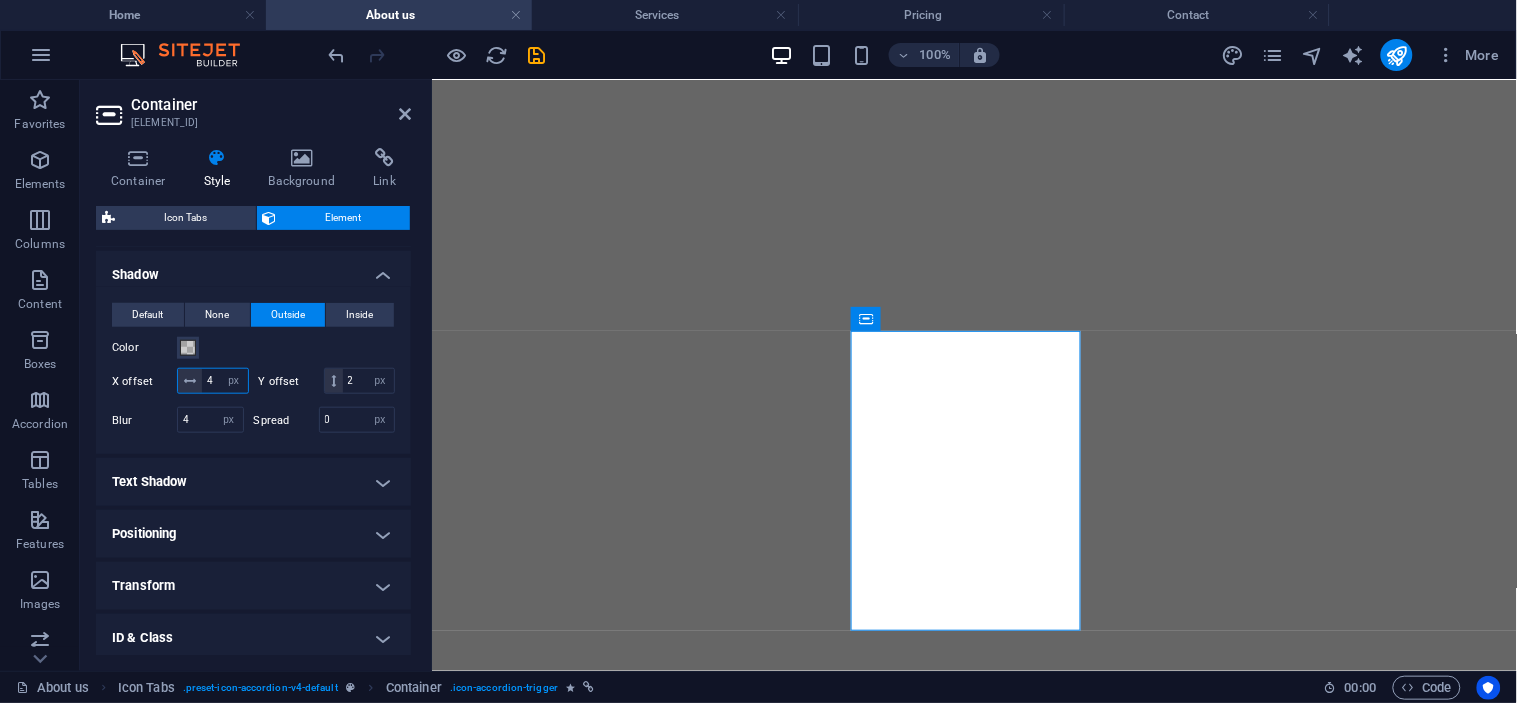 type on "3" 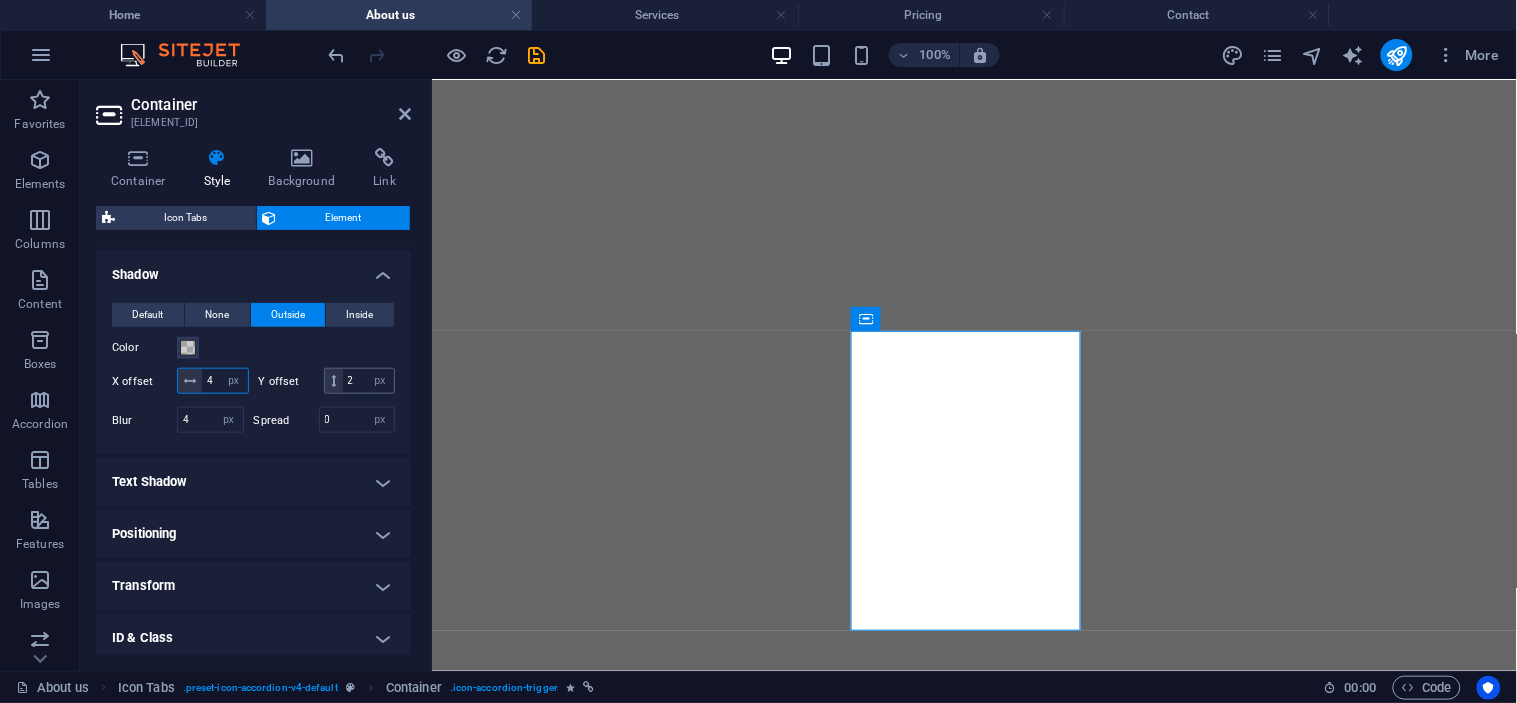 type on "4" 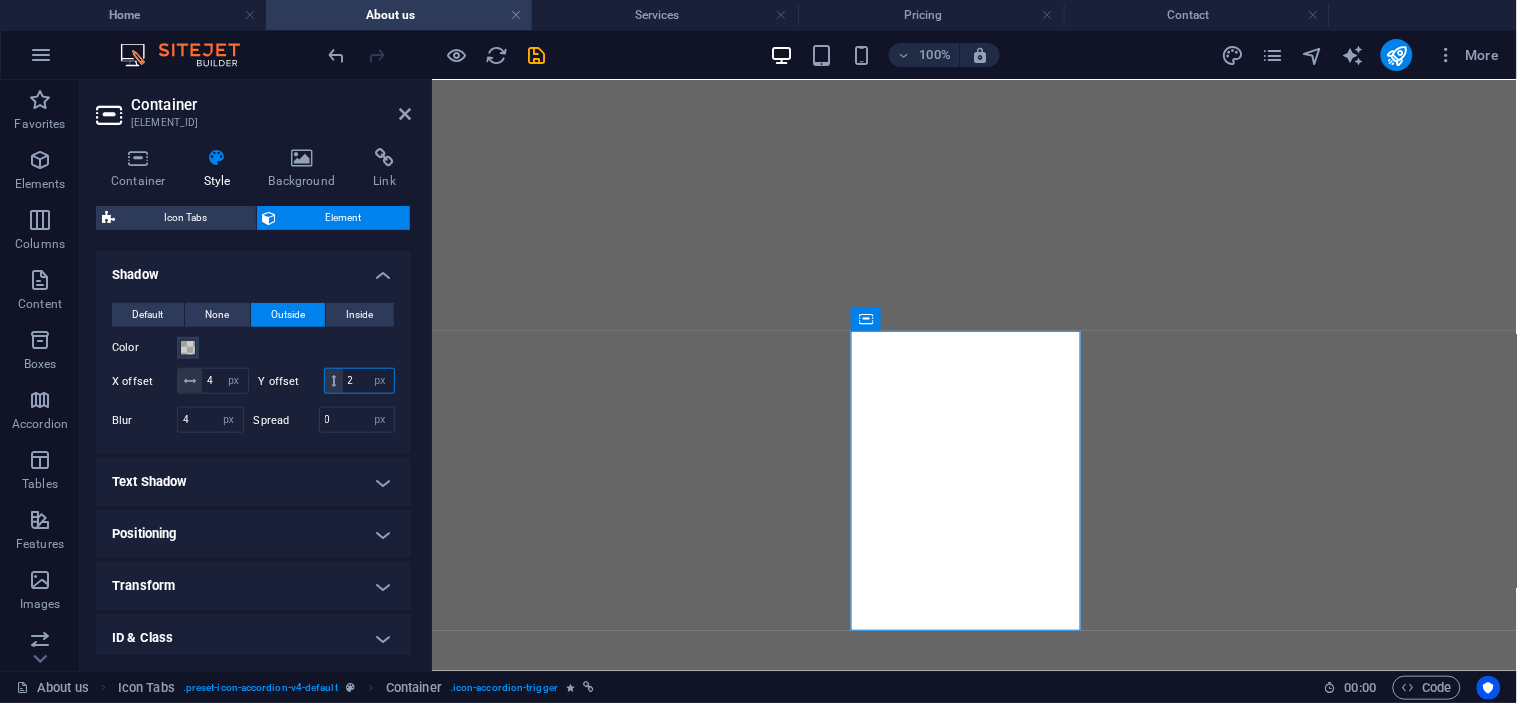 click on "2" at bounding box center (368, 381) 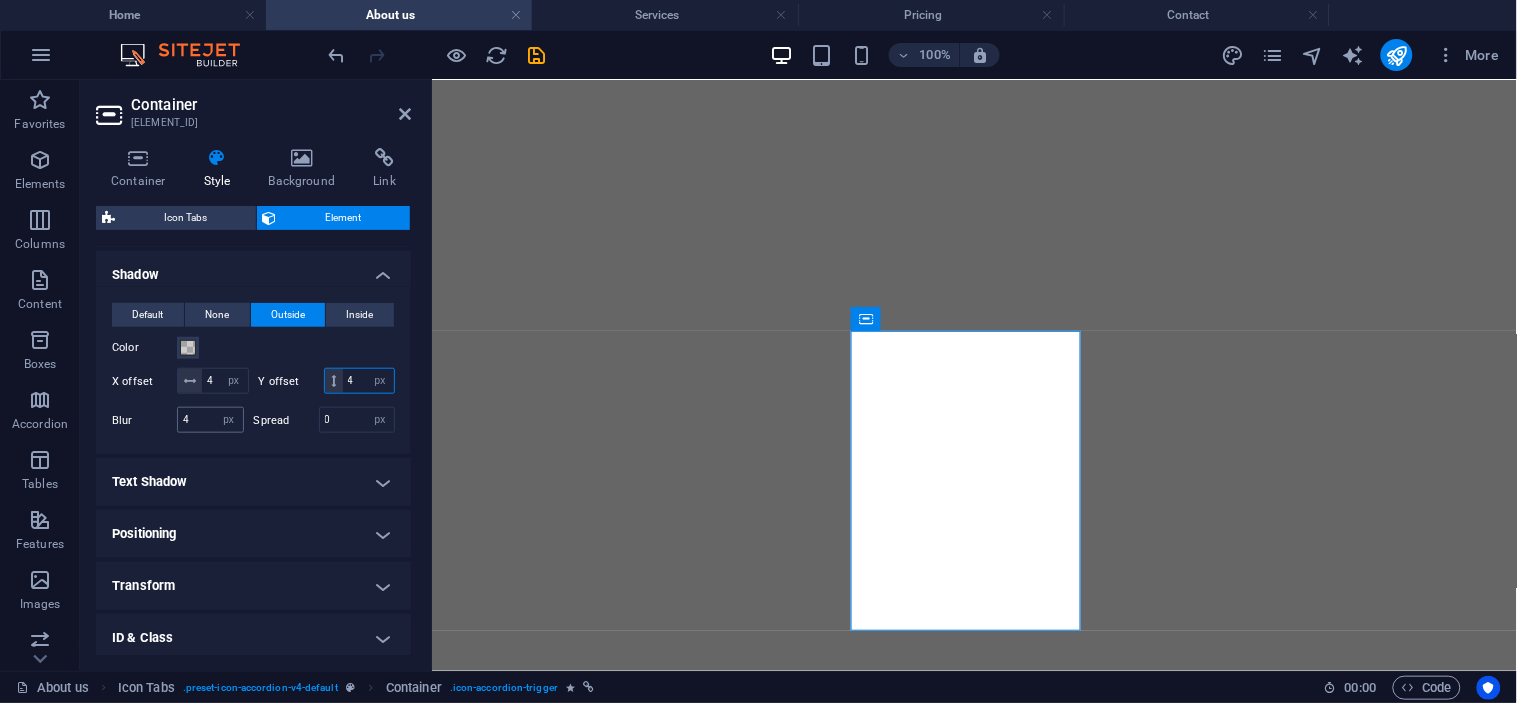 type on "4" 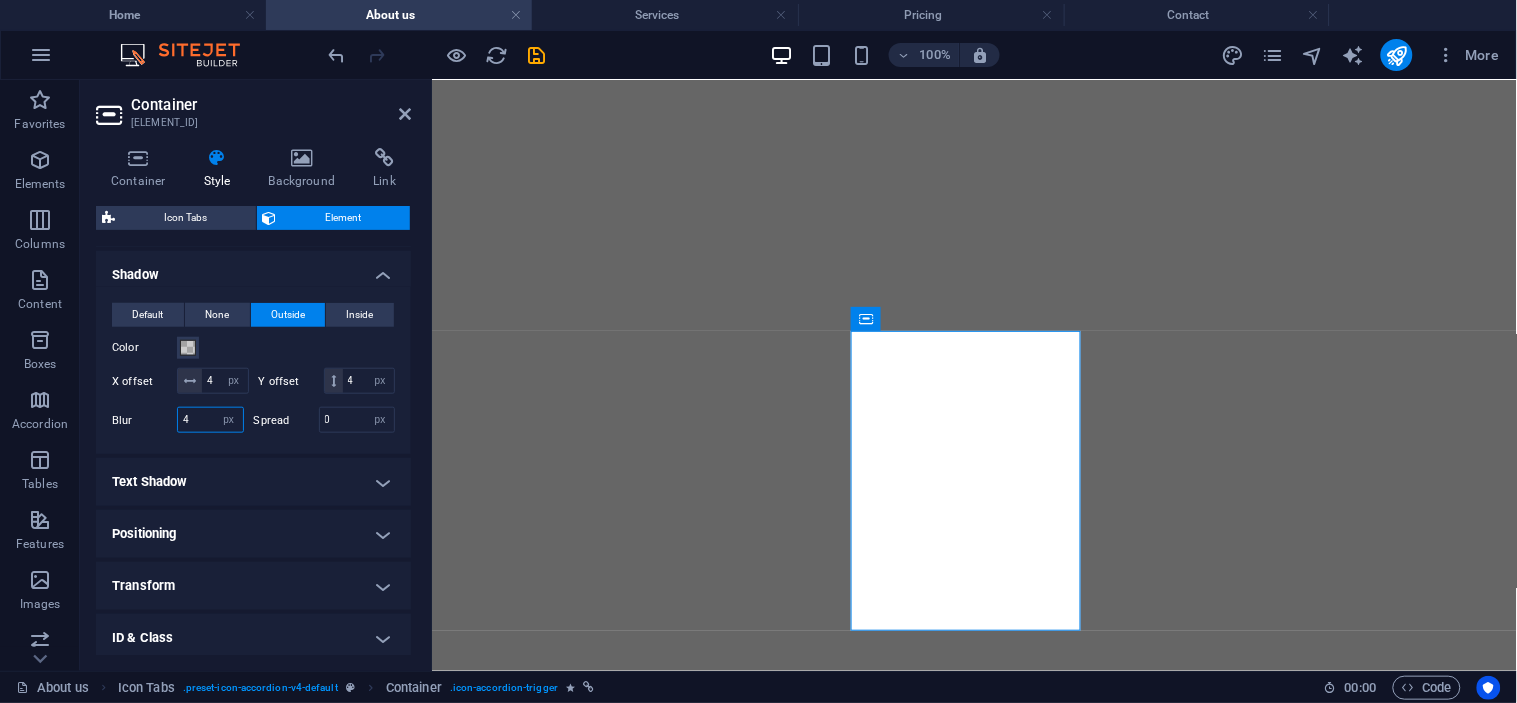 click on "4" at bounding box center [210, 420] 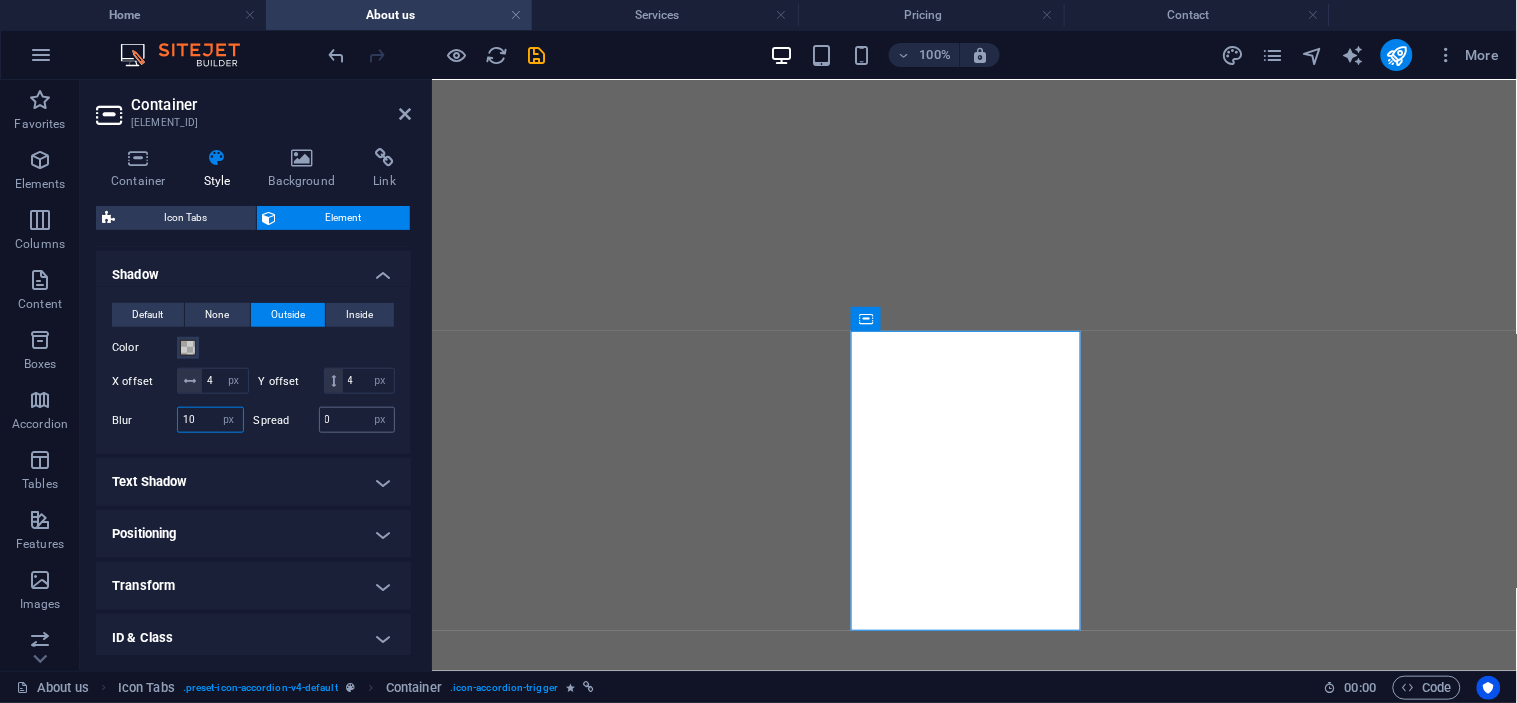 type on "10" 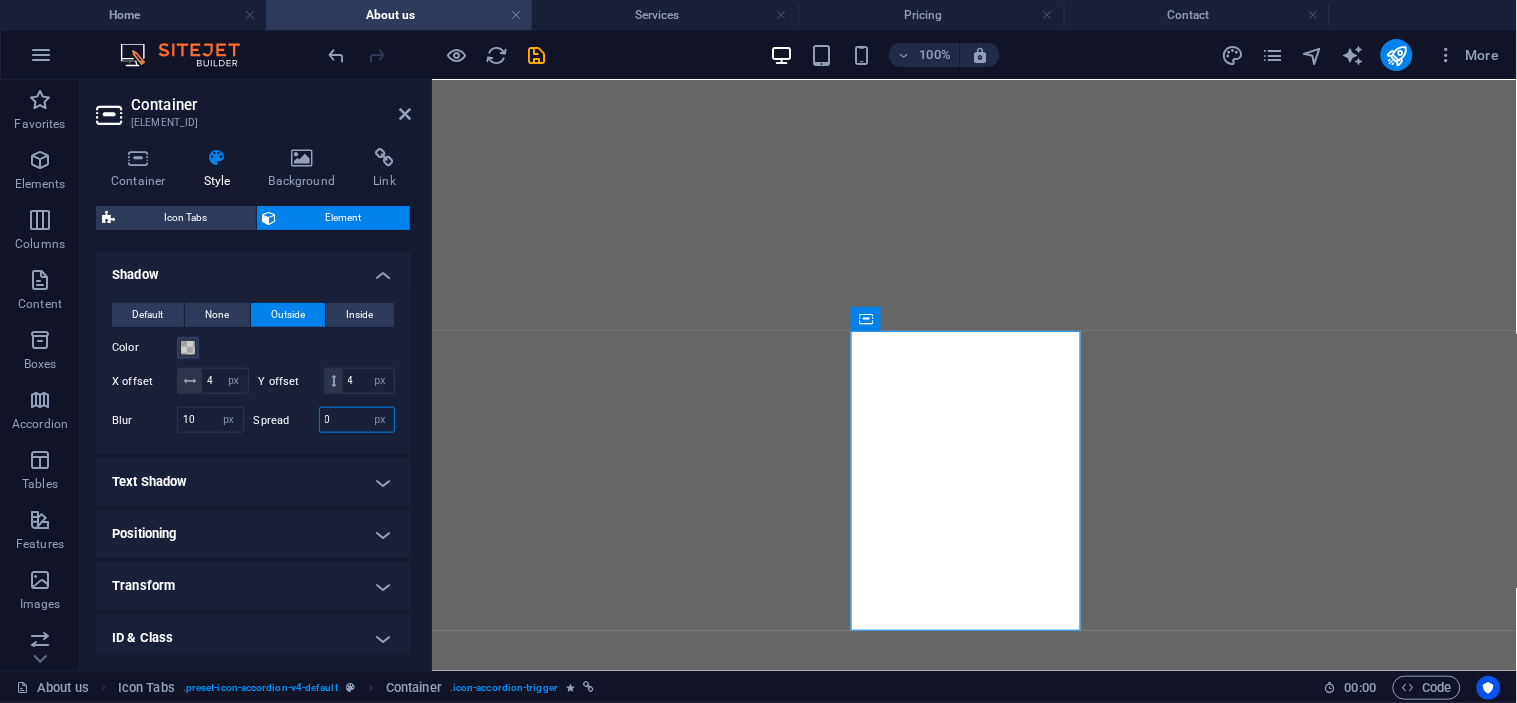 click on "0" at bounding box center (357, 420) 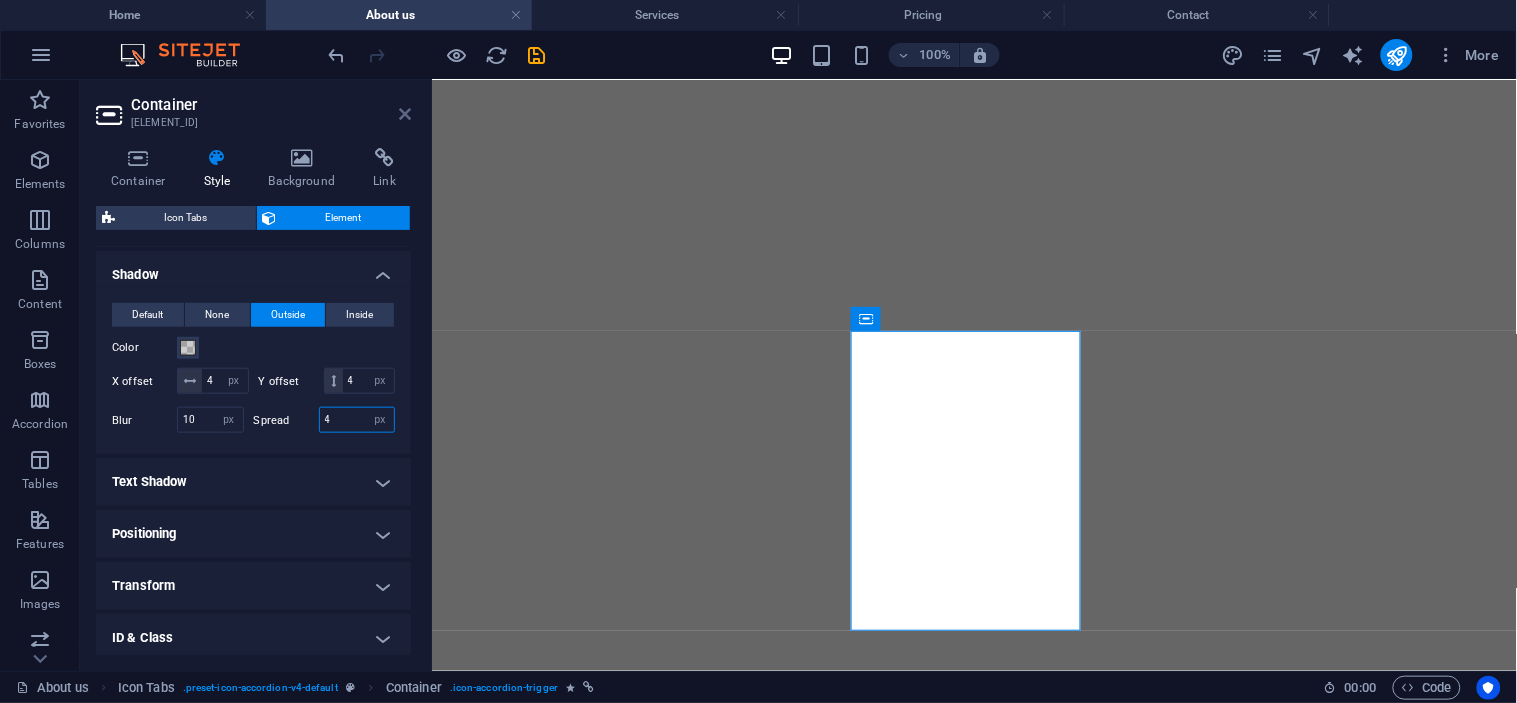 type on "4" 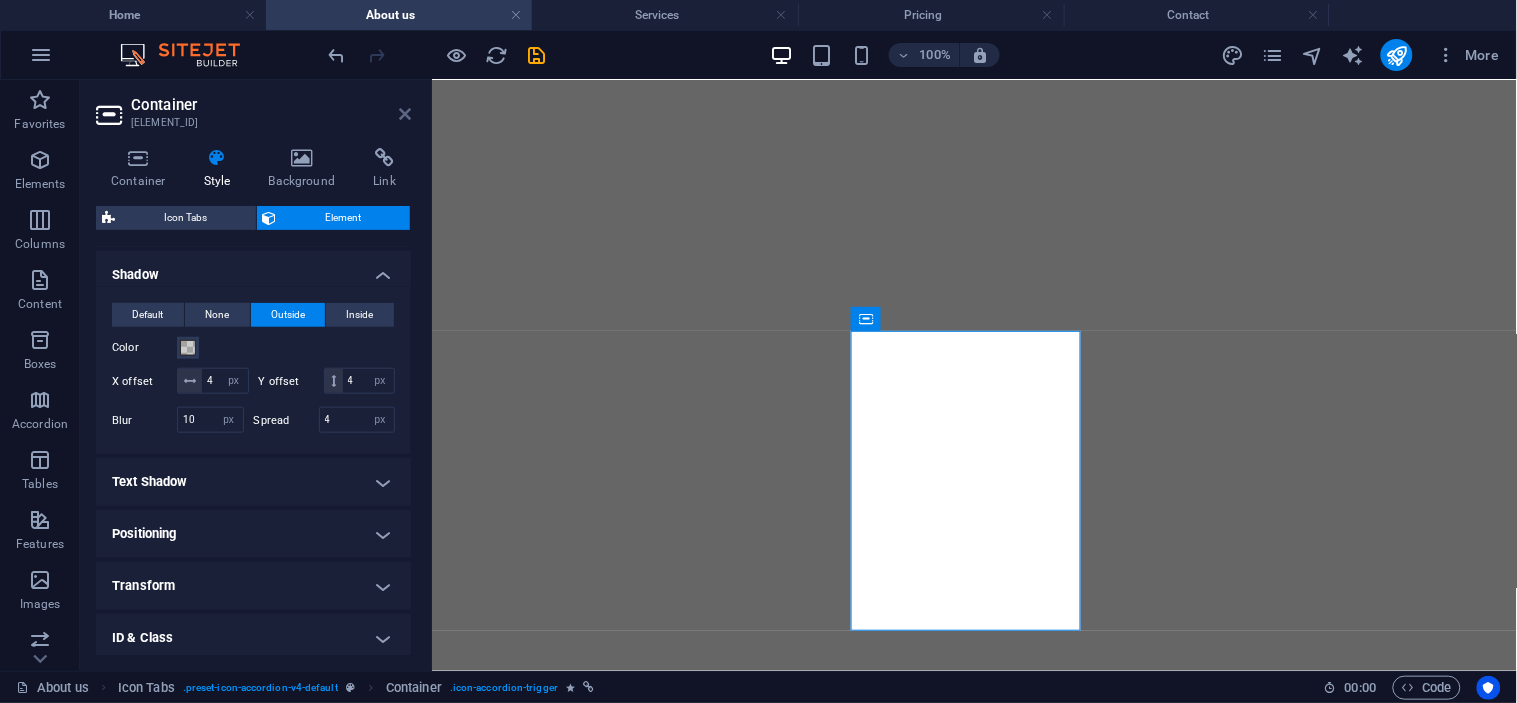 click at bounding box center [405, 114] 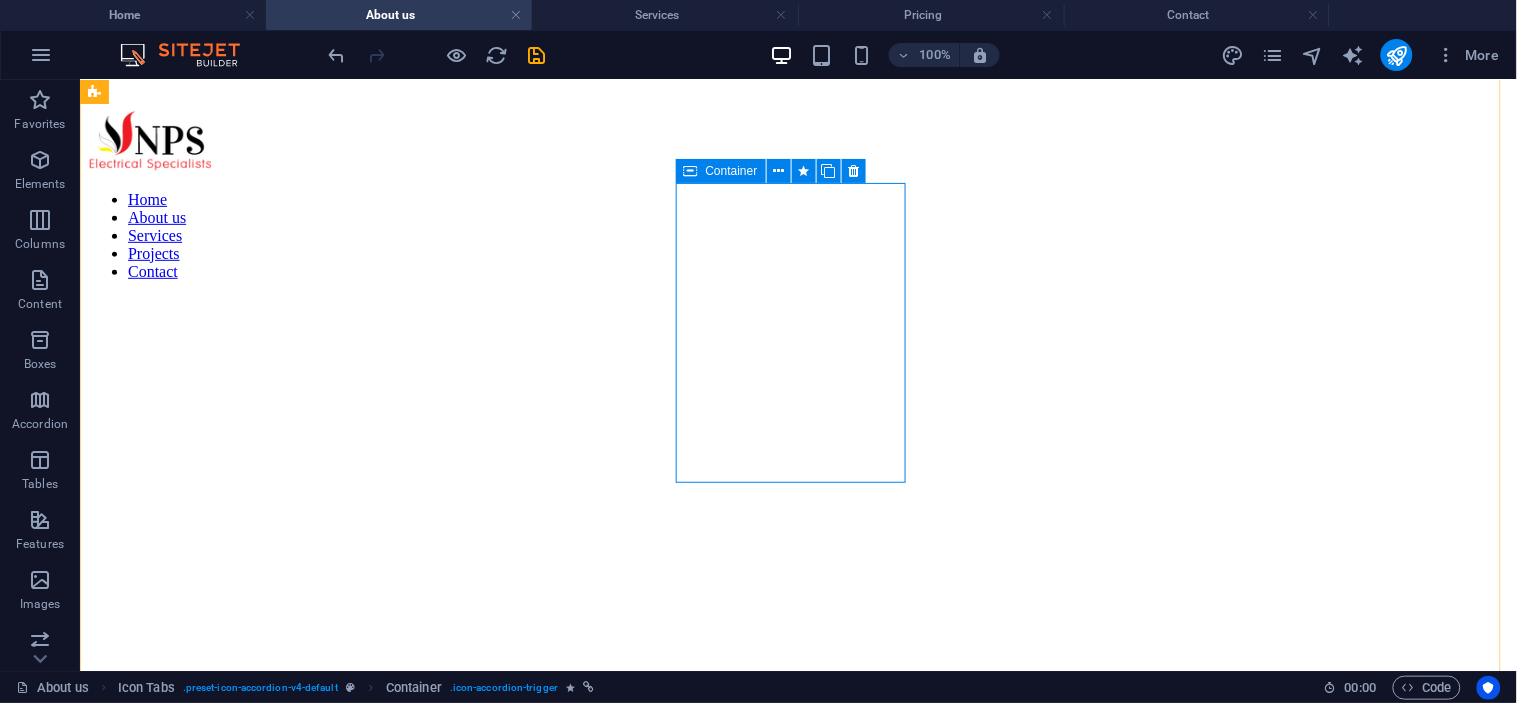 scroll, scrollTop: 2155, scrollLeft: 0, axis: vertical 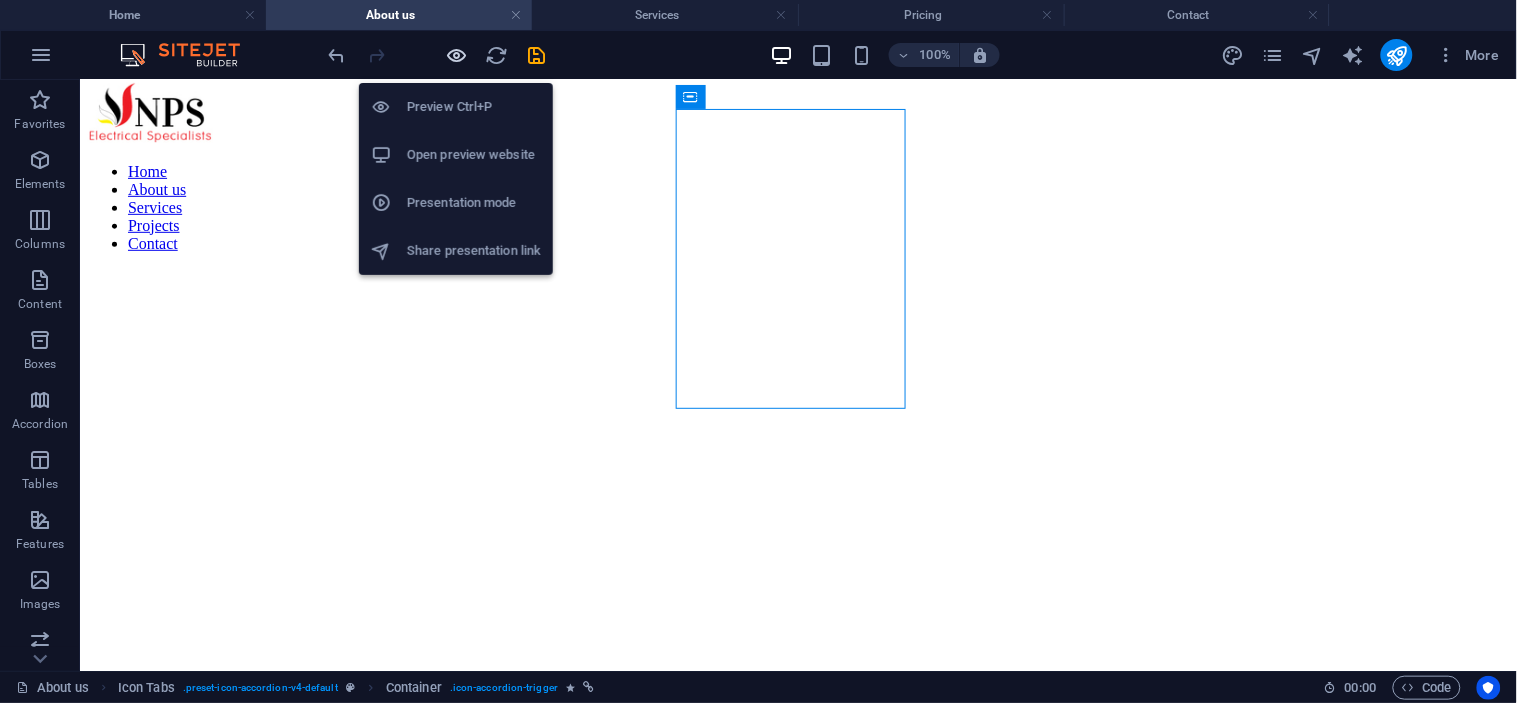 click at bounding box center [457, 55] 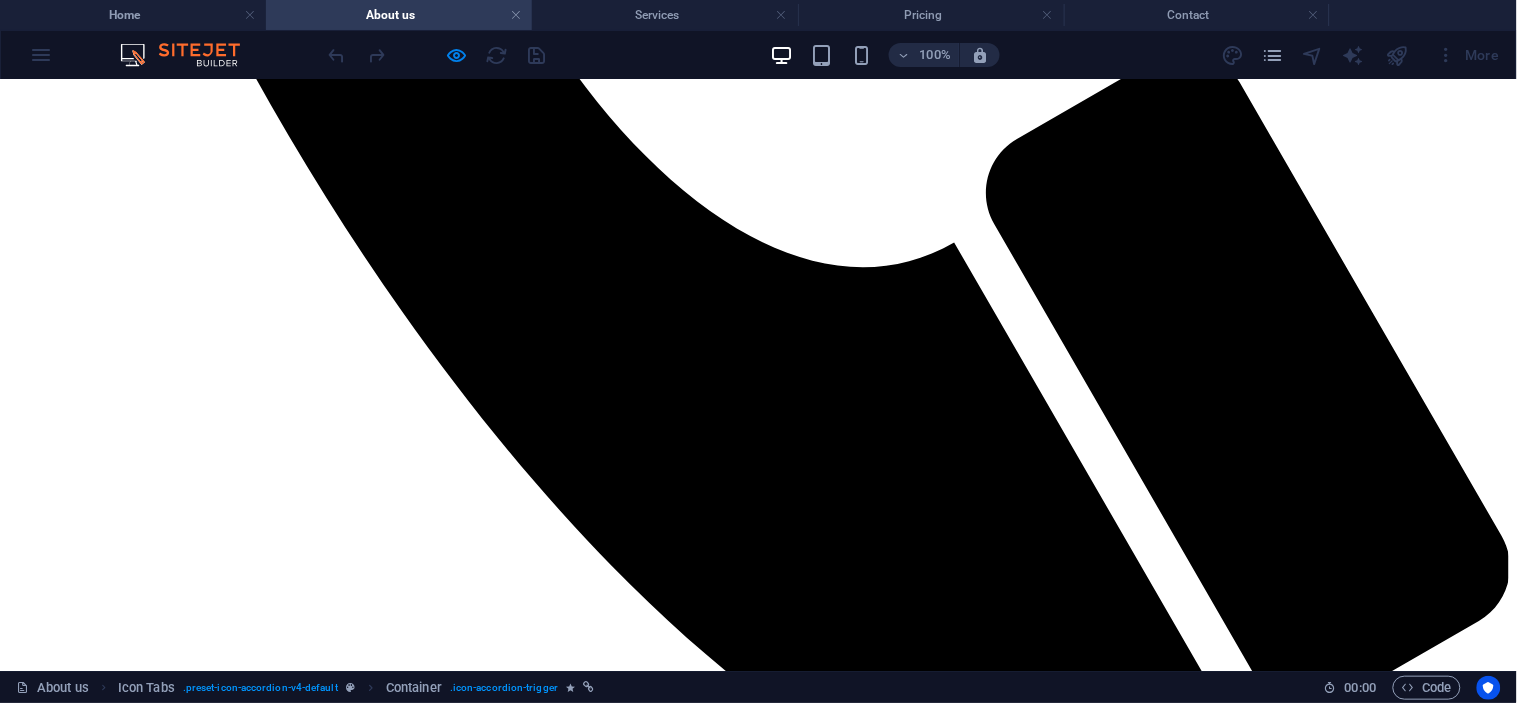 scroll, scrollTop: 1355, scrollLeft: 0, axis: vertical 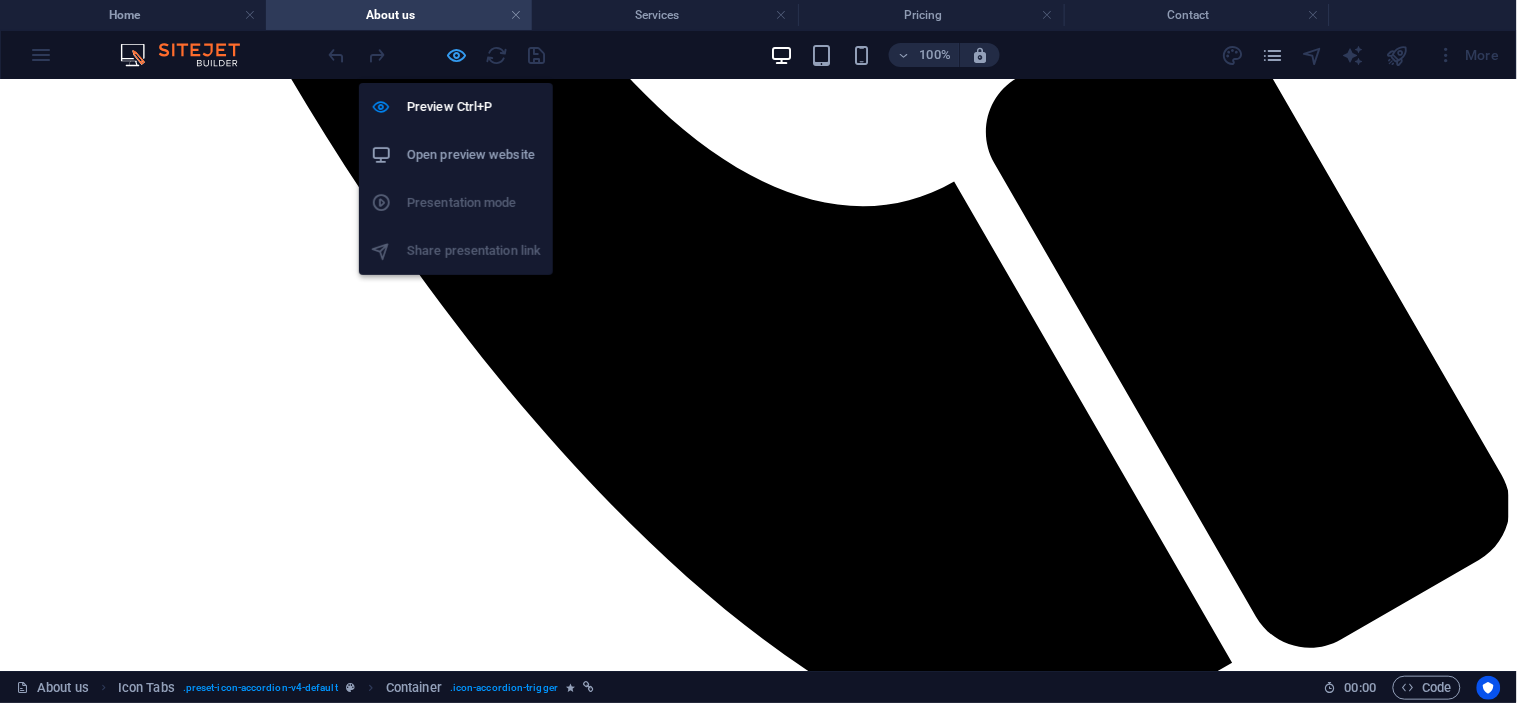 click at bounding box center [457, 55] 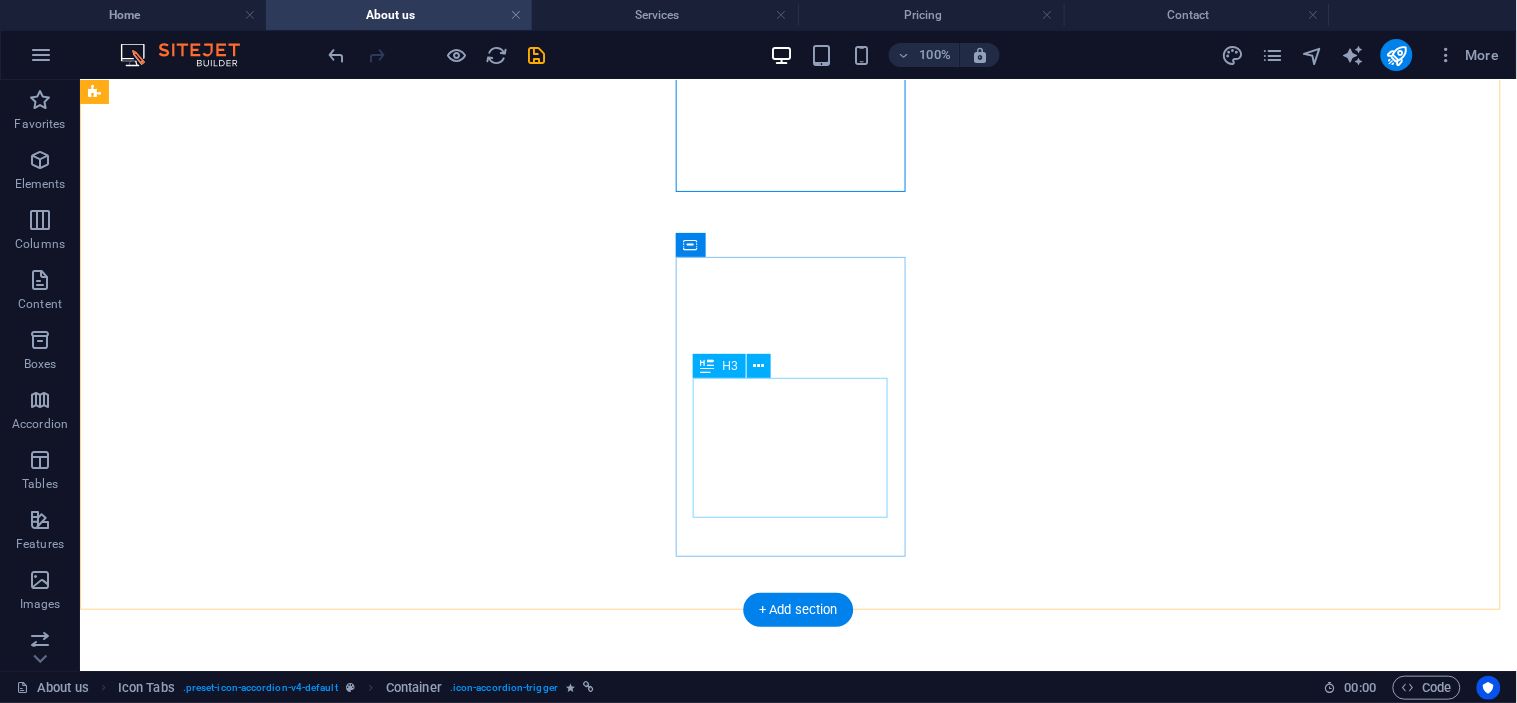 click on "Renewable Energy, Voice/Data, Fire/ Alarm Systems" at bounding box center [206, 3635] 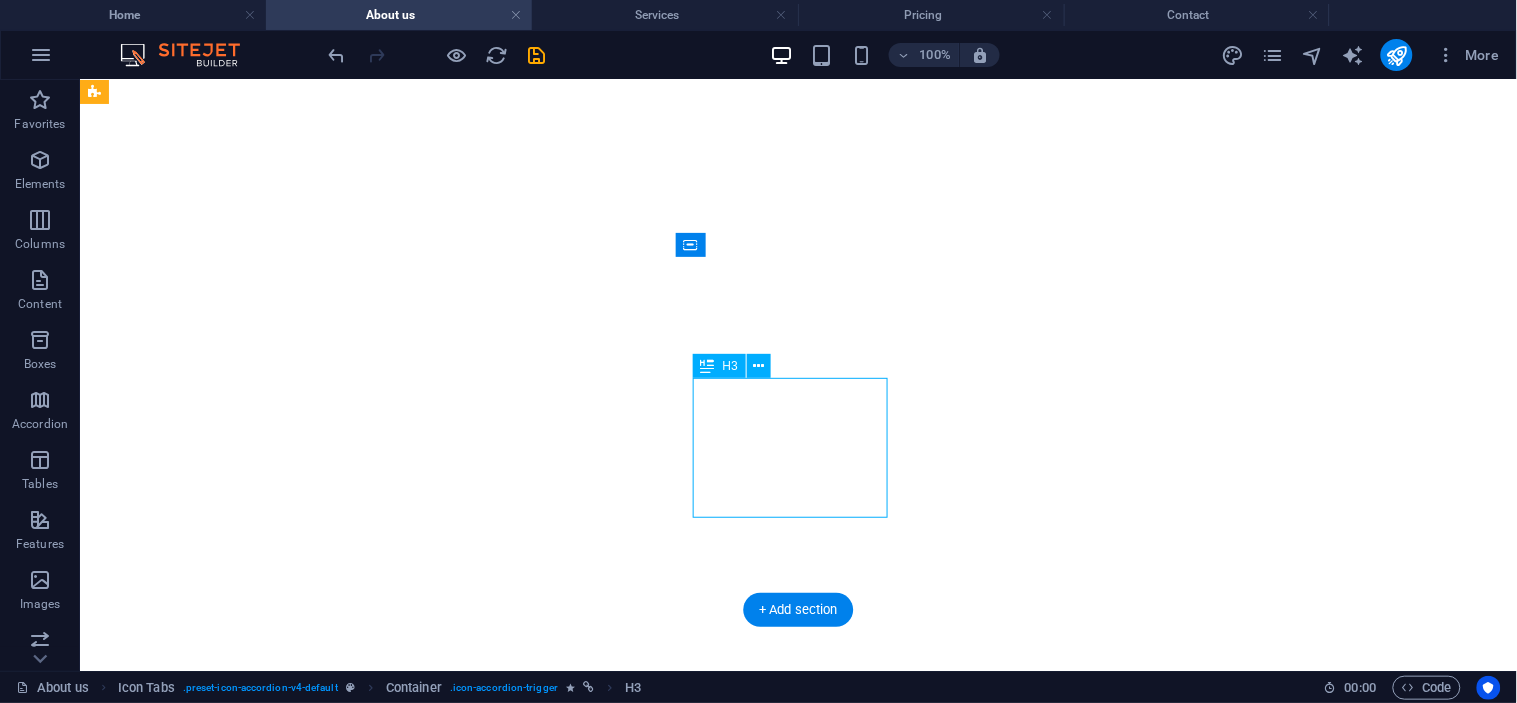 click on "Renewable Energy, Voice/Data, Fire/ Alarm Systems" at bounding box center (206, 3635) 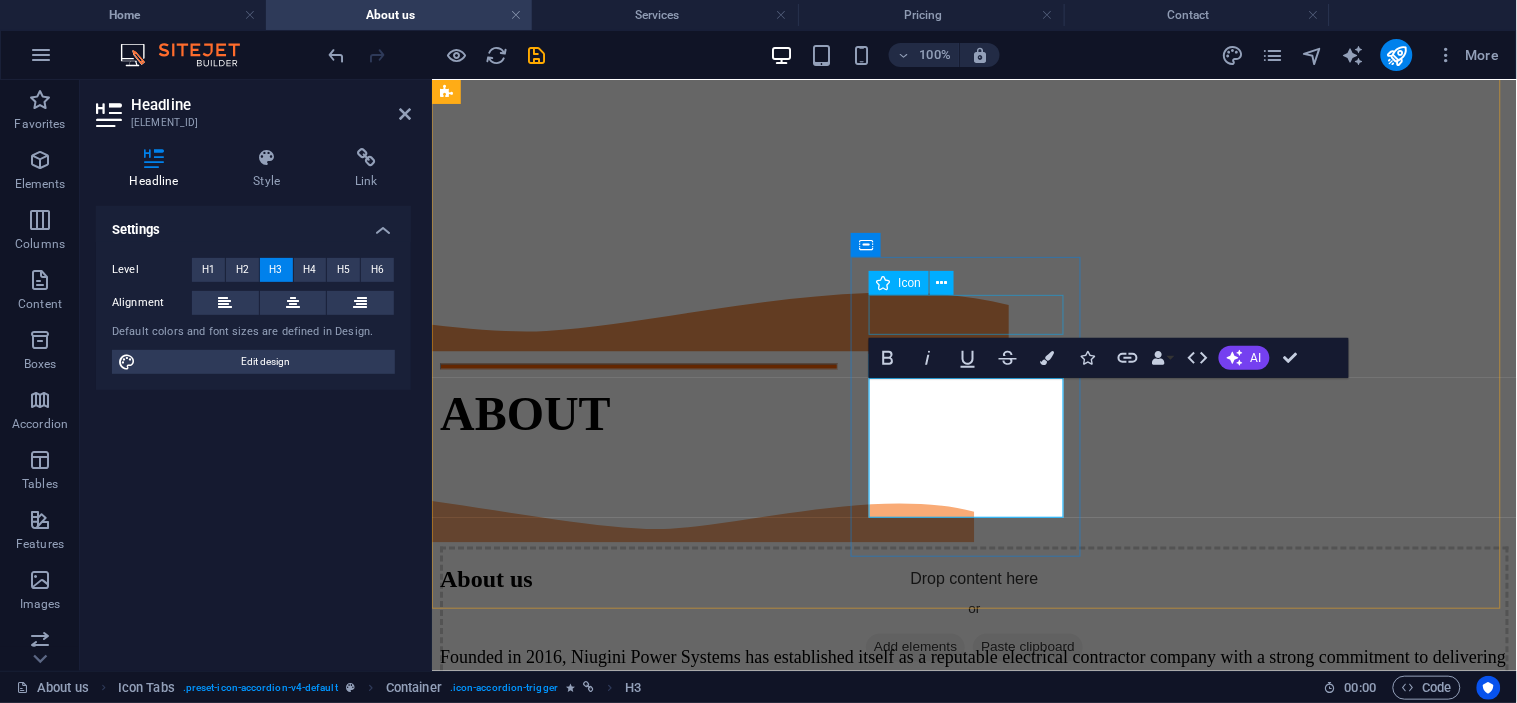 click at bounding box center [558, 2926] 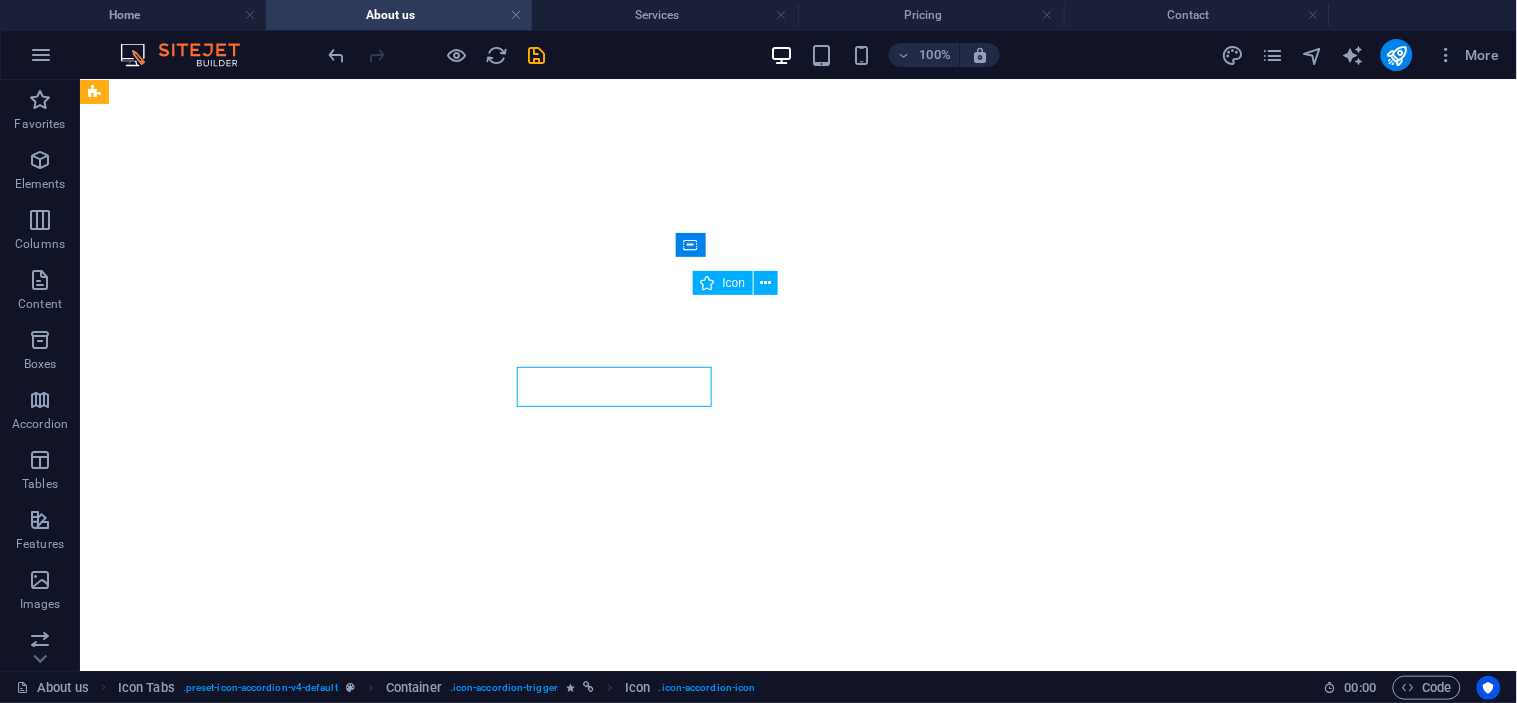 scroll, scrollTop: 2372, scrollLeft: 0, axis: vertical 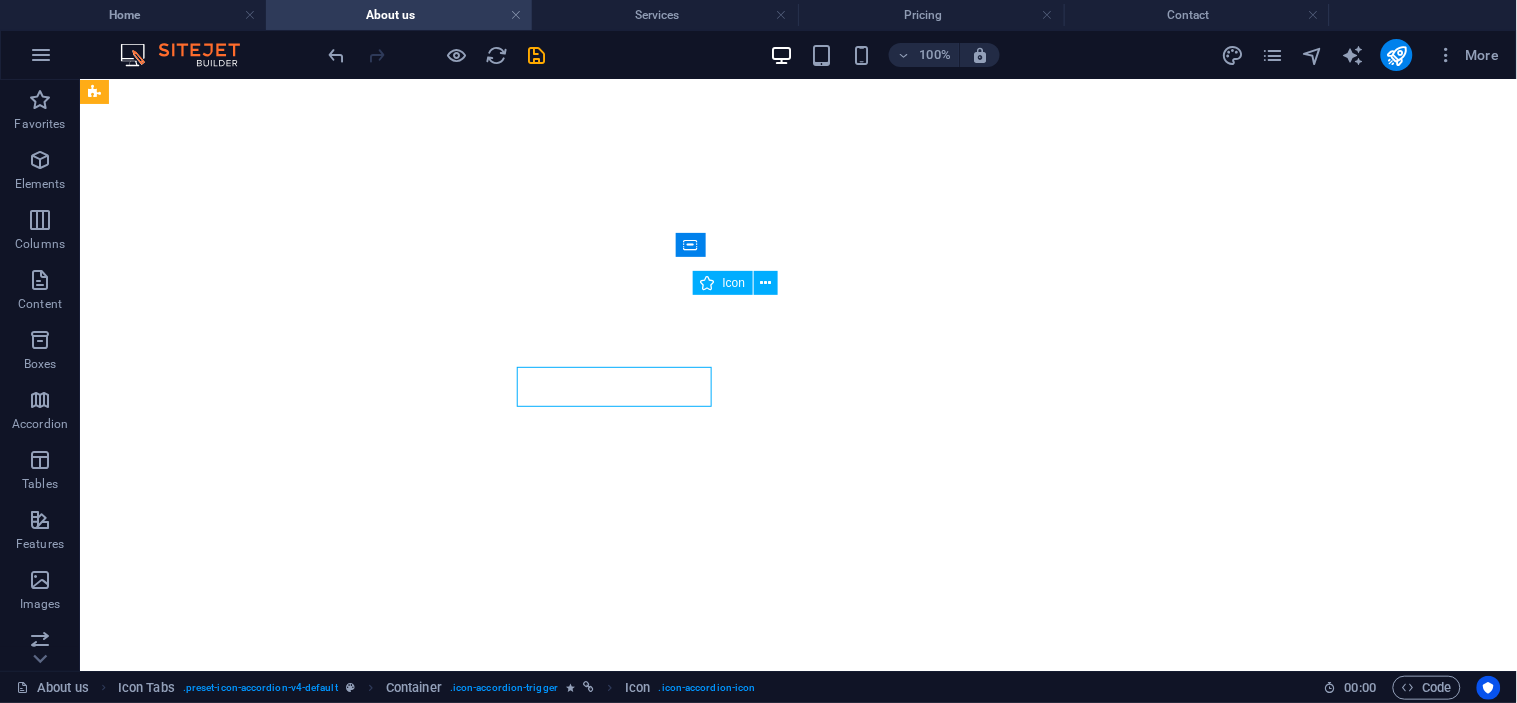 click at bounding box center (206, 3468) 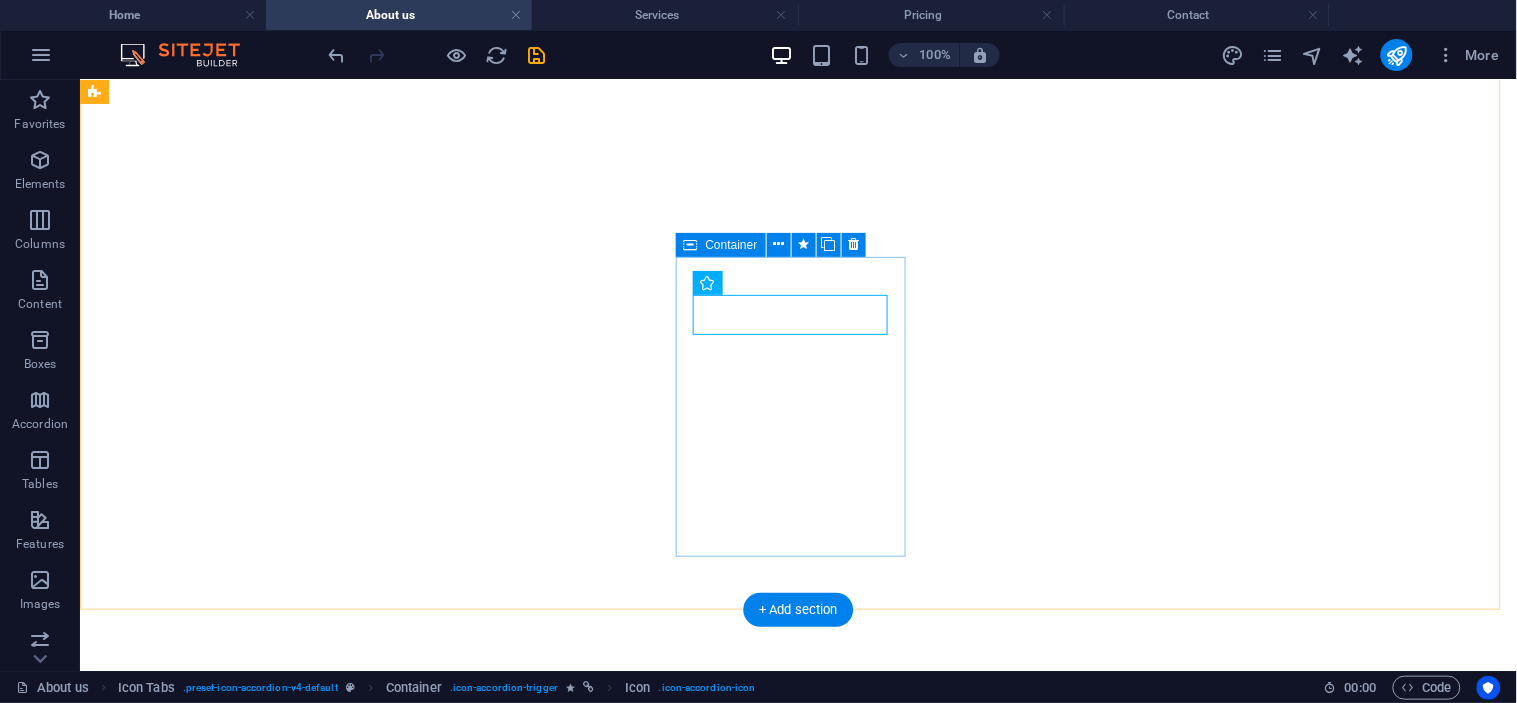 click on "Renewable Energy, Voice/Data, Fire/ Alarm Systems" at bounding box center [206, 3510] 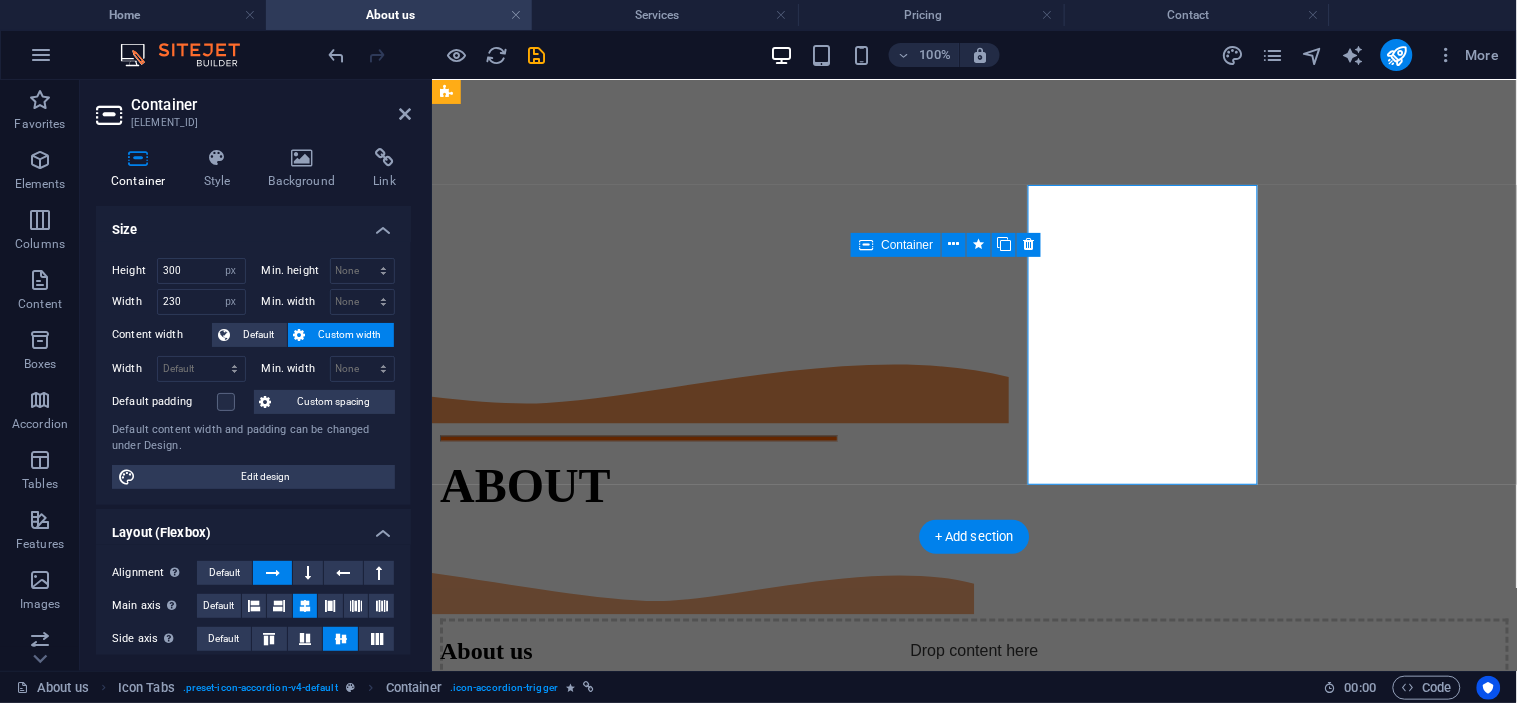 scroll, scrollTop: 2444, scrollLeft: 0, axis: vertical 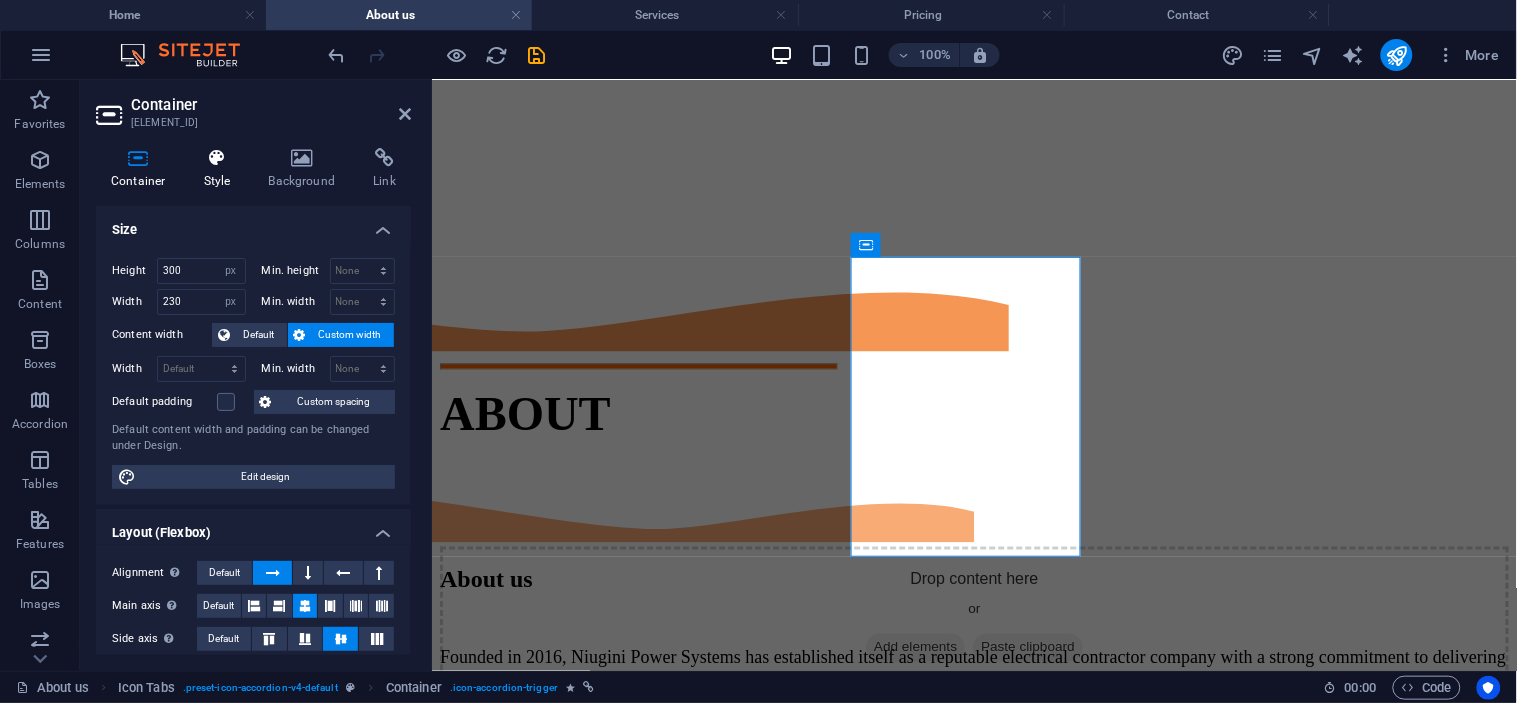 click at bounding box center [217, 158] 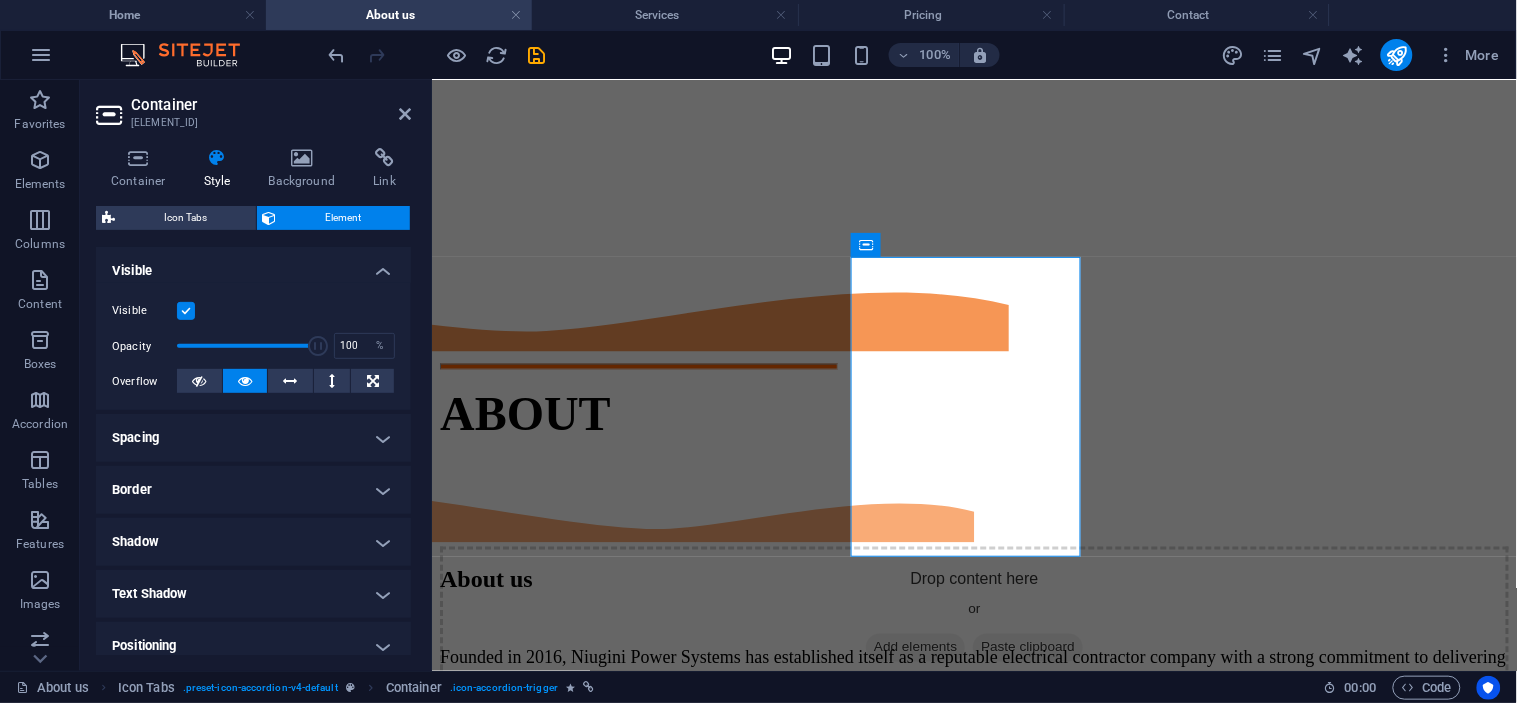 scroll, scrollTop: 436, scrollLeft: 0, axis: vertical 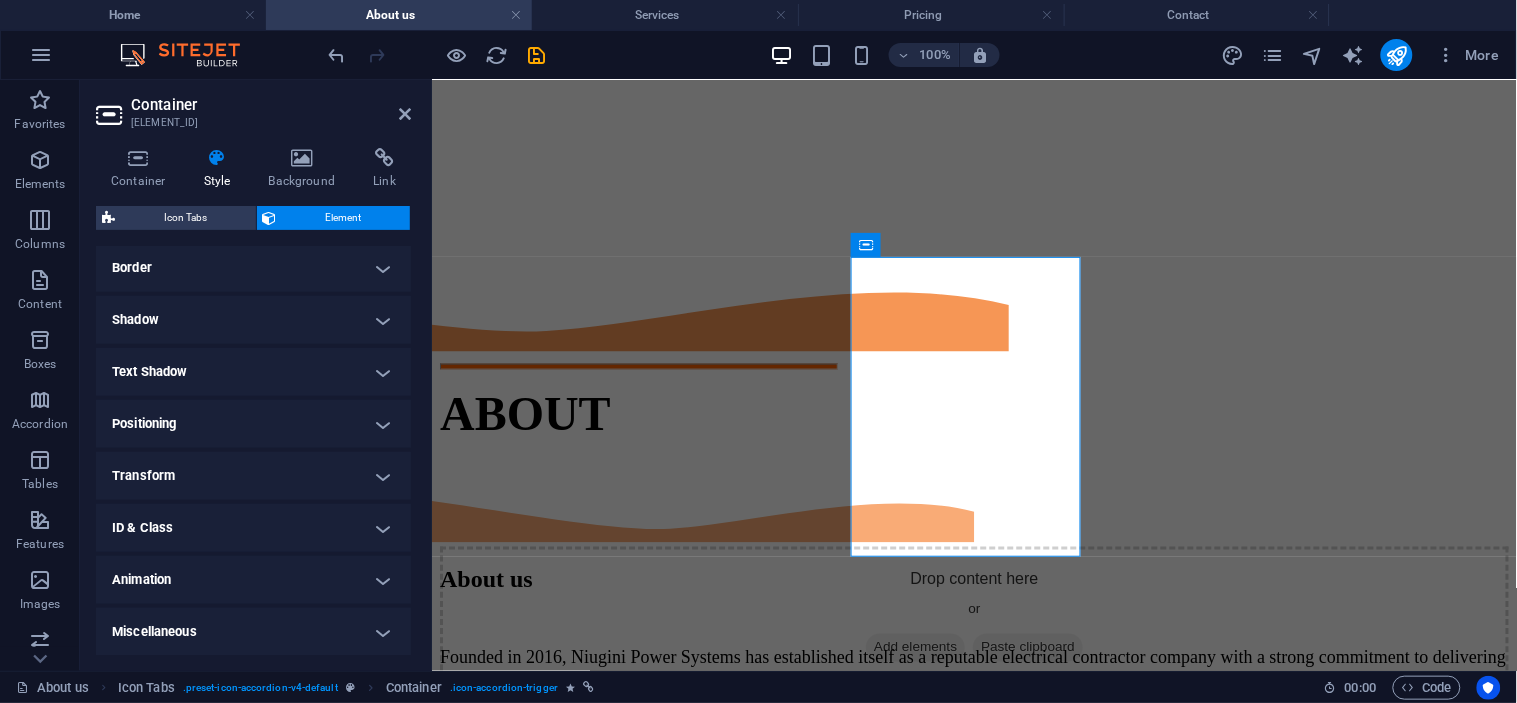 click on "Shadow" at bounding box center [253, 320] 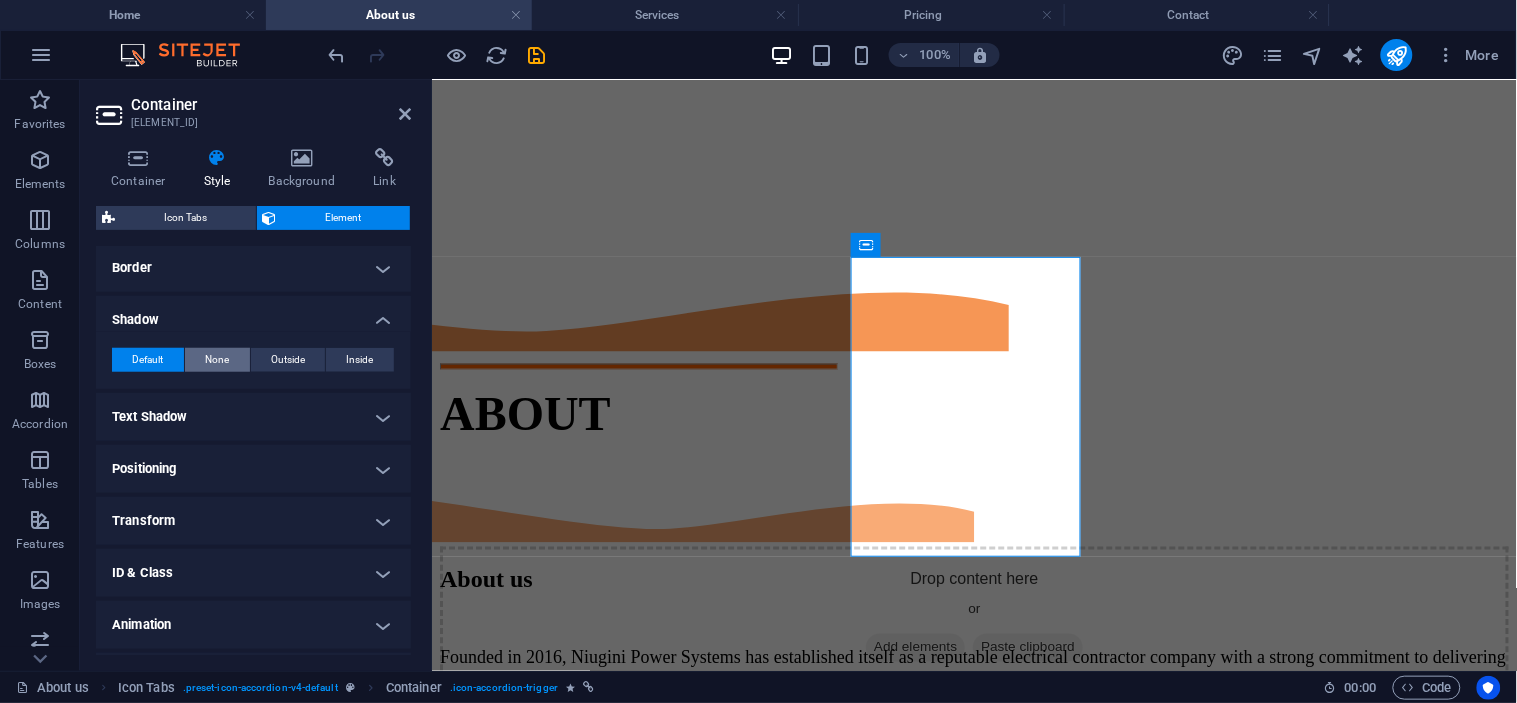 click on "None" at bounding box center [217, 360] 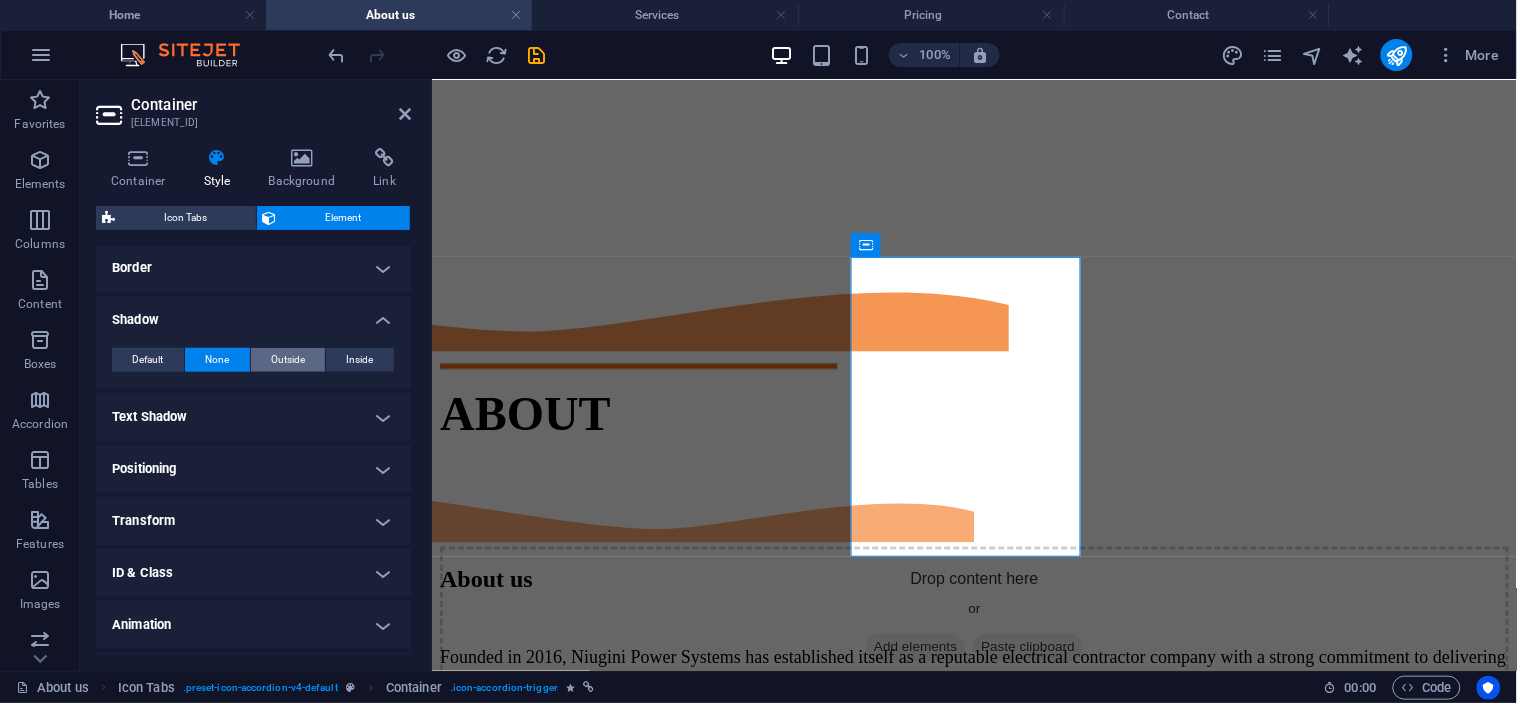 click on "Outside" at bounding box center (288, 360) 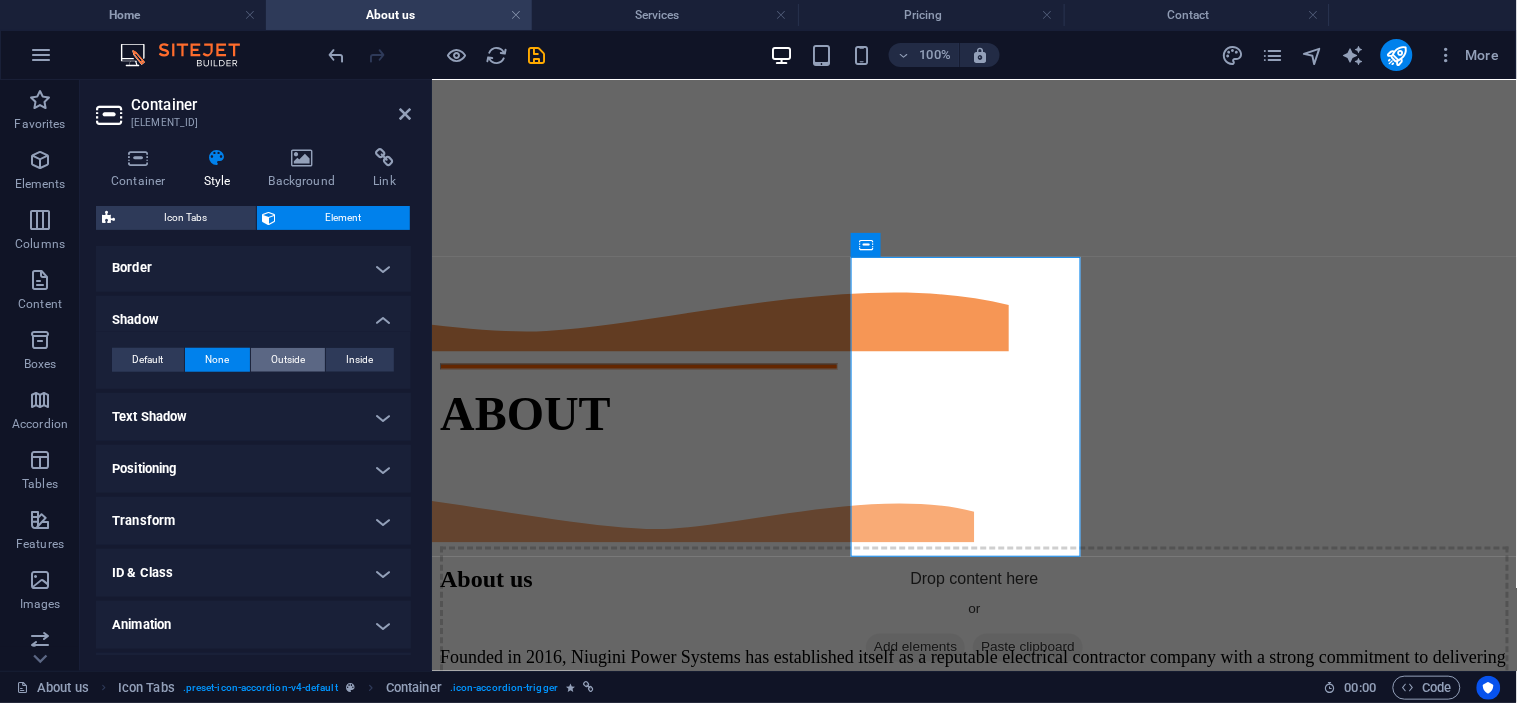 type on "4" 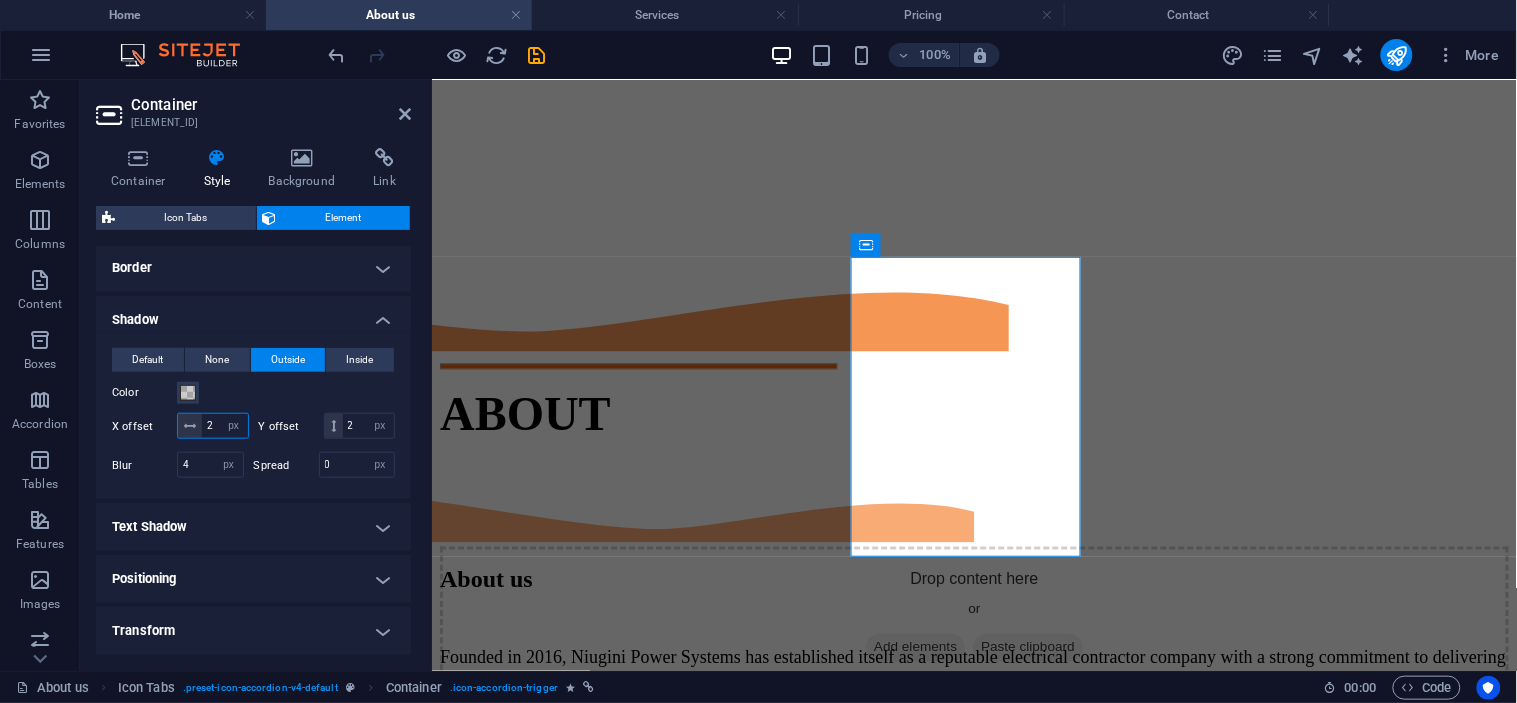 click on "2" at bounding box center (225, 426) 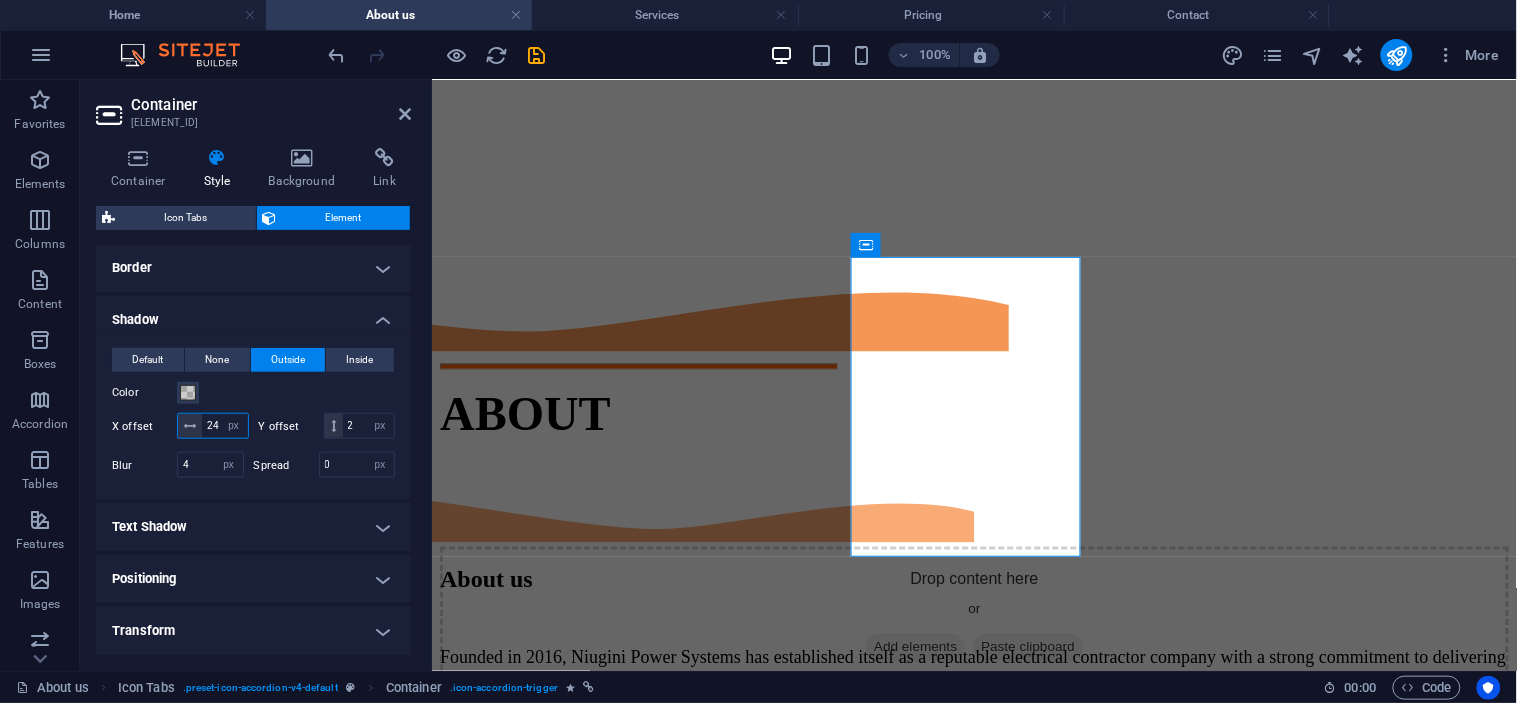 type on "2" 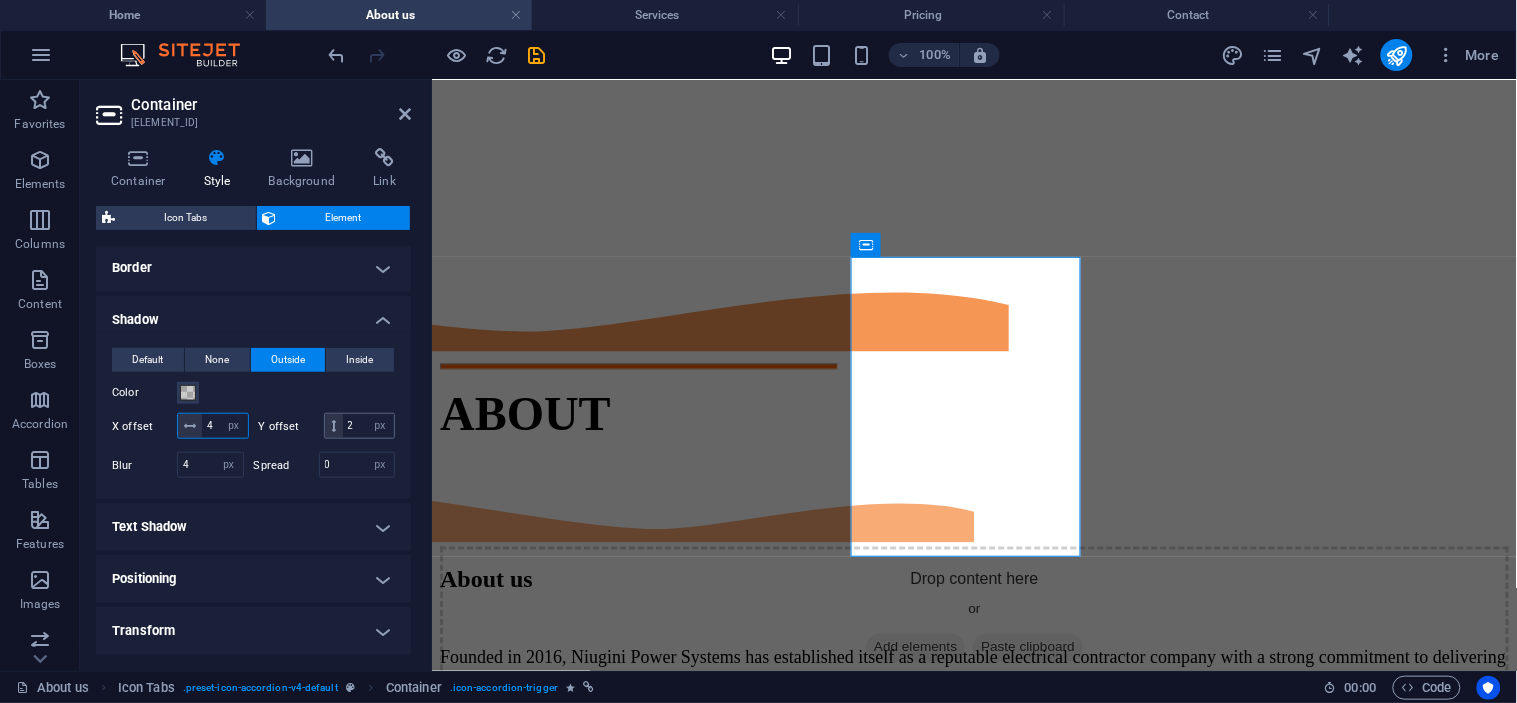 type on "4" 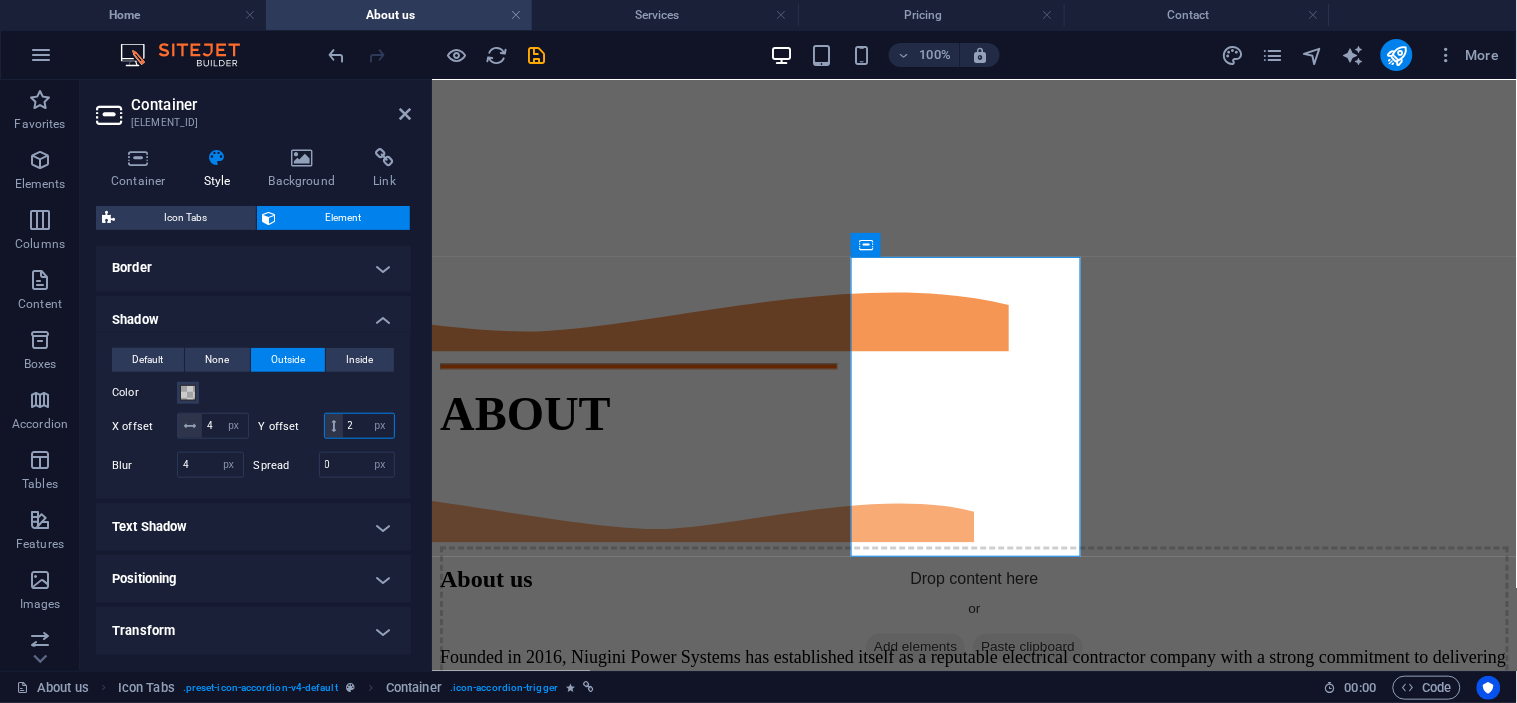 click on "2" at bounding box center [368, 426] 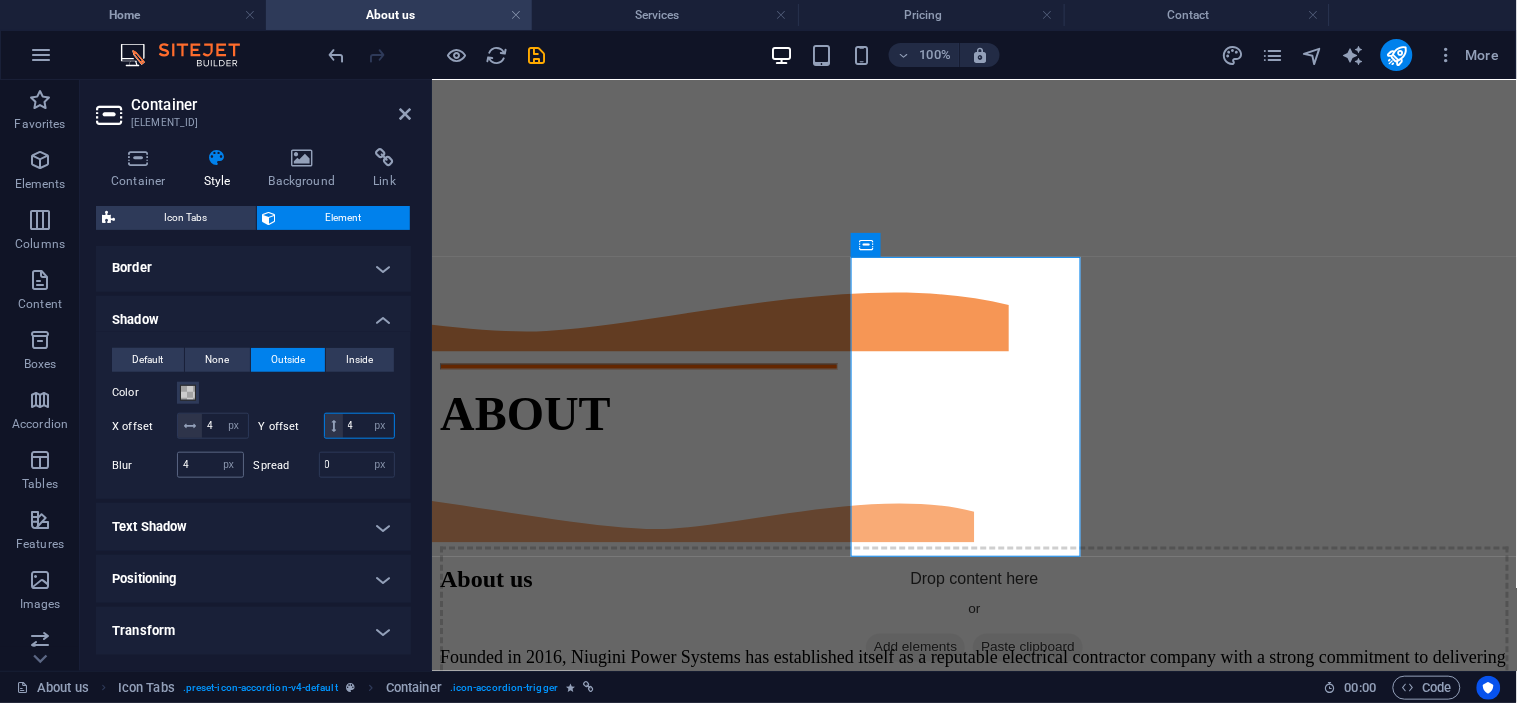 type on "4" 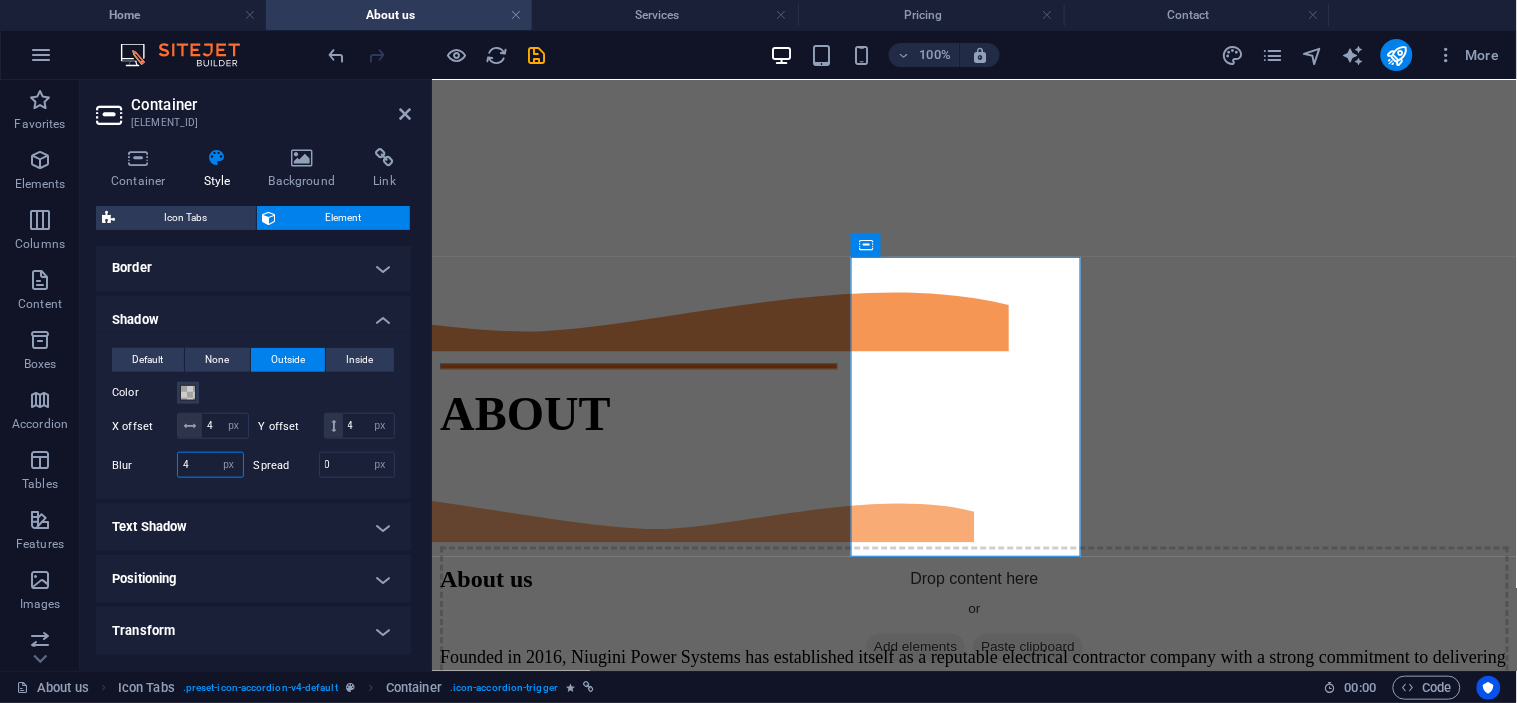click on "4" at bounding box center [210, 465] 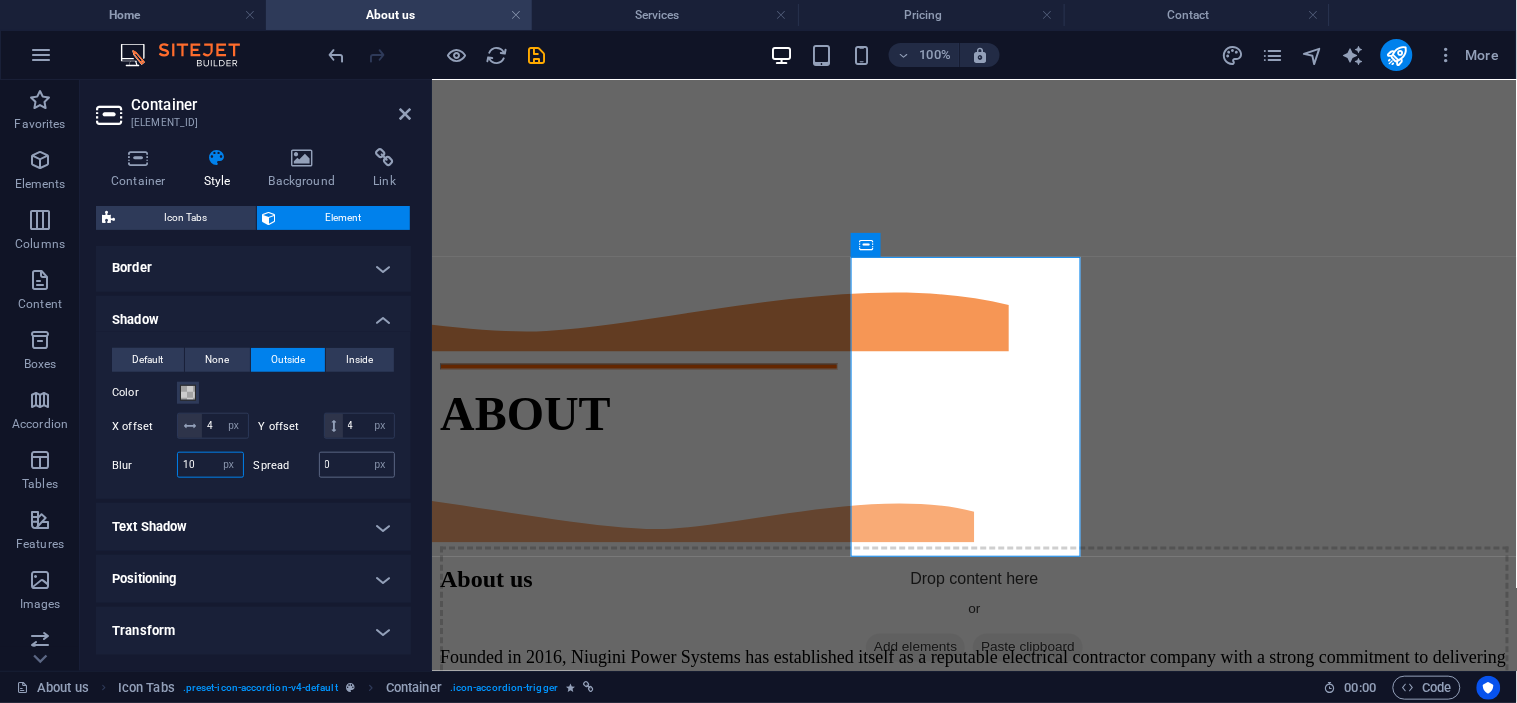 type on "10" 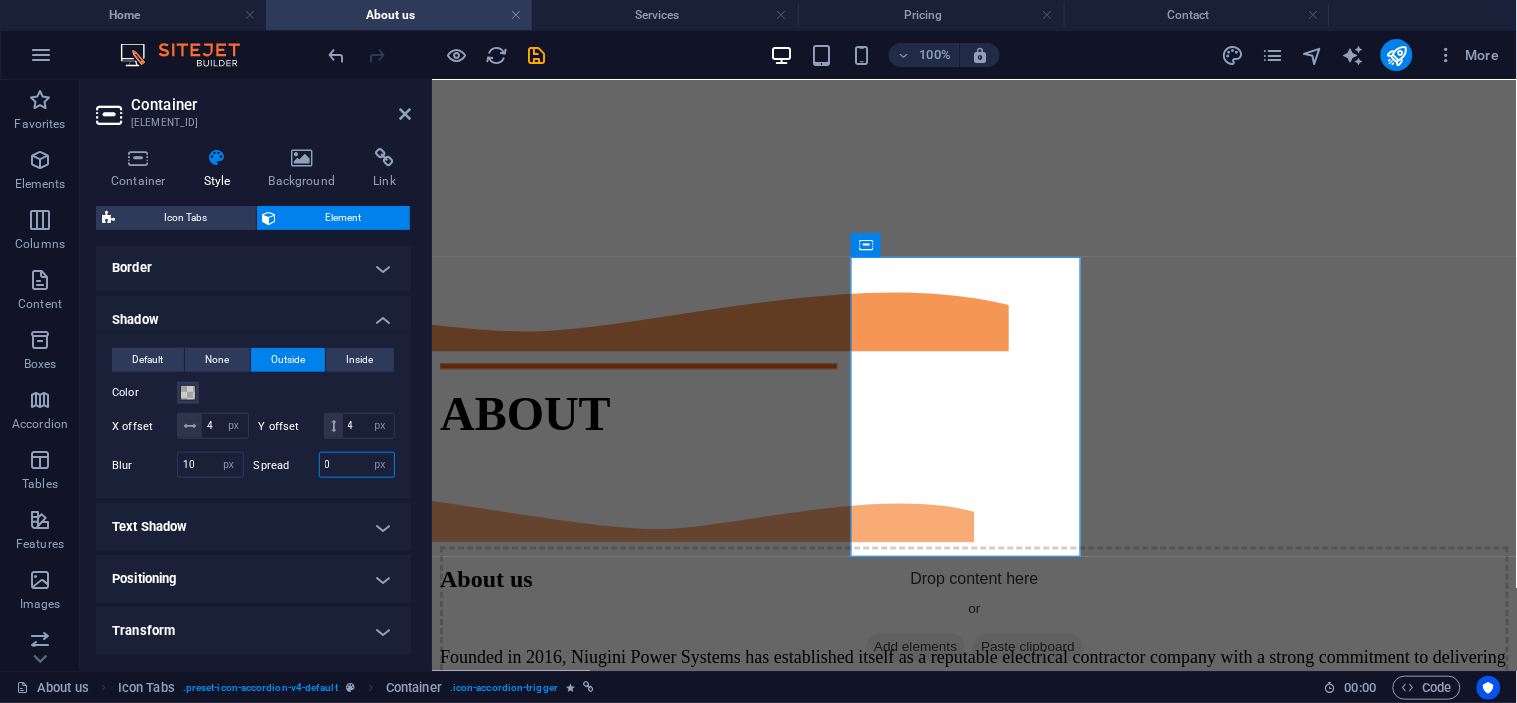 click on "0" at bounding box center (357, 465) 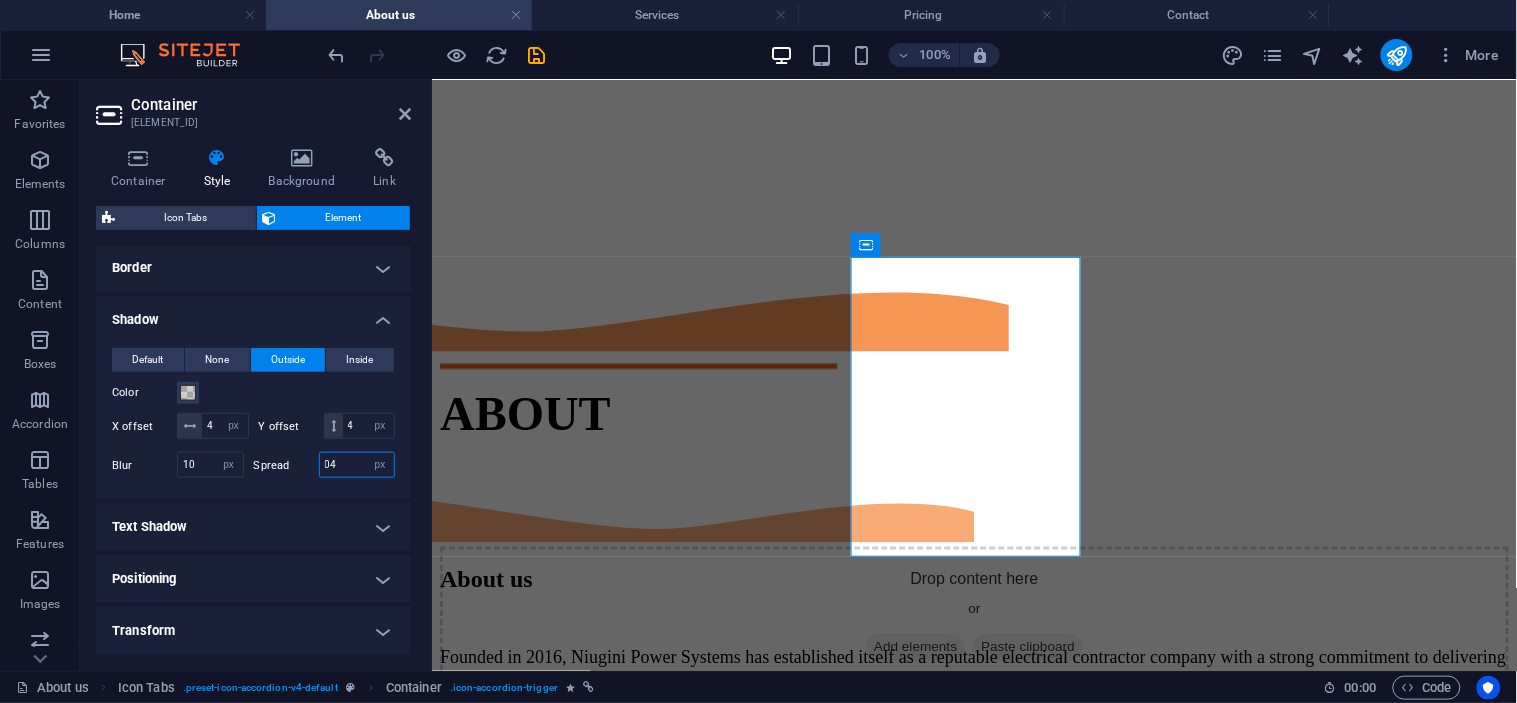 type on "0" 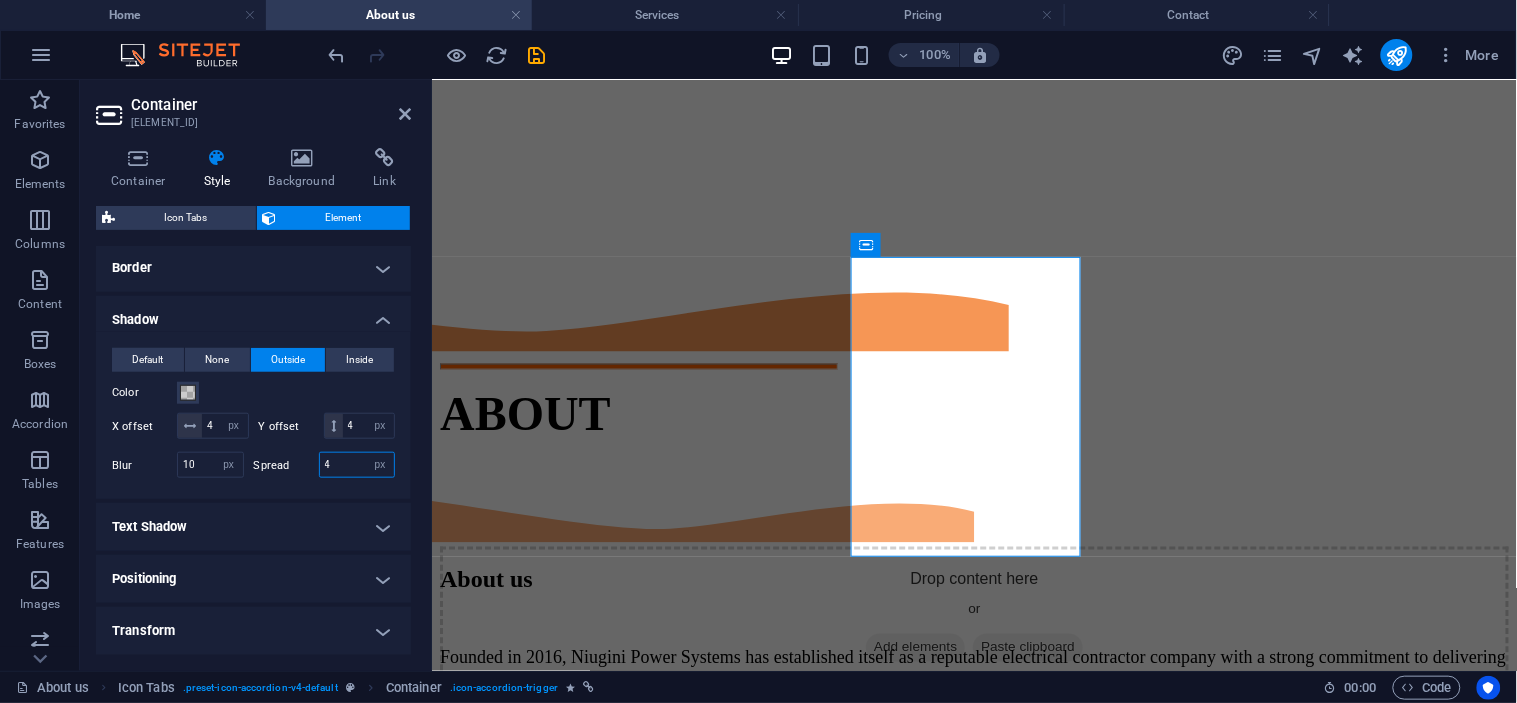 type on "4" 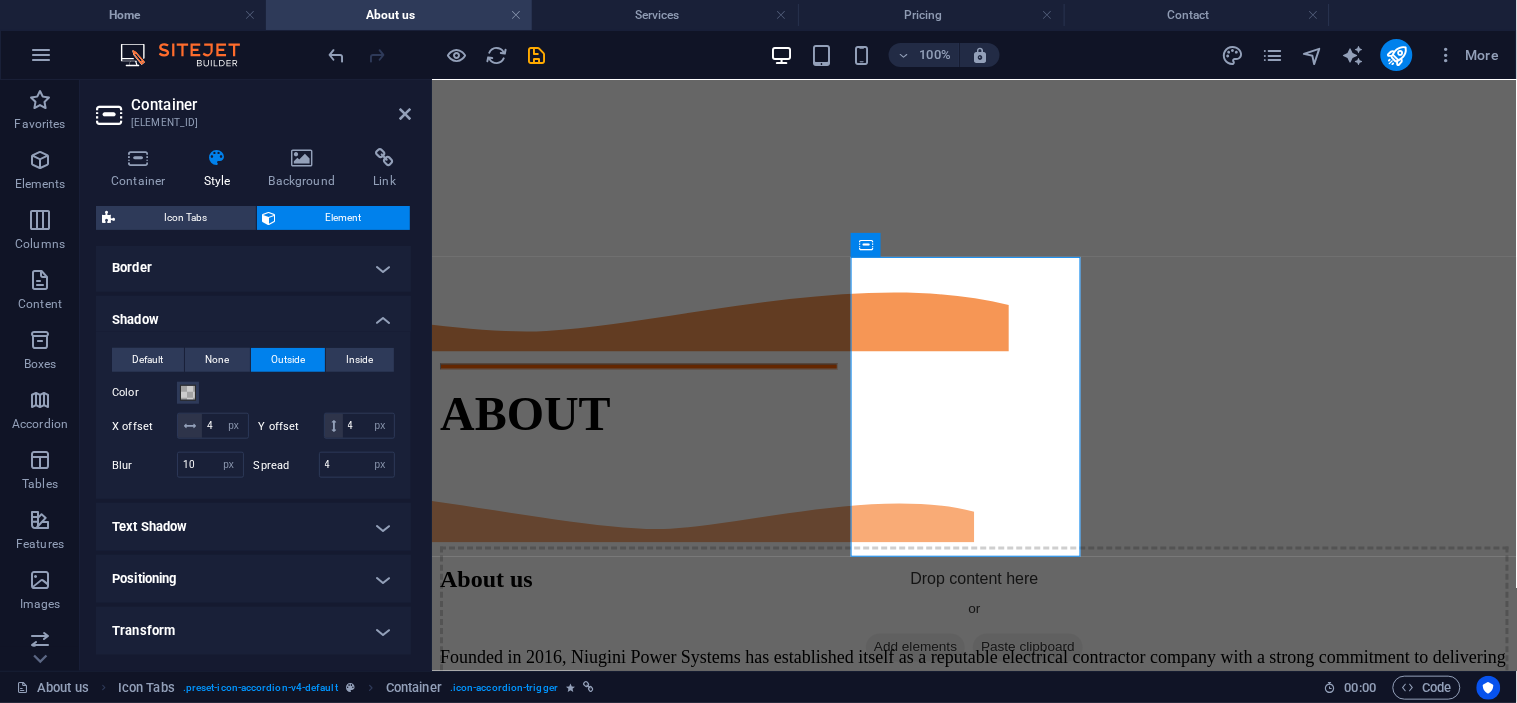 click on "[ELEMENT_ID]" at bounding box center [256, 375] 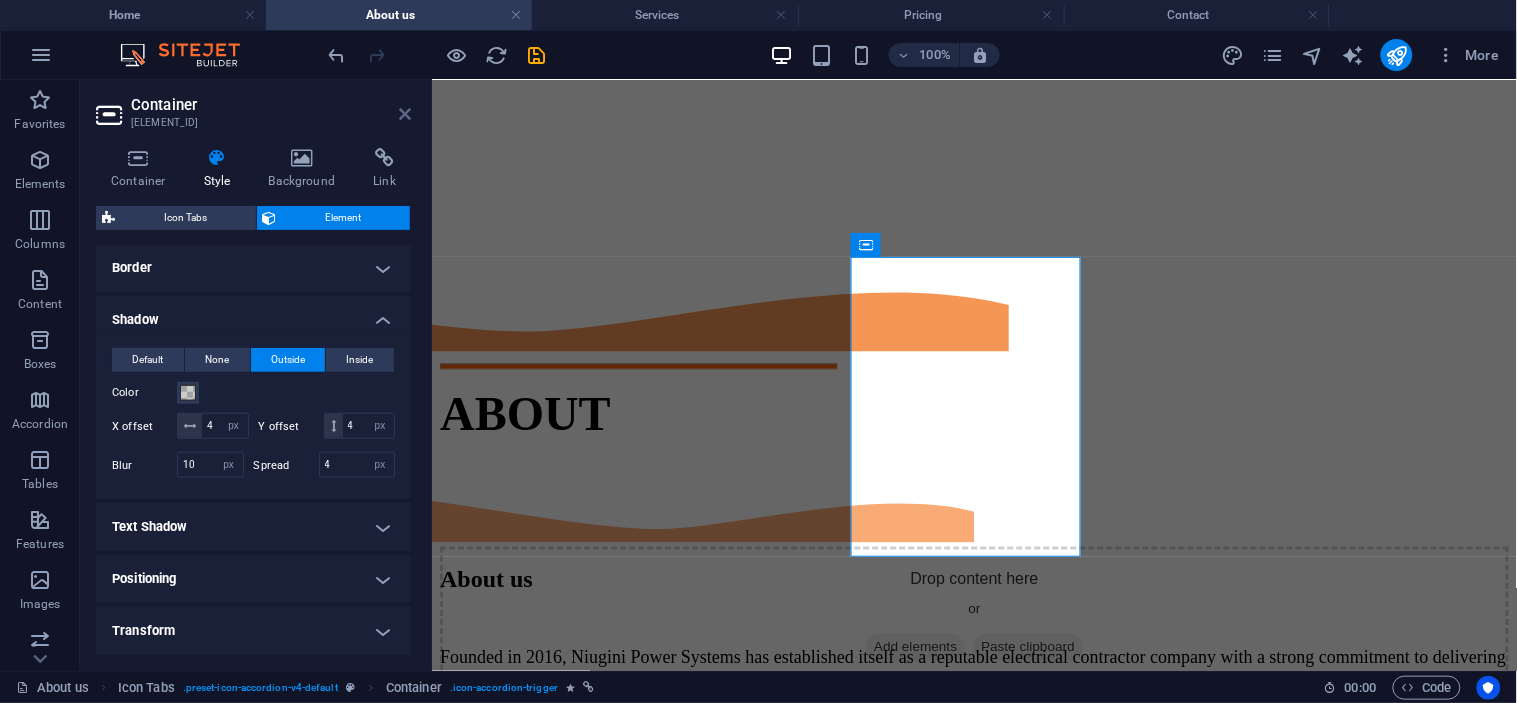 click at bounding box center [405, 114] 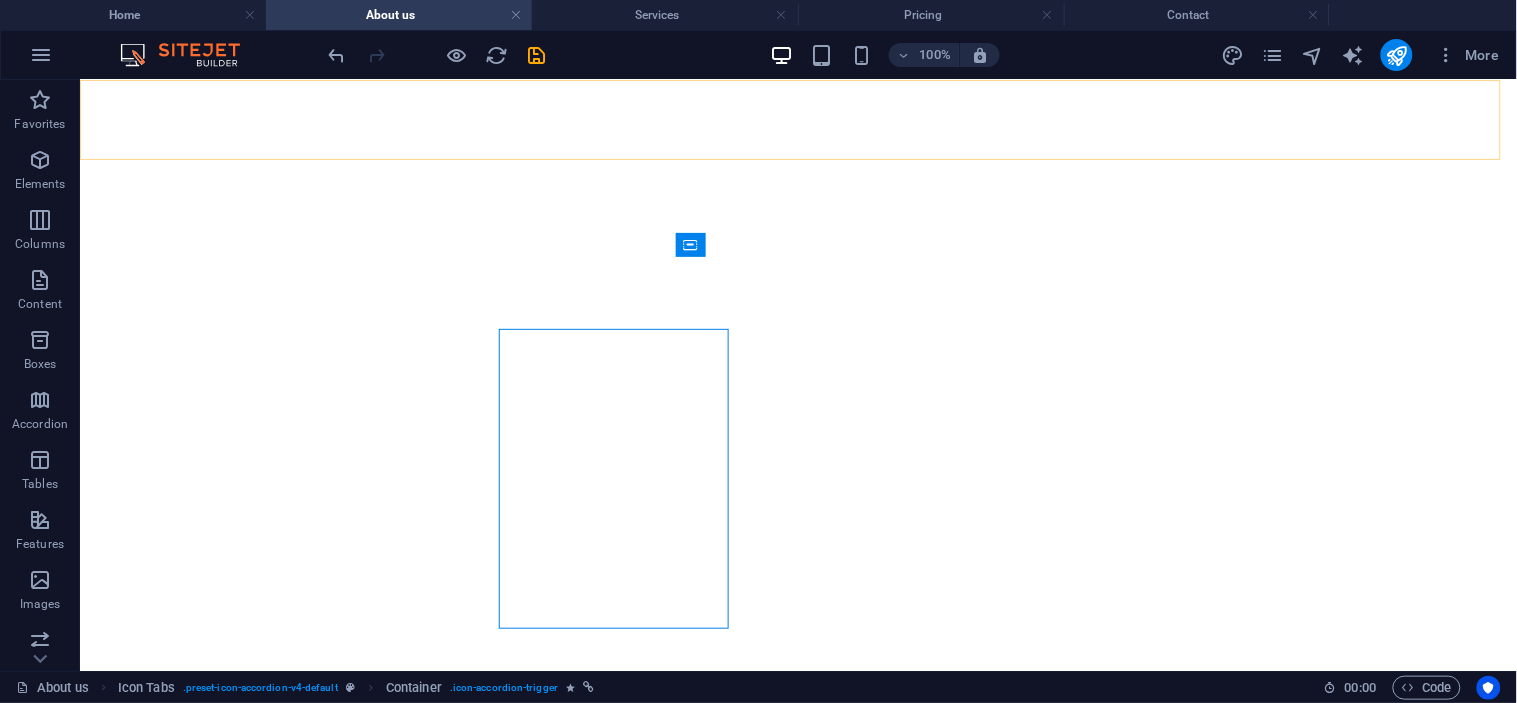 scroll, scrollTop: 2372, scrollLeft: 0, axis: vertical 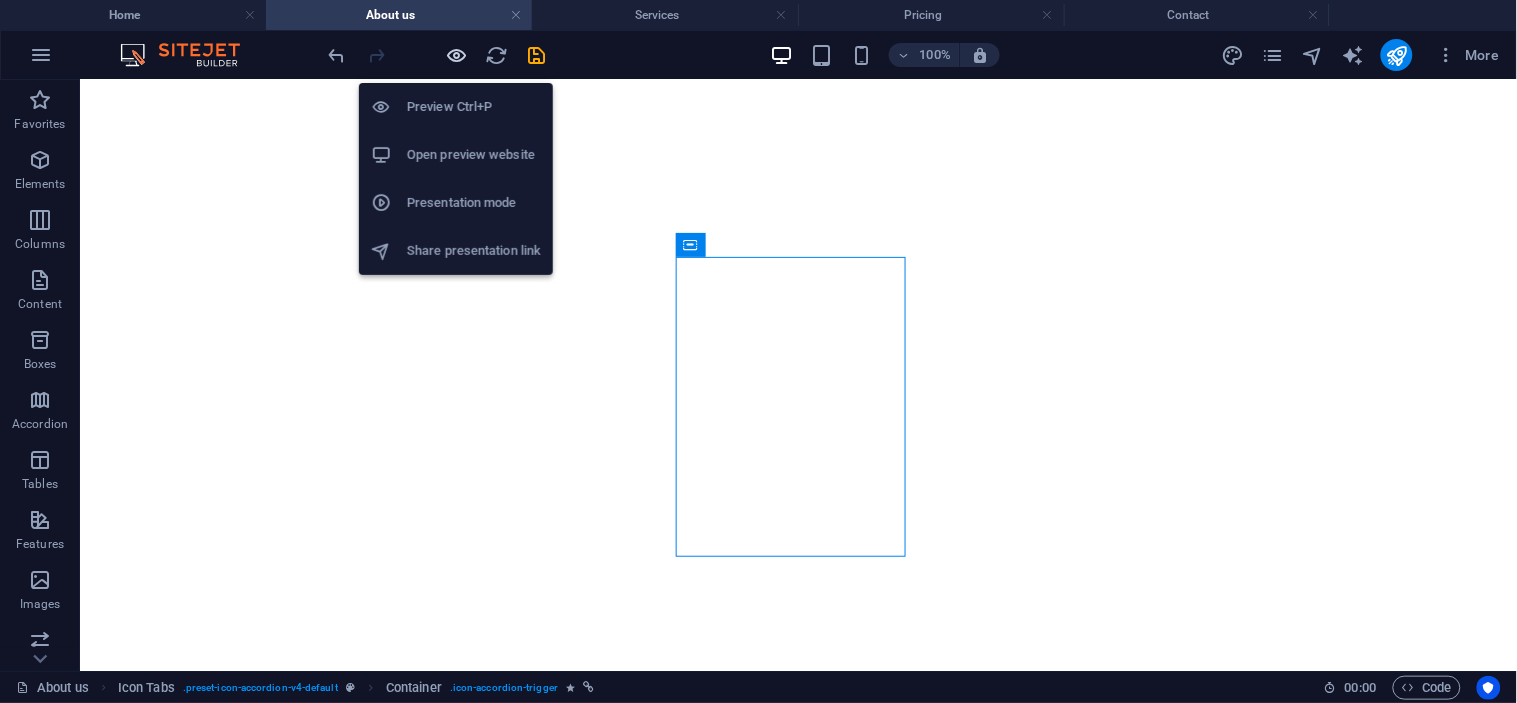 click at bounding box center (457, 55) 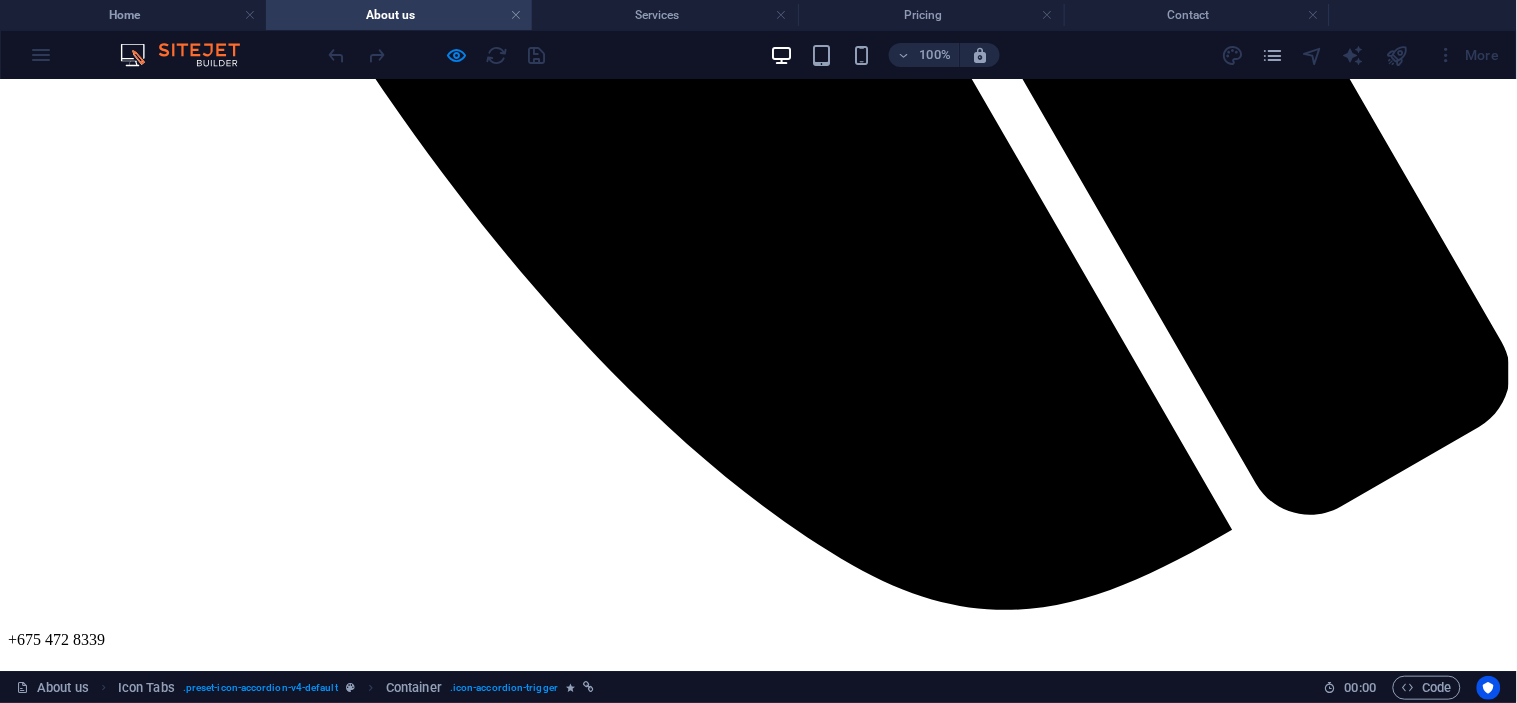 scroll, scrollTop: 1571, scrollLeft: 0, axis: vertical 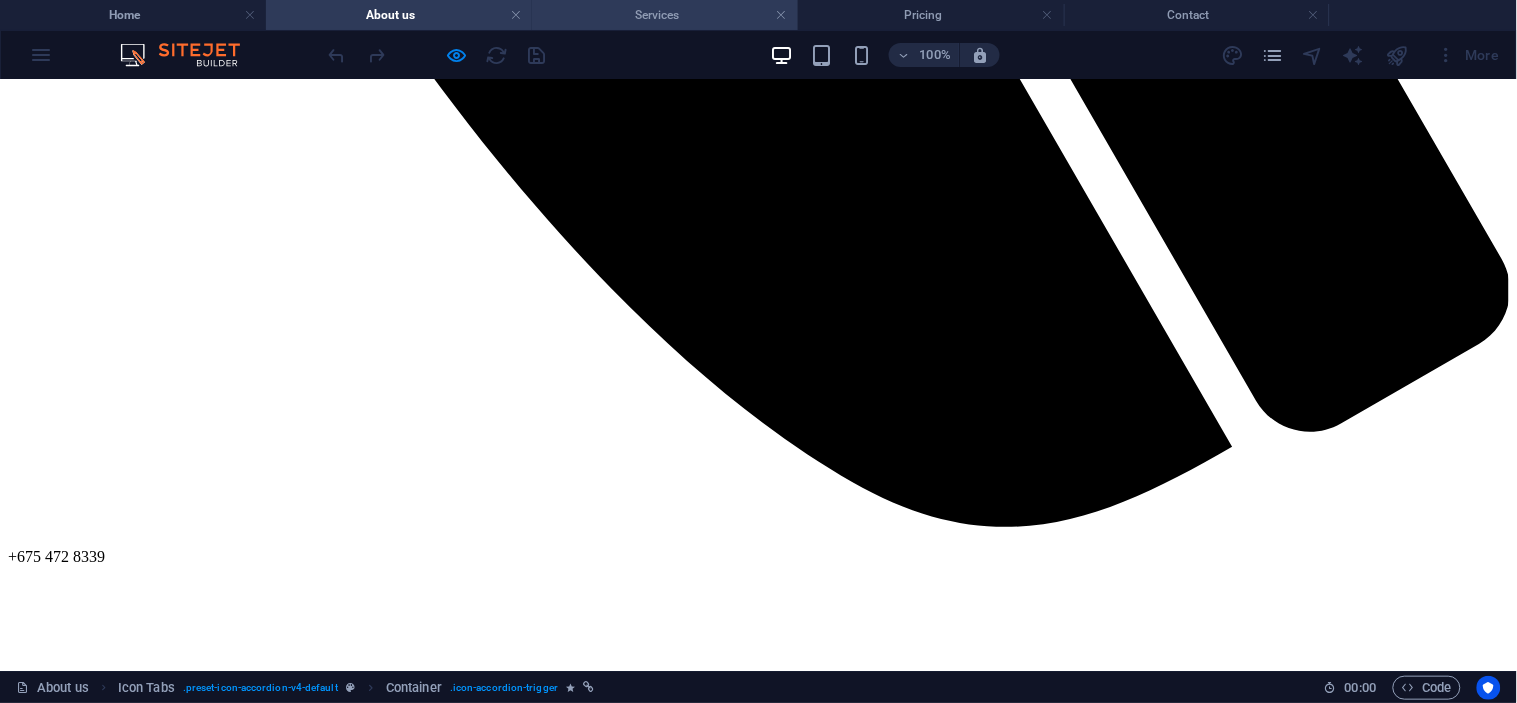 click on "Services" at bounding box center (665, 15) 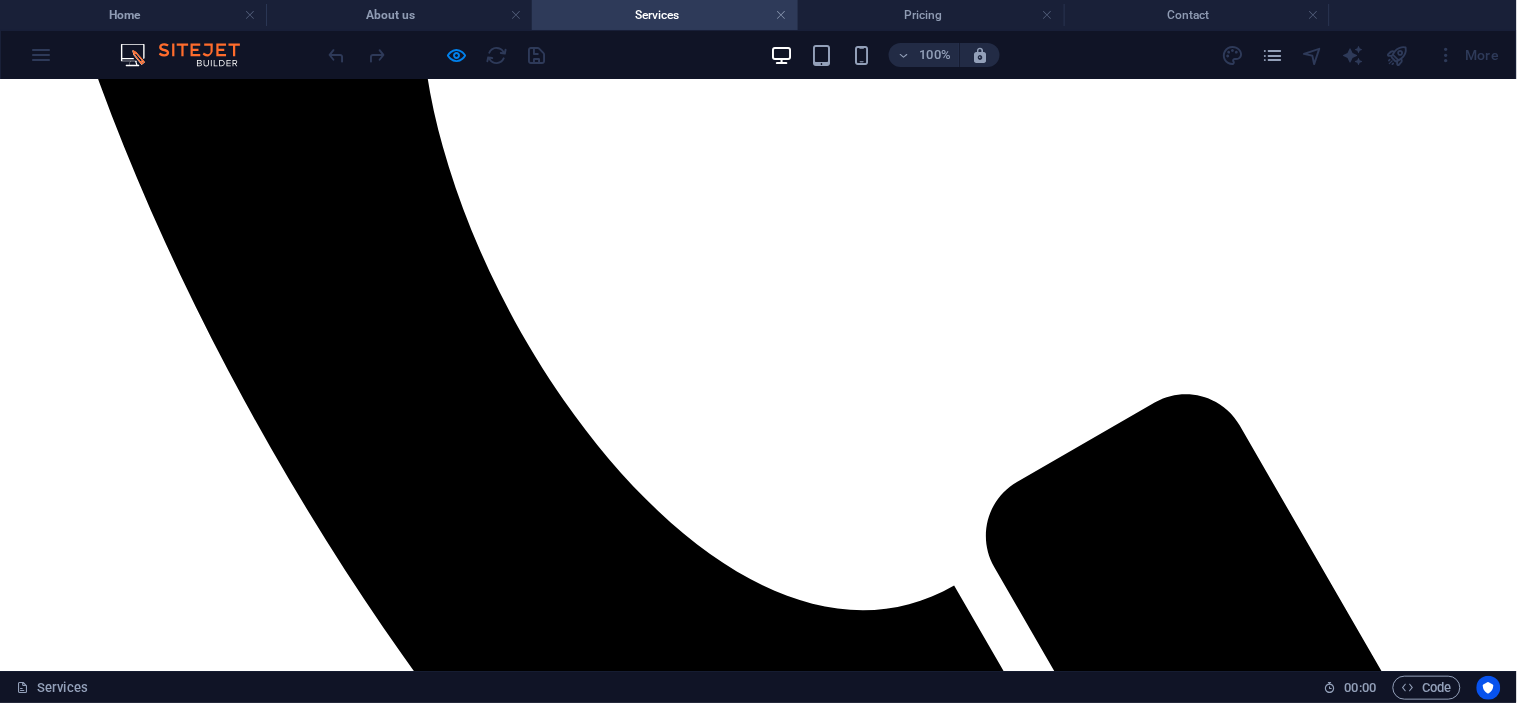 scroll, scrollTop: 1120, scrollLeft: 0, axis: vertical 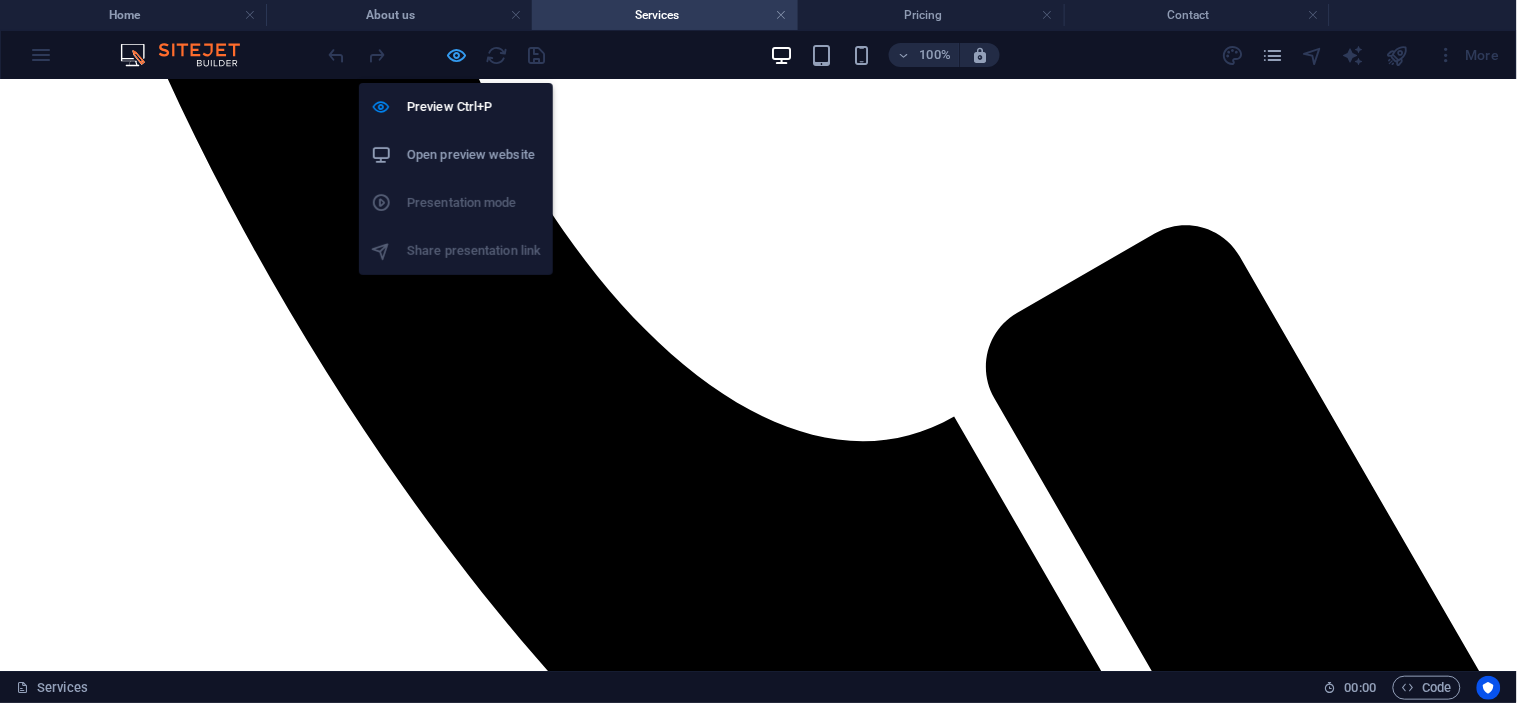 click at bounding box center [457, 55] 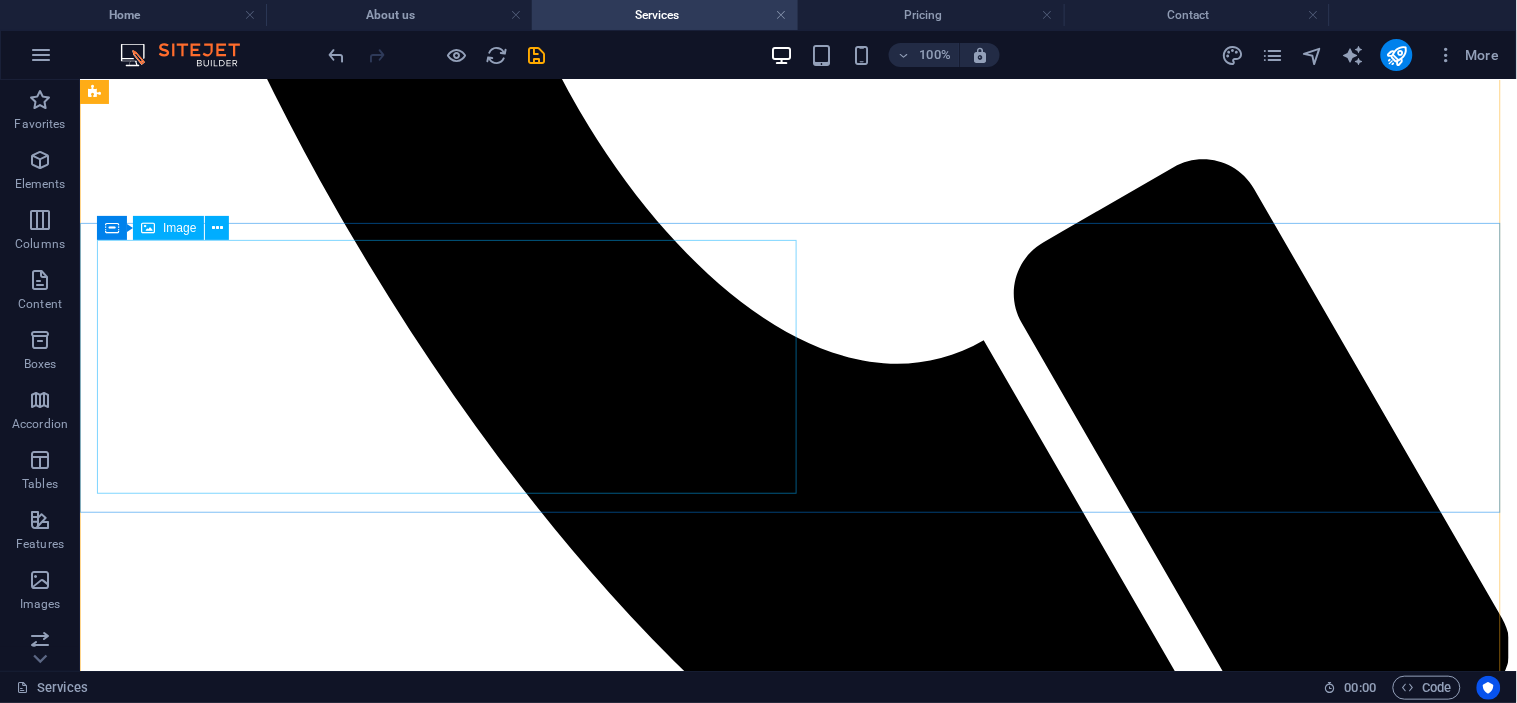 click at bounding box center (797, 2206) 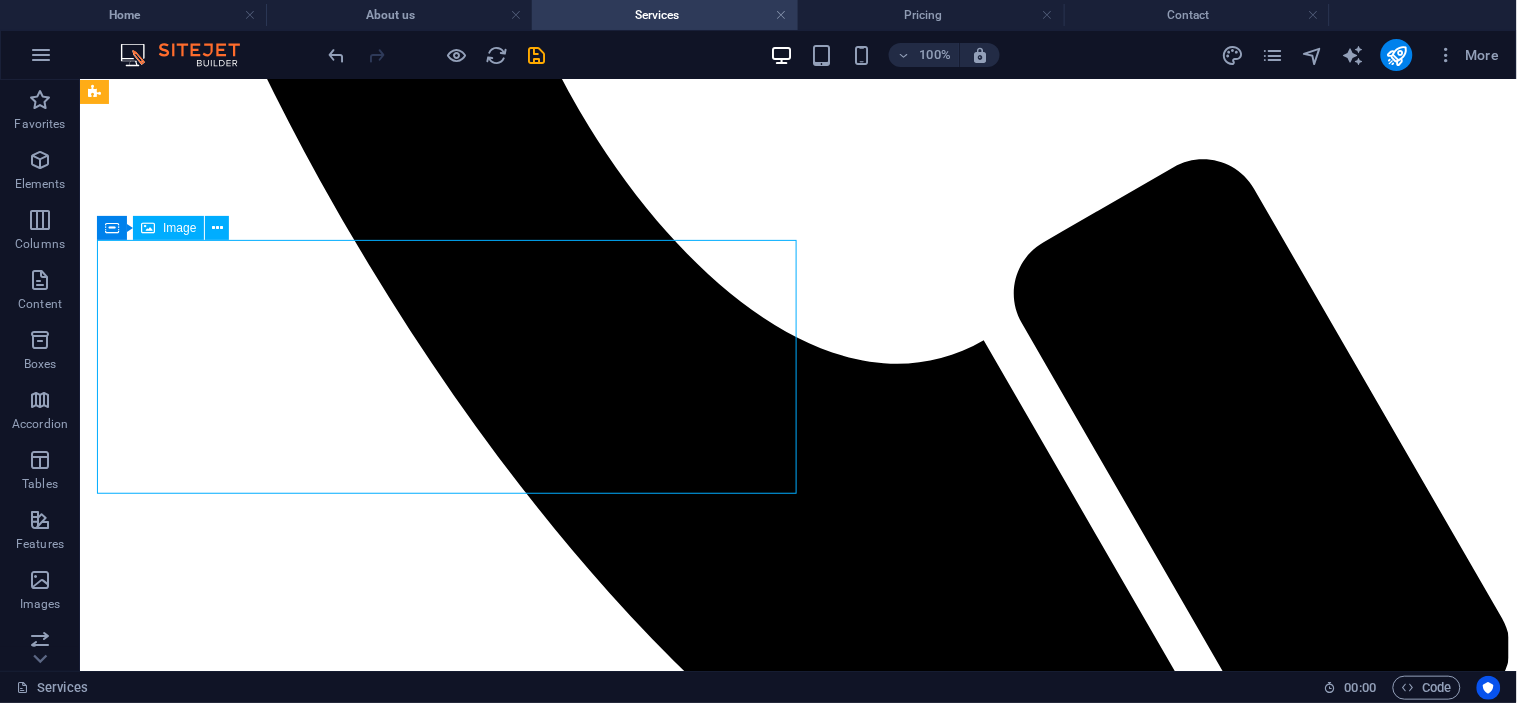 click at bounding box center [797, 2206] 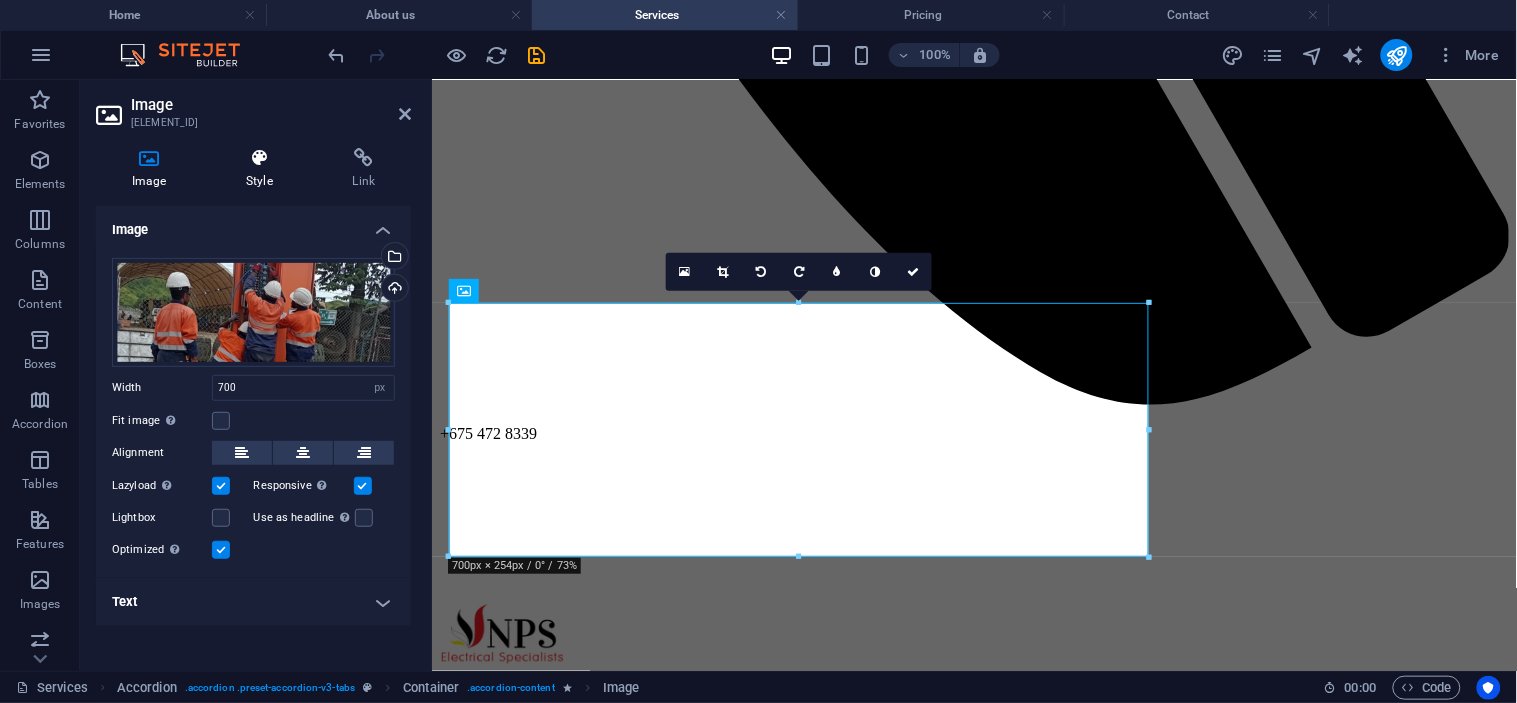 click at bounding box center [259, 158] 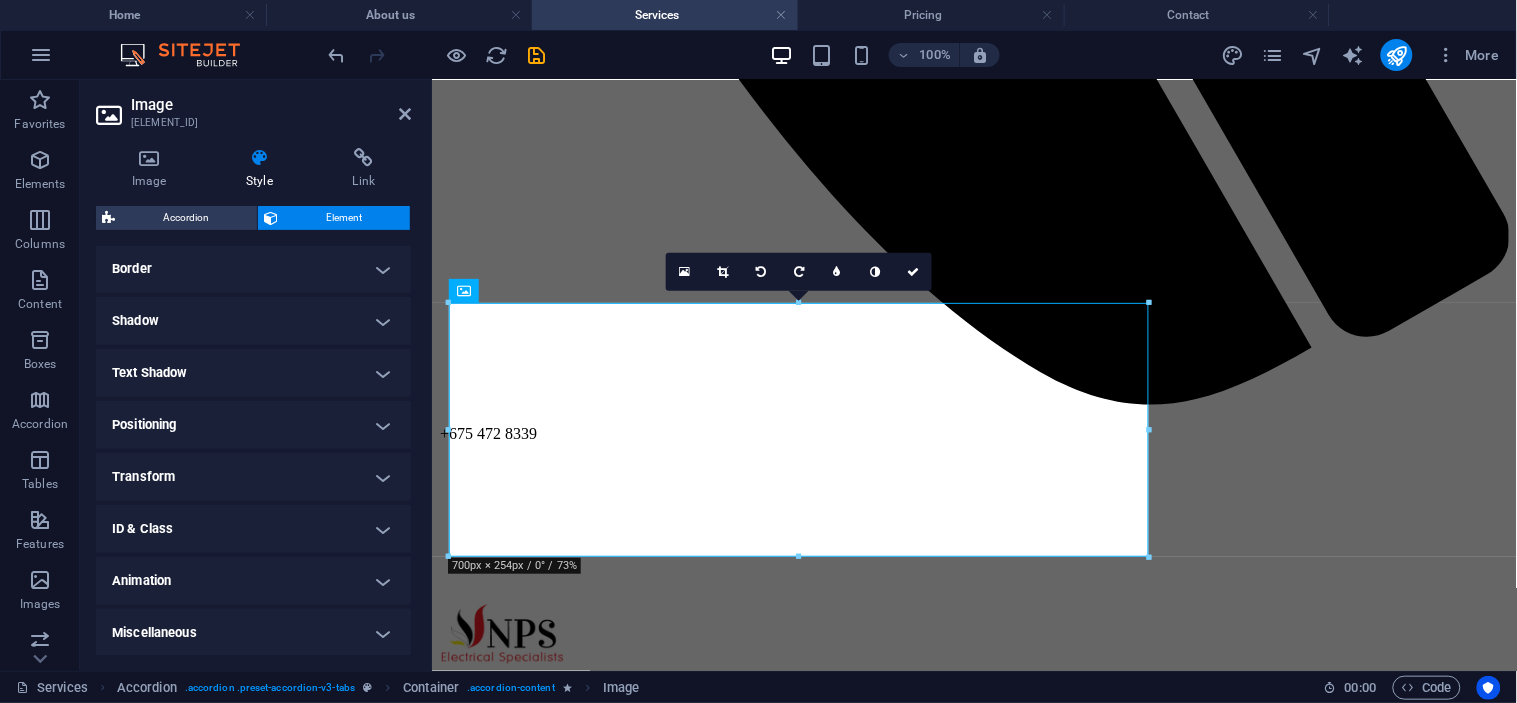 scroll, scrollTop: 436, scrollLeft: 0, axis: vertical 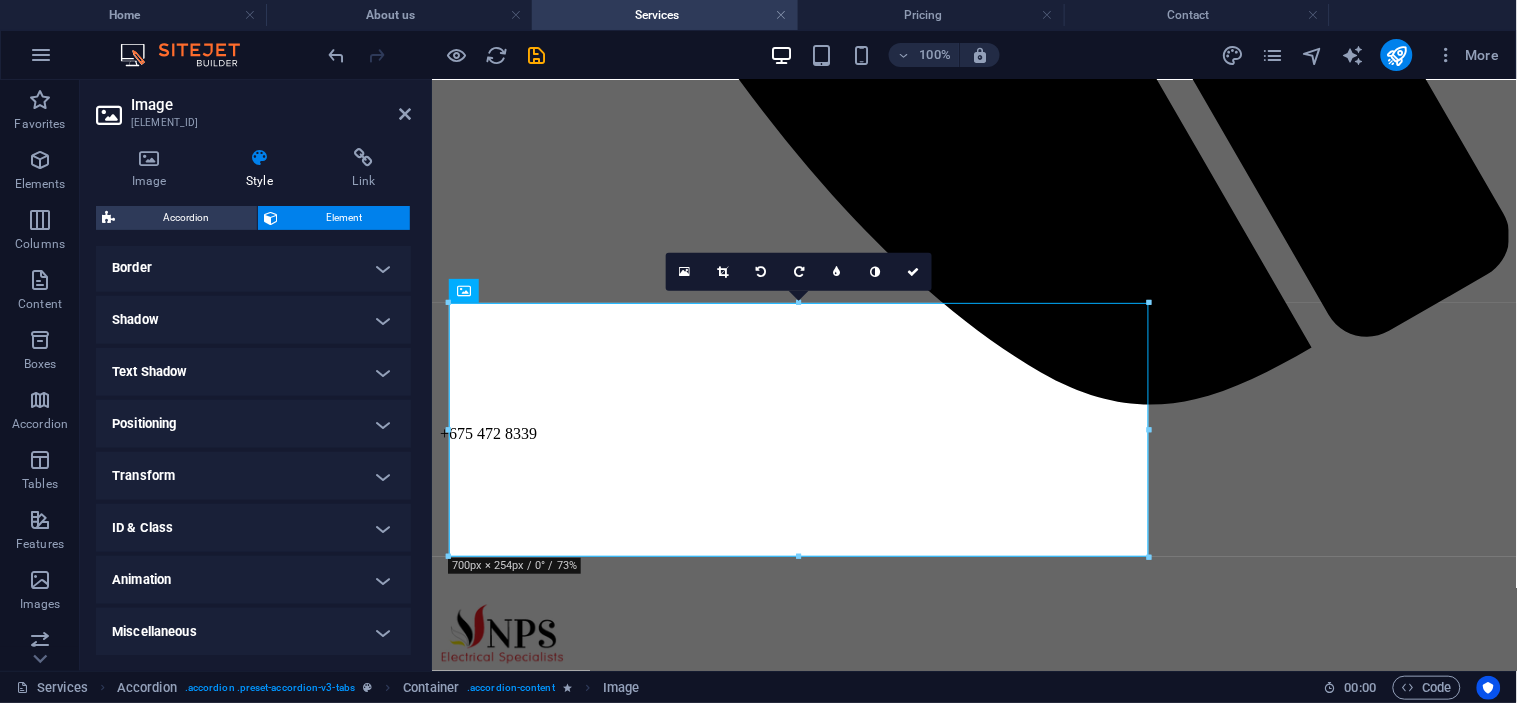 click on "Shadow" at bounding box center [253, 320] 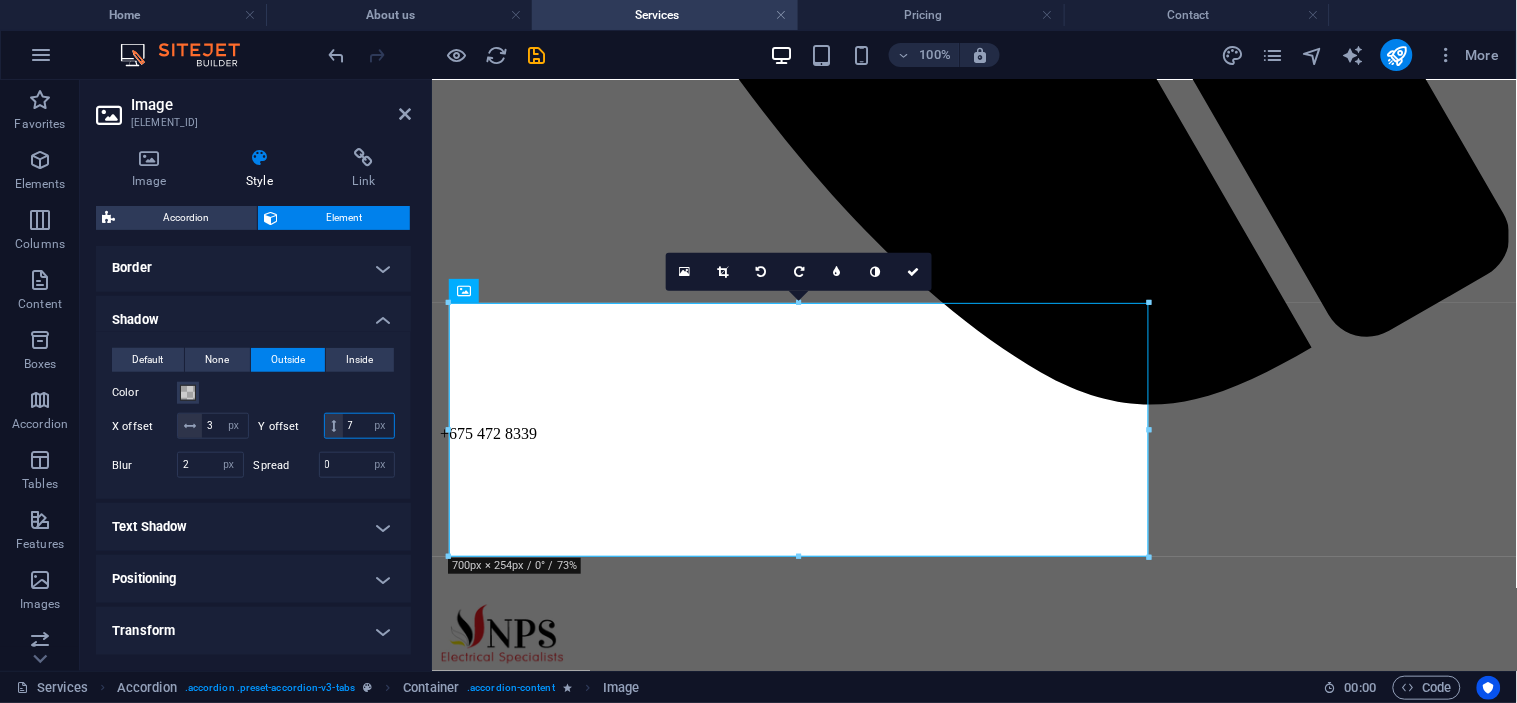 click on "7" at bounding box center (368, 426) 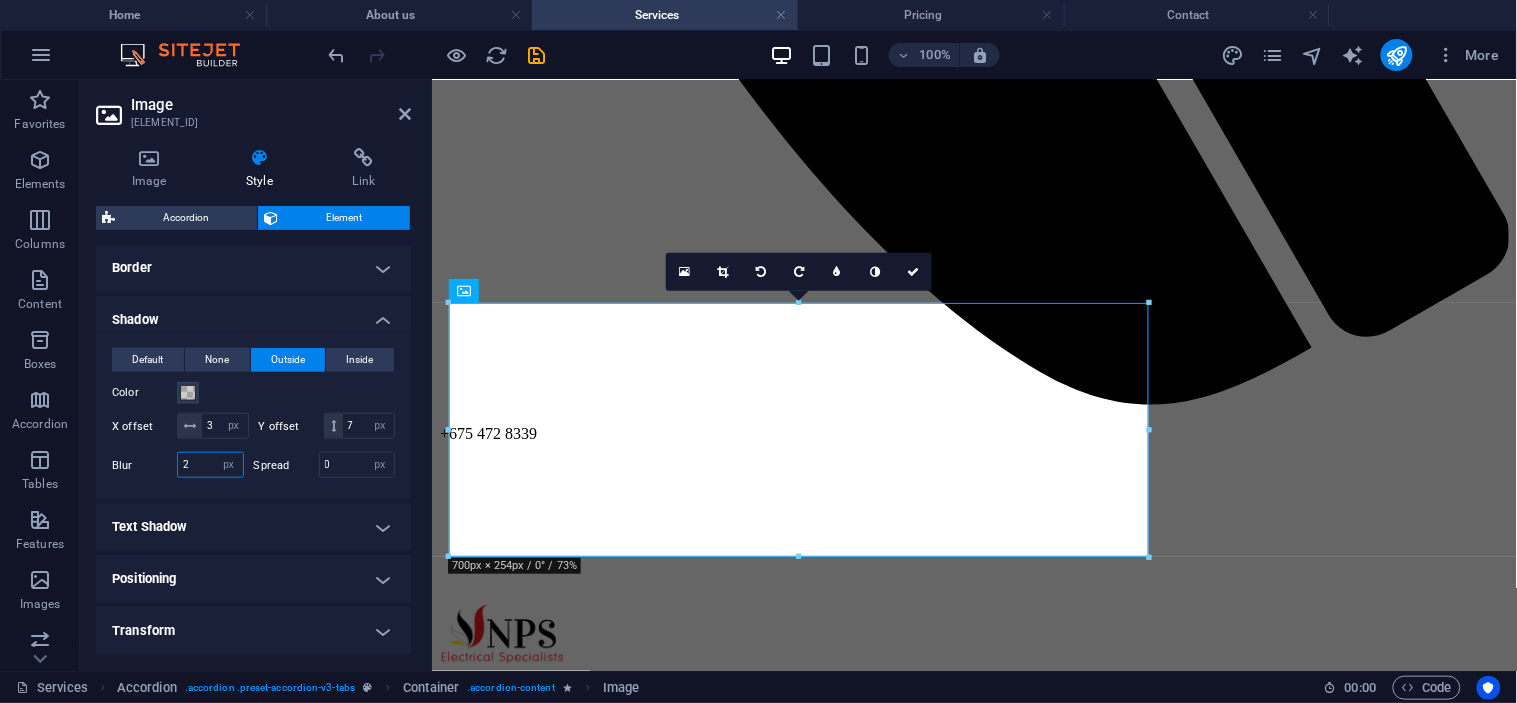 click on "2" at bounding box center (210, 465) 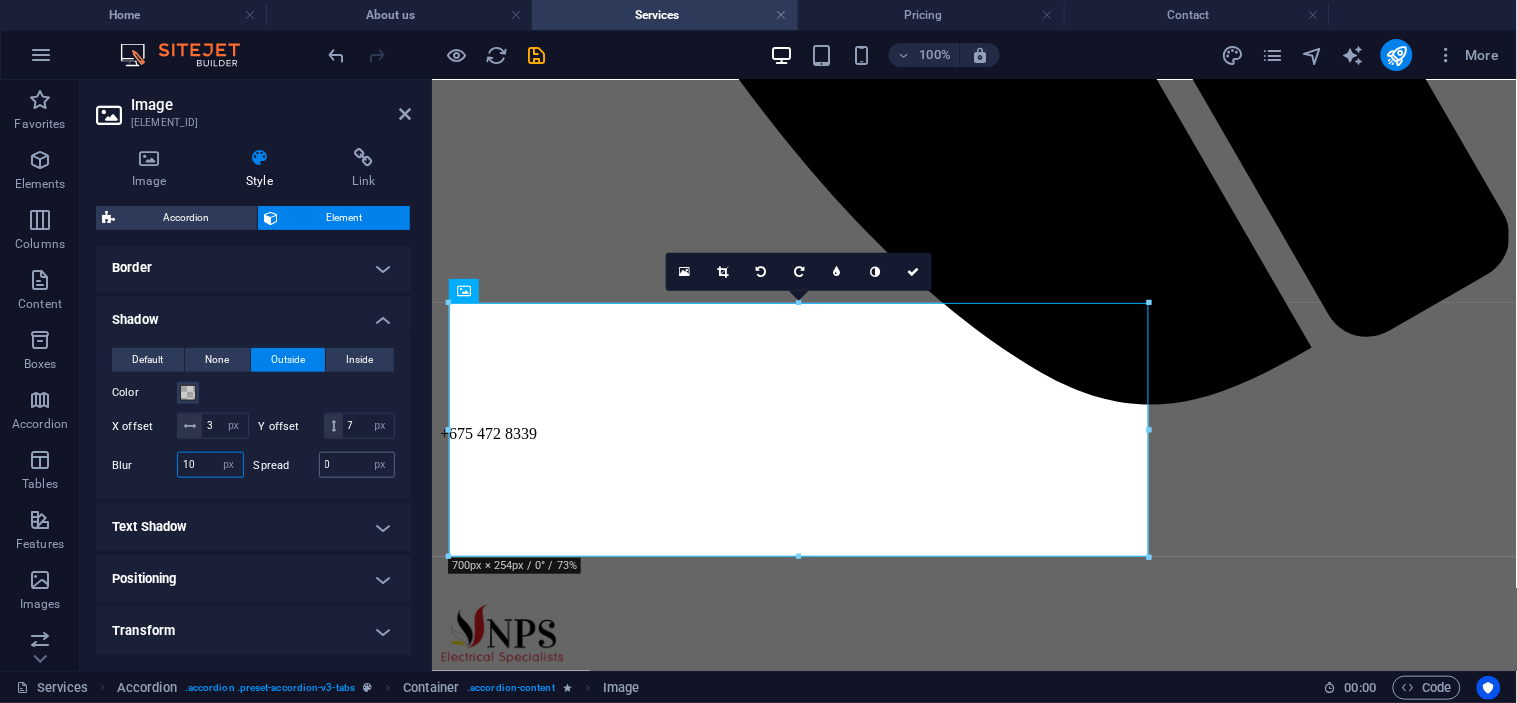 type on "10" 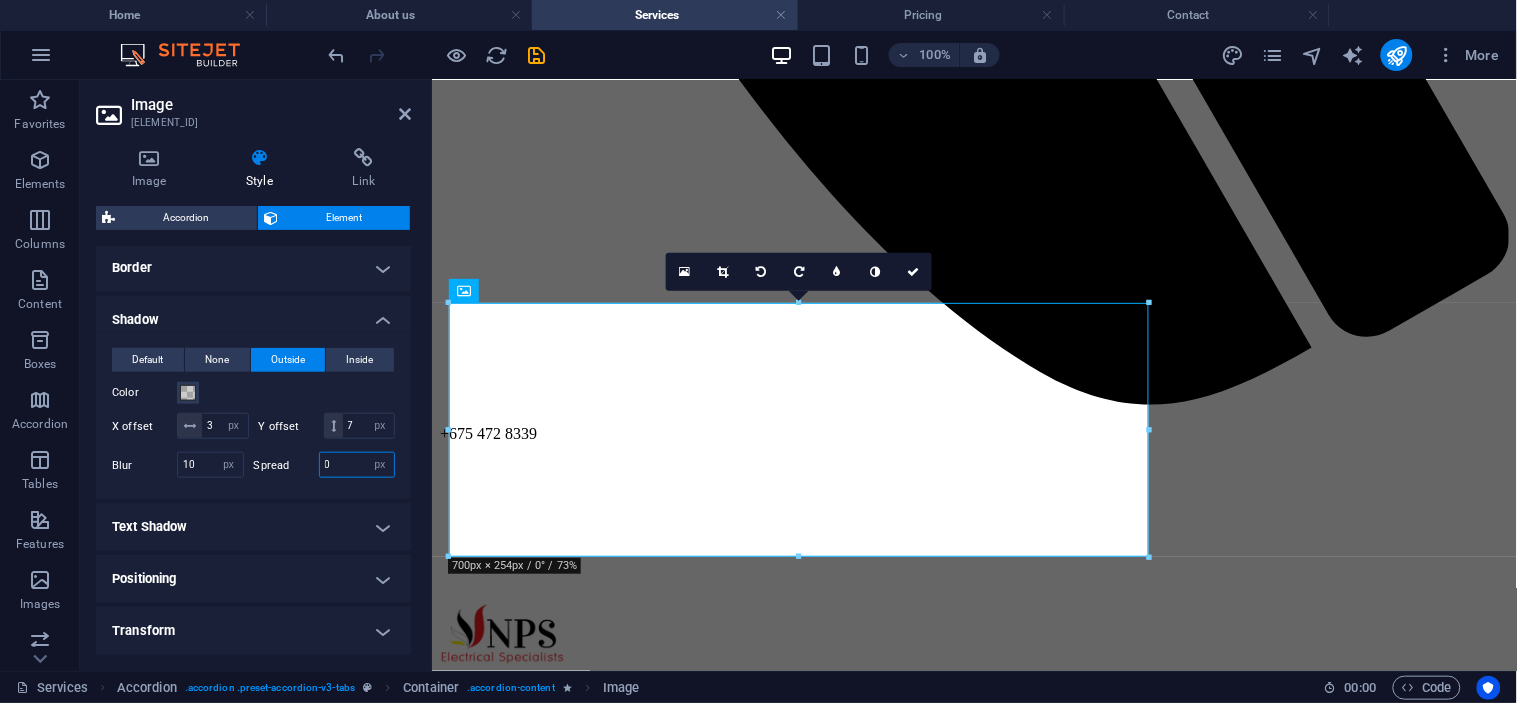click on "0" at bounding box center (357, 465) 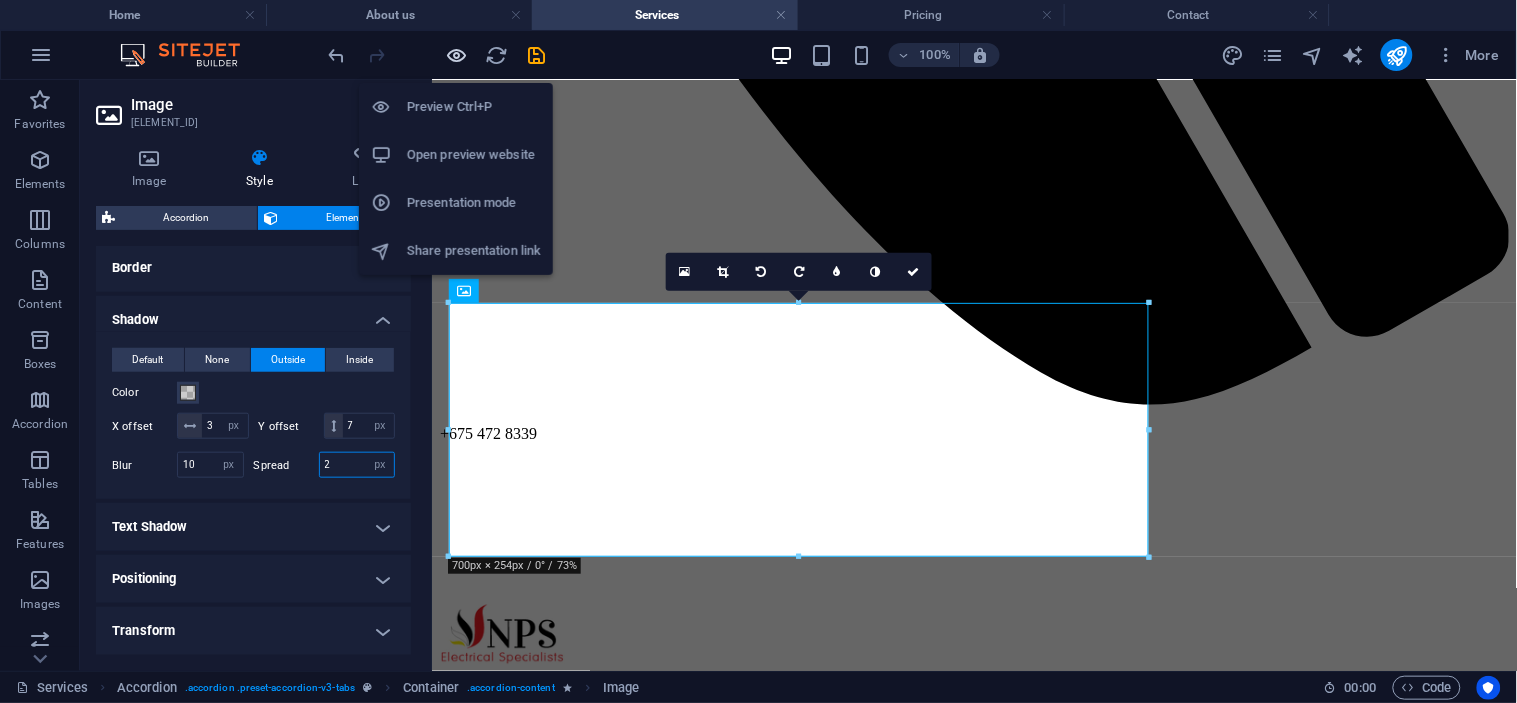 type on "2" 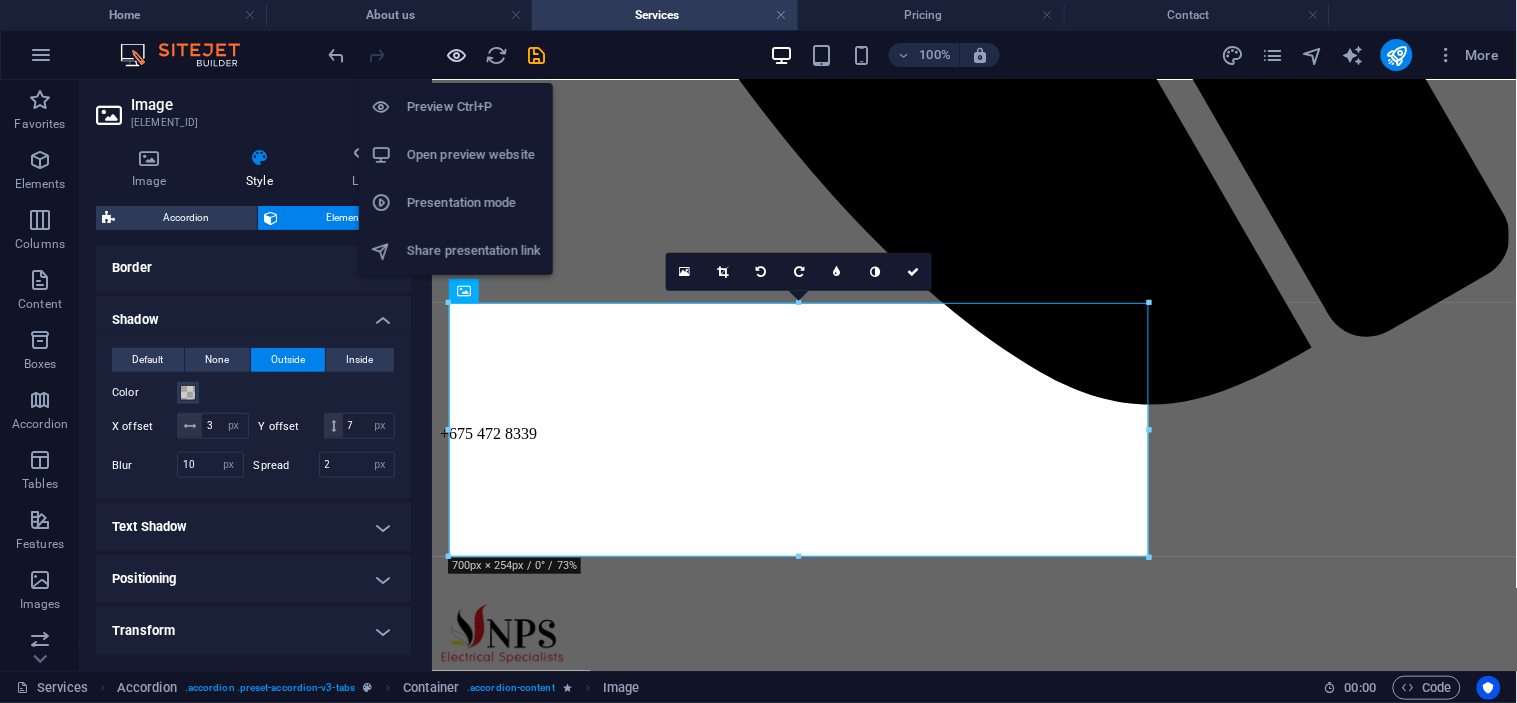 click at bounding box center [457, 55] 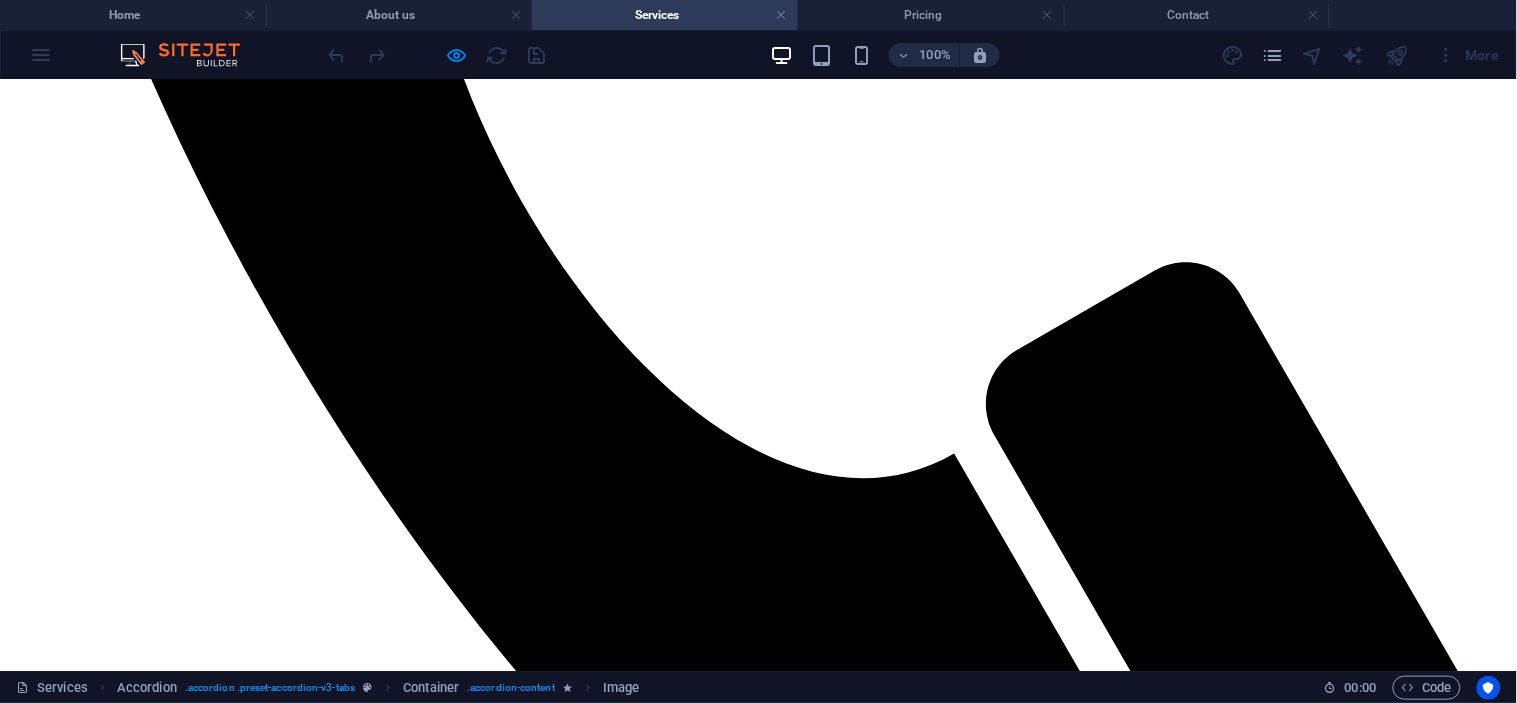 scroll, scrollTop: 1120, scrollLeft: 0, axis: vertical 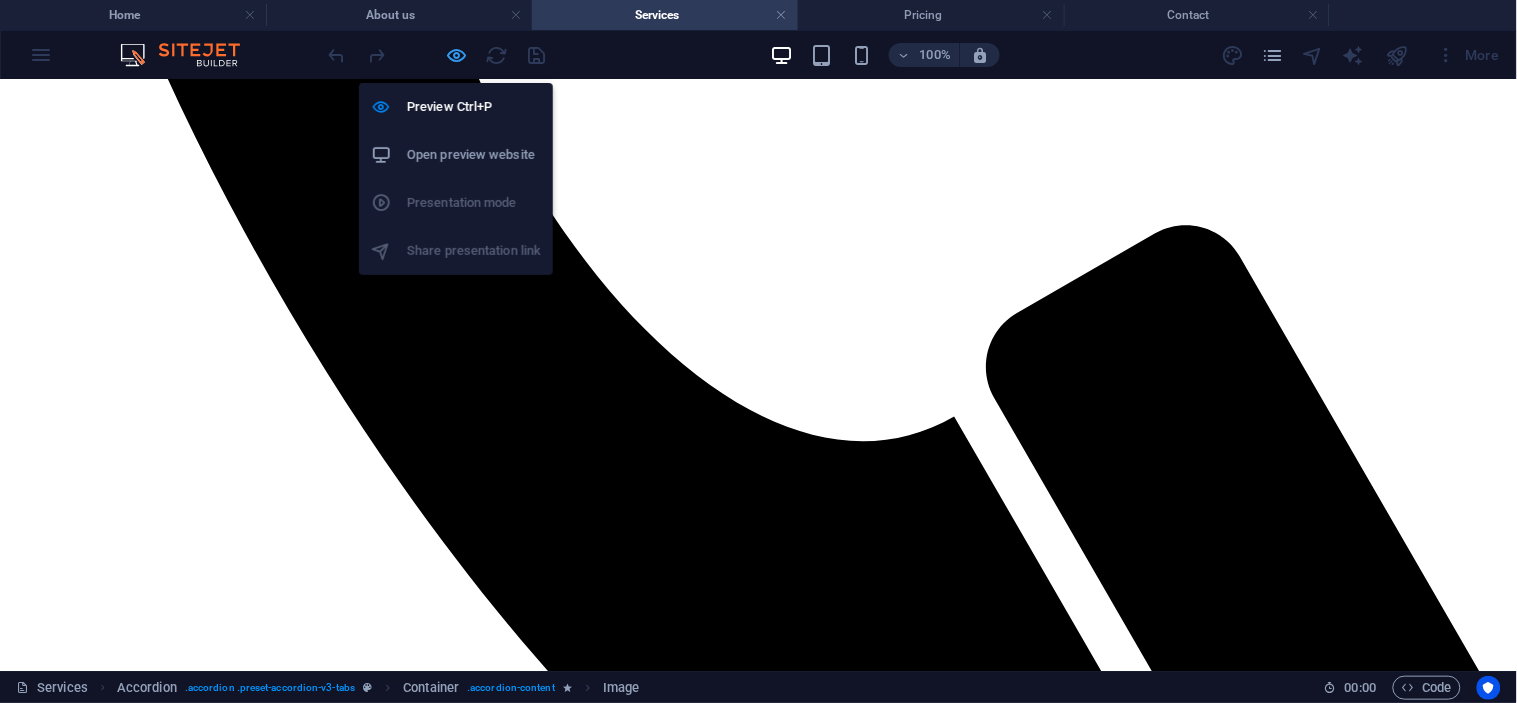 click at bounding box center (457, 55) 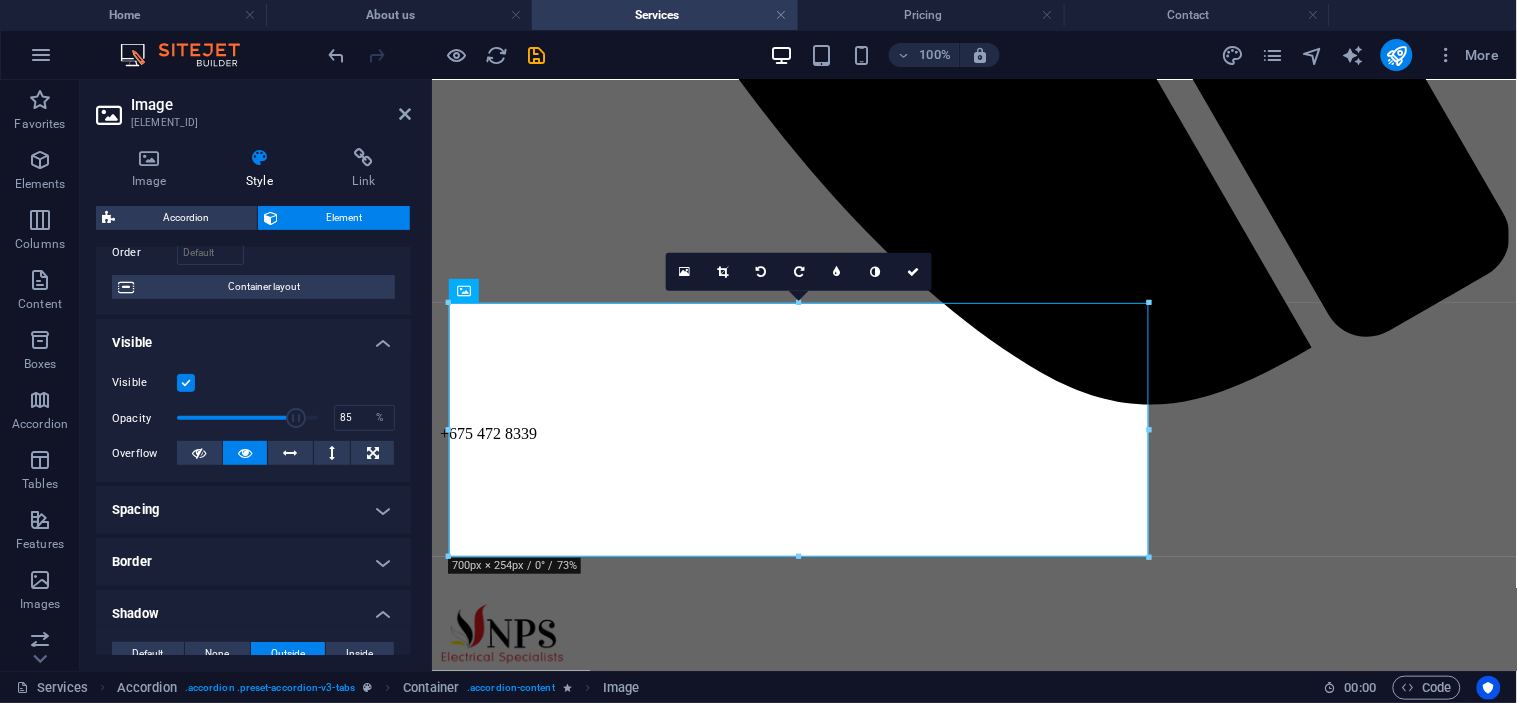 scroll, scrollTop: 333, scrollLeft: 0, axis: vertical 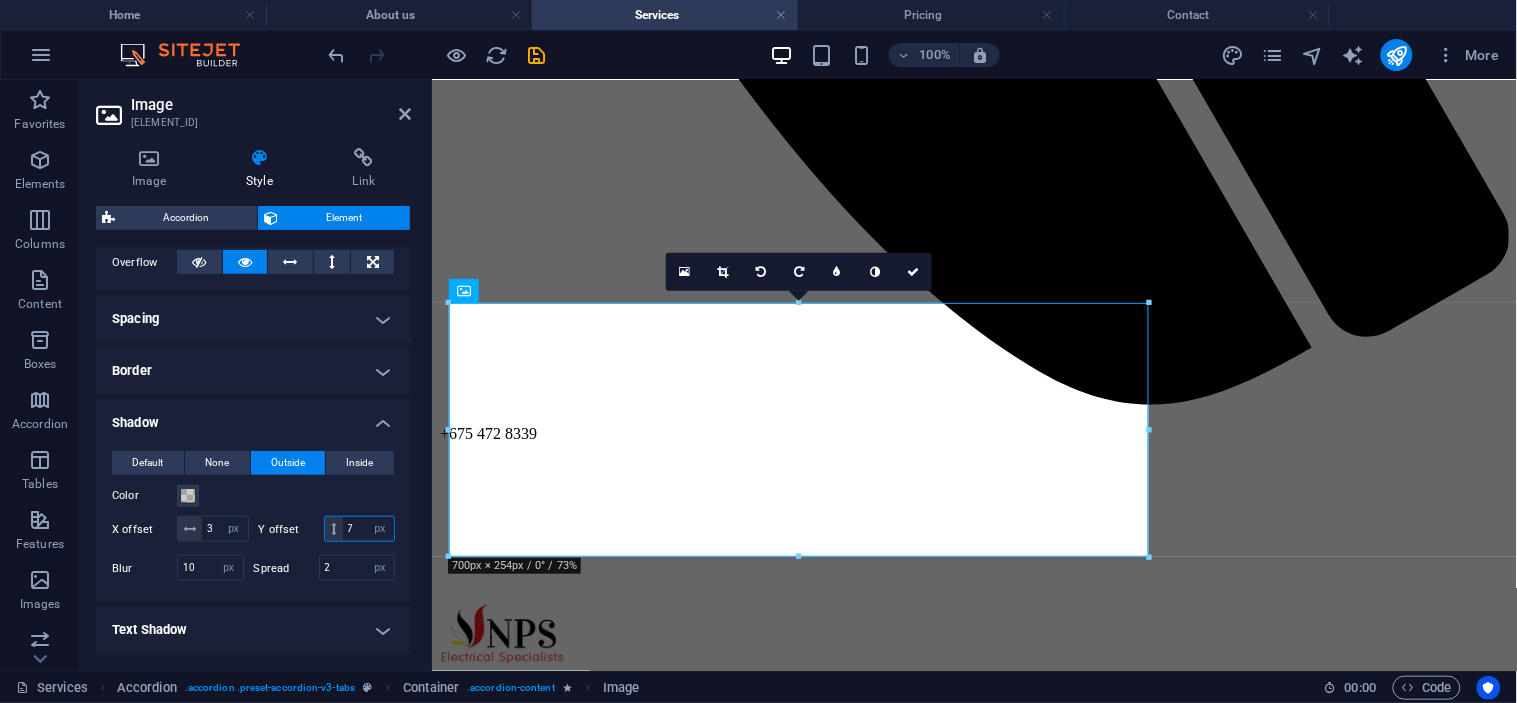 click on "7" at bounding box center (368, 529) 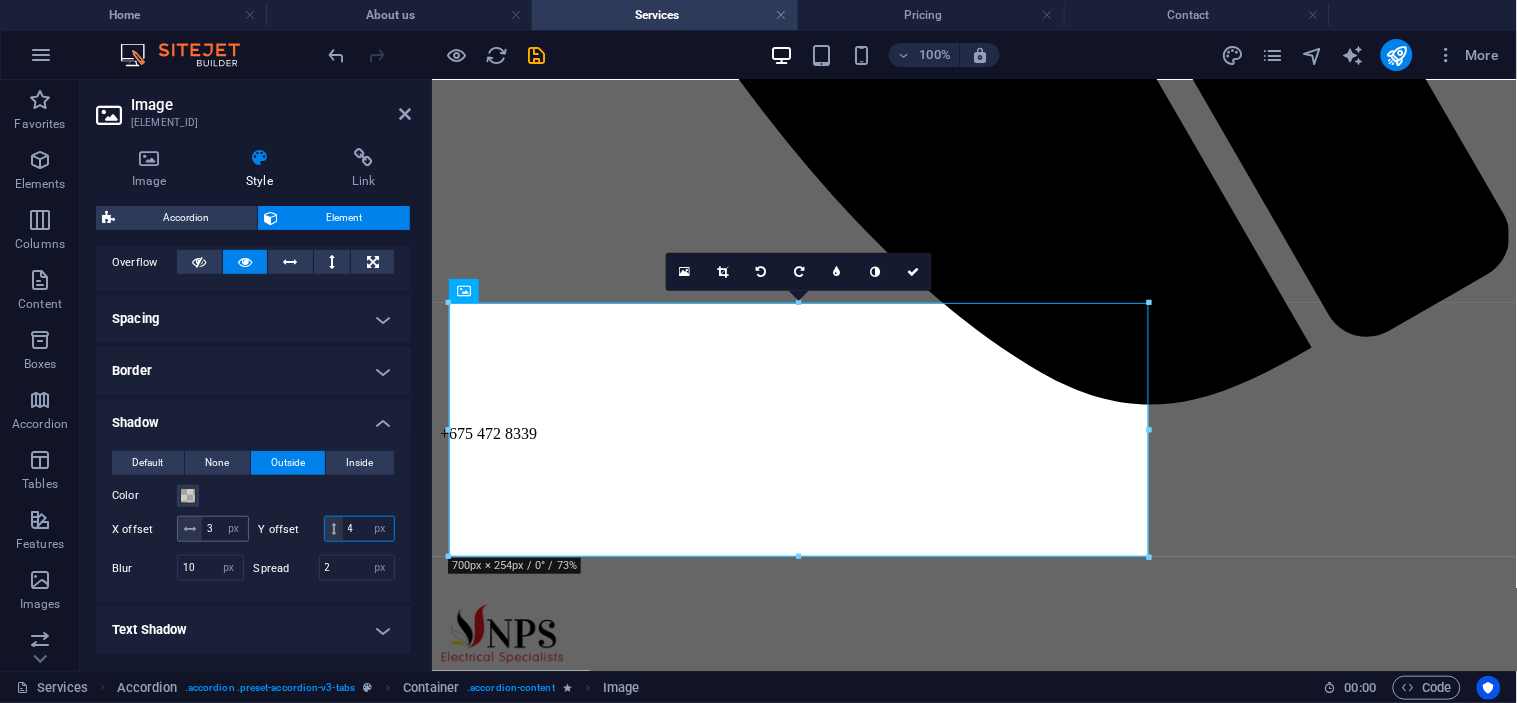 type on "4" 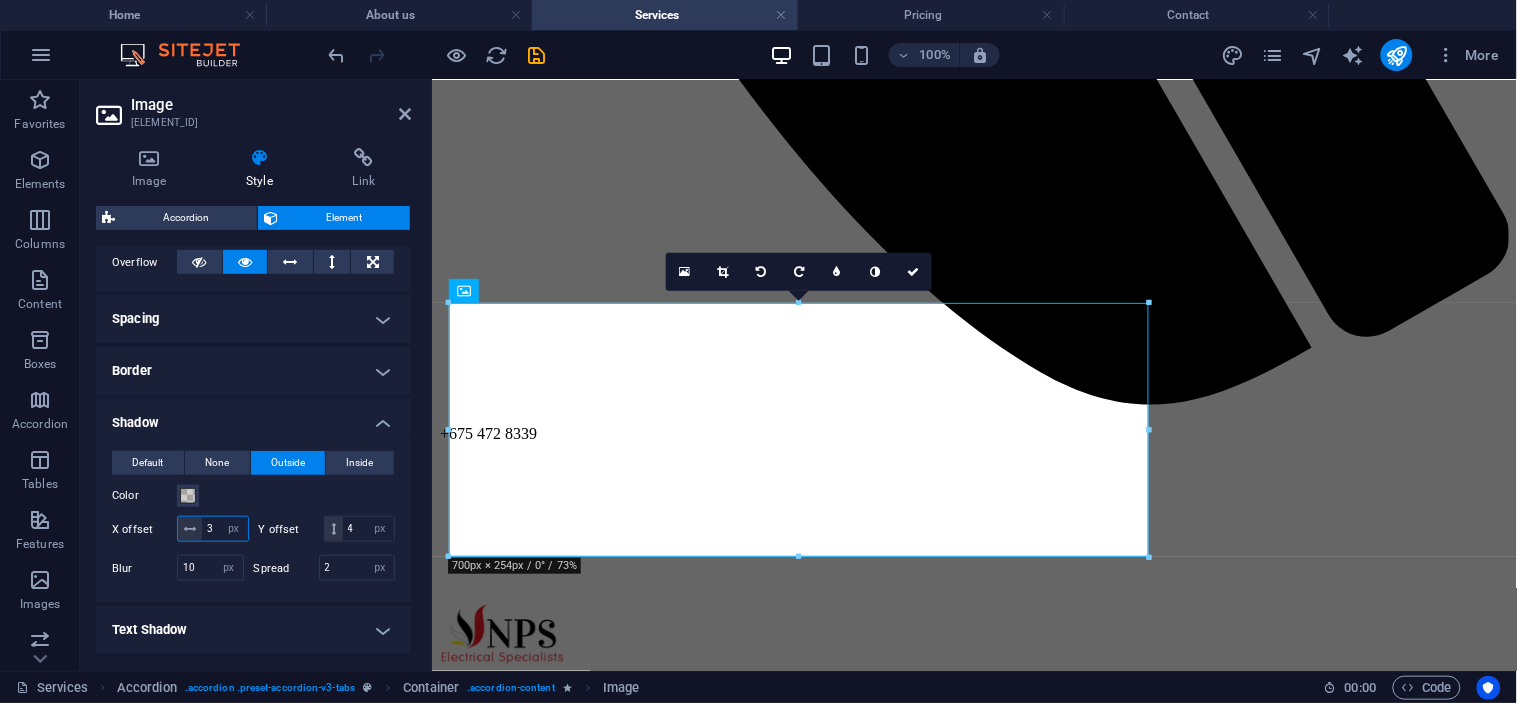 click on "3" at bounding box center [225, 529] 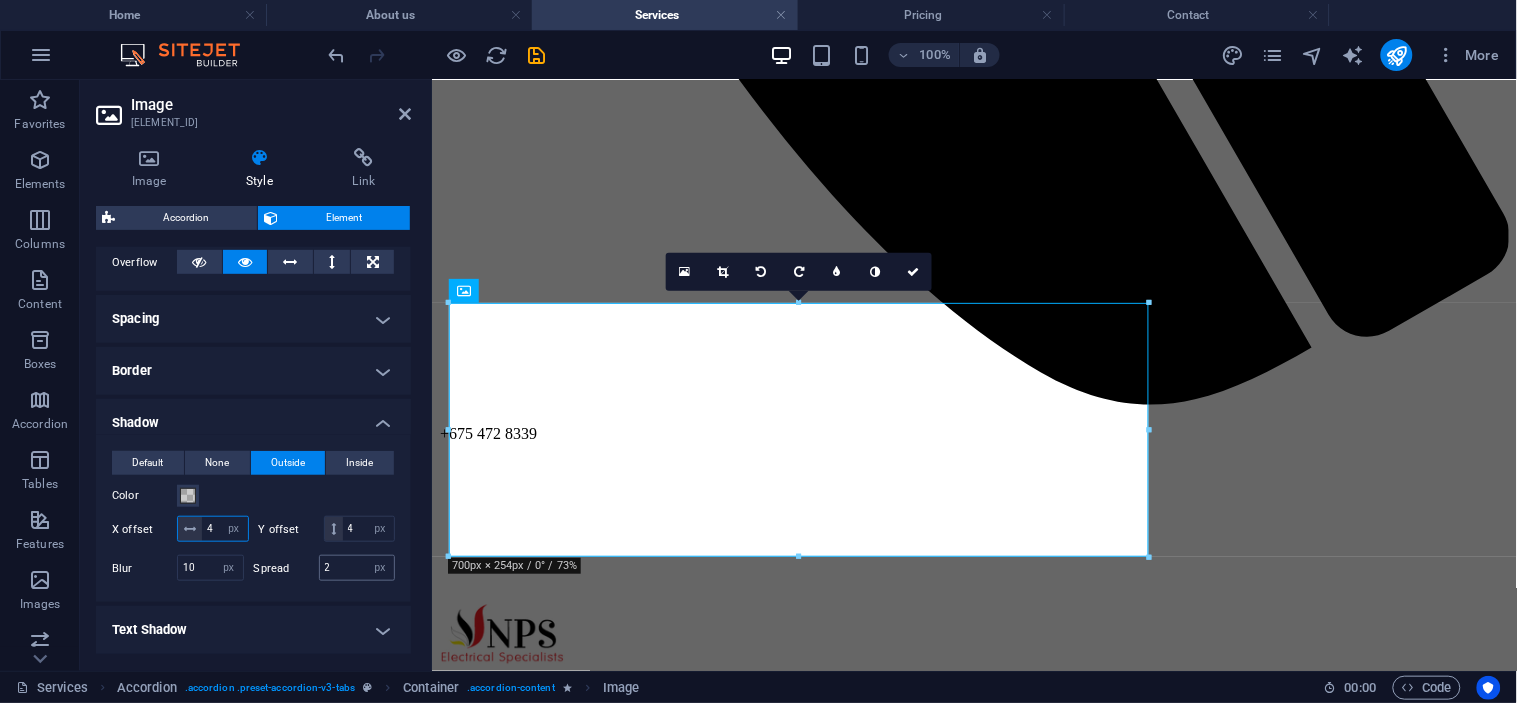 type on "4" 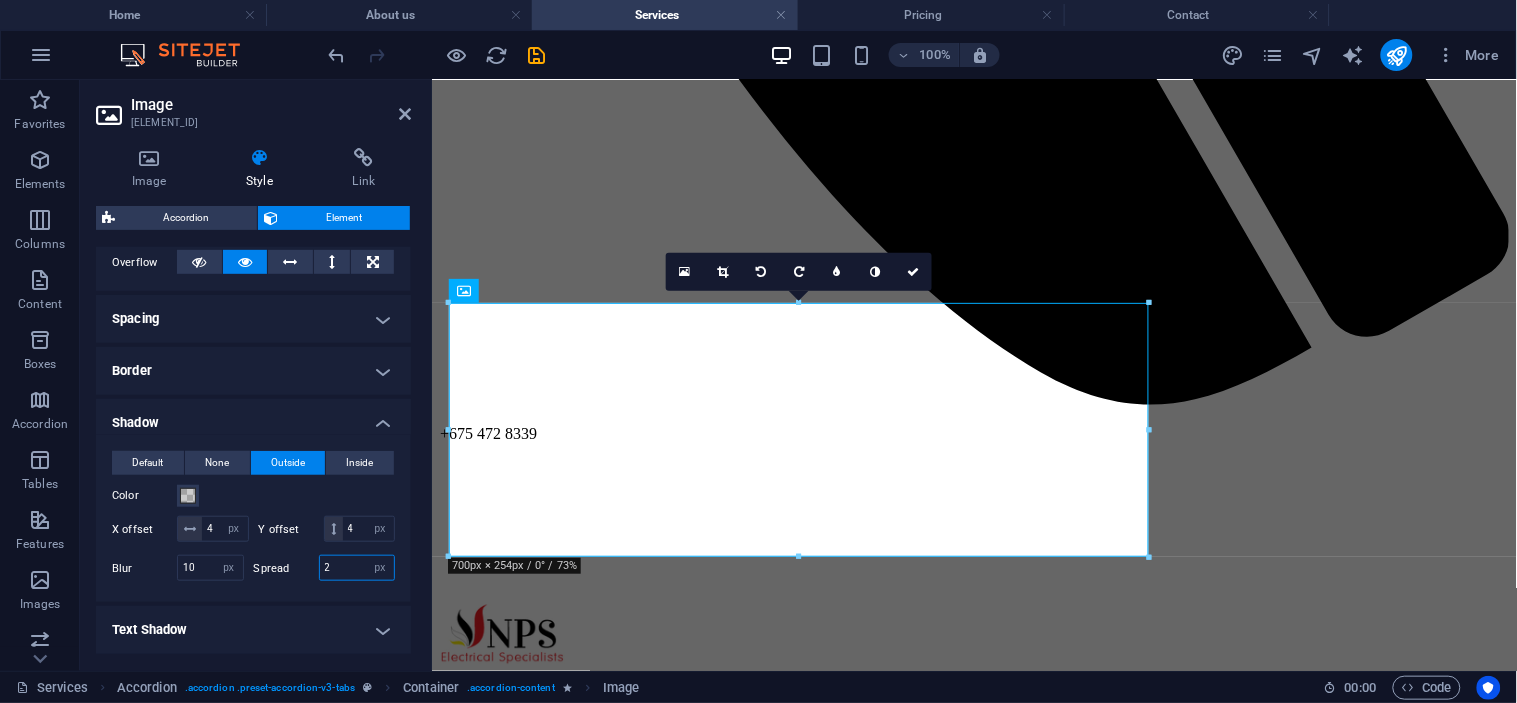 click on "2" at bounding box center [357, 568] 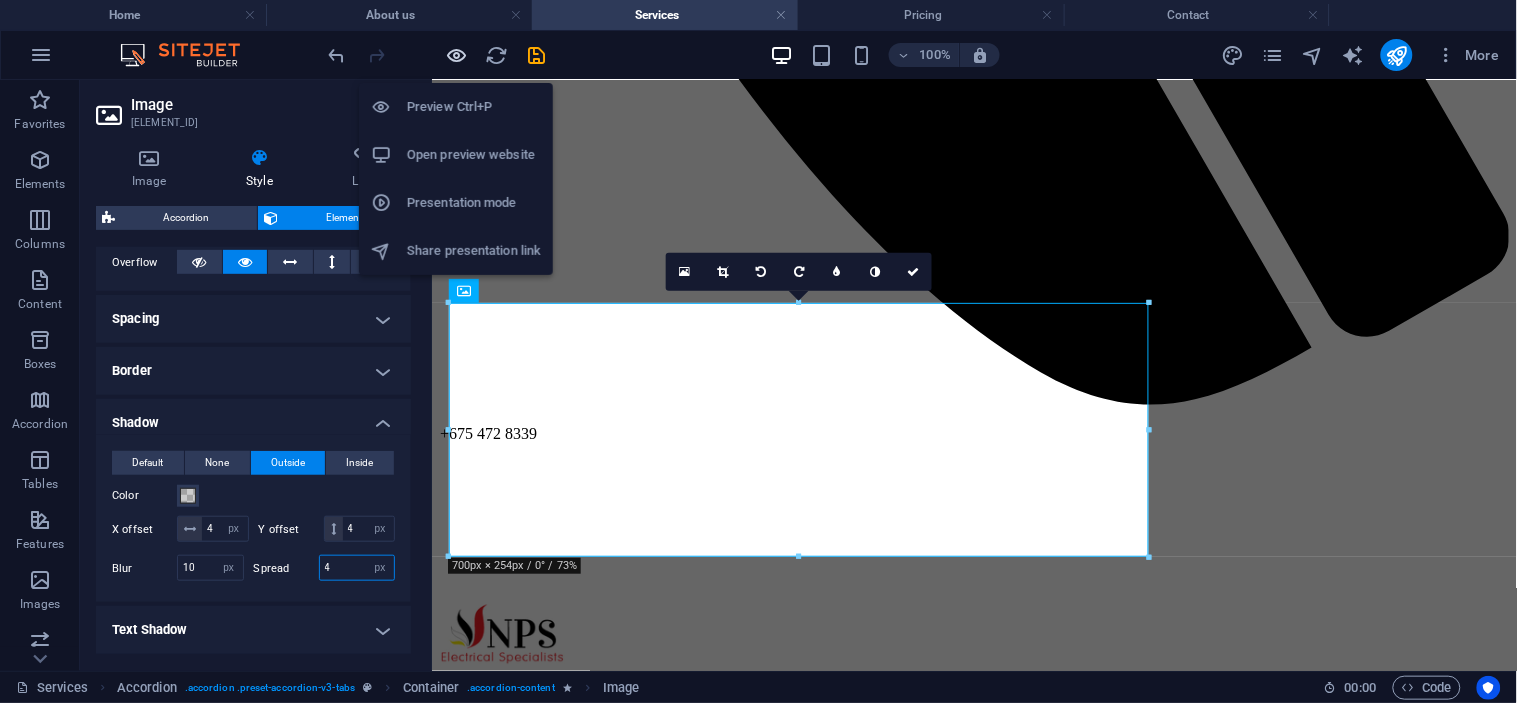 type on "4" 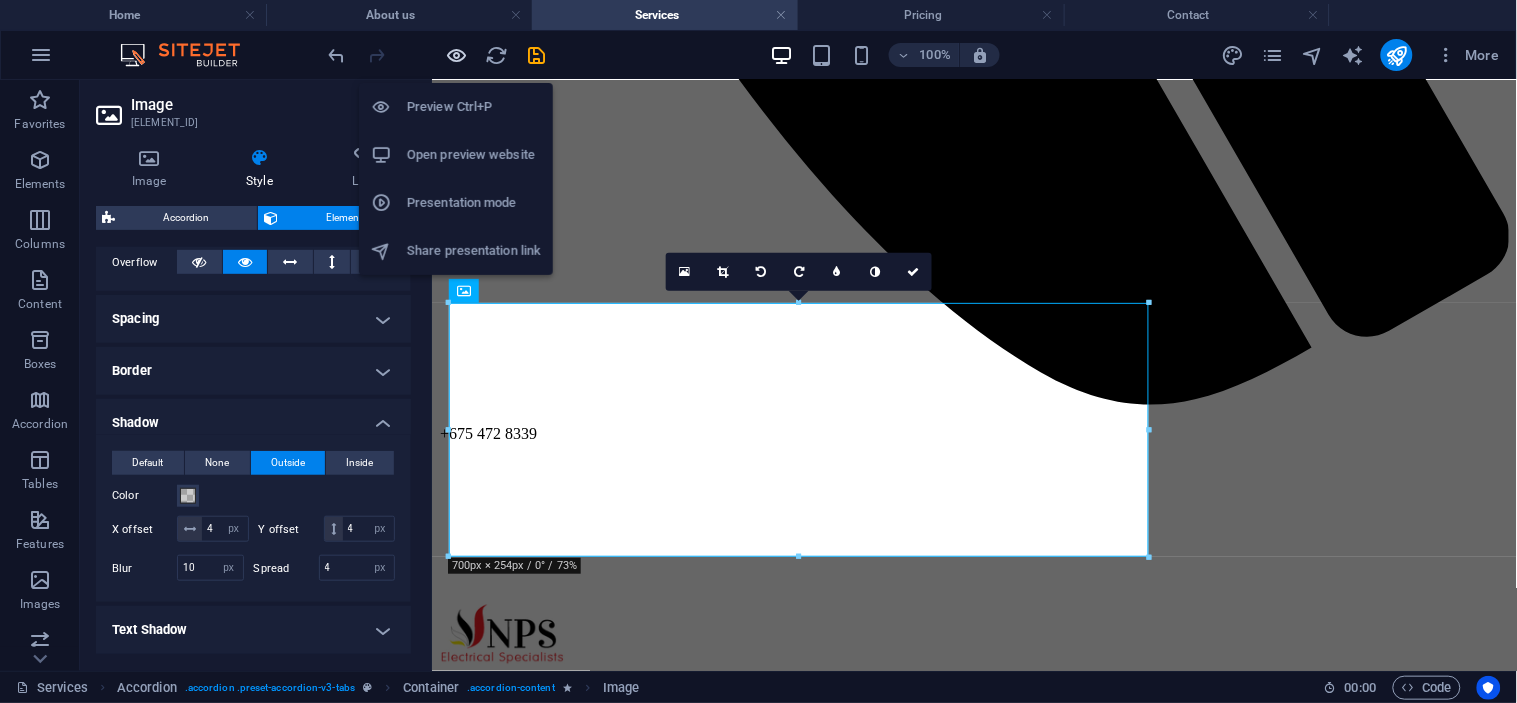 click at bounding box center (457, 55) 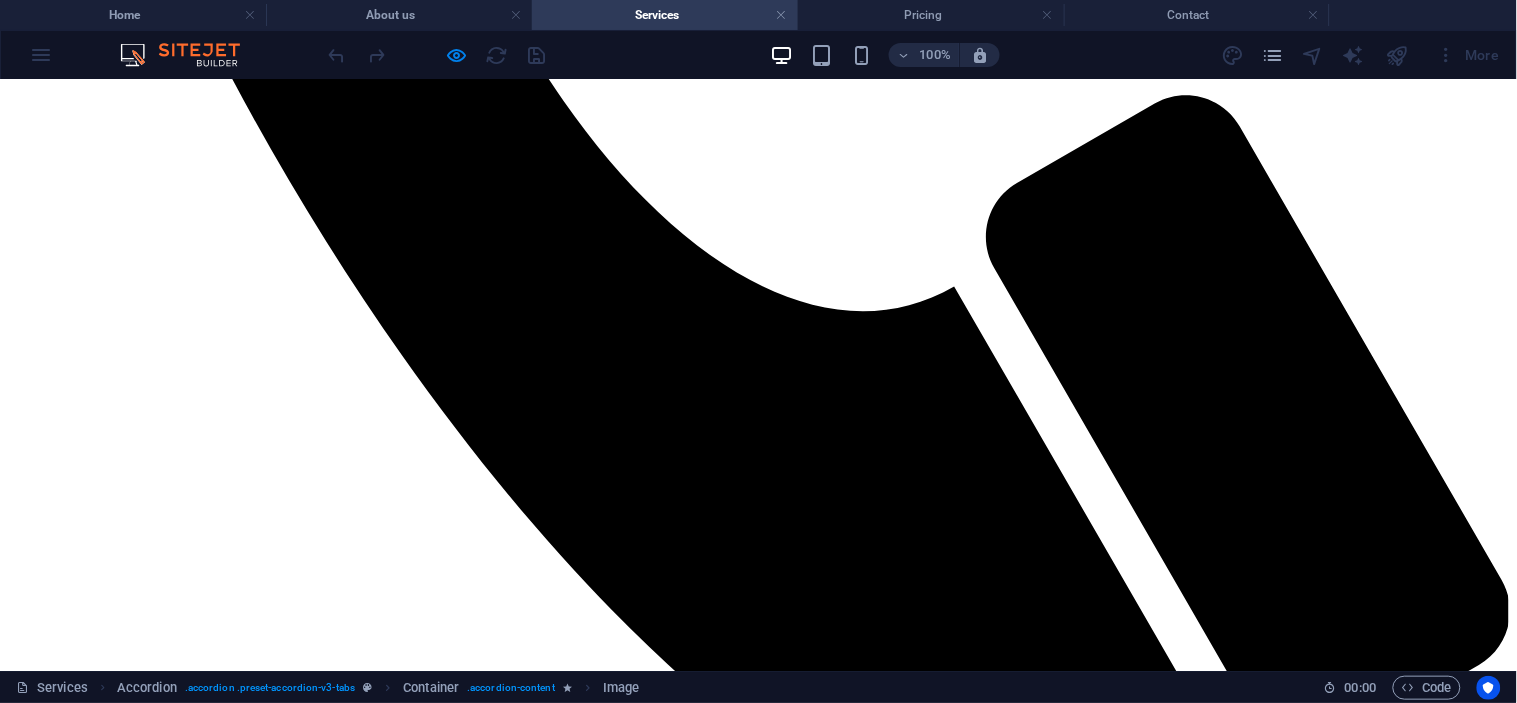 scroll, scrollTop: 1120, scrollLeft: 0, axis: vertical 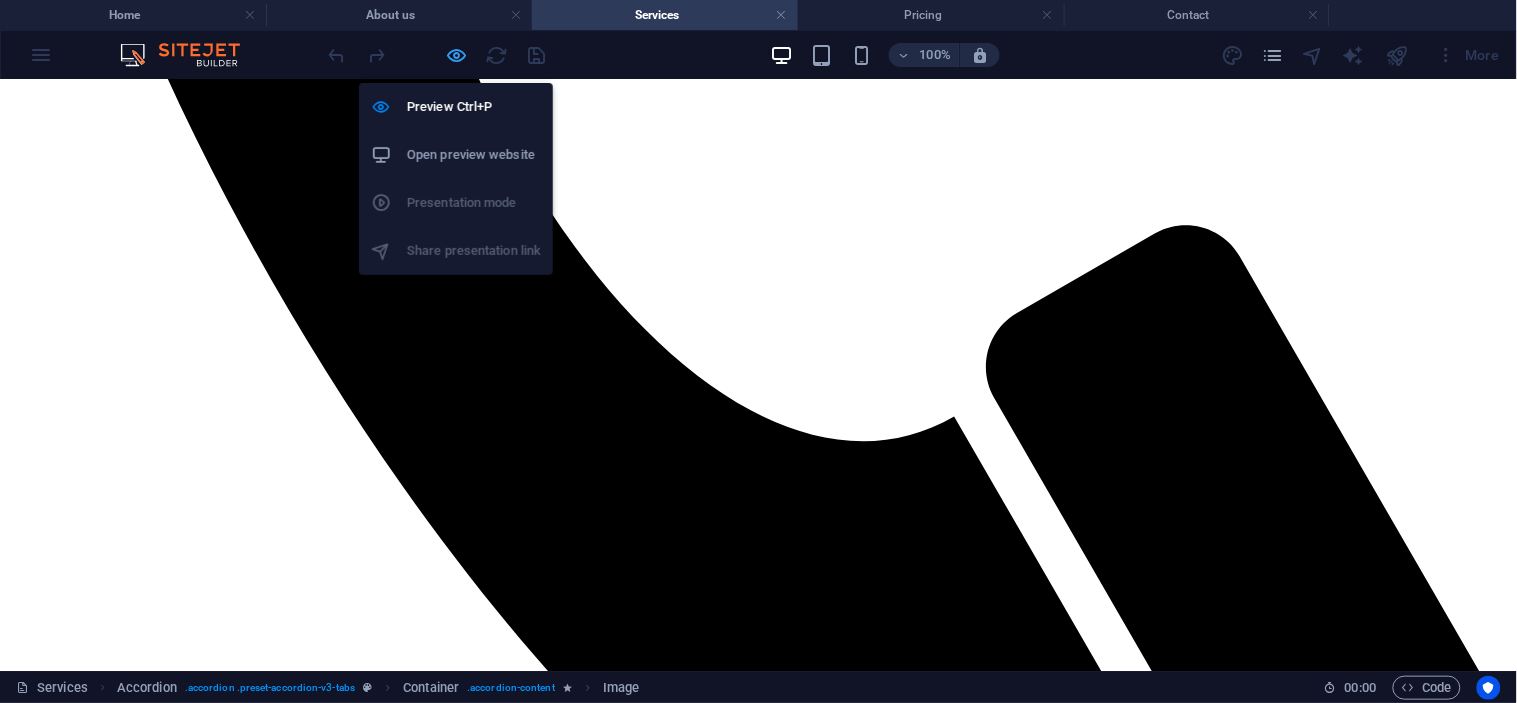 click at bounding box center [457, 55] 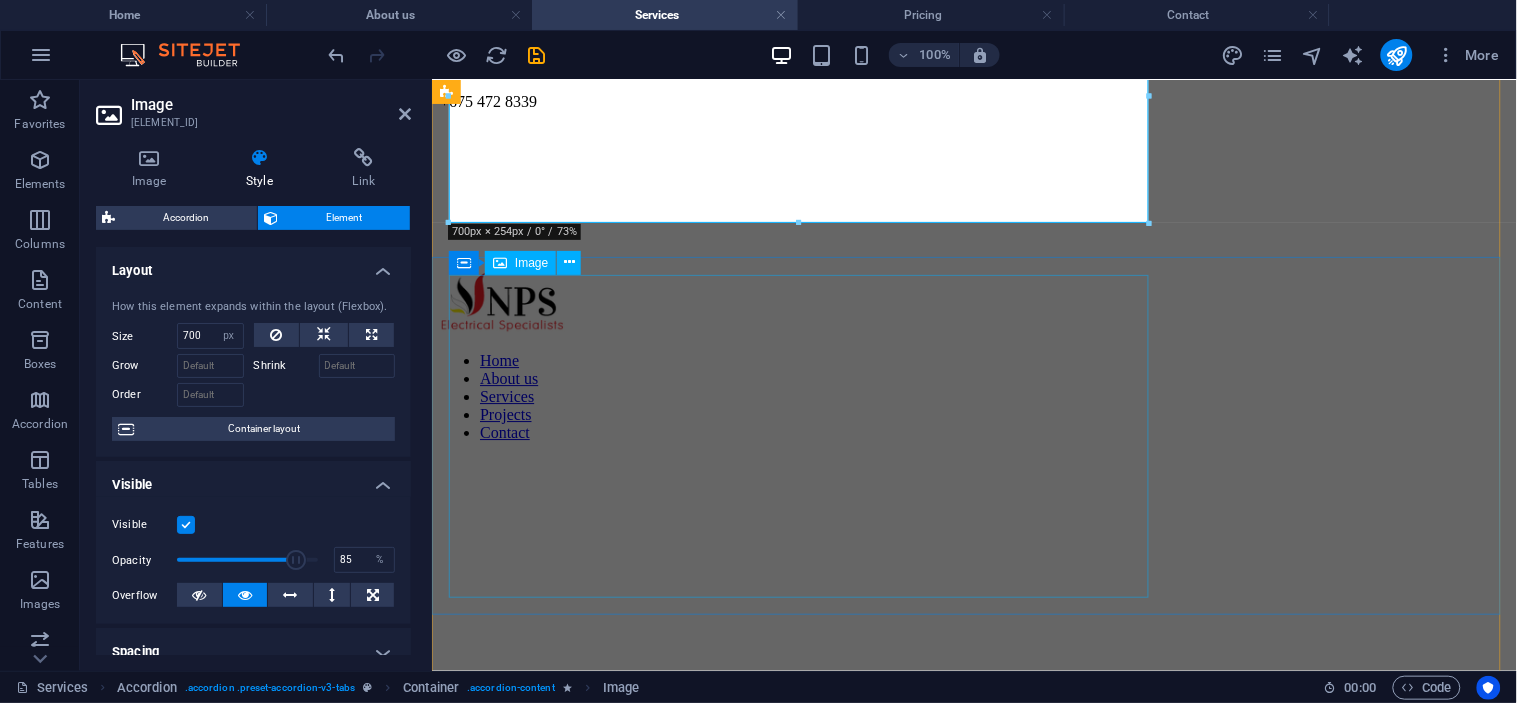 scroll, scrollTop: 1453, scrollLeft: 0, axis: vertical 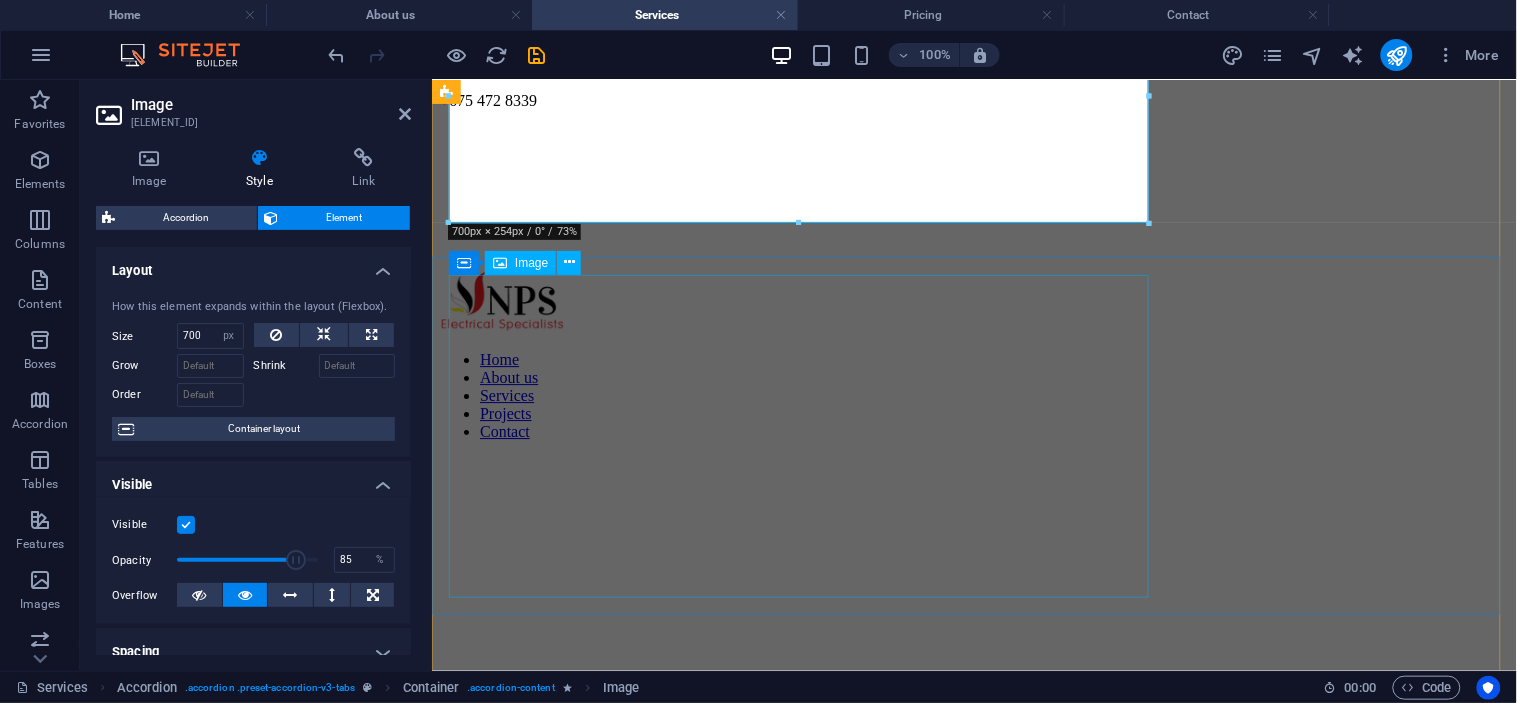 click at bounding box center (973, 2028) 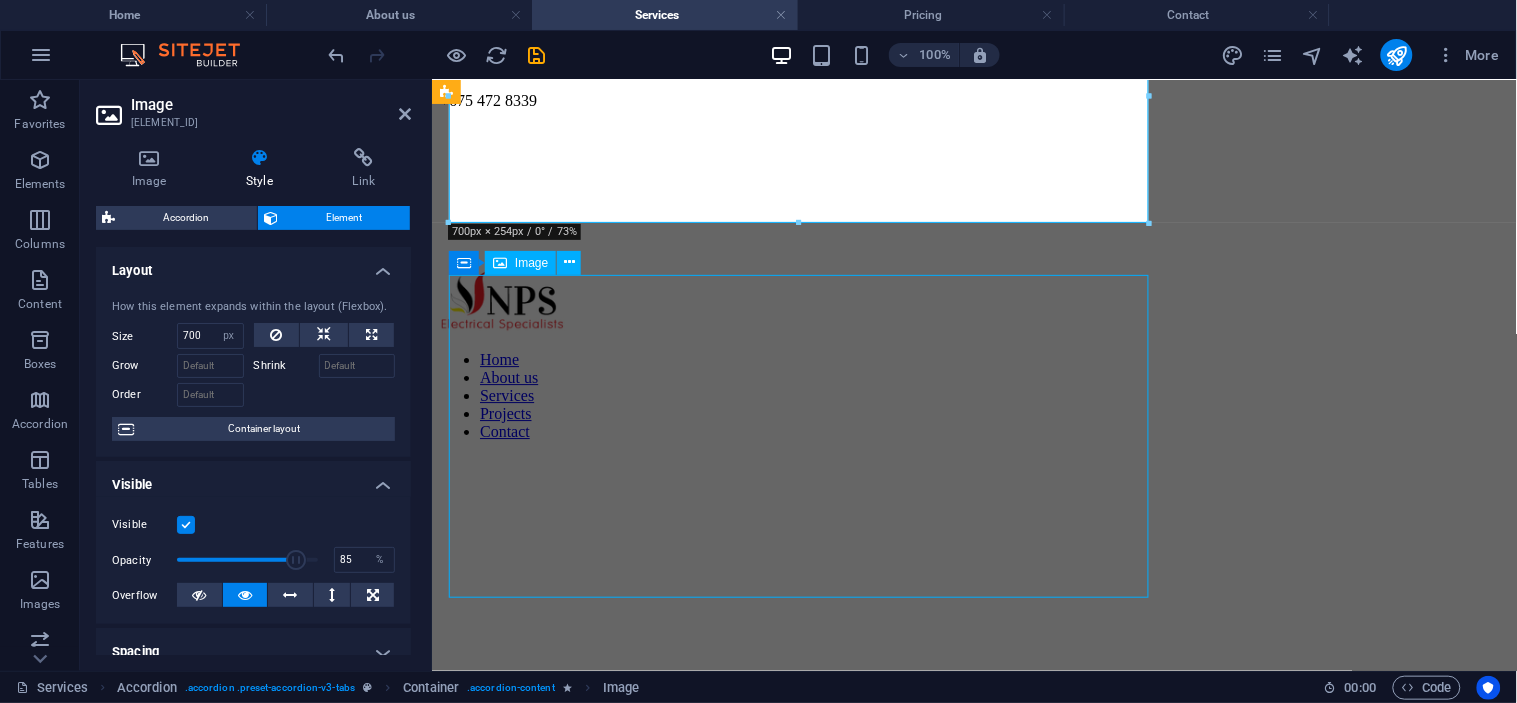 click at bounding box center [973, 2028] 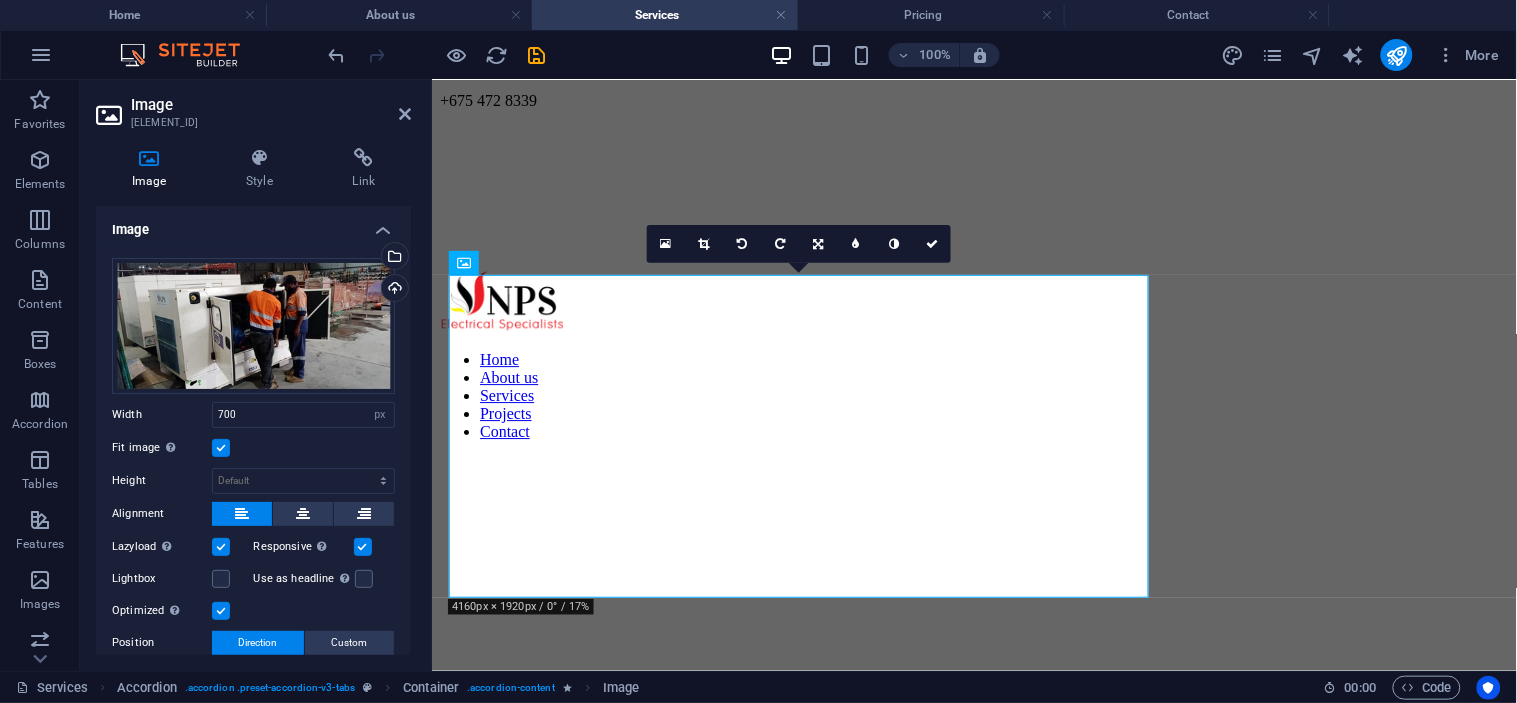 scroll, scrollTop: 131, scrollLeft: 0, axis: vertical 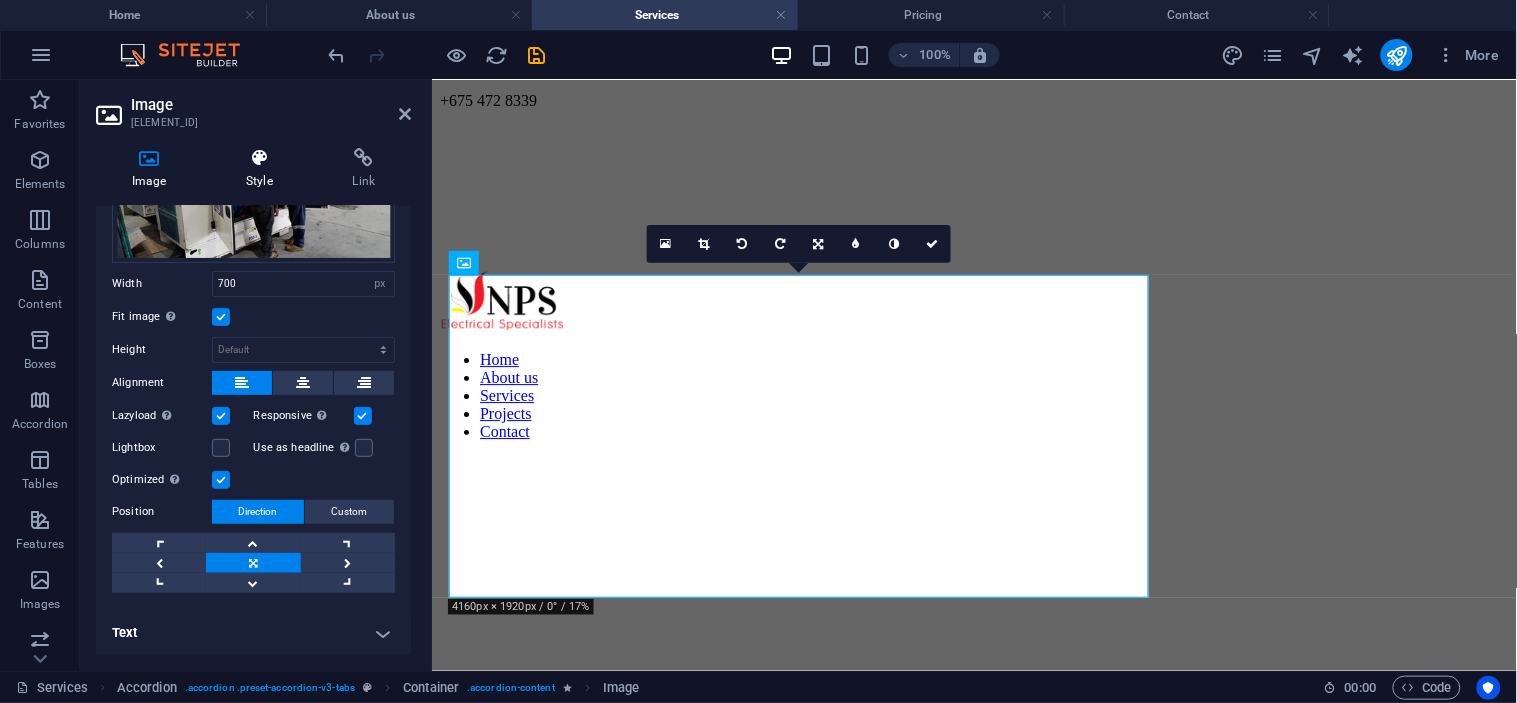 click on "Style" at bounding box center (263, 169) 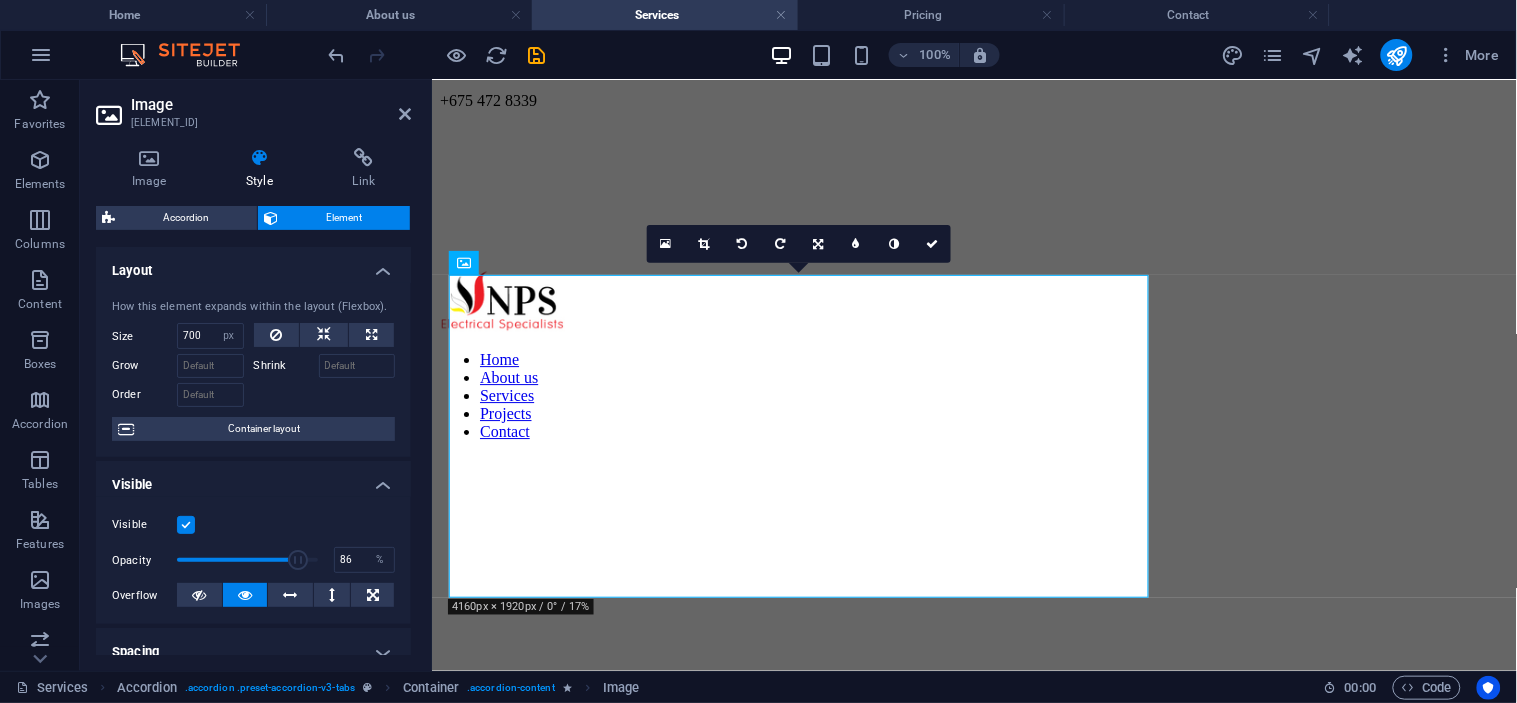 scroll, scrollTop: 333, scrollLeft: 0, axis: vertical 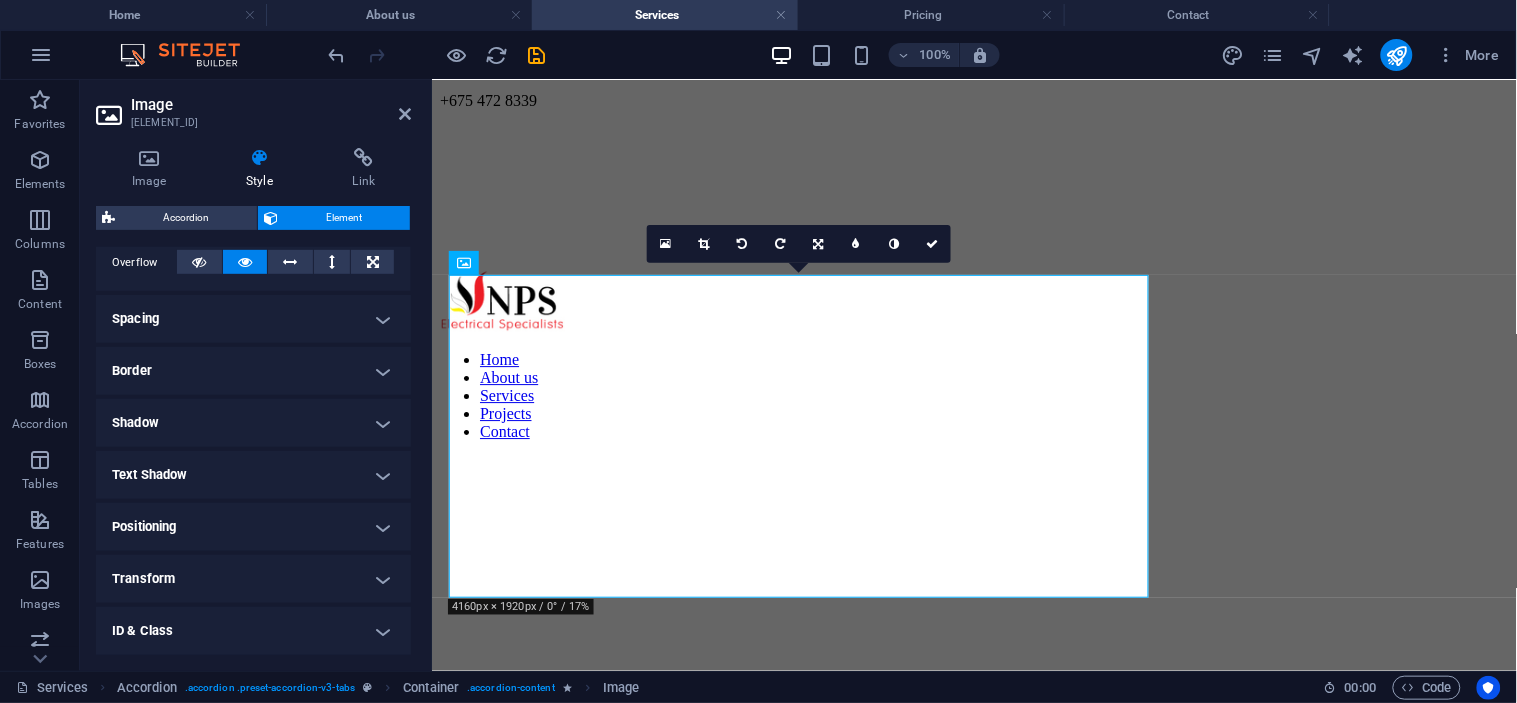 click on "Shadow" at bounding box center (253, 423) 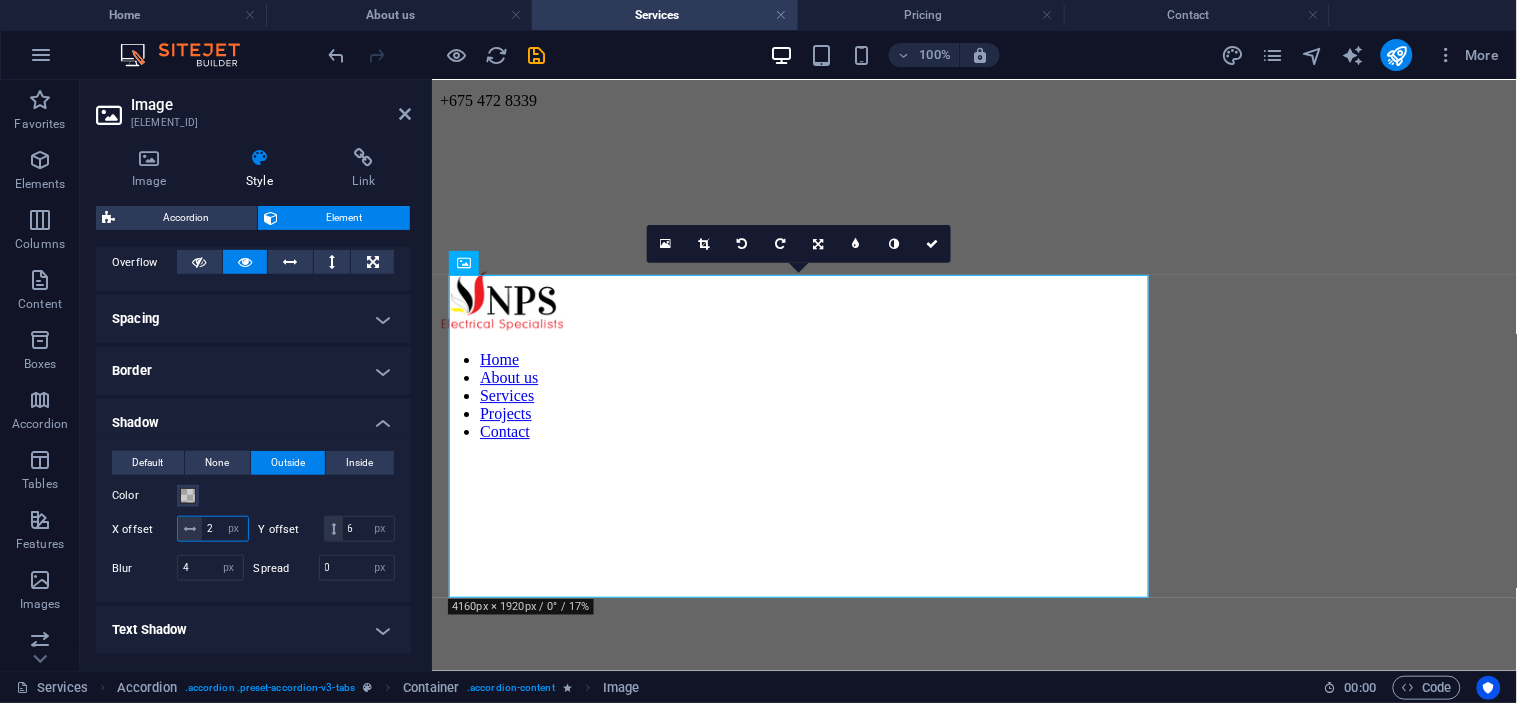 click on "2" at bounding box center [225, 529] 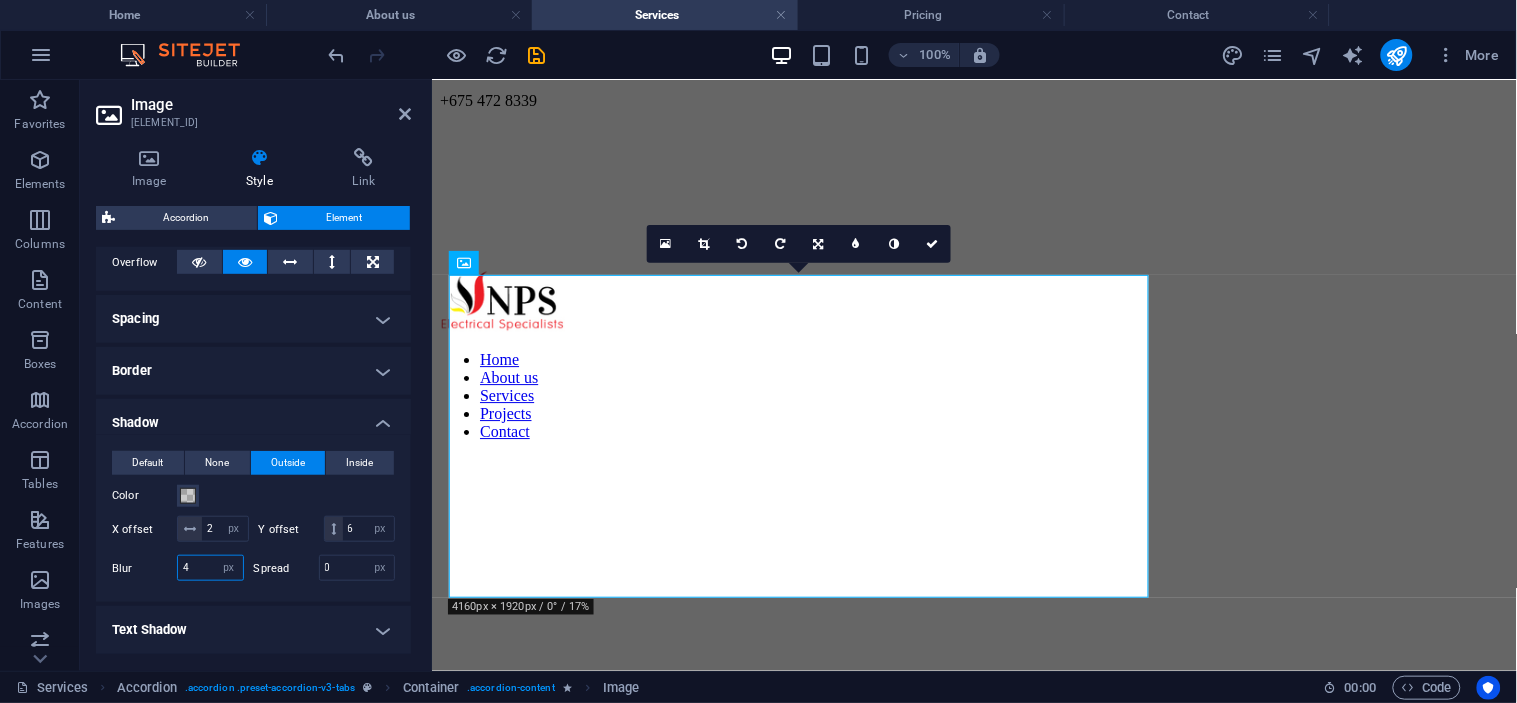 click on "4" at bounding box center (210, 568) 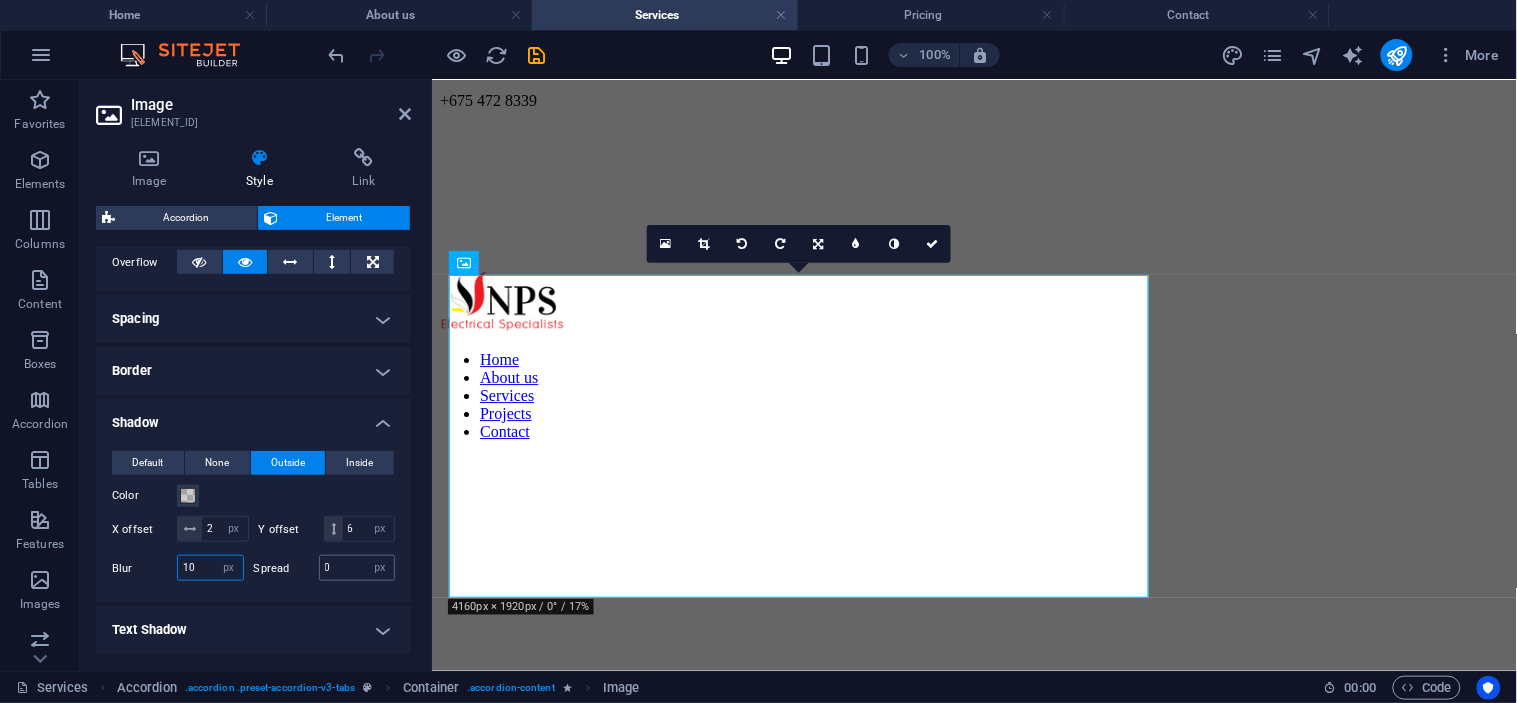 type on "10" 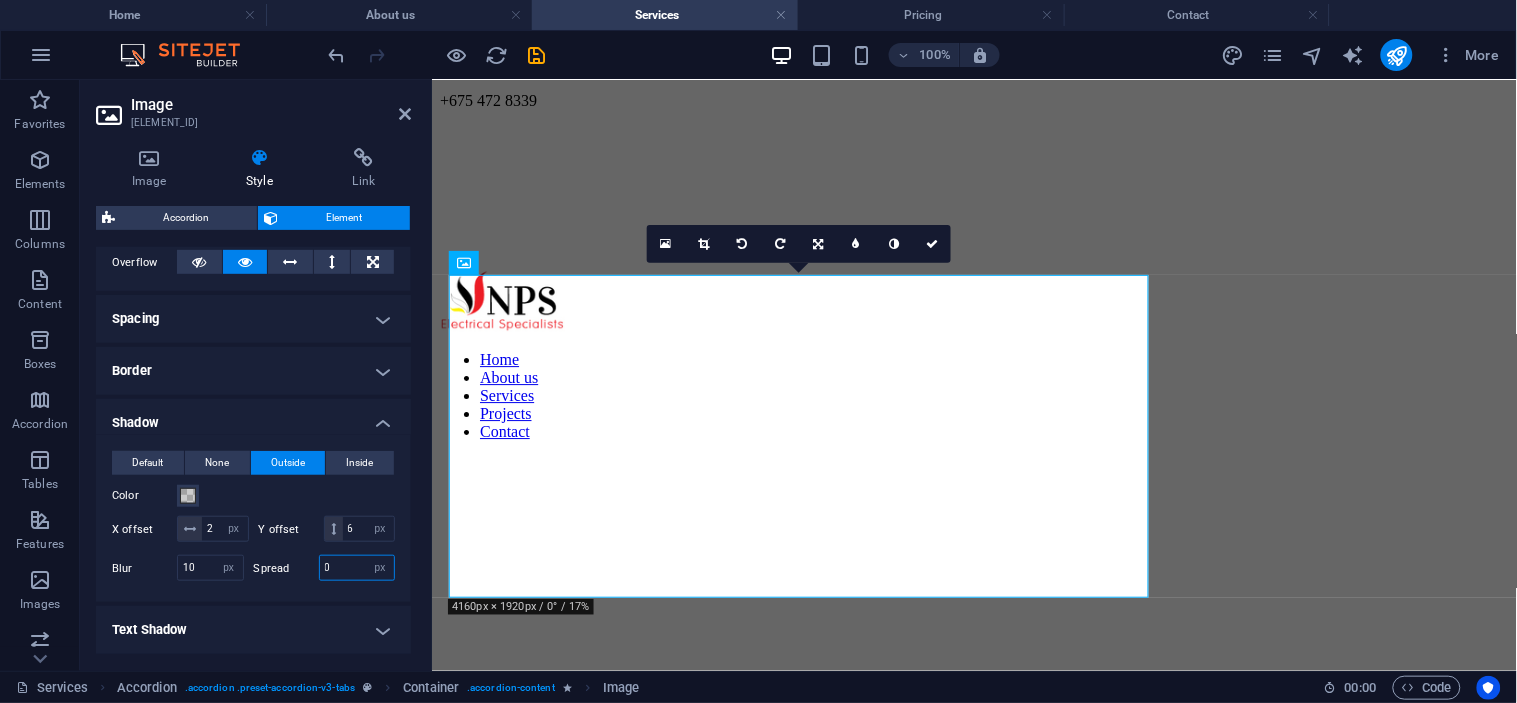 click on "0" at bounding box center [357, 568] 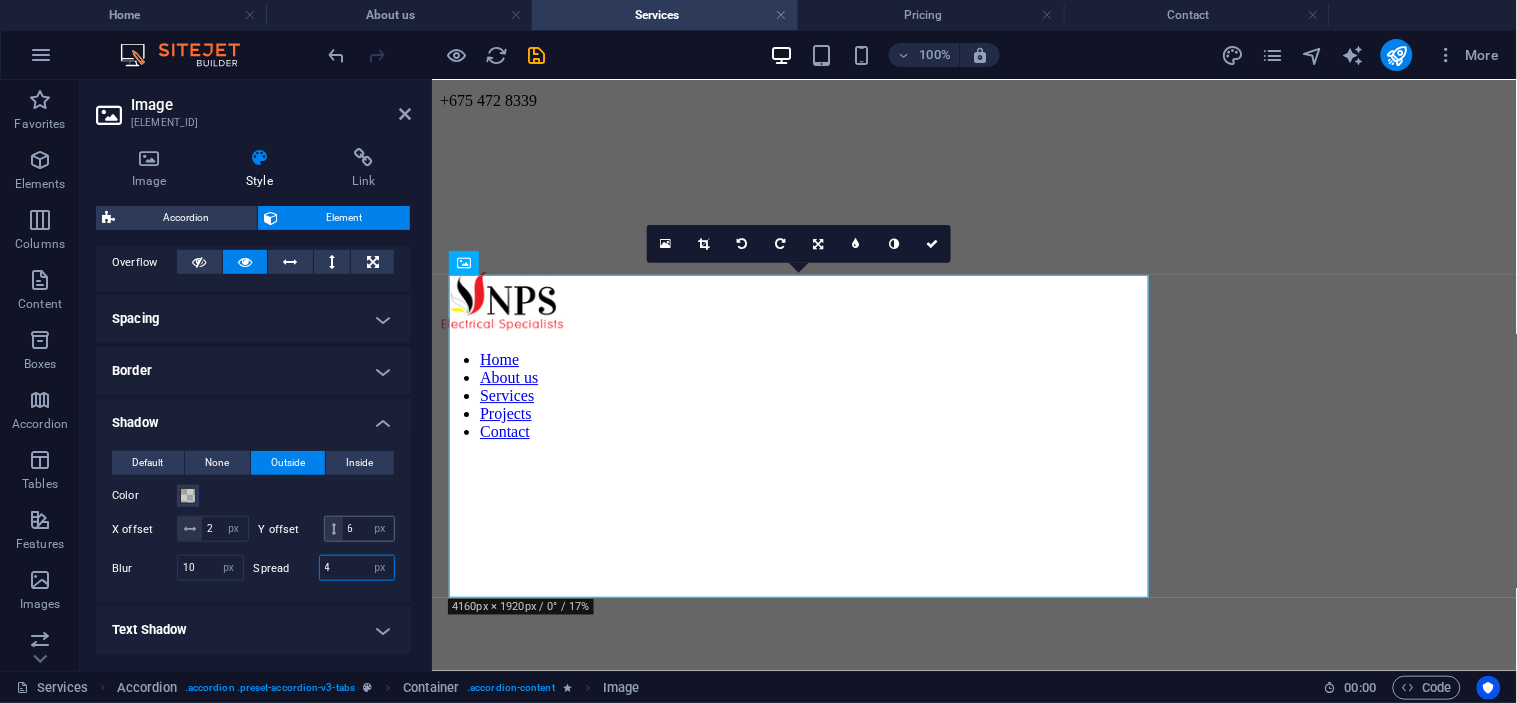type on "4" 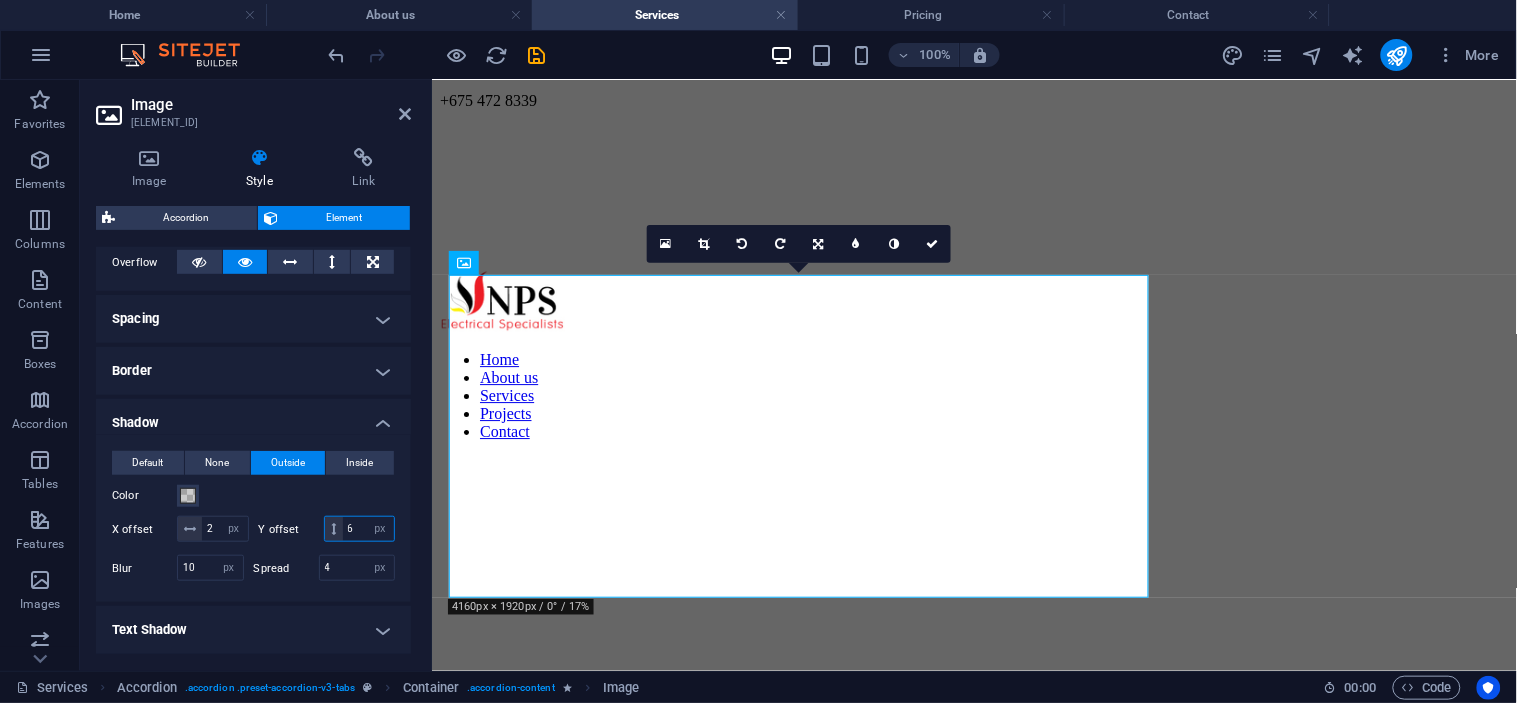click on "6" at bounding box center [368, 529] 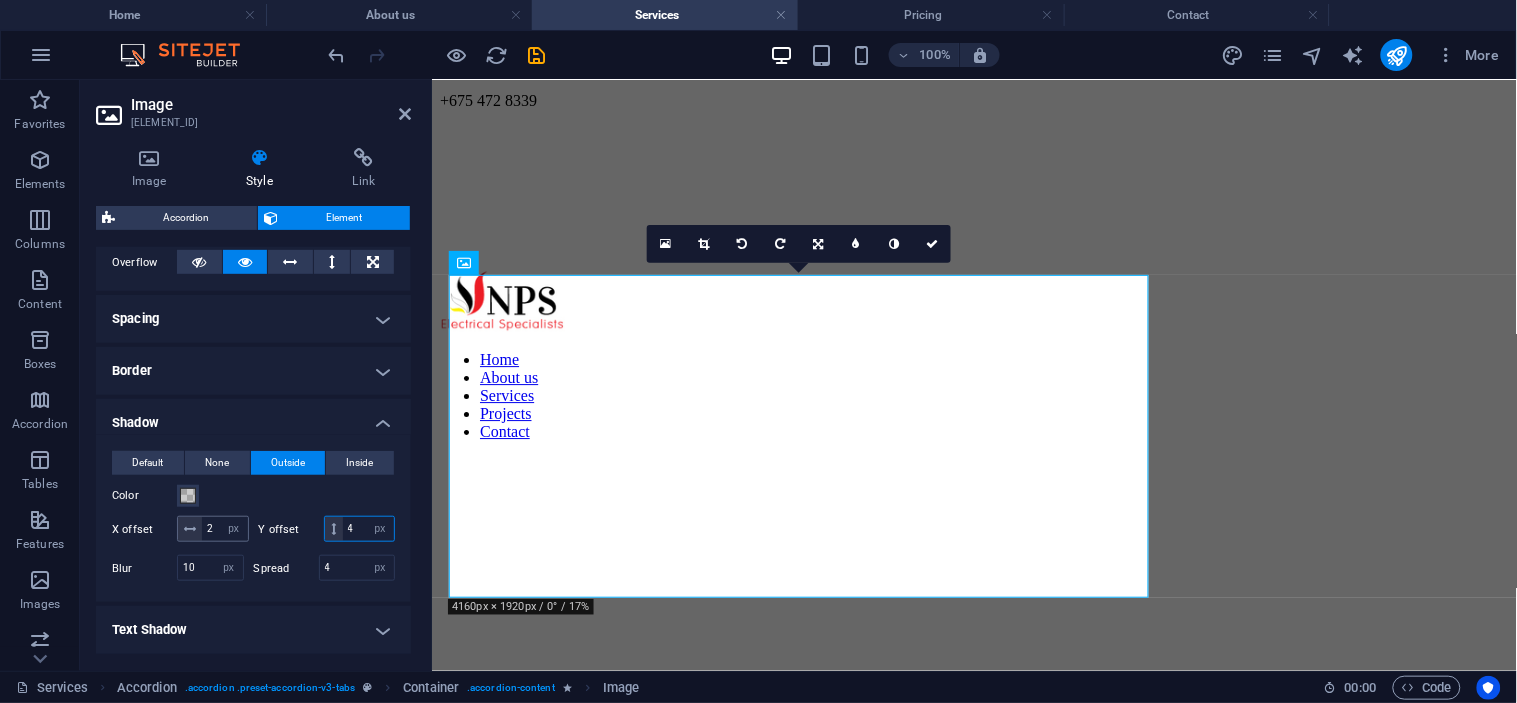 type on "4" 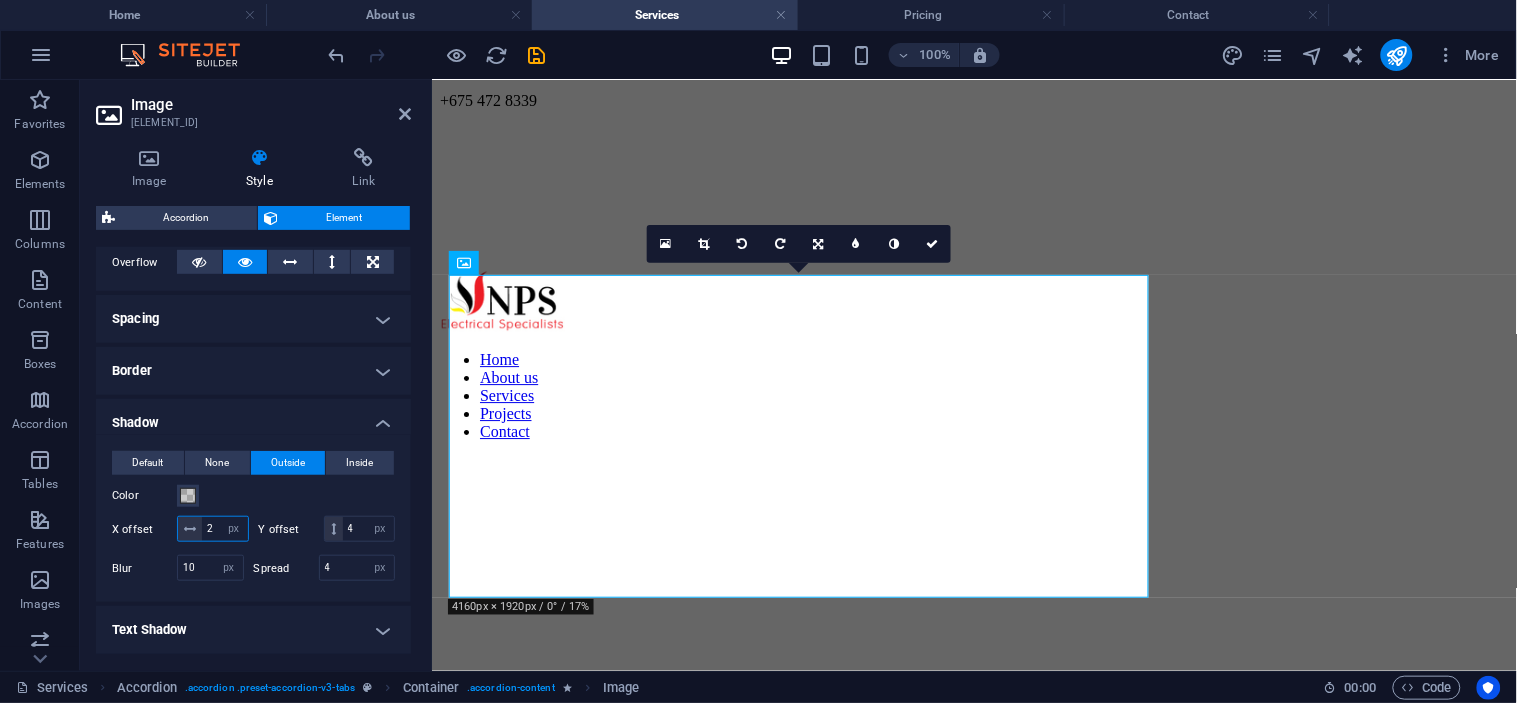 click on "2" at bounding box center [225, 529] 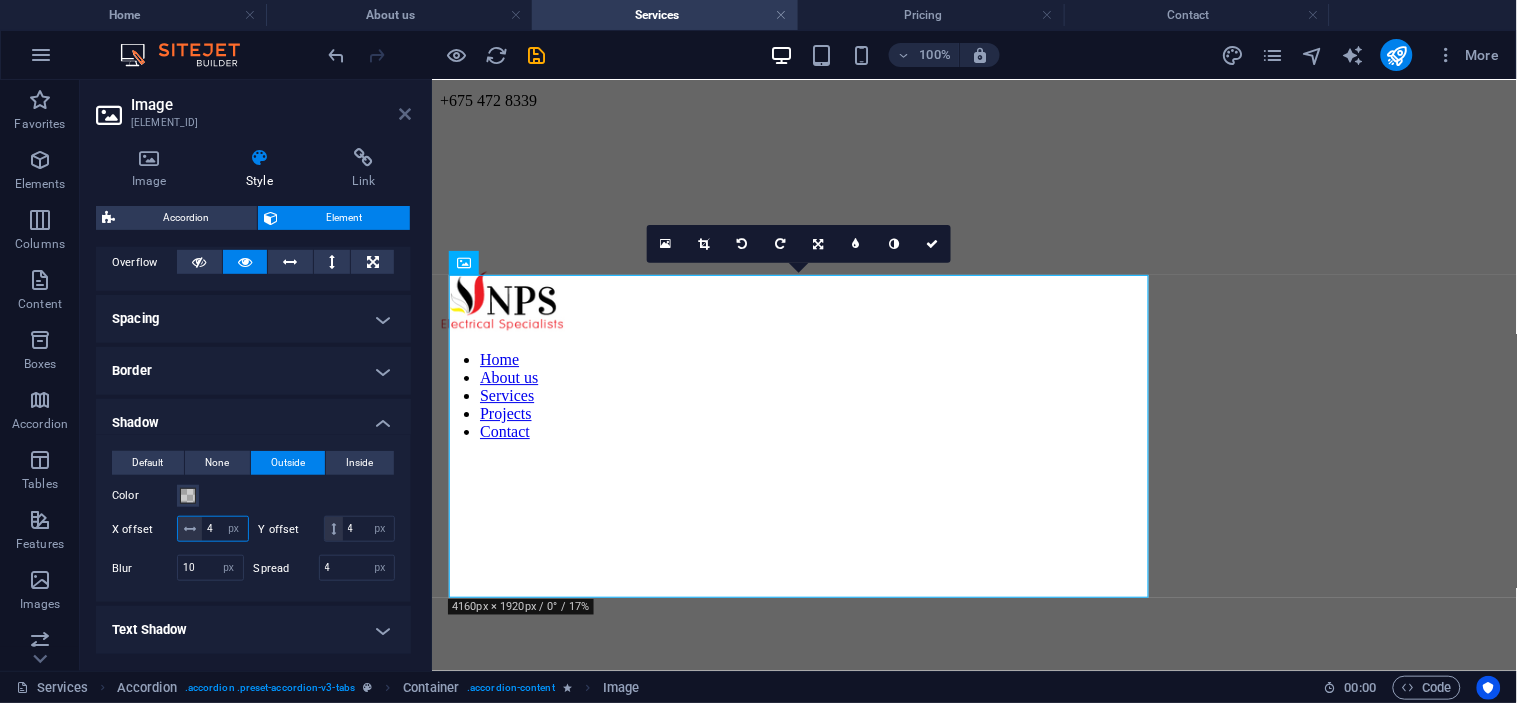 type on "4" 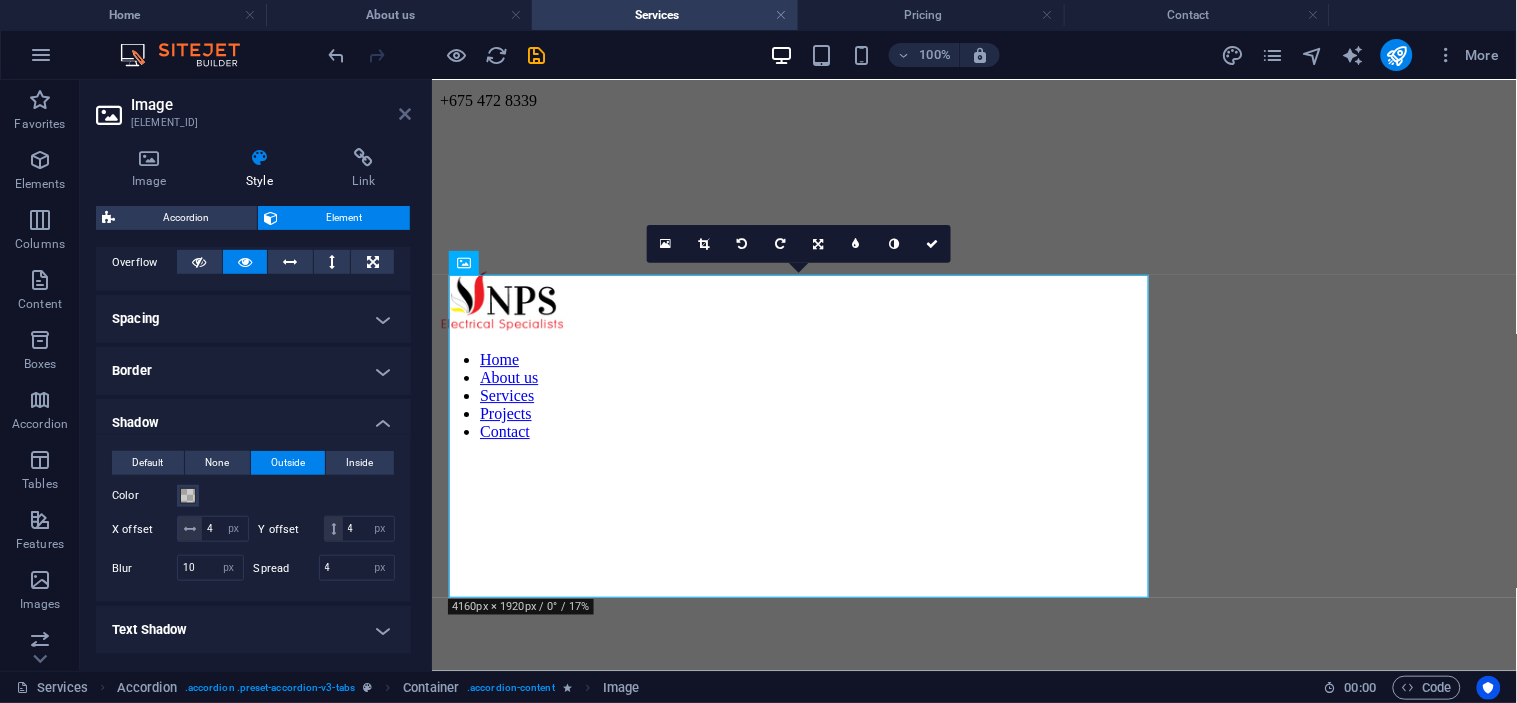 click at bounding box center [405, 114] 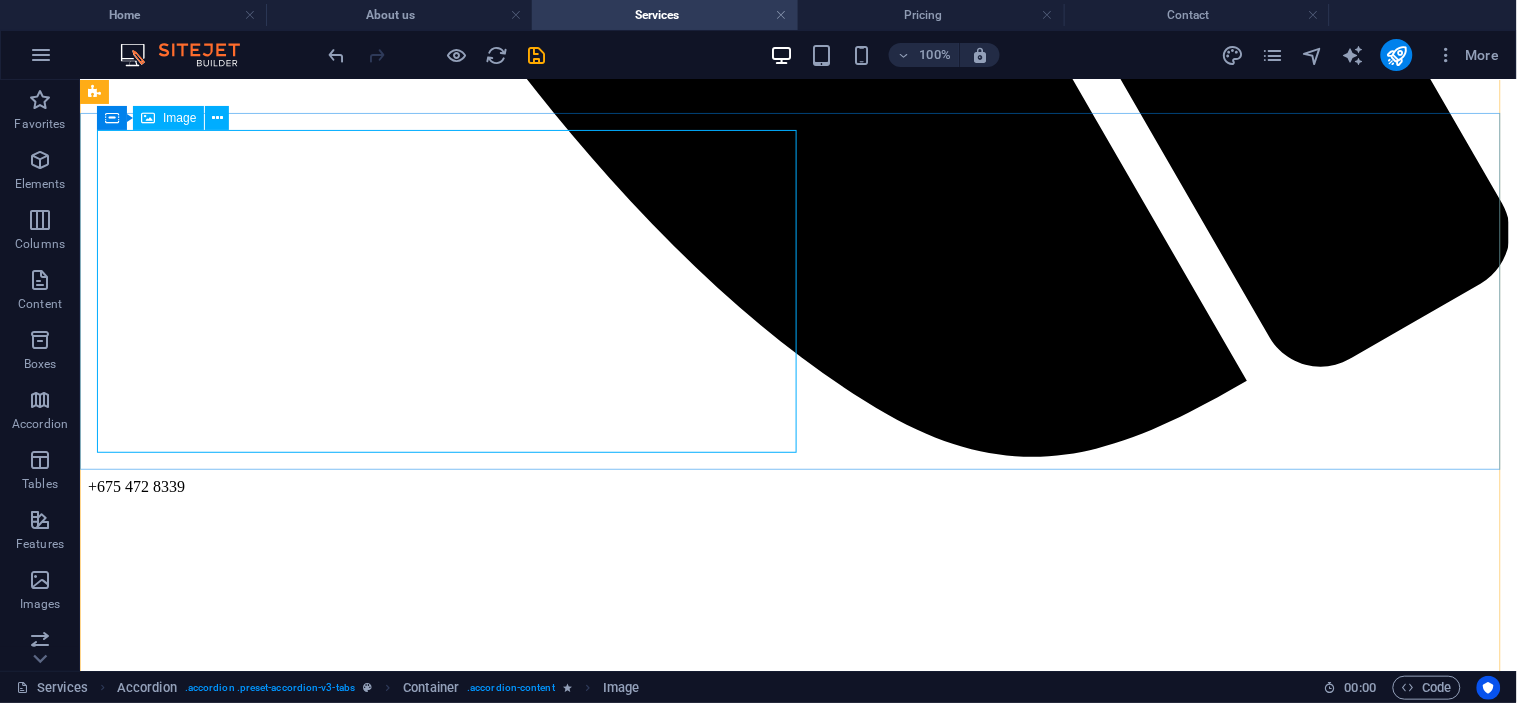 scroll, scrollTop: 1724, scrollLeft: 0, axis: vertical 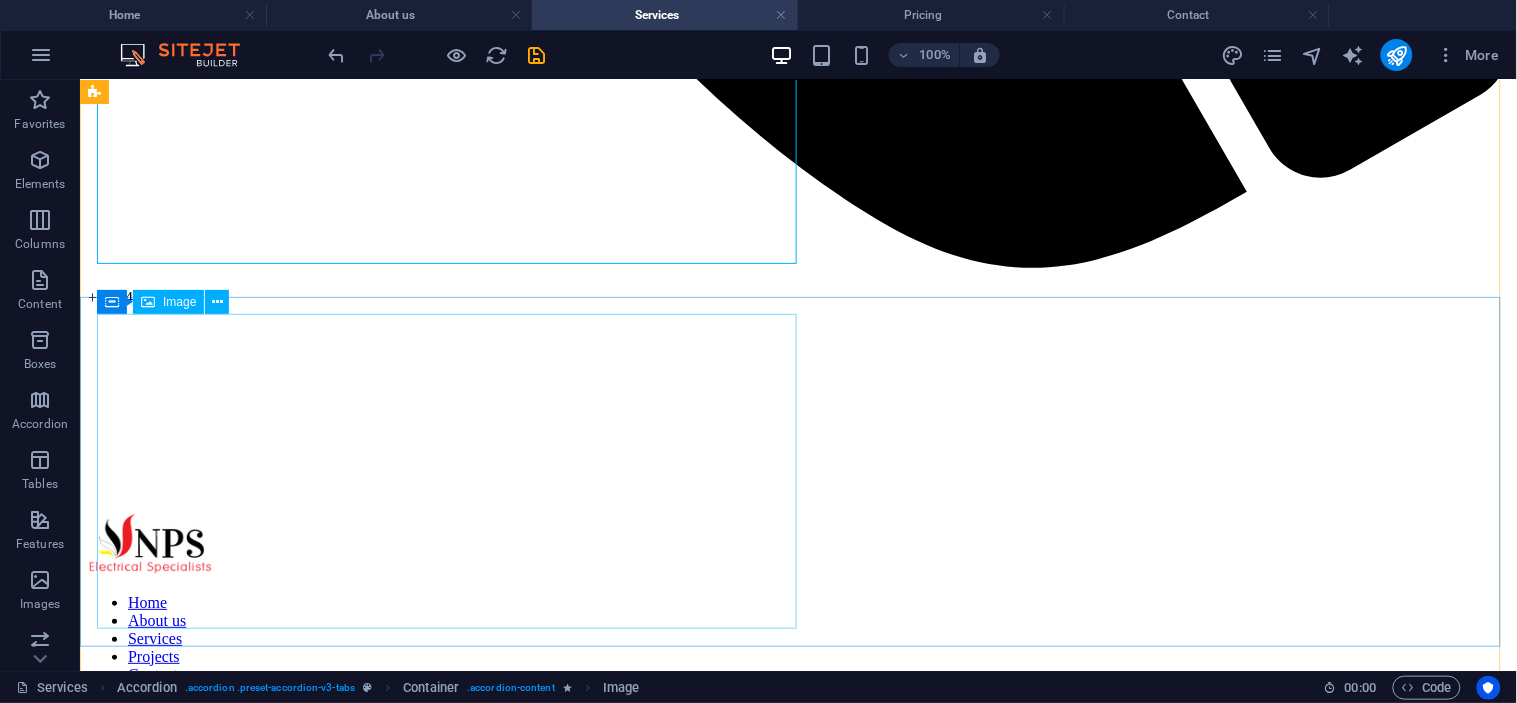 click at bounding box center (797, 2930) 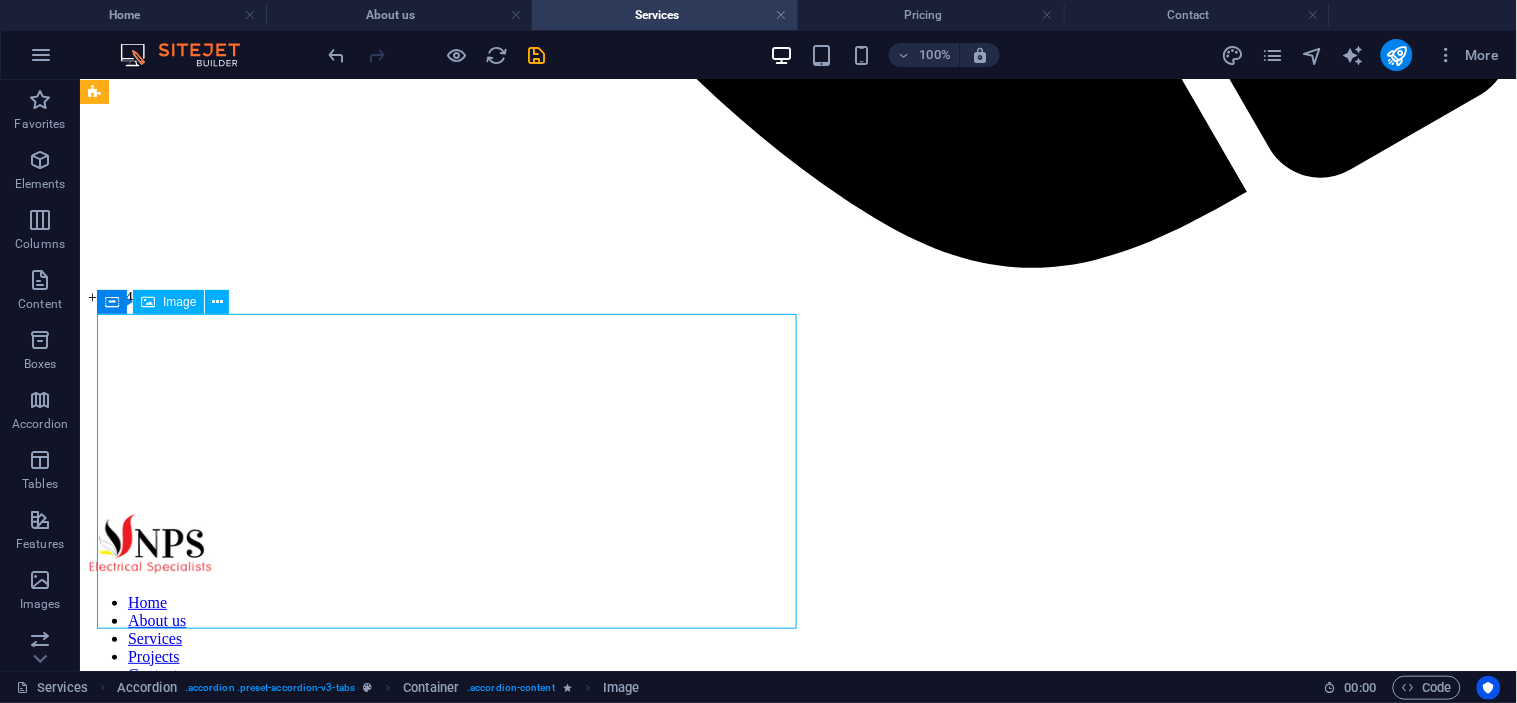 click at bounding box center [797, 2930] 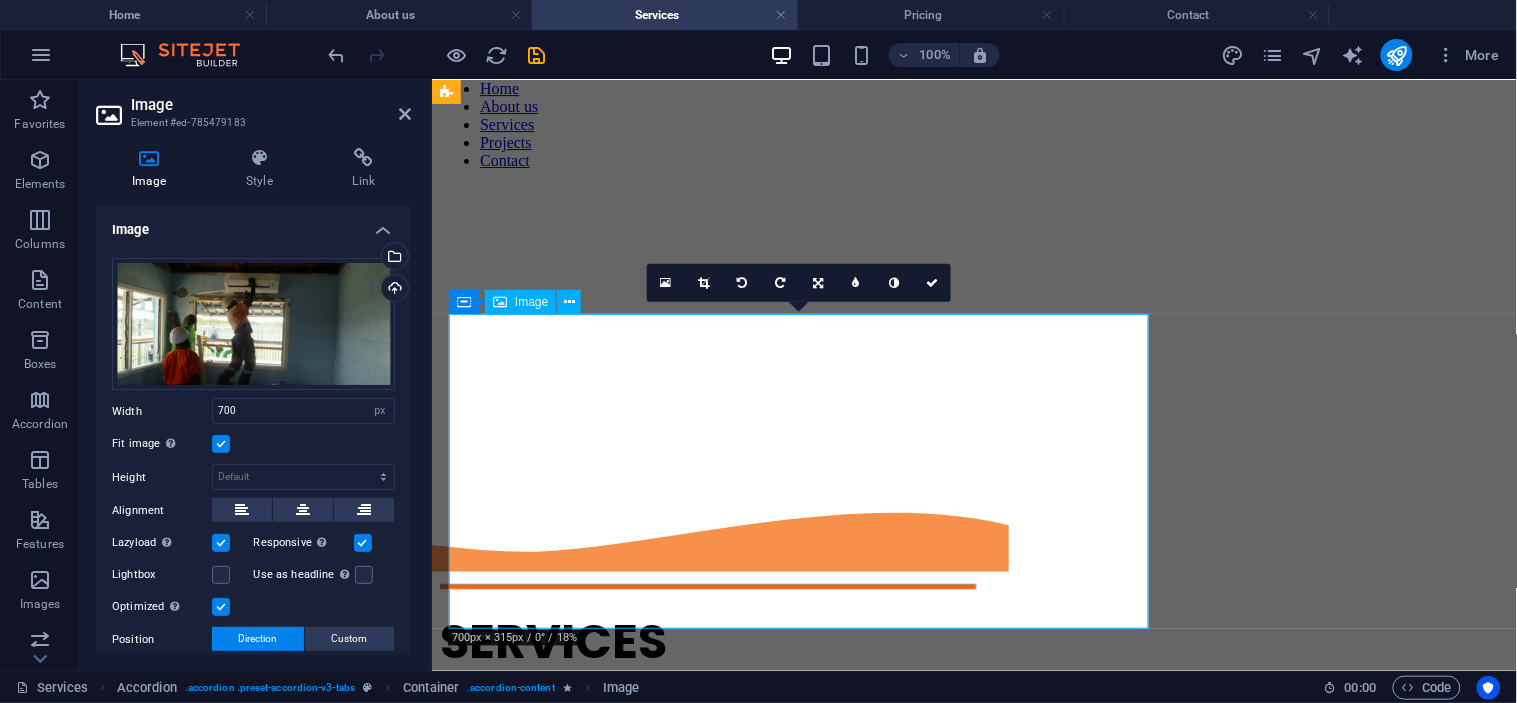 scroll, scrollTop: 1786, scrollLeft: 0, axis: vertical 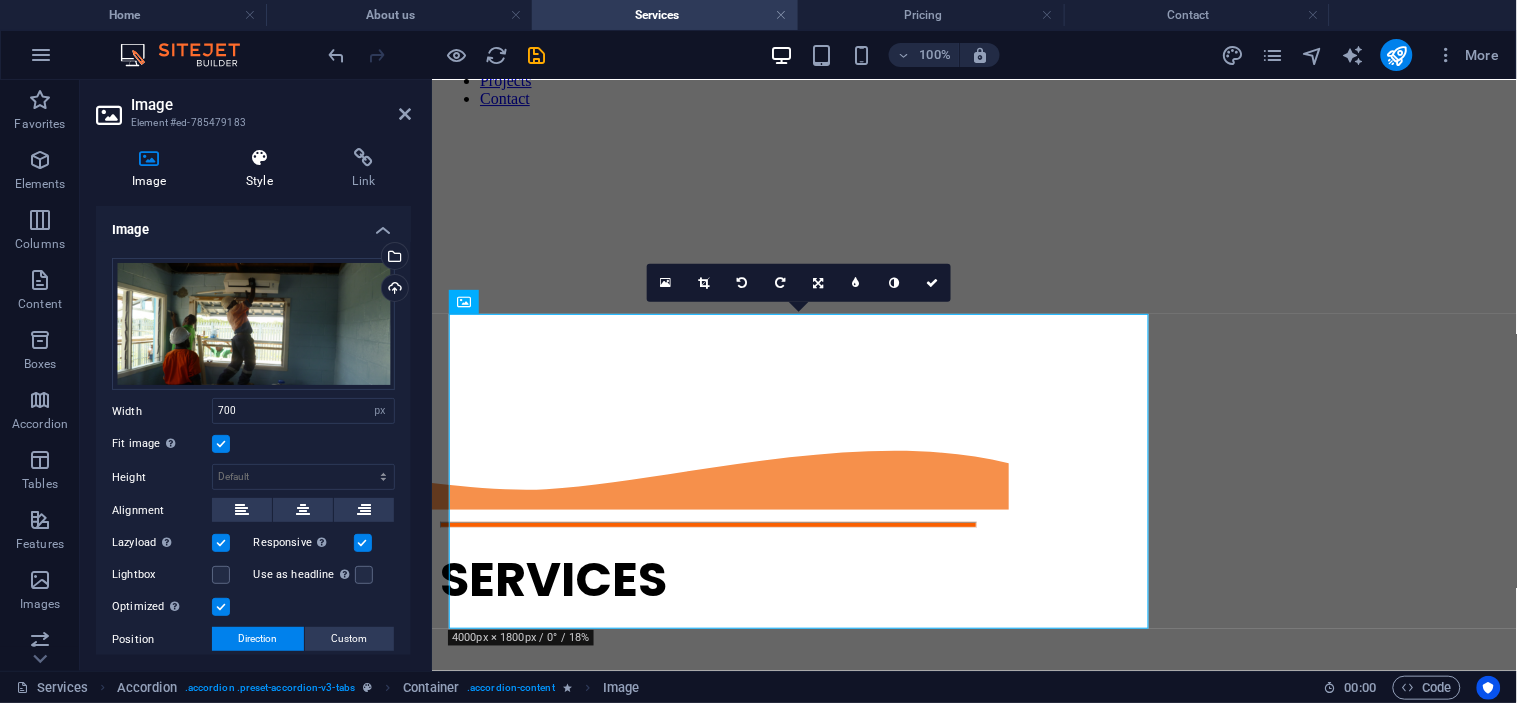 click on "Style" at bounding box center [263, 169] 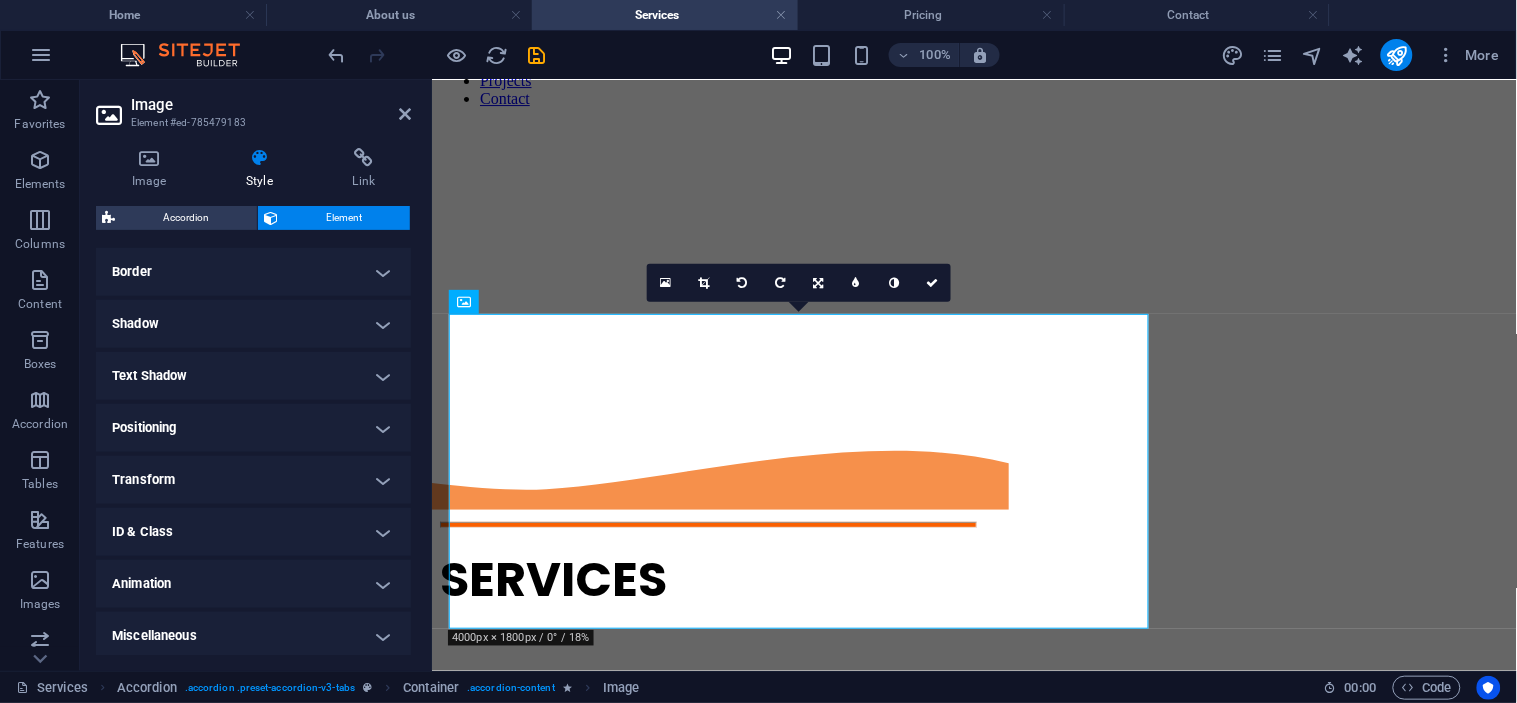 scroll, scrollTop: 436, scrollLeft: 0, axis: vertical 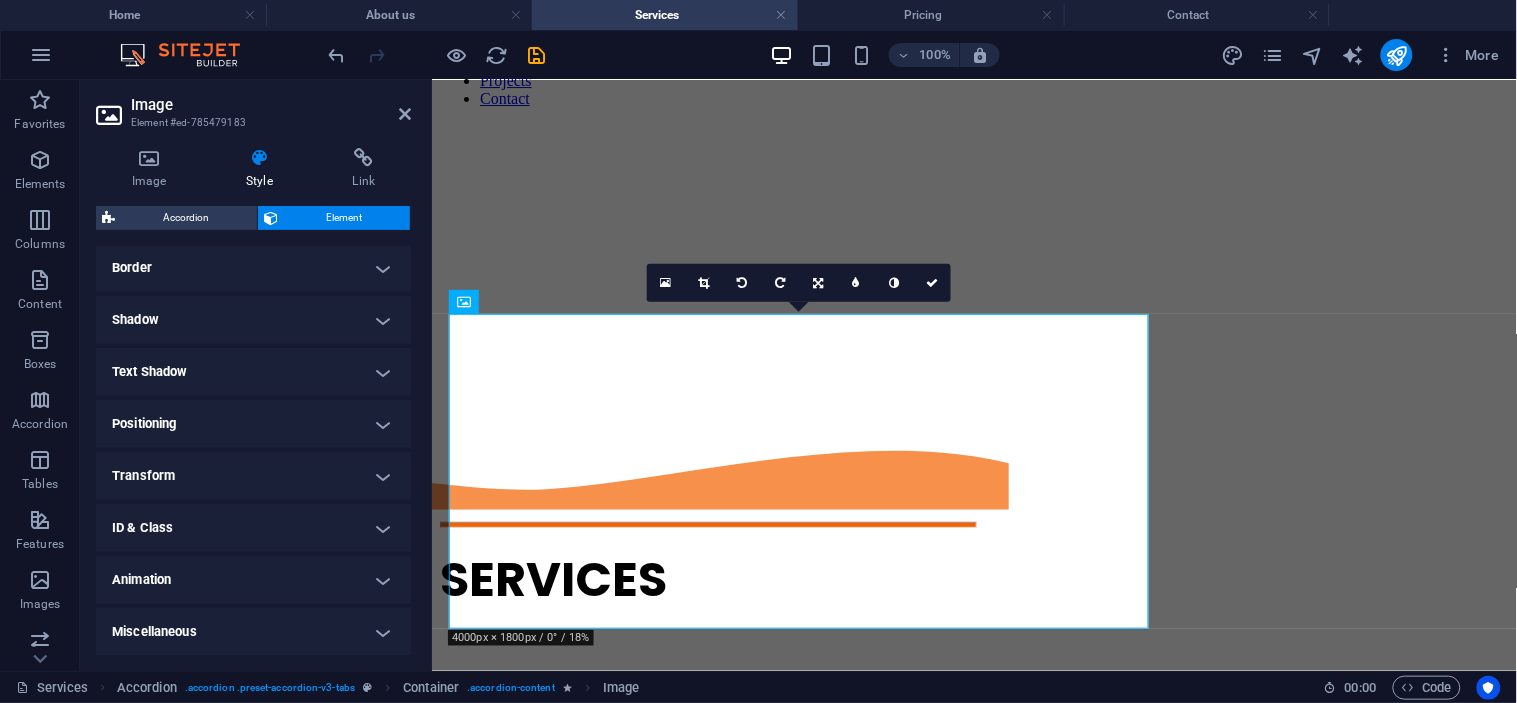 click on "Shadow" at bounding box center (253, 320) 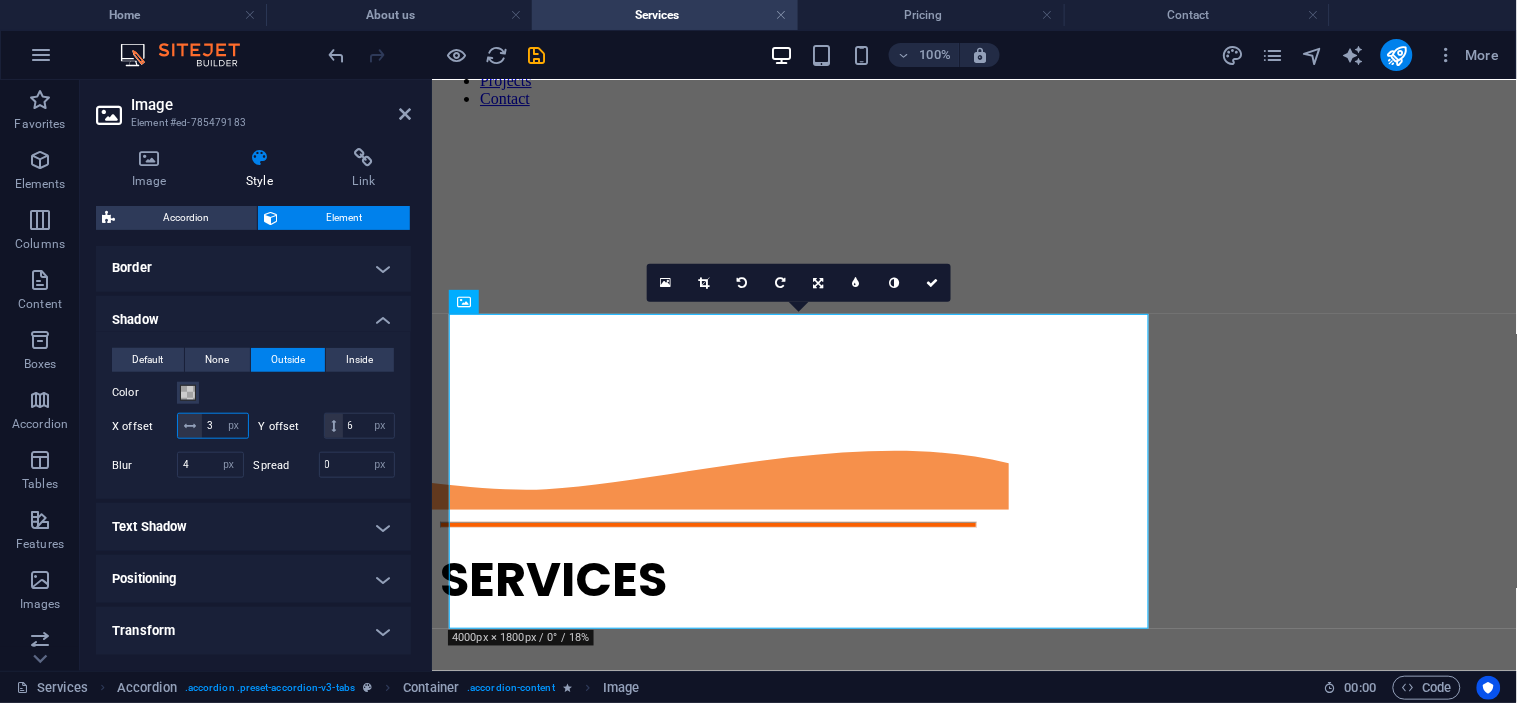 click on "3" at bounding box center [225, 426] 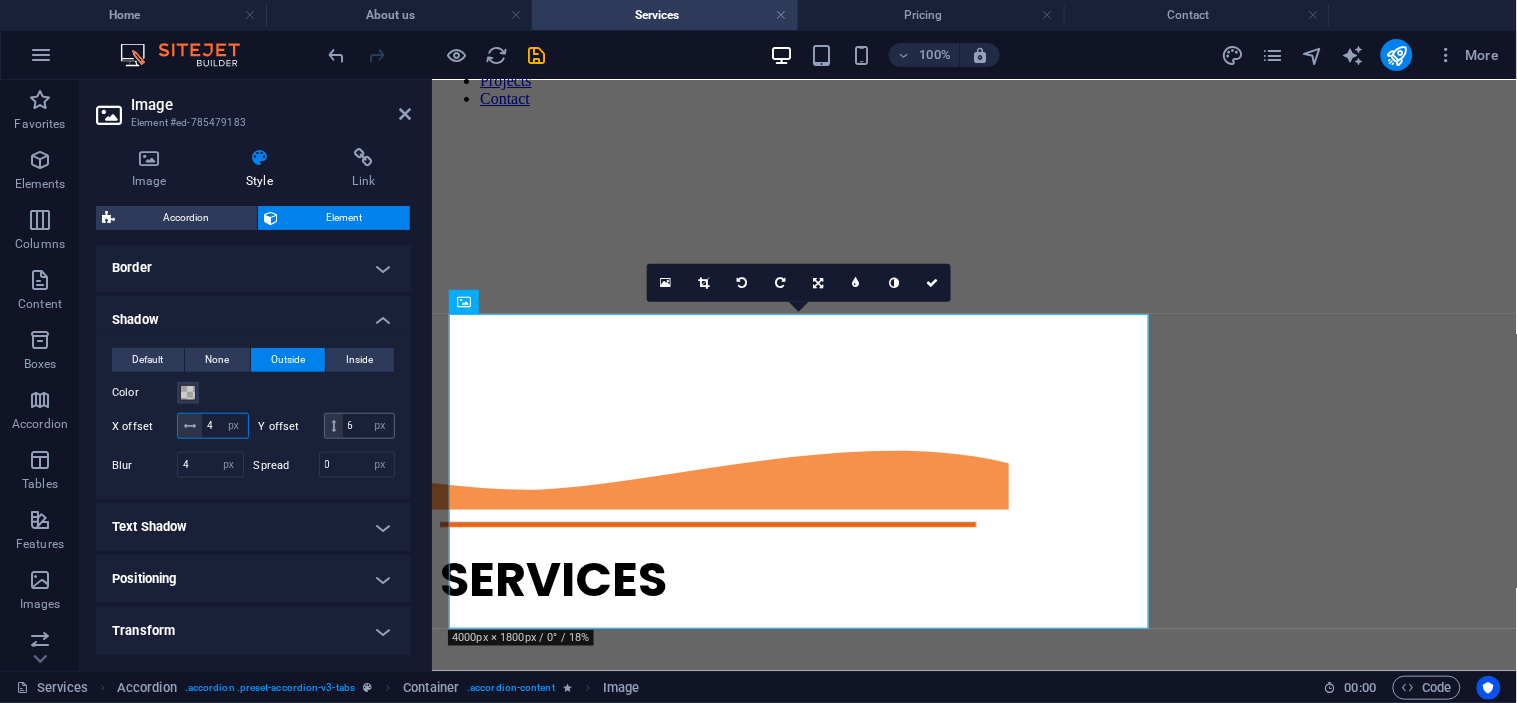 type on "4" 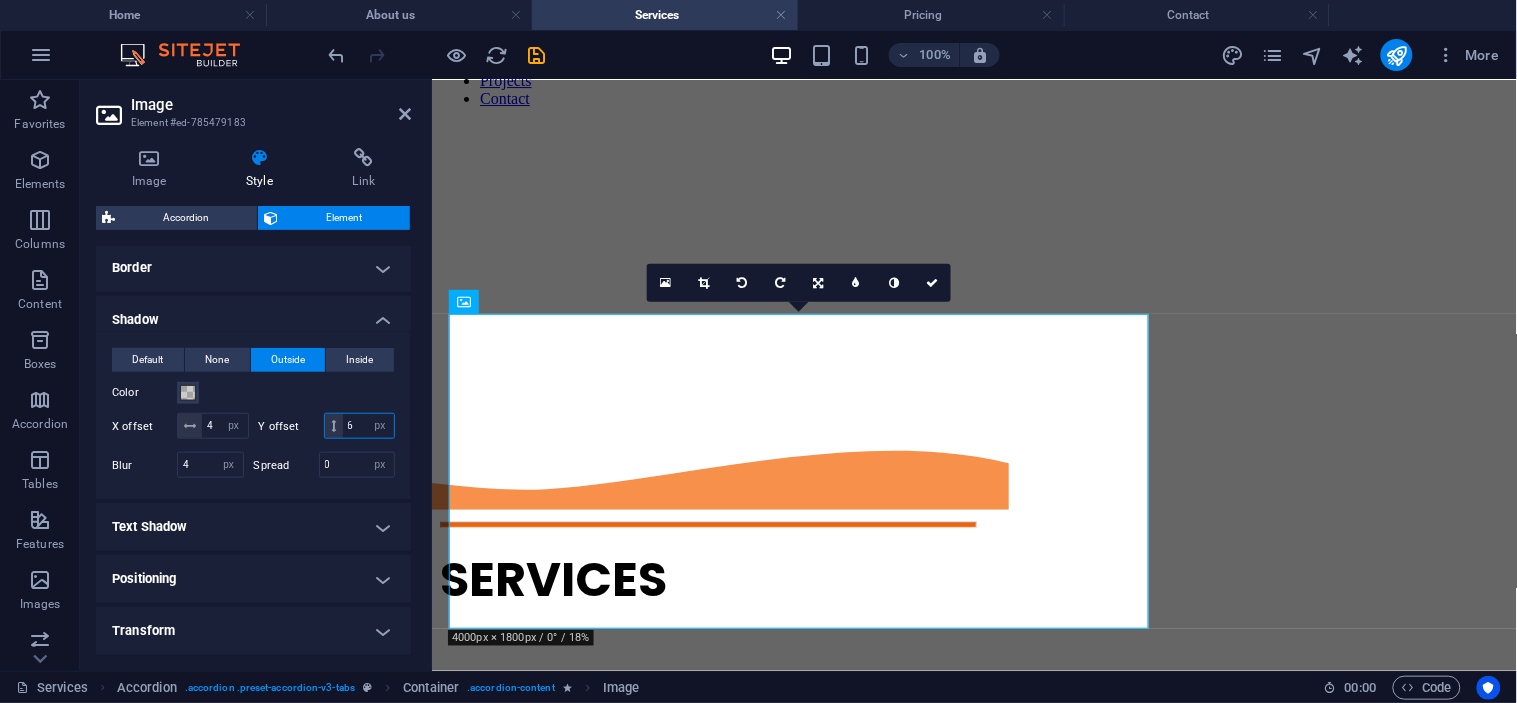 click on "6" at bounding box center [368, 426] 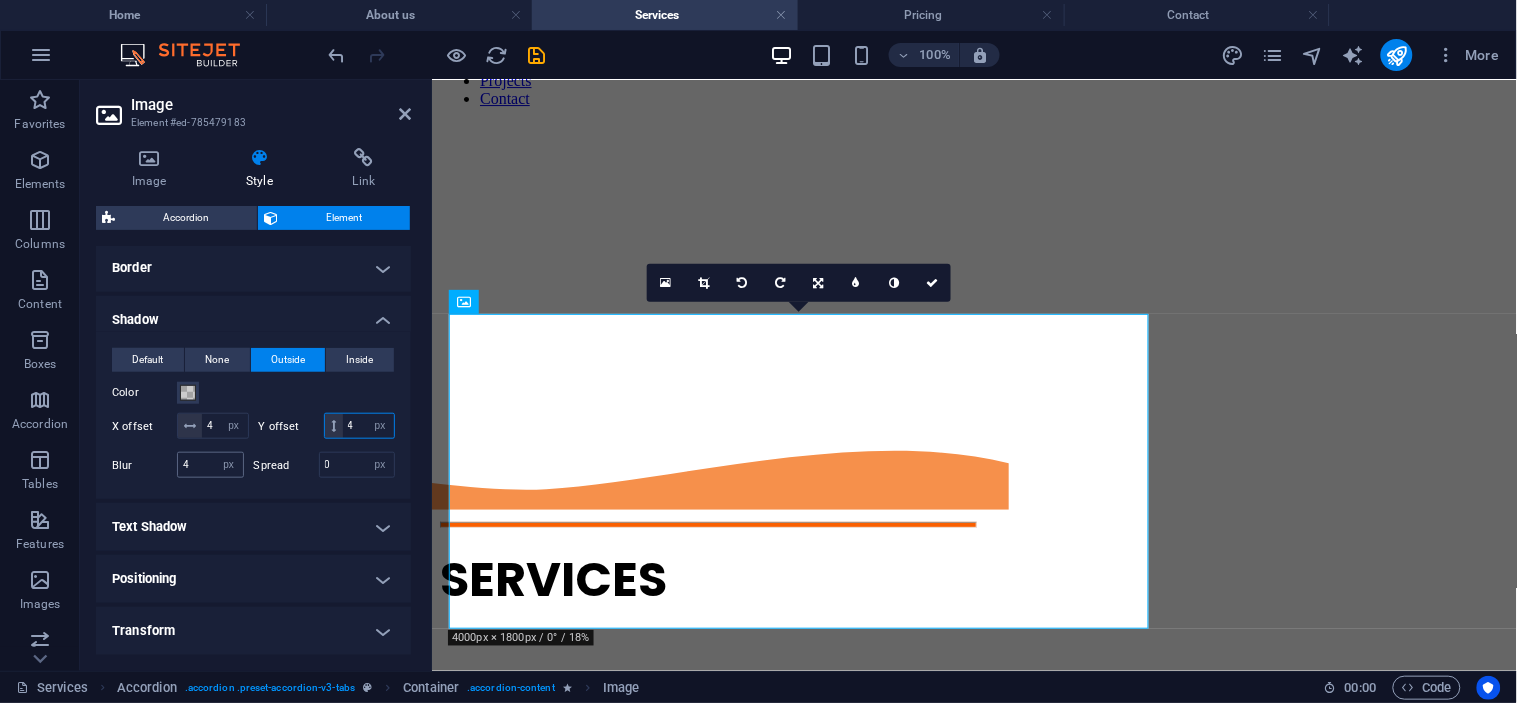 type on "4" 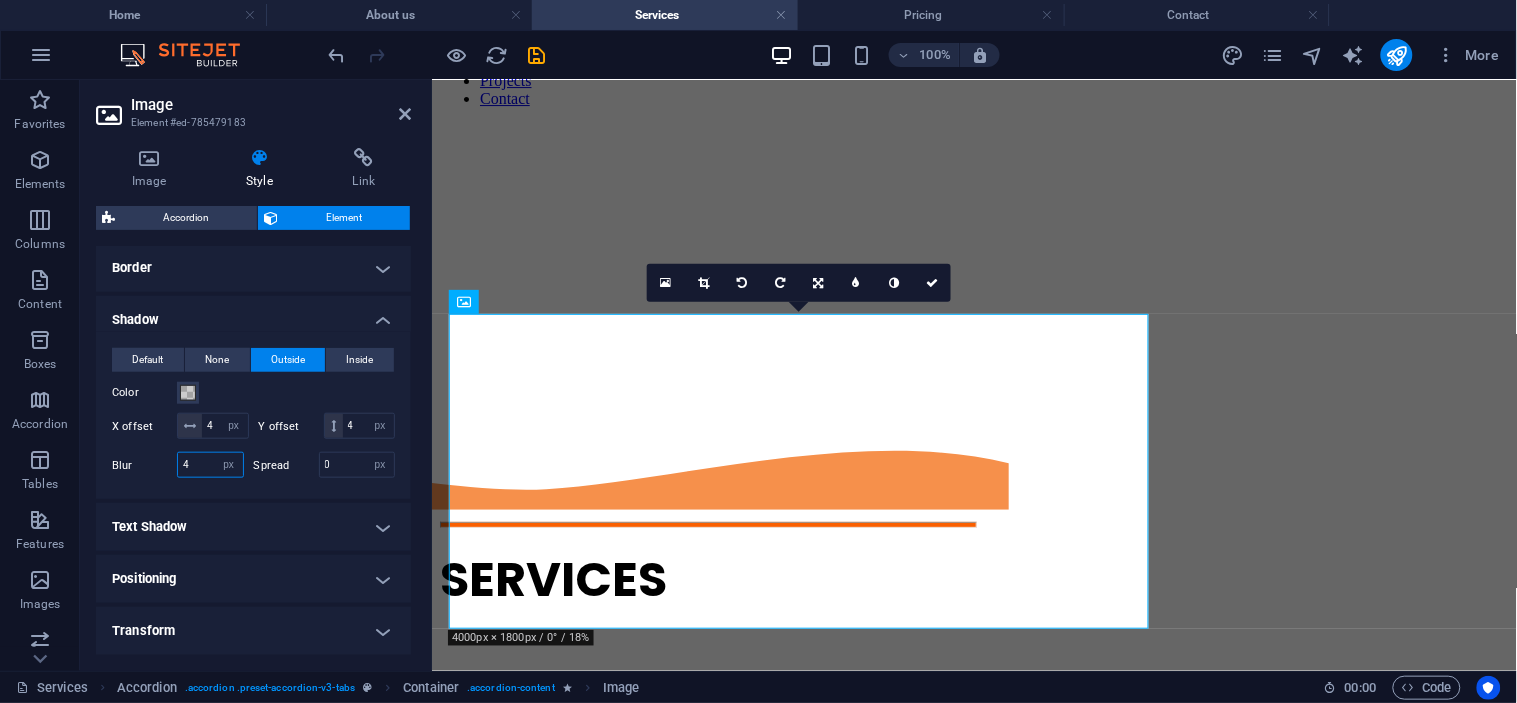 click on "4" at bounding box center (210, 465) 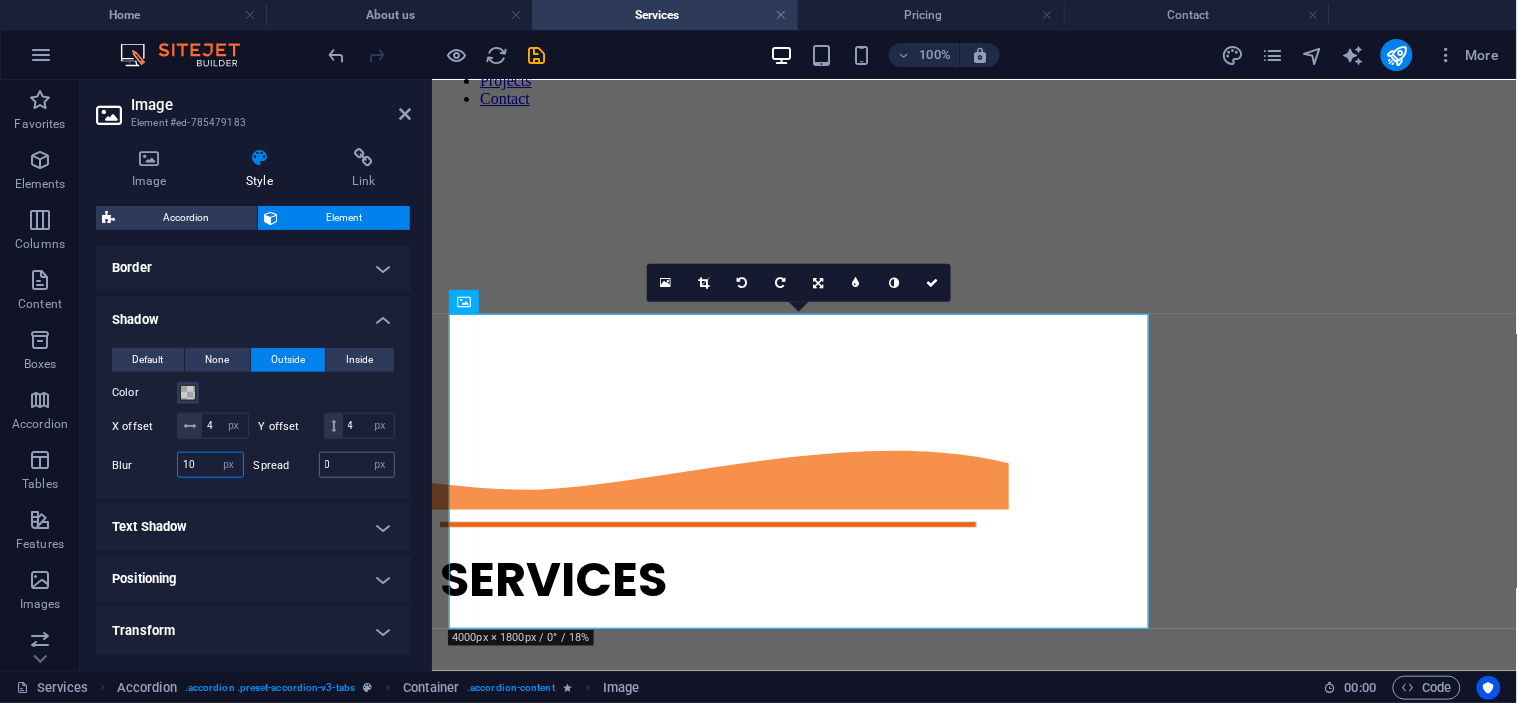 type on "10" 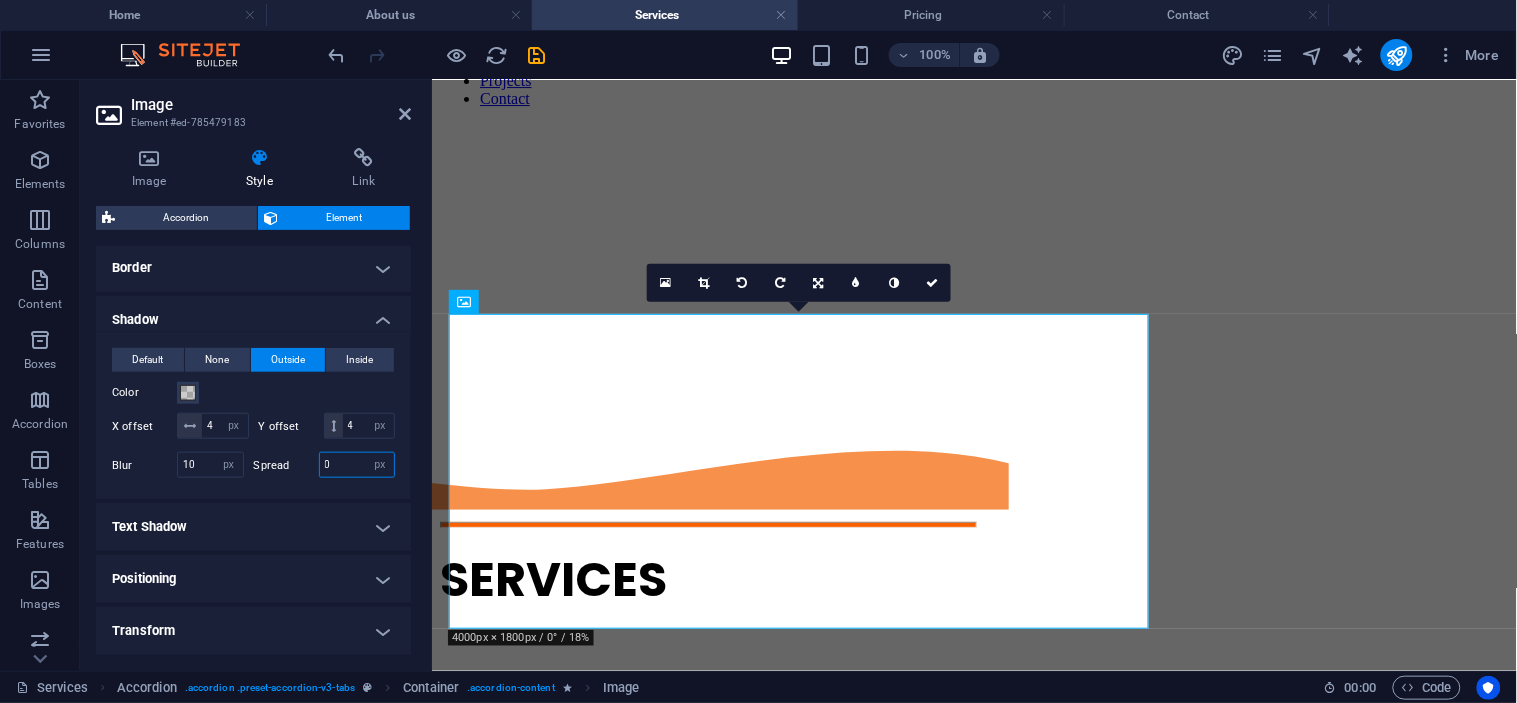 click on "0" at bounding box center (357, 465) 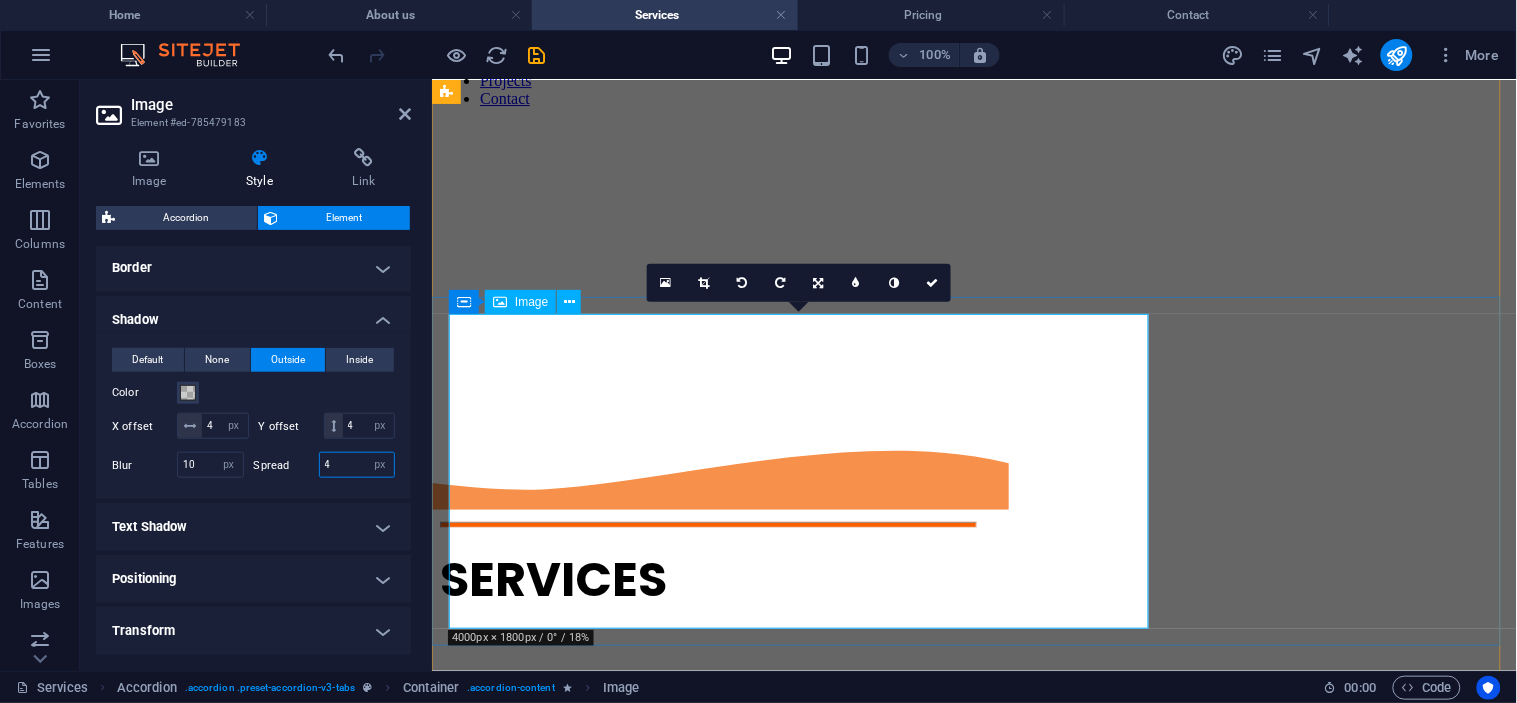 type on "4" 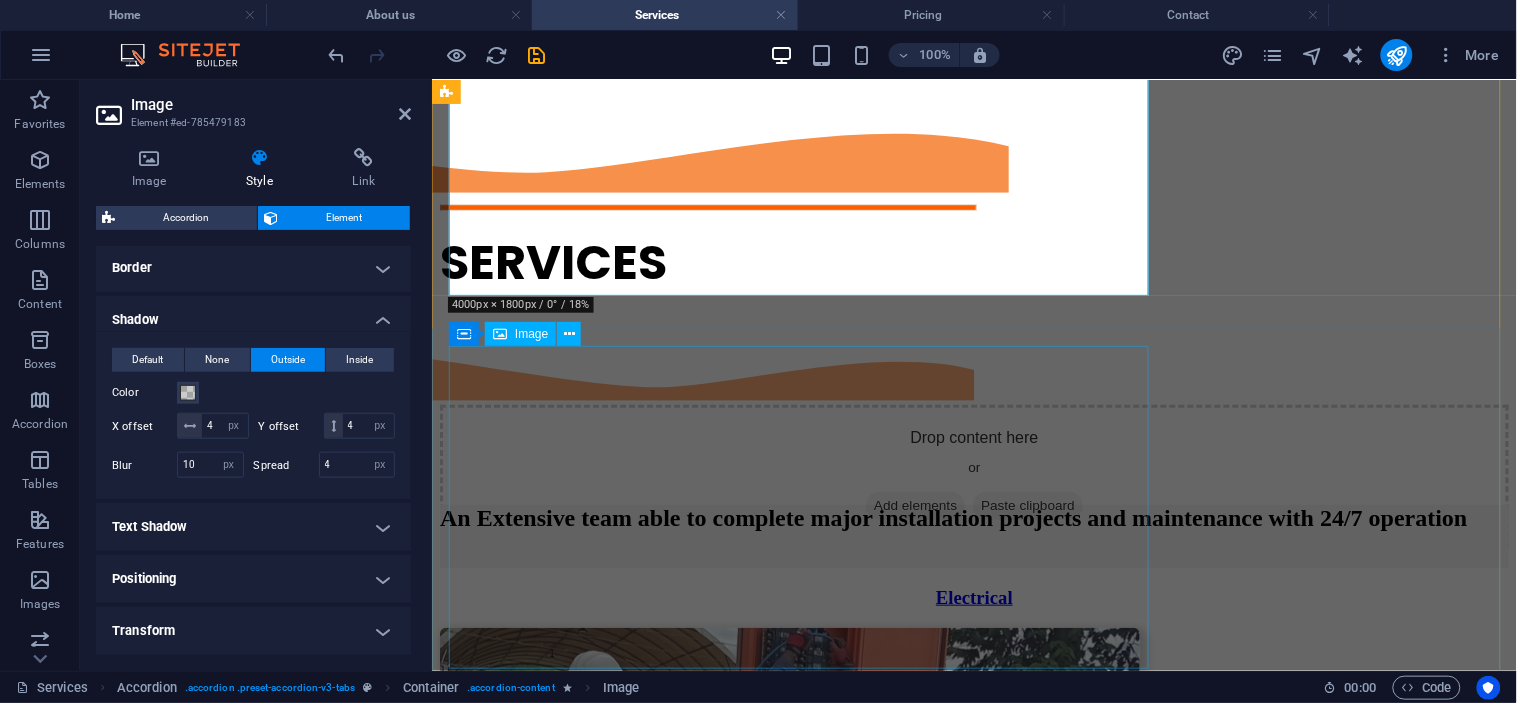 scroll, scrollTop: 2120, scrollLeft: 0, axis: vertical 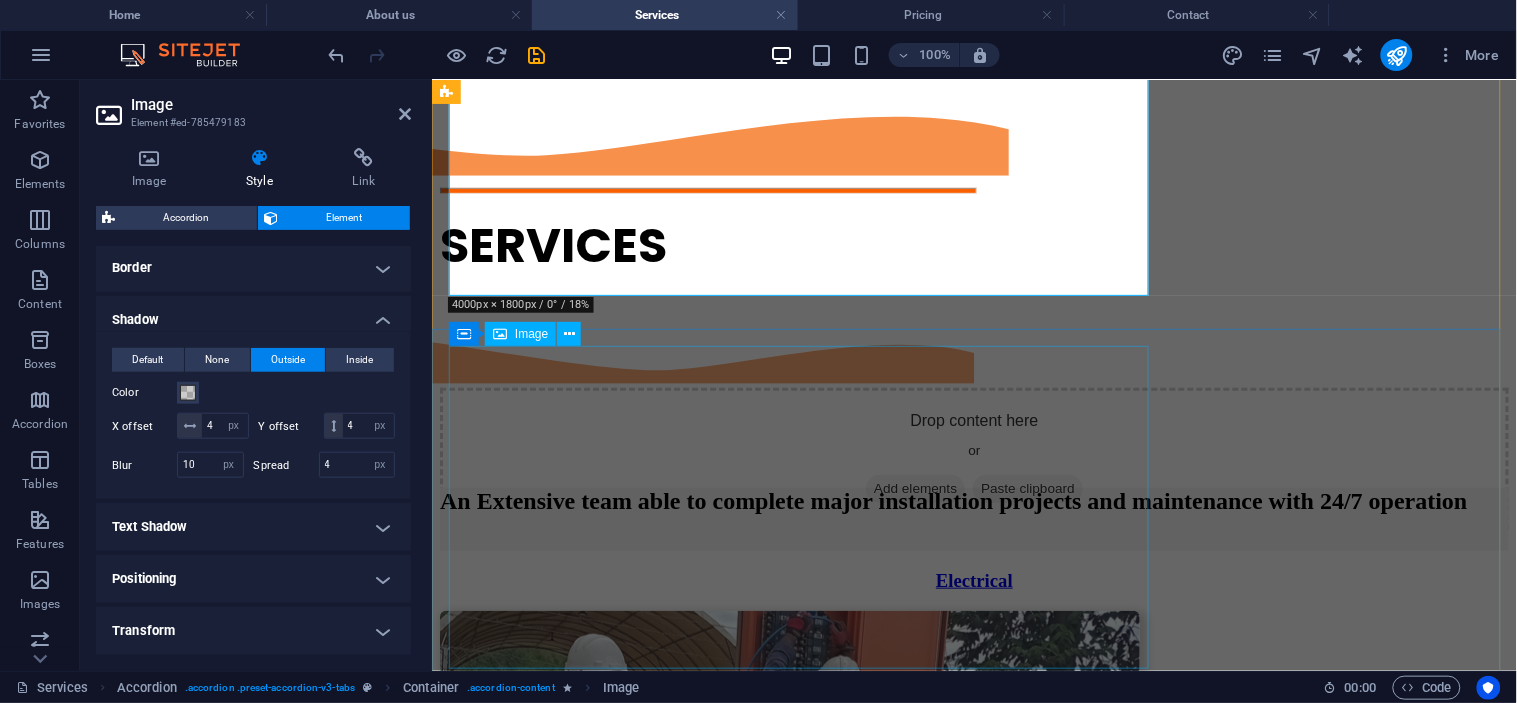 click at bounding box center (973, 2857) 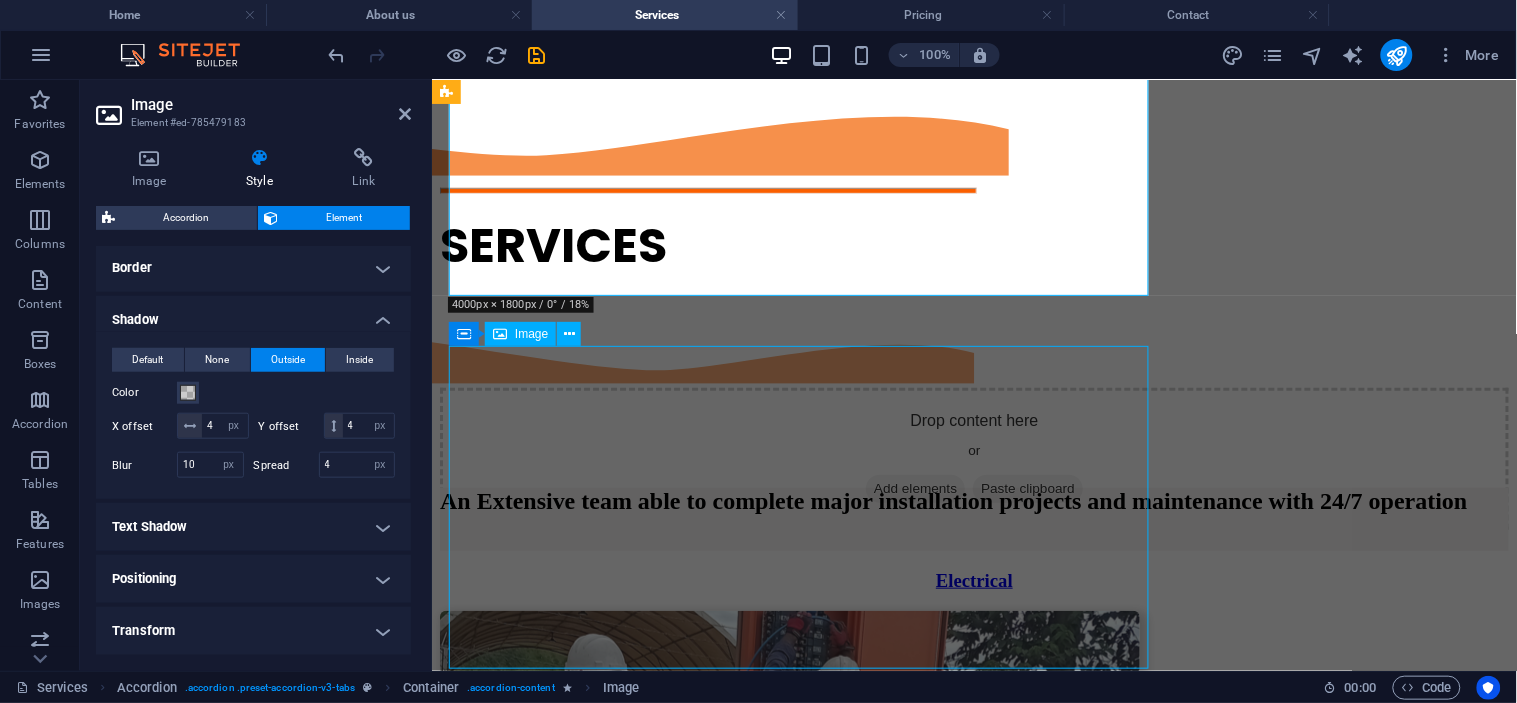 click at bounding box center [973, 2857] 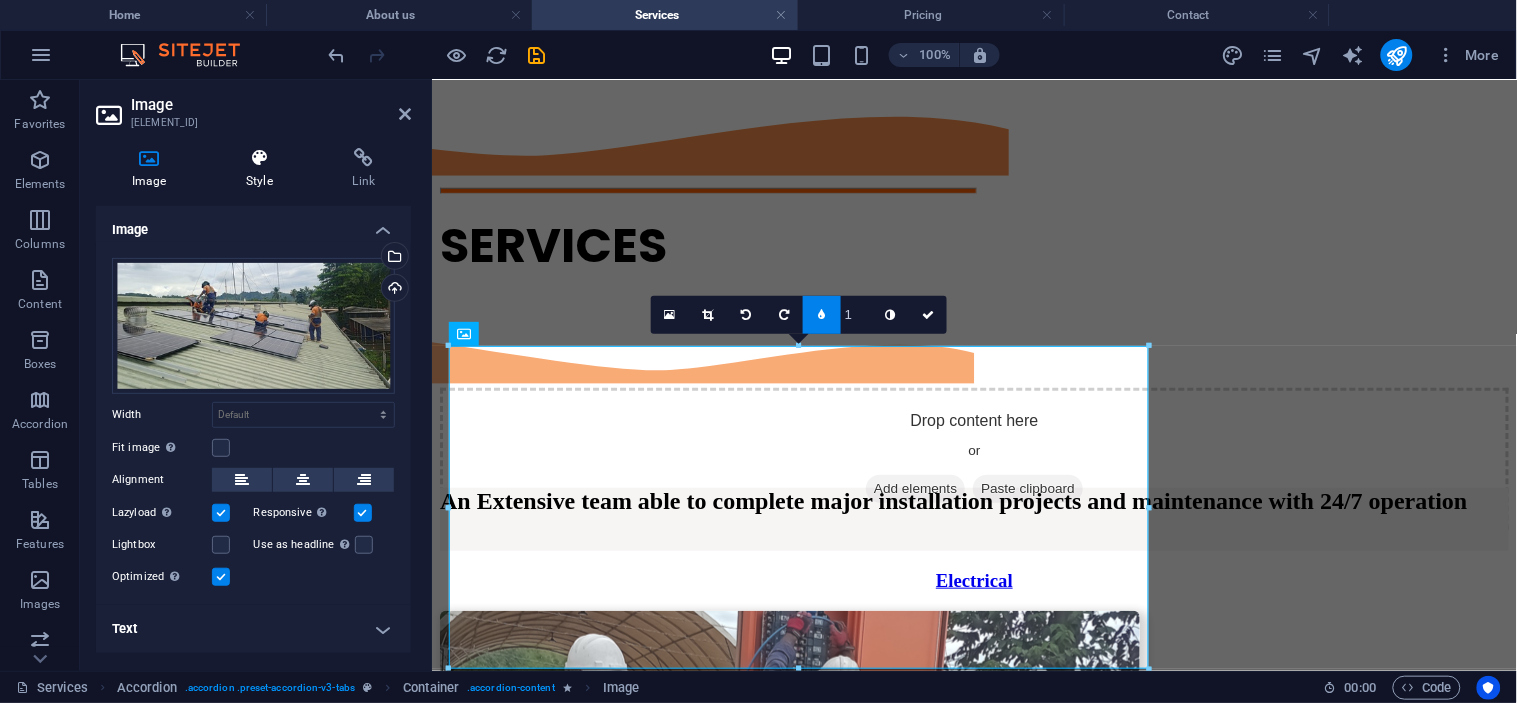 click on "Style" at bounding box center [263, 169] 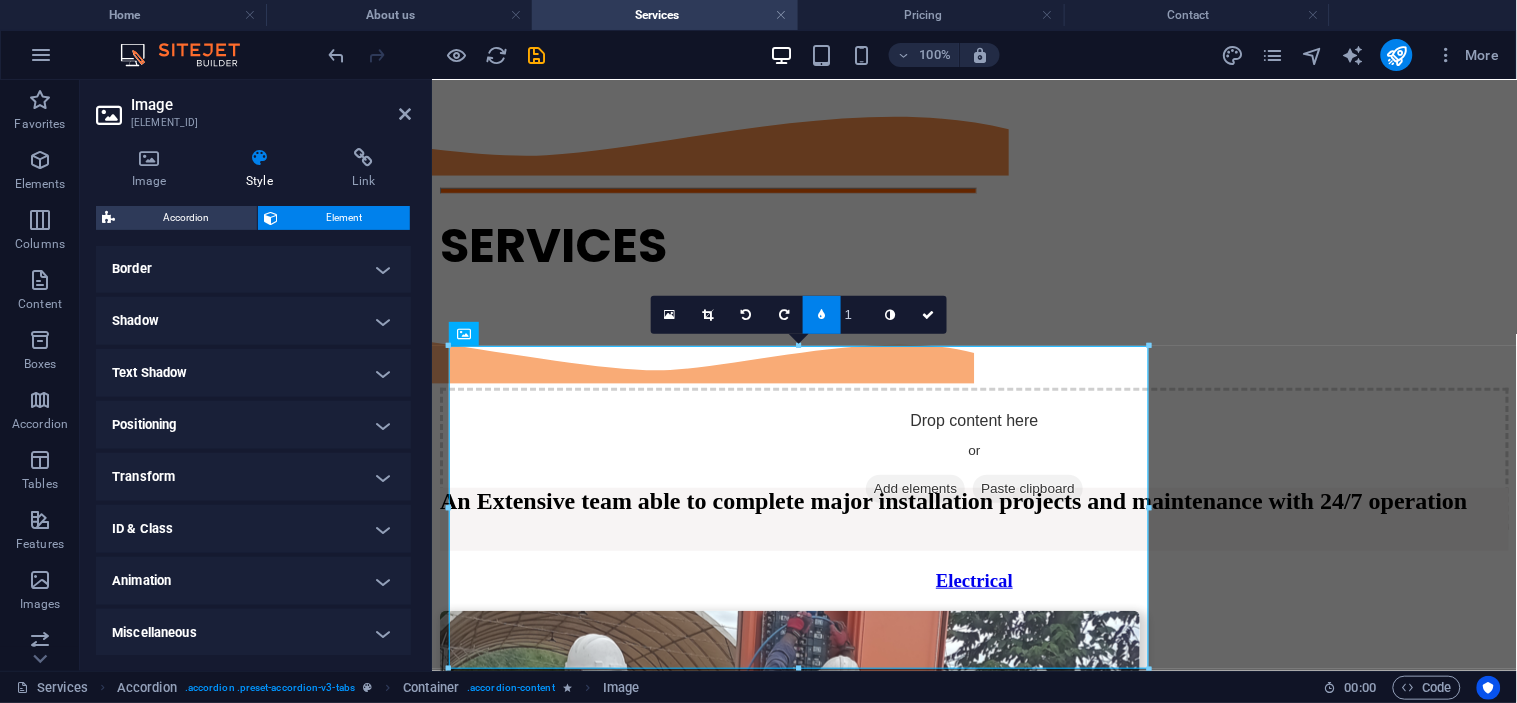 scroll, scrollTop: 436, scrollLeft: 0, axis: vertical 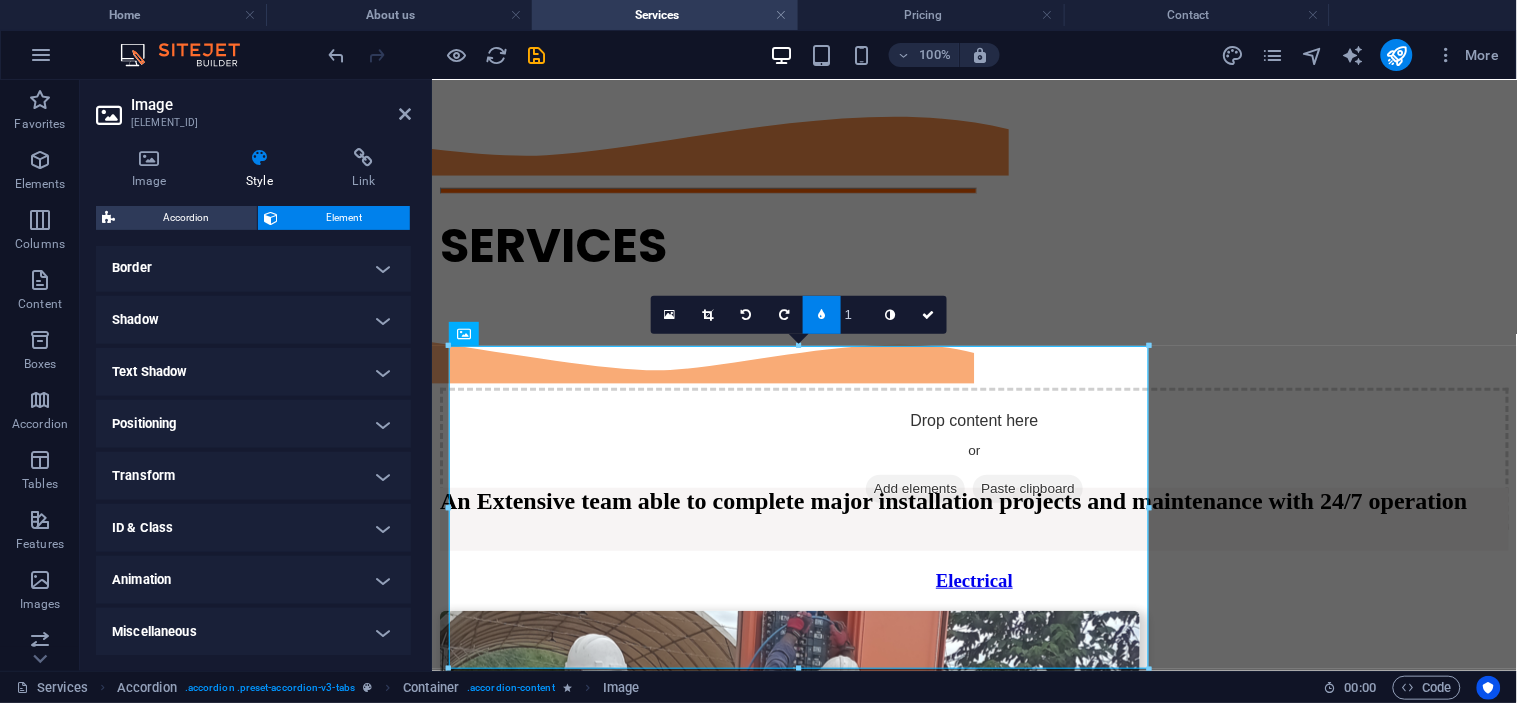 click on "Shadow" at bounding box center (253, 320) 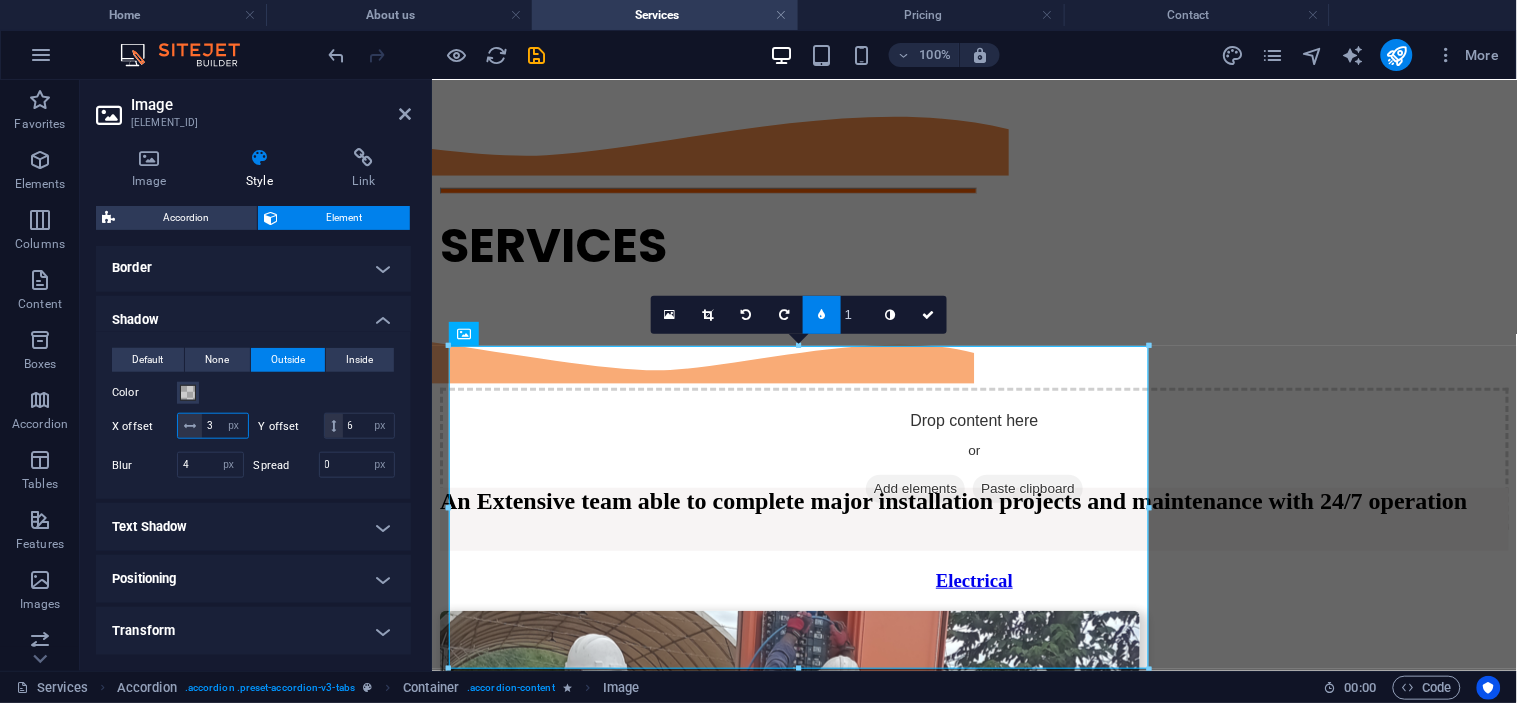 click on "3" at bounding box center [225, 426] 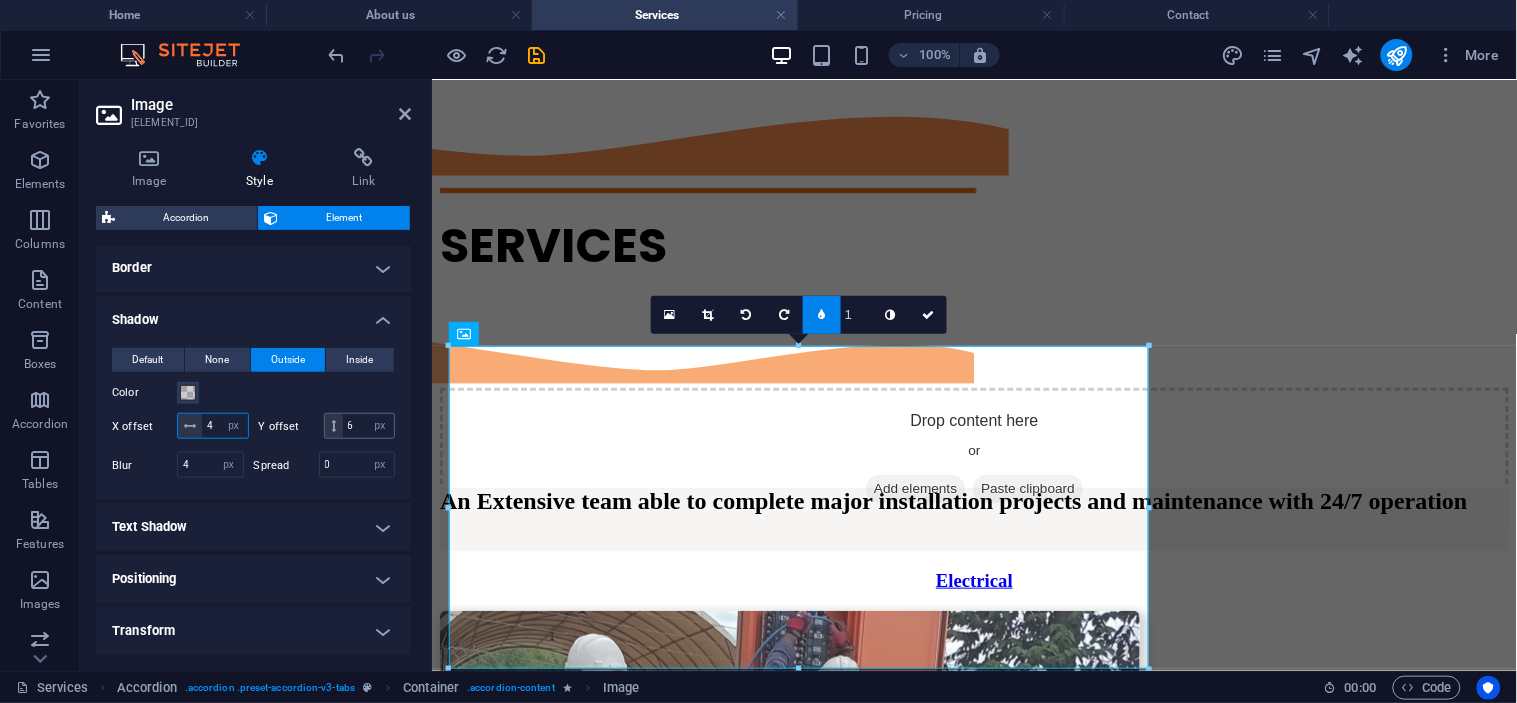 type on "4" 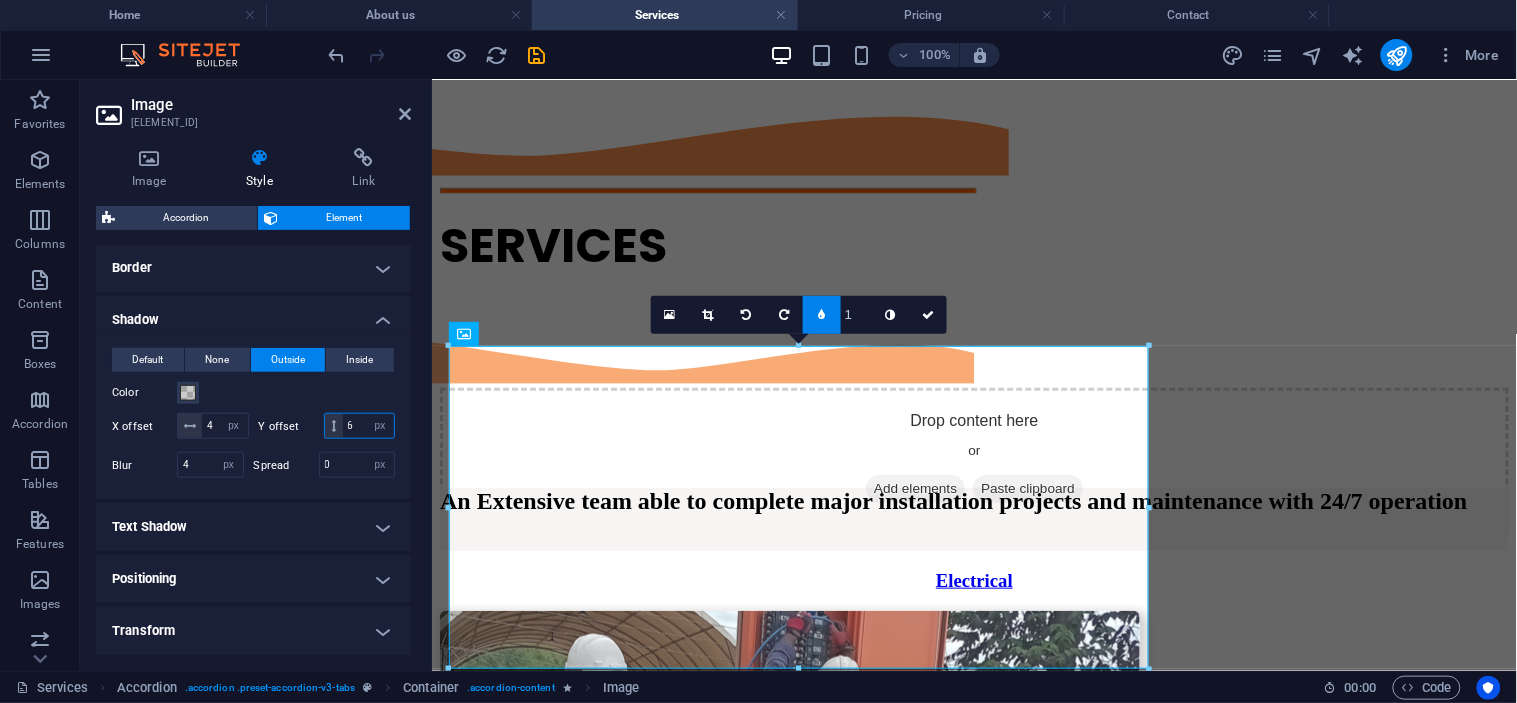 click on "6" at bounding box center (368, 426) 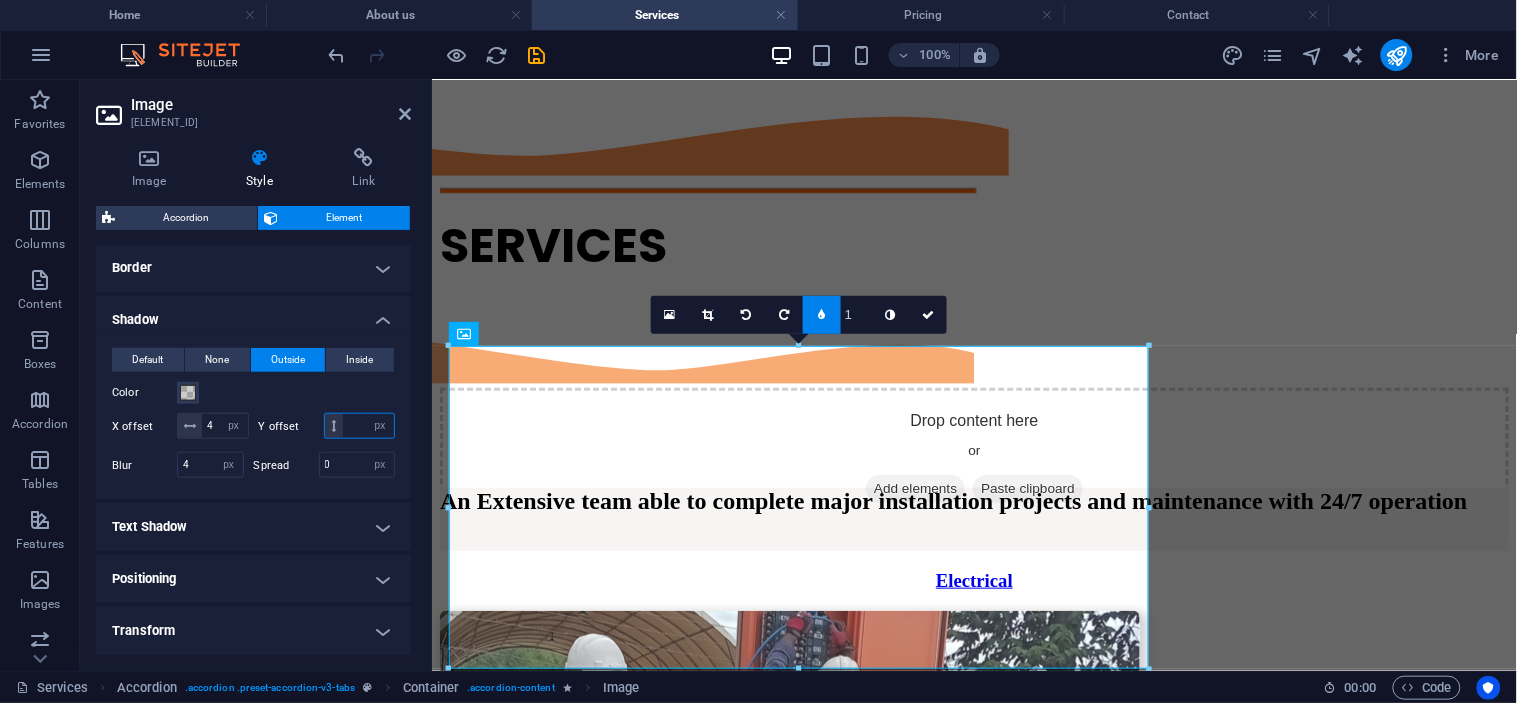 type on "3" 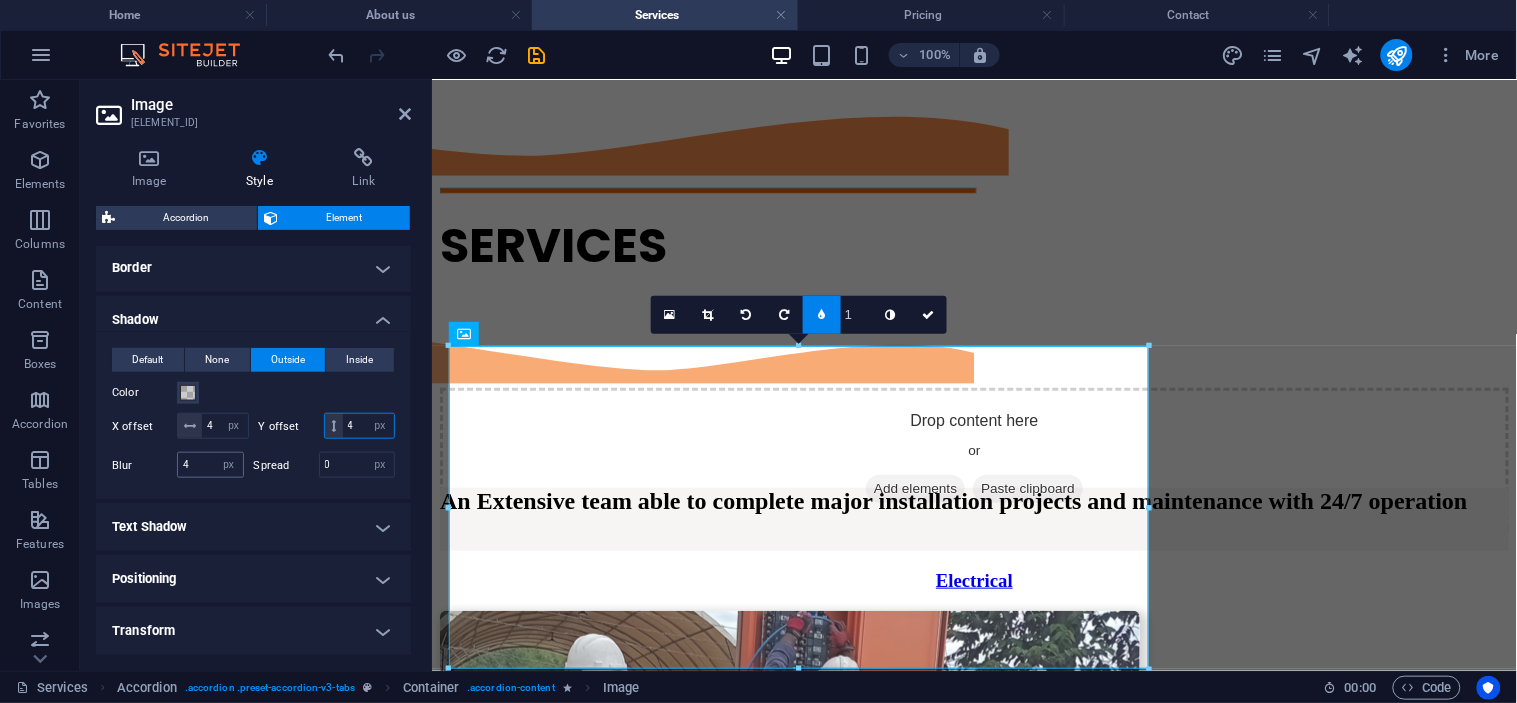 type on "4" 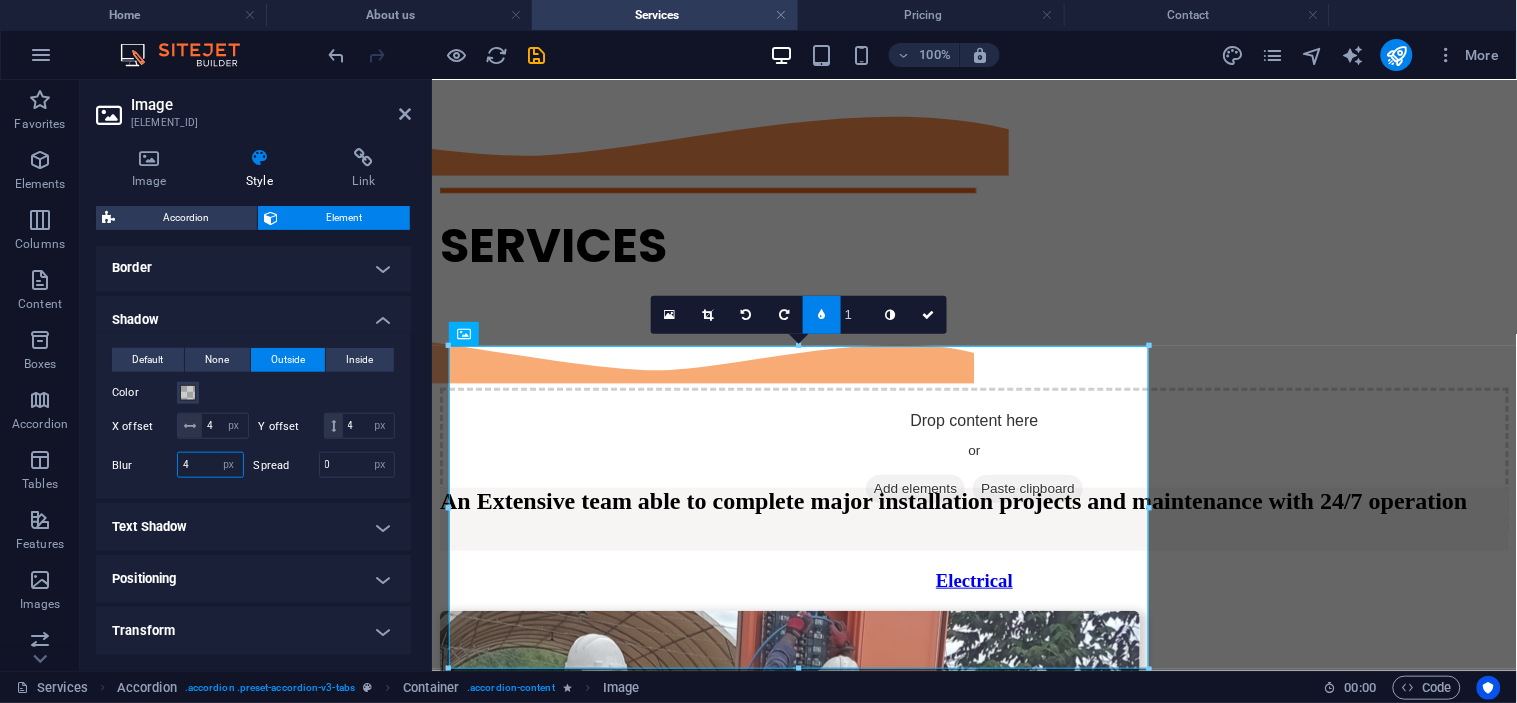 click on "4" at bounding box center [210, 465] 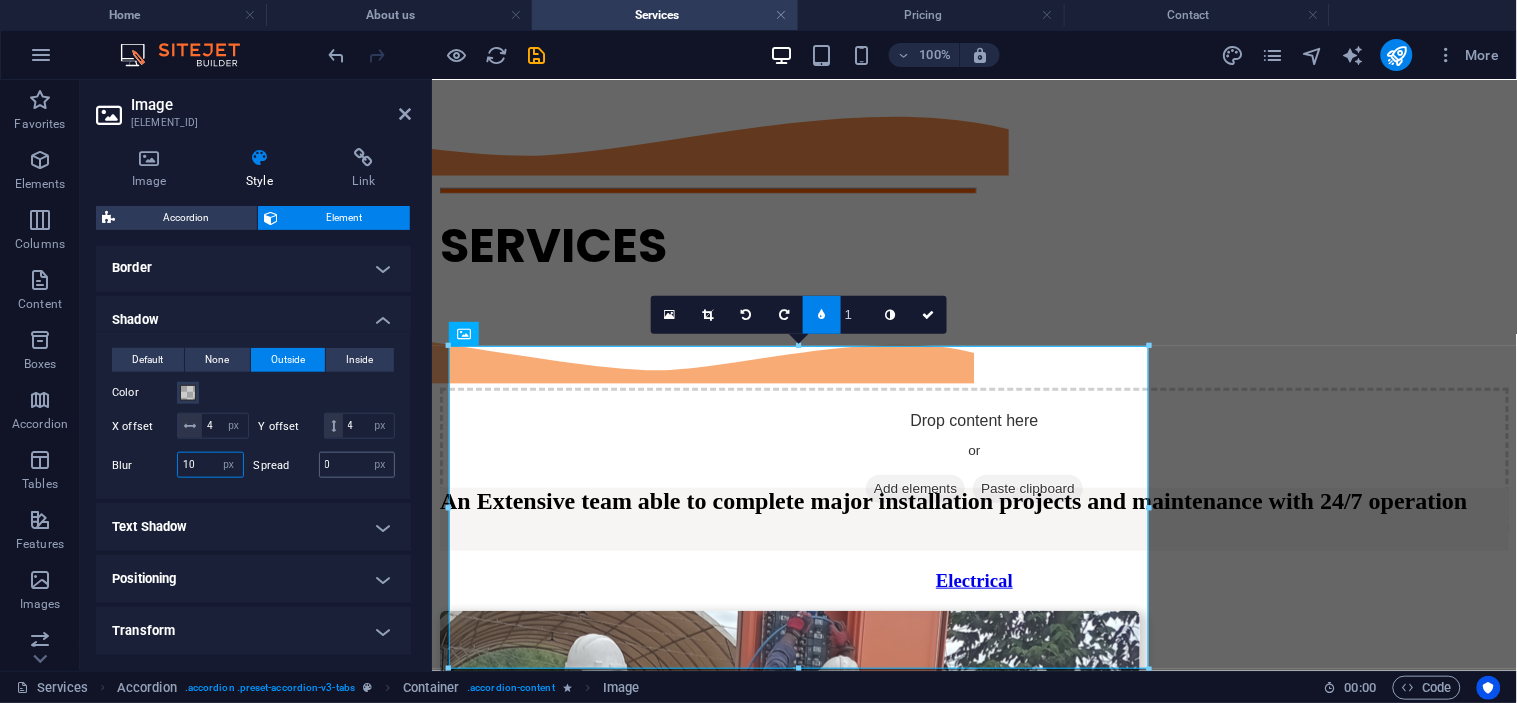 type on "10" 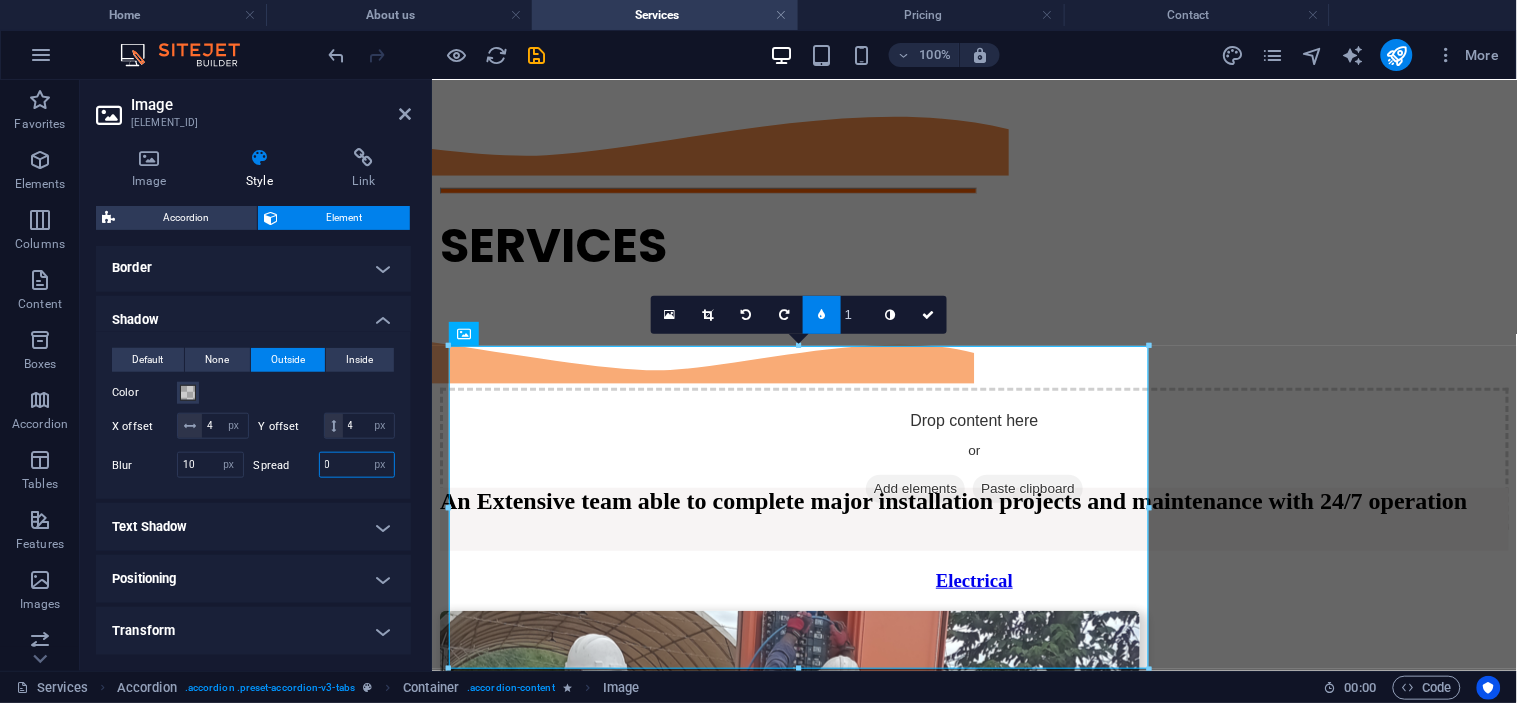 click on "0" at bounding box center (357, 465) 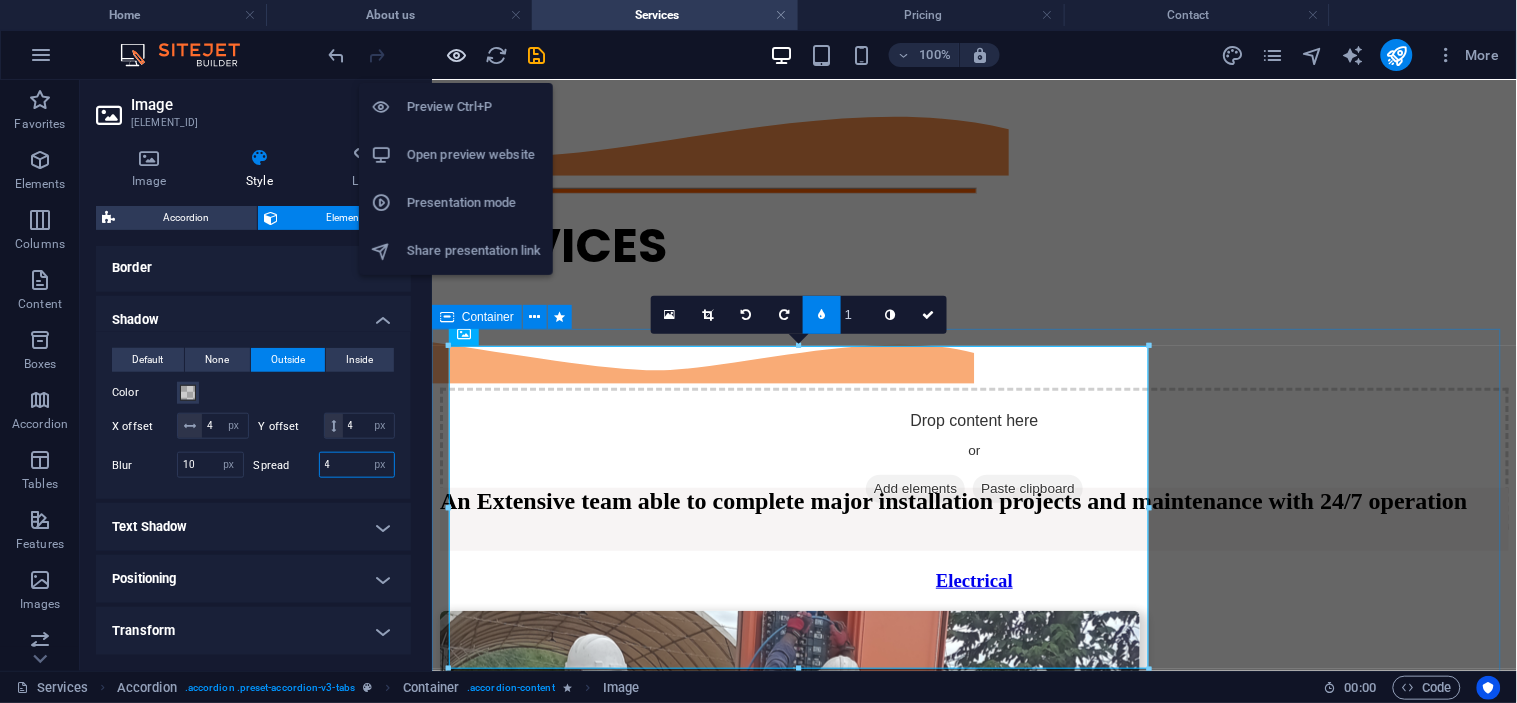 type on "4" 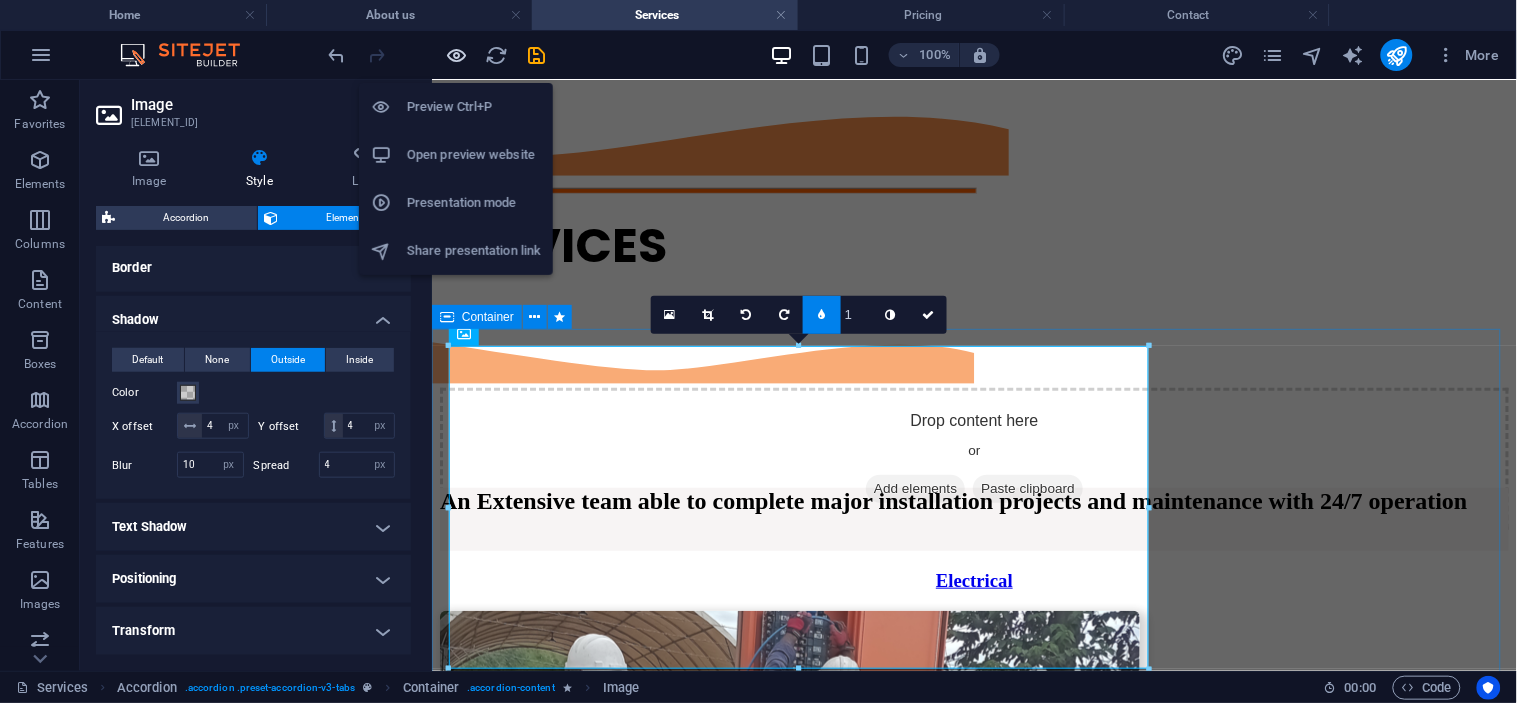 click at bounding box center [457, 55] 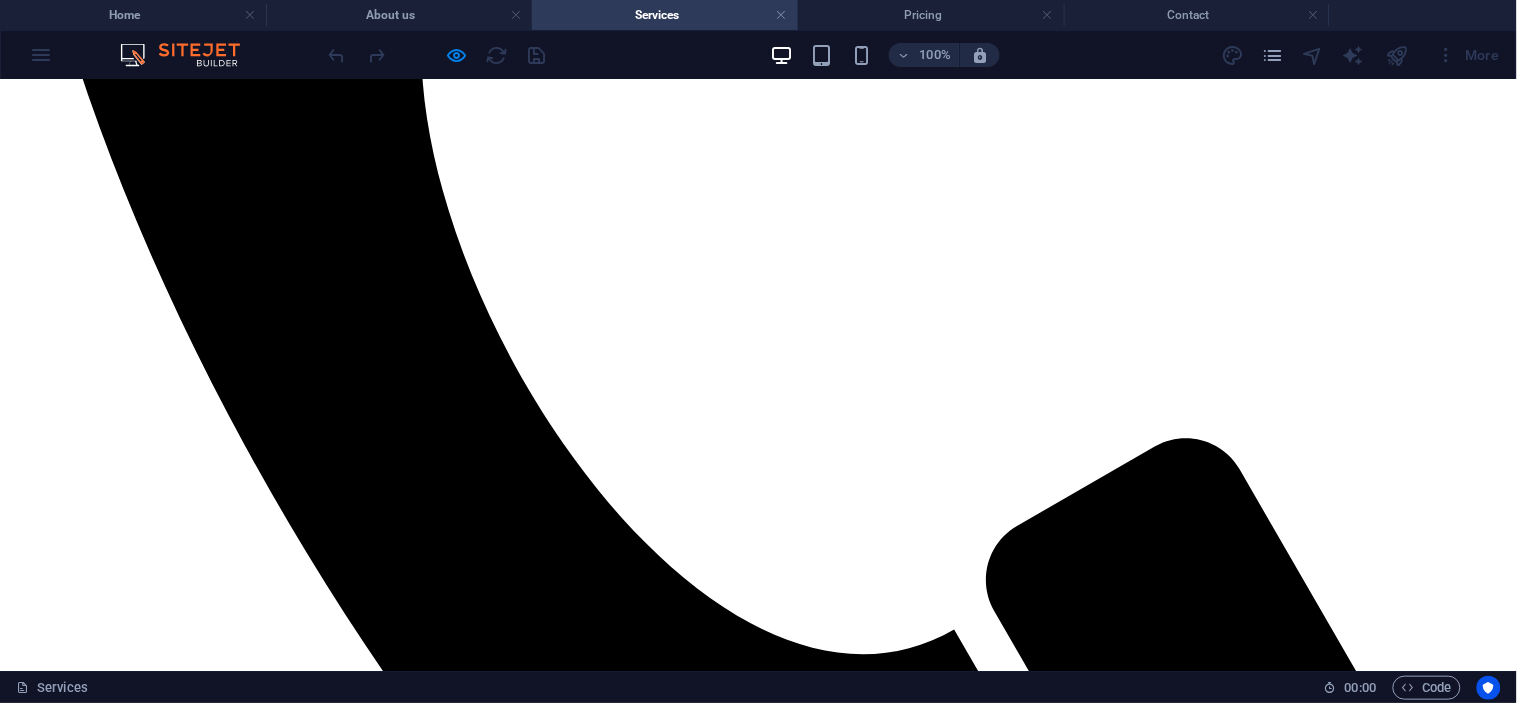 scroll, scrollTop: 897, scrollLeft: 0, axis: vertical 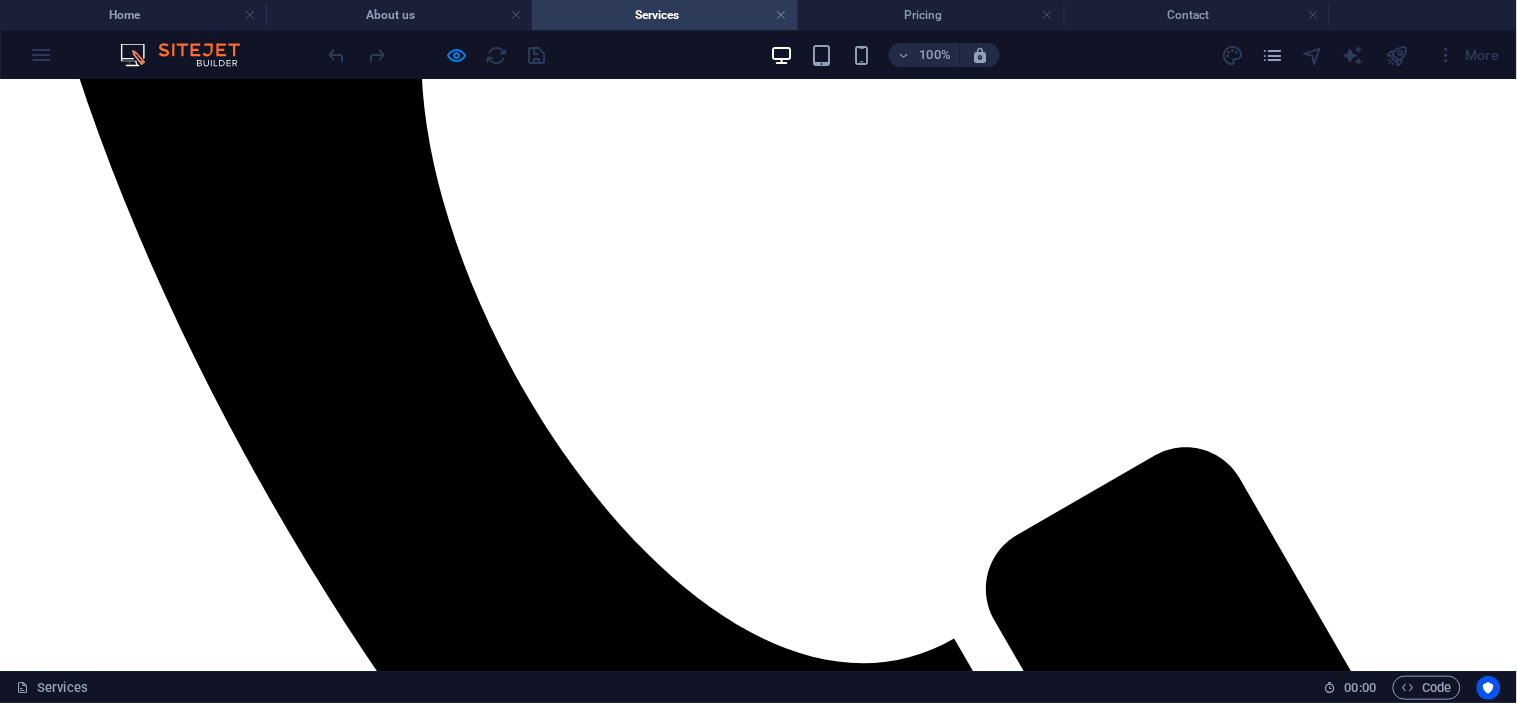 click on "Generators" at bounding box center (758, 2964) 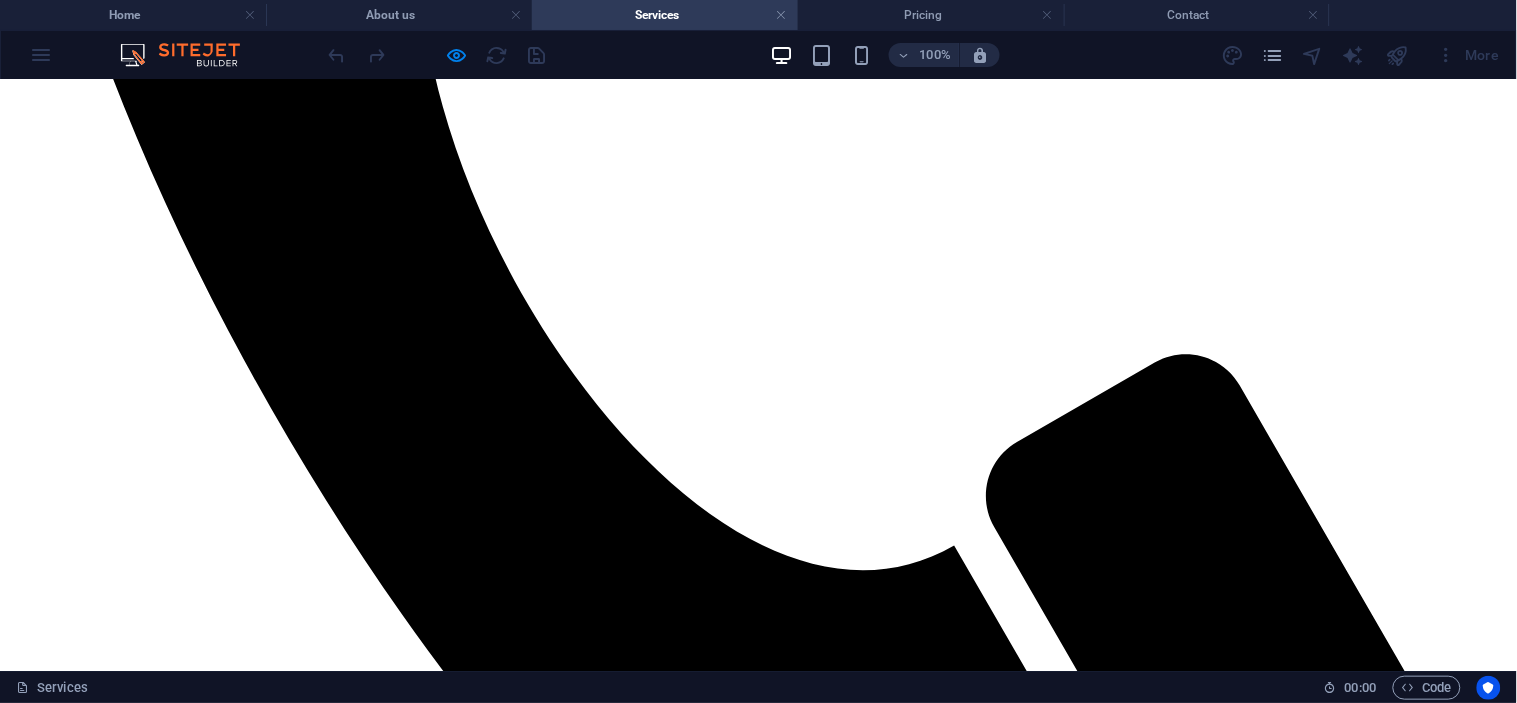 scroll, scrollTop: 1008, scrollLeft: 0, axis: vertical 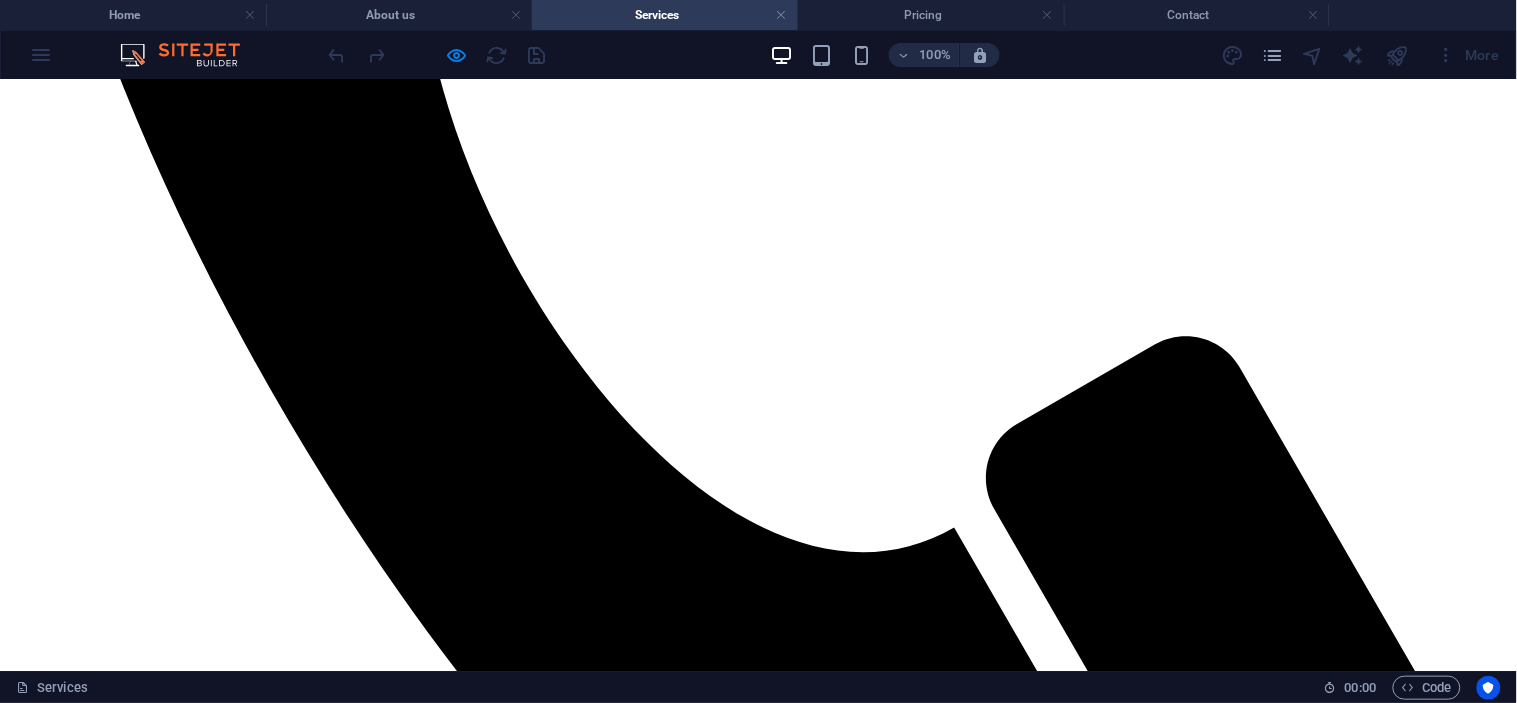 click on "Refrigeration / Air-condition" at bounding box center [758, 3015] 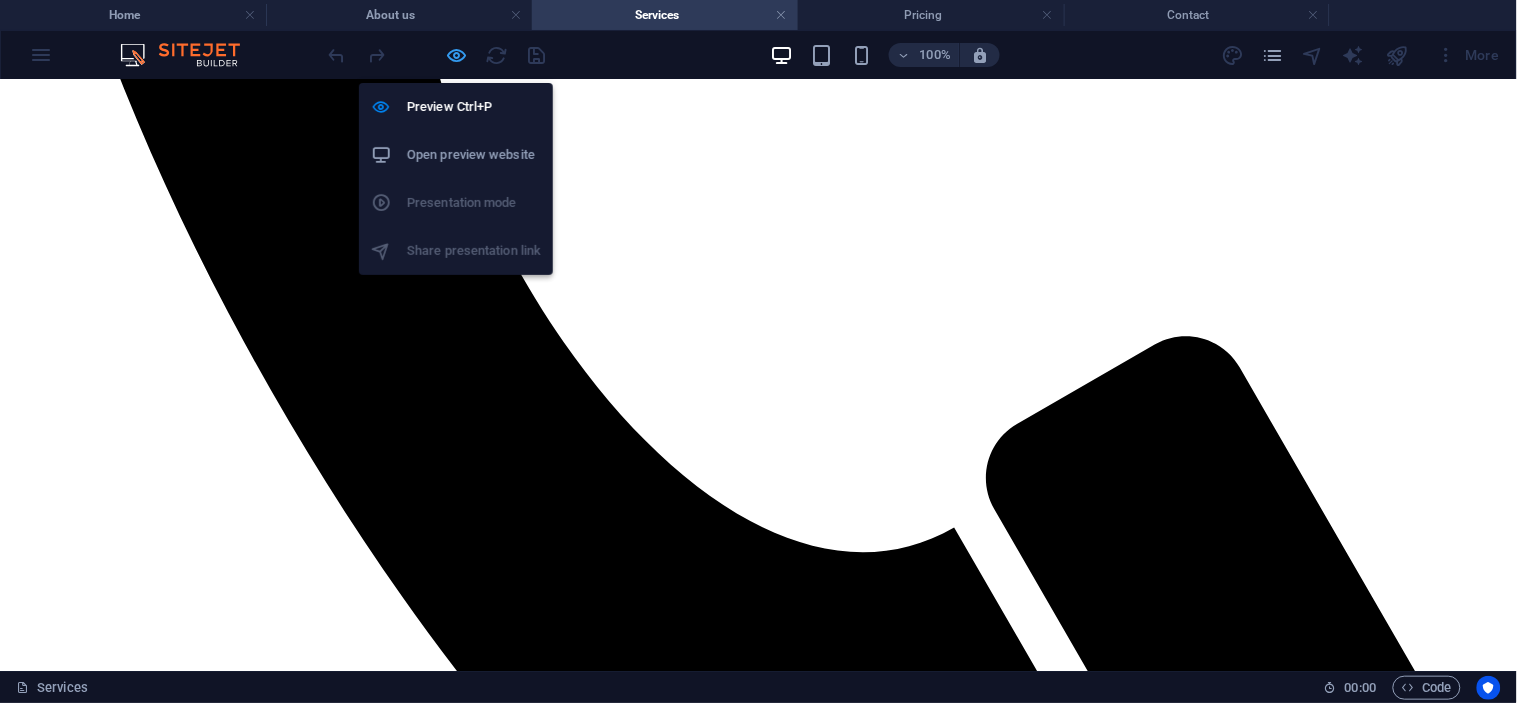 click at bounding box center (457, 55) 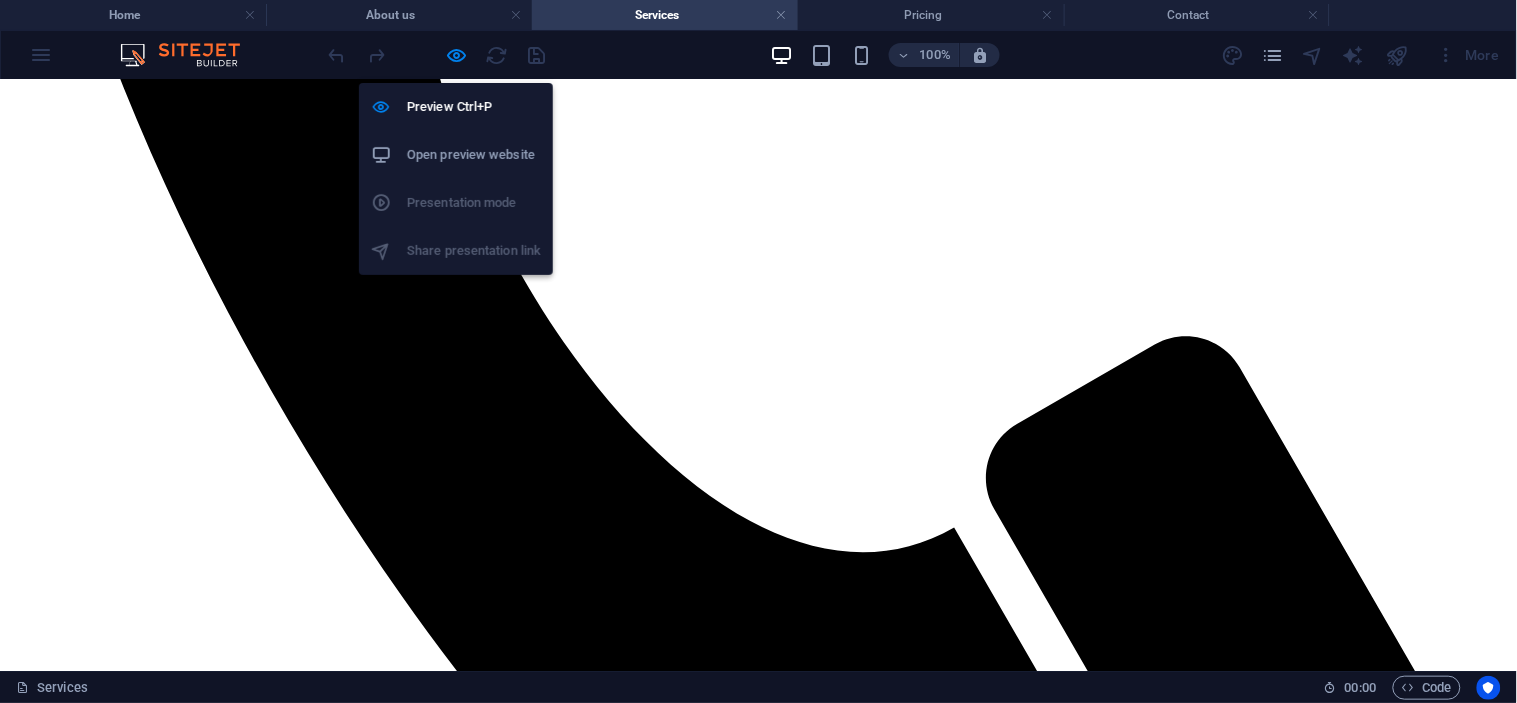 select on "px" 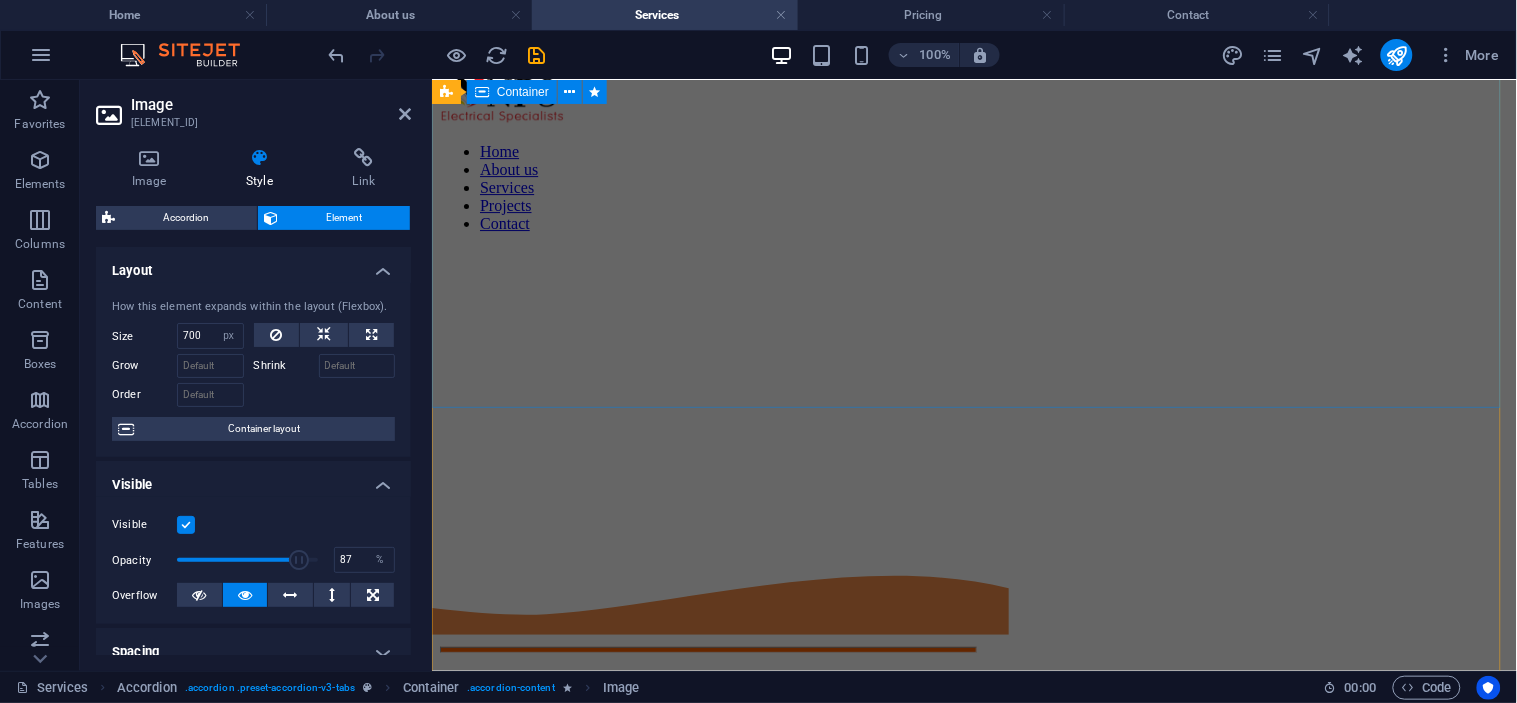 scroll, scrollTop: 1550, scrollLeft: 0, axis: vertical 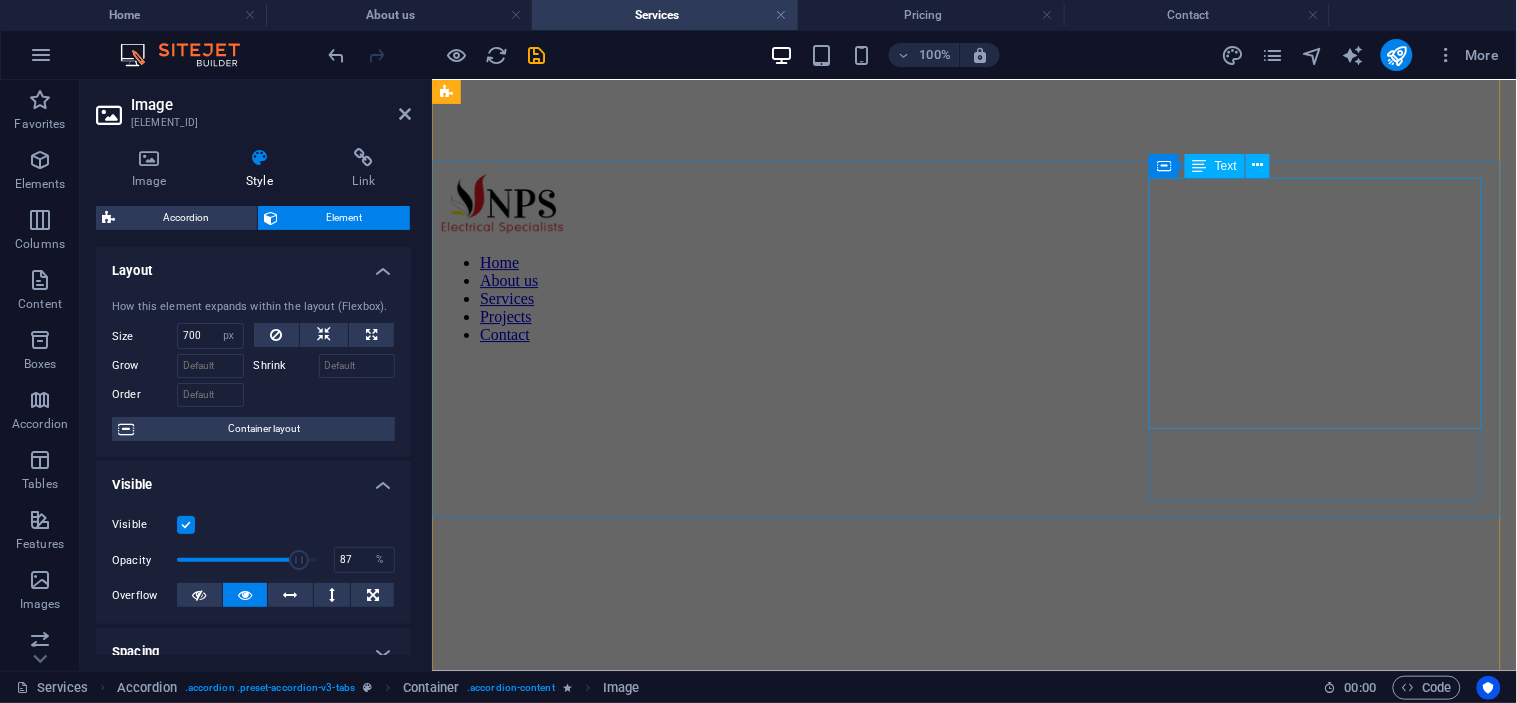 click on ">  Controller Configuration" at bounding box center (605, 2207) 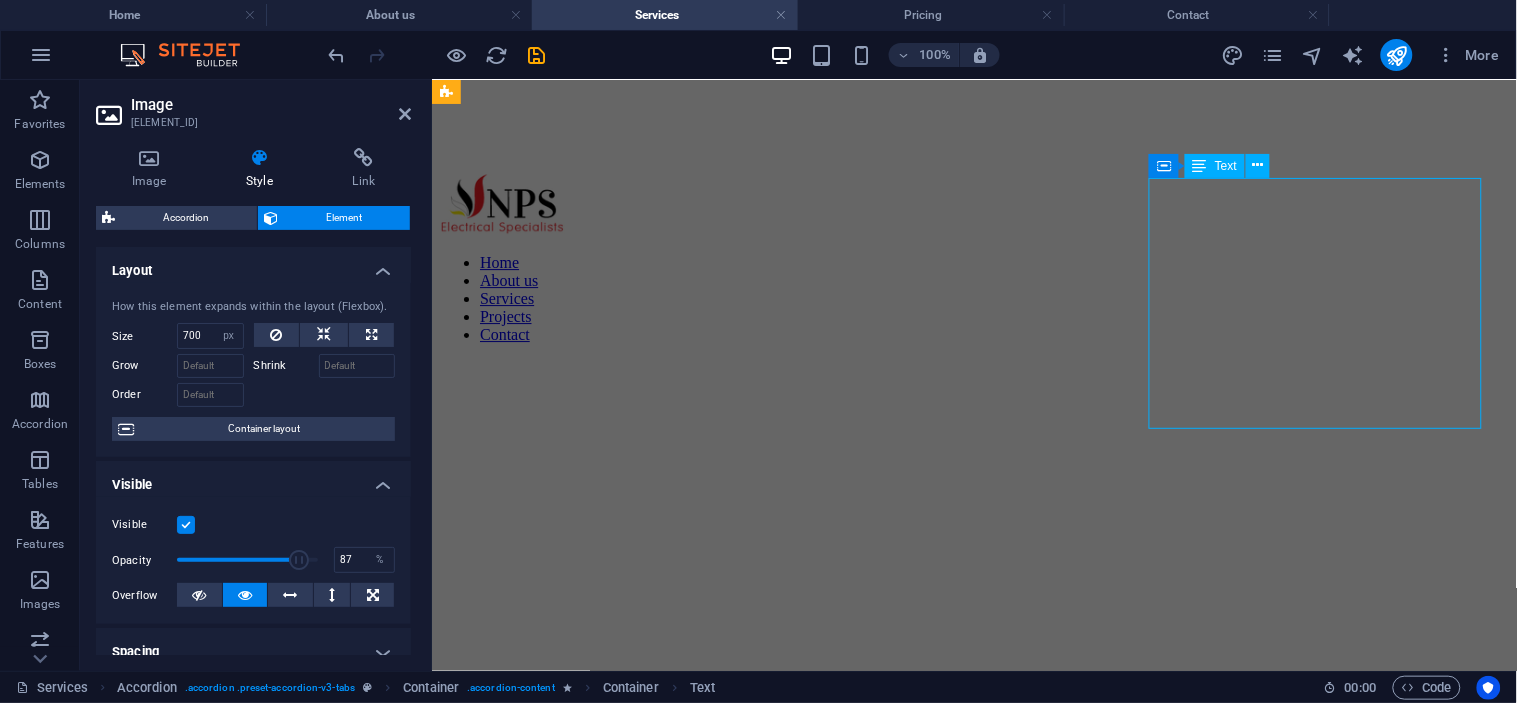 click on ">  Controller Configuration" at bounding box center [605, 2207] 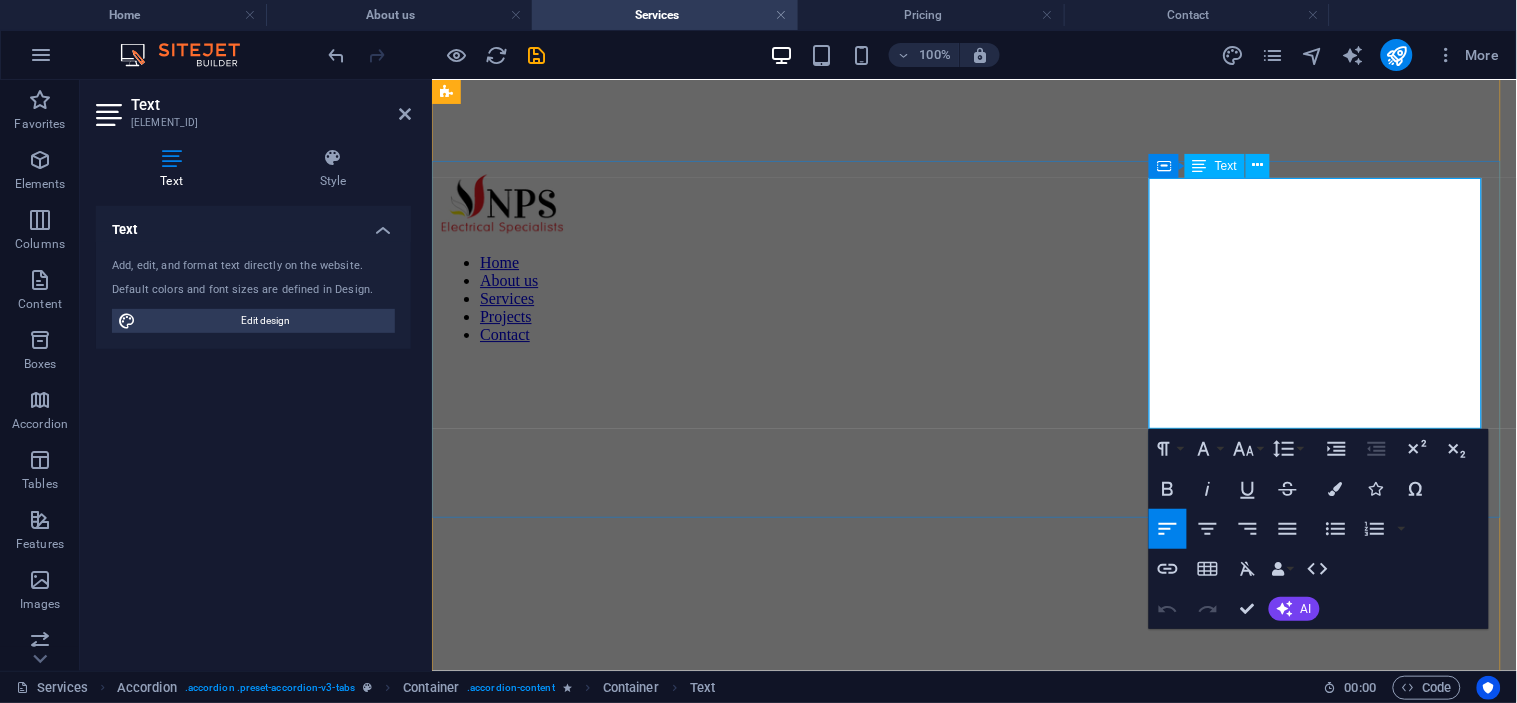 click on ">" at bounding box center [447, 2110] 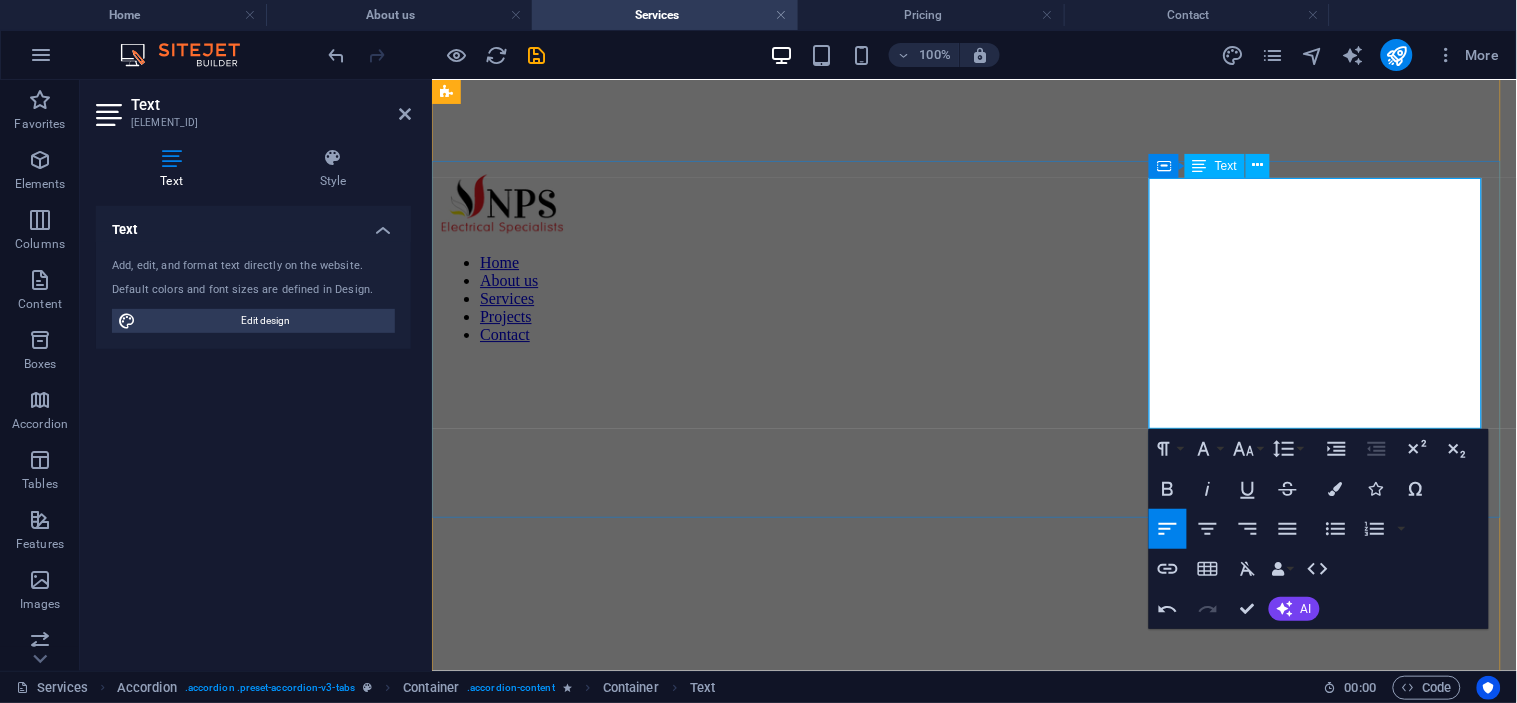 click on ">" at bounding box center [446, 2142] 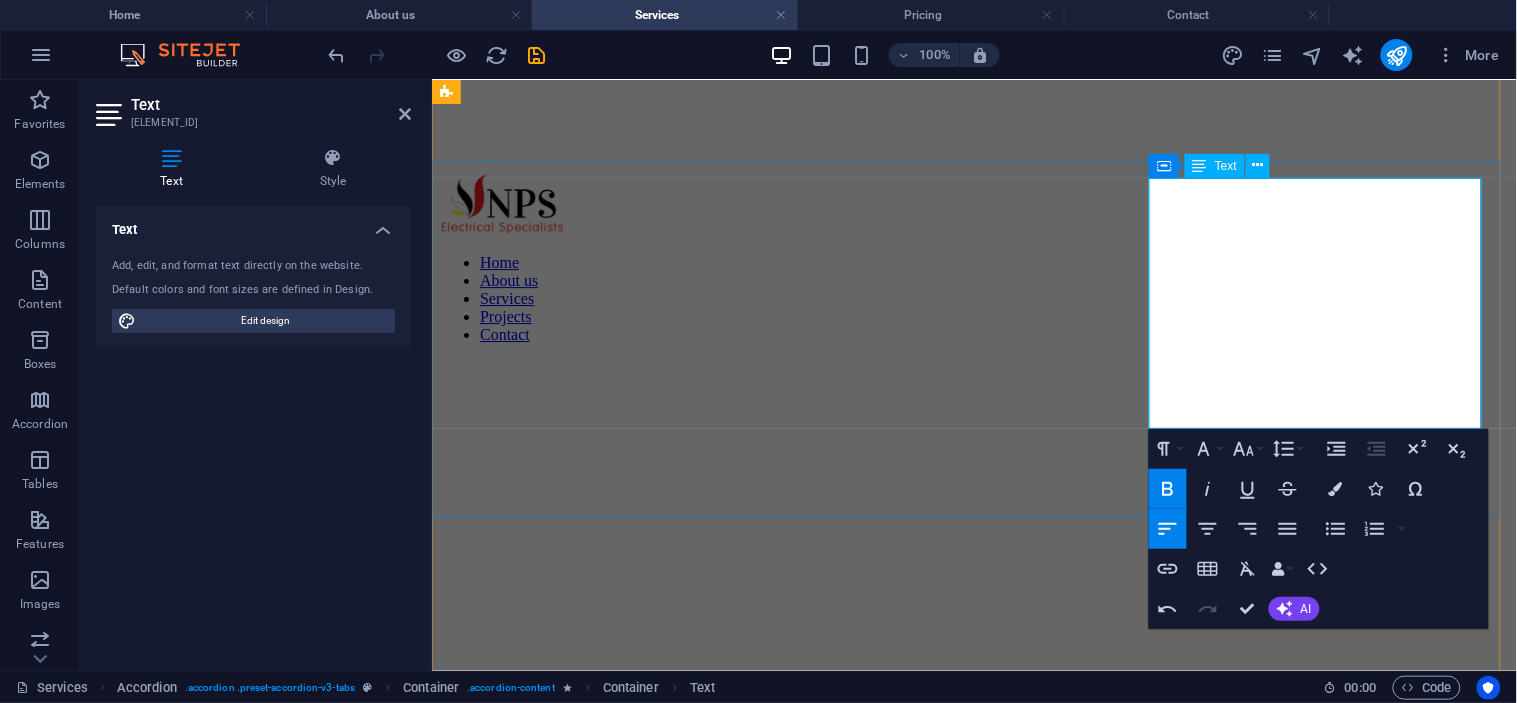 click on ">" at bounding box center [451, 2110] 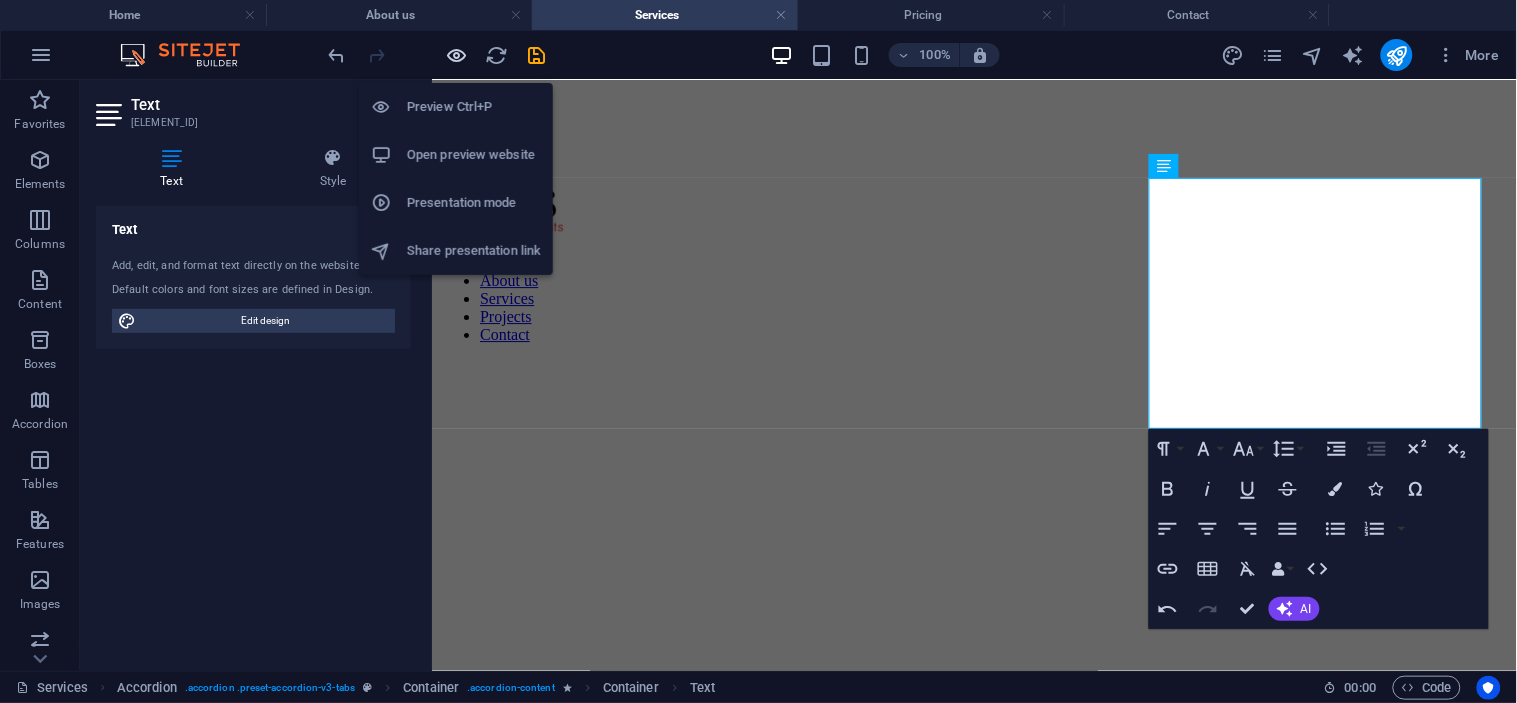 click at bounding box center [457, 55] 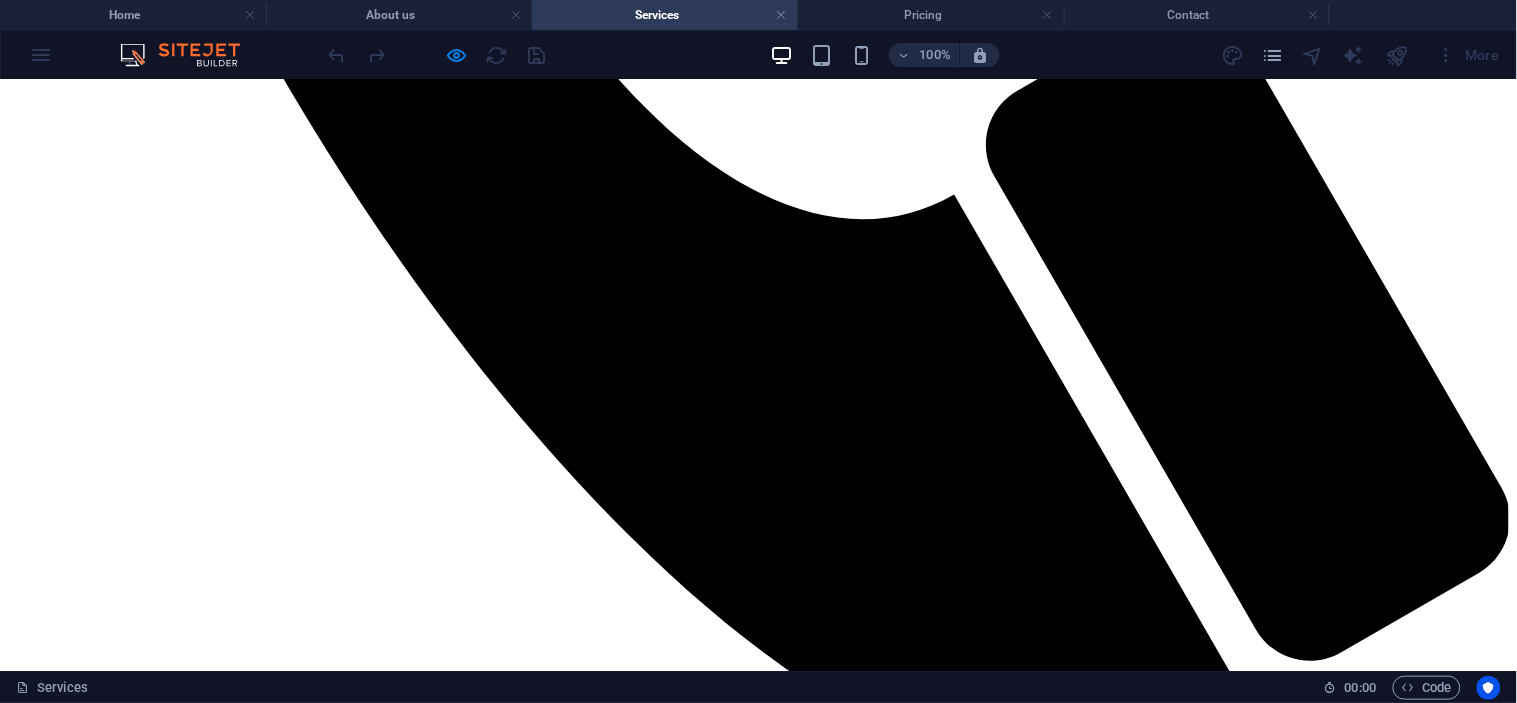 click on "[STREET], [COMPLEX_NAME]" at bounding box center (758, 5032) 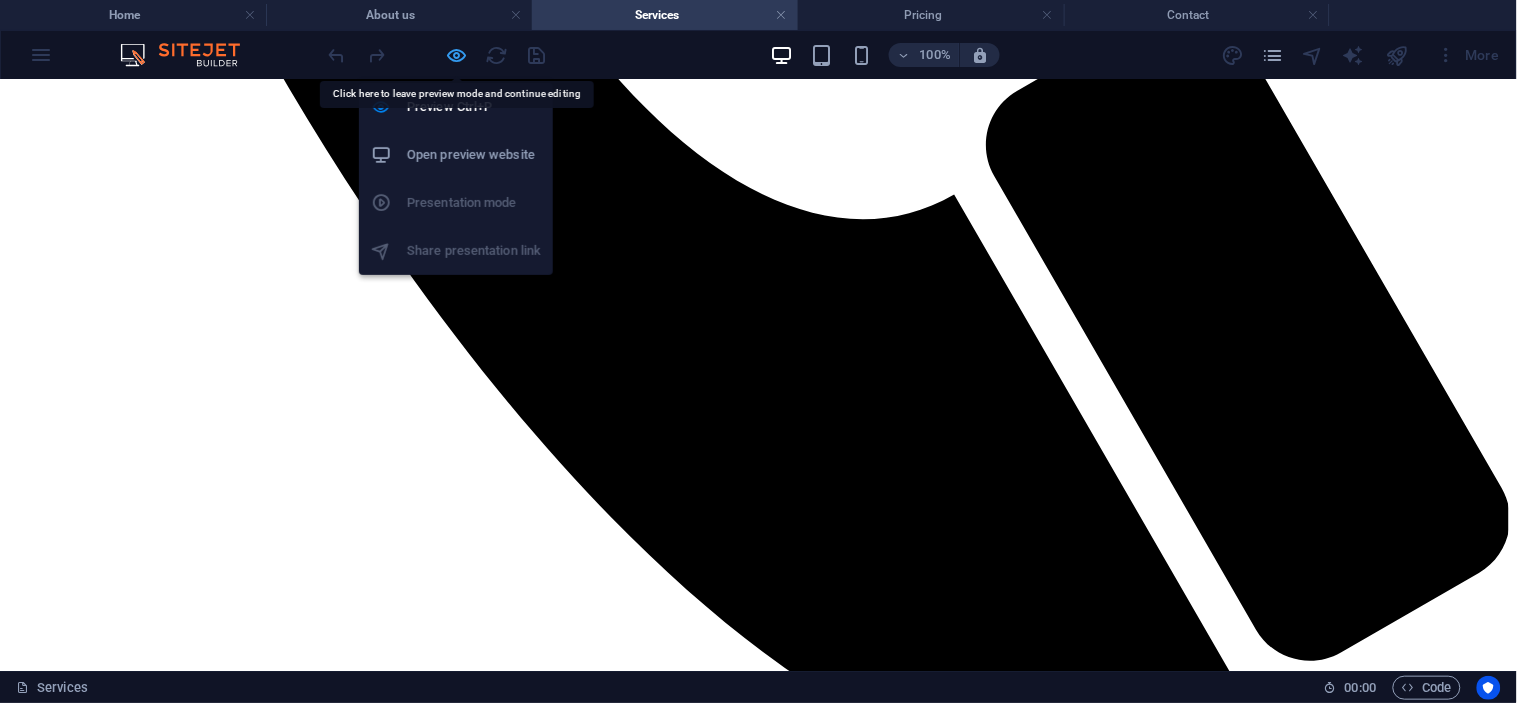 click at bounding box center [457, 55] 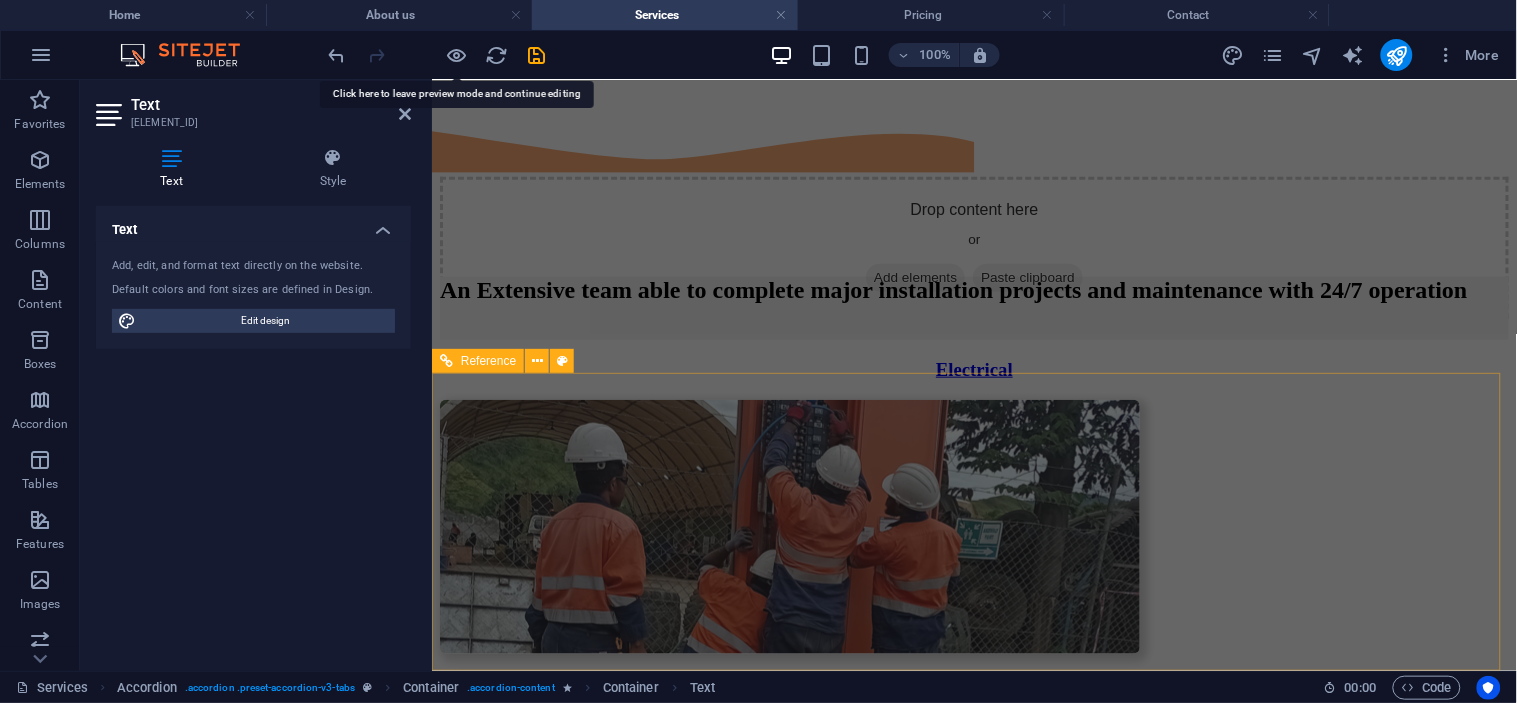 scroll, scrollTop: 2531, scrollLeft: 0, axis: vertical 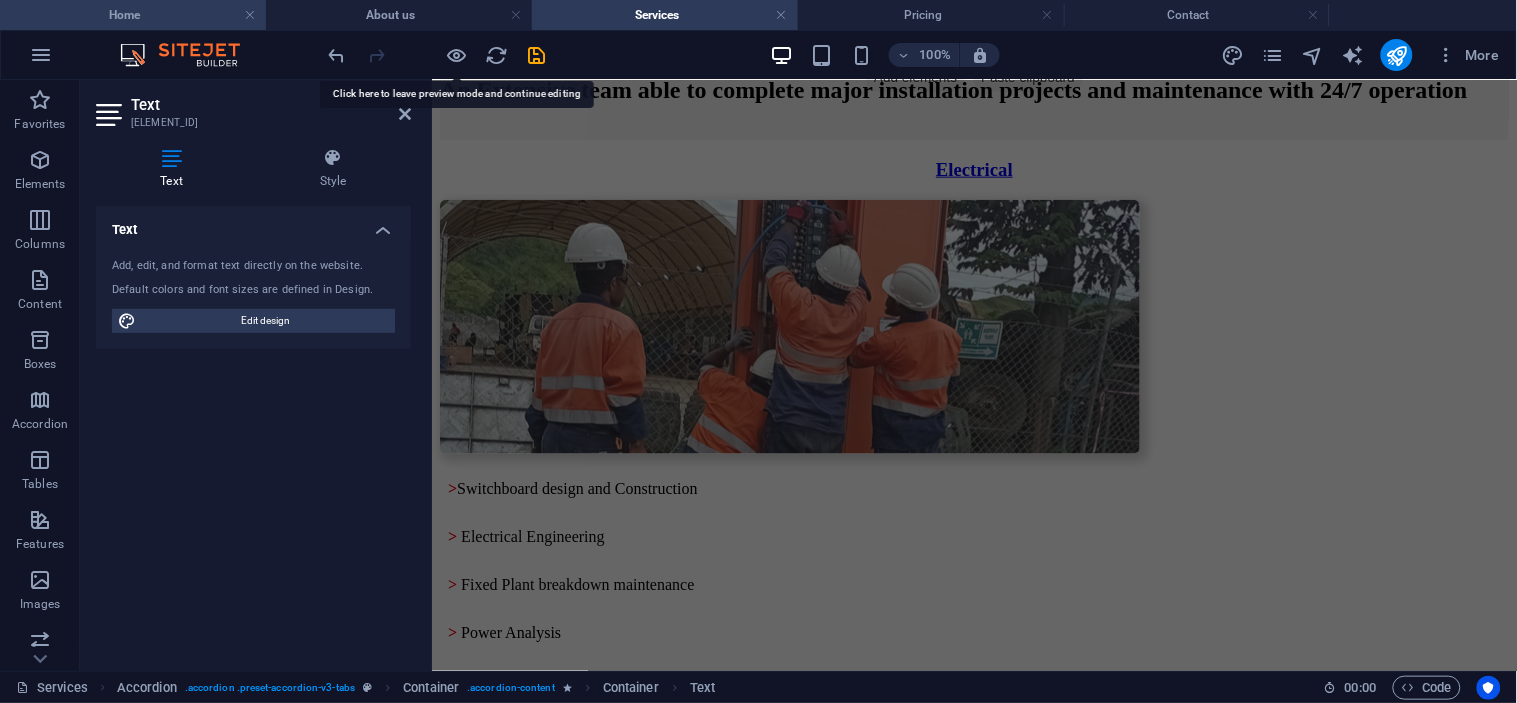 click on "Home" at bounding box center [133, 15] 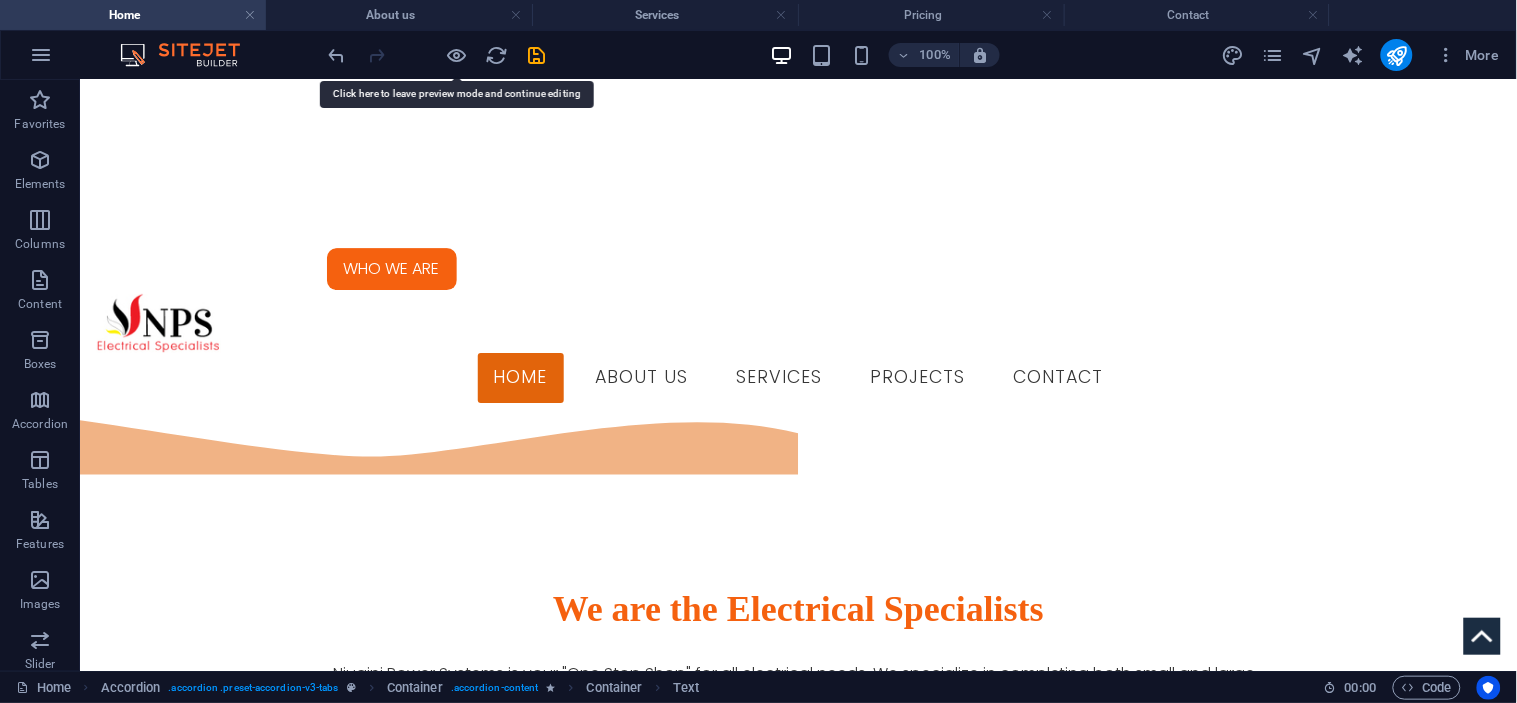 scroll, scrollTop: 1563, scrollLeft: 0, axis: vertical 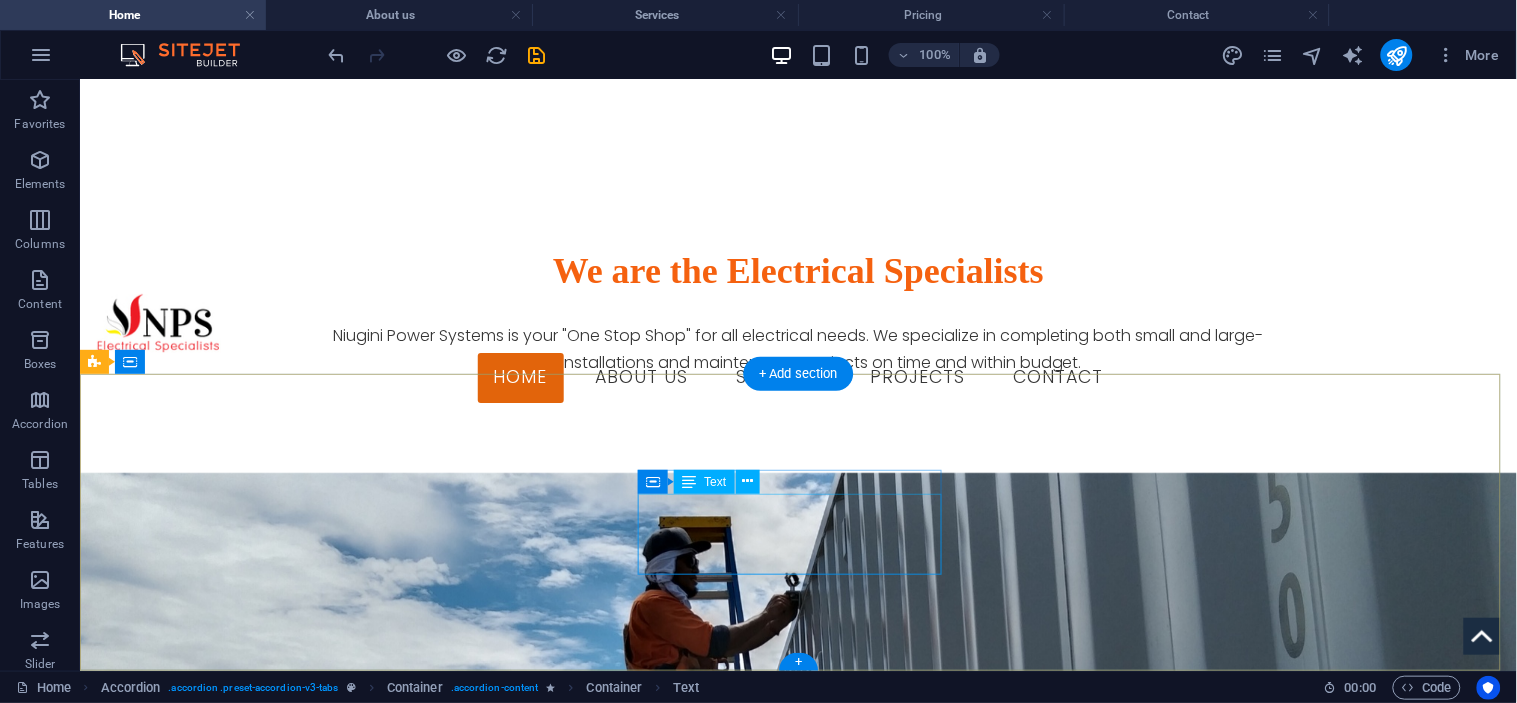 click on "[DOMAIN] [STREET], [CITY] [POSTAL_CODE]" at bounding box center [247, 3443] 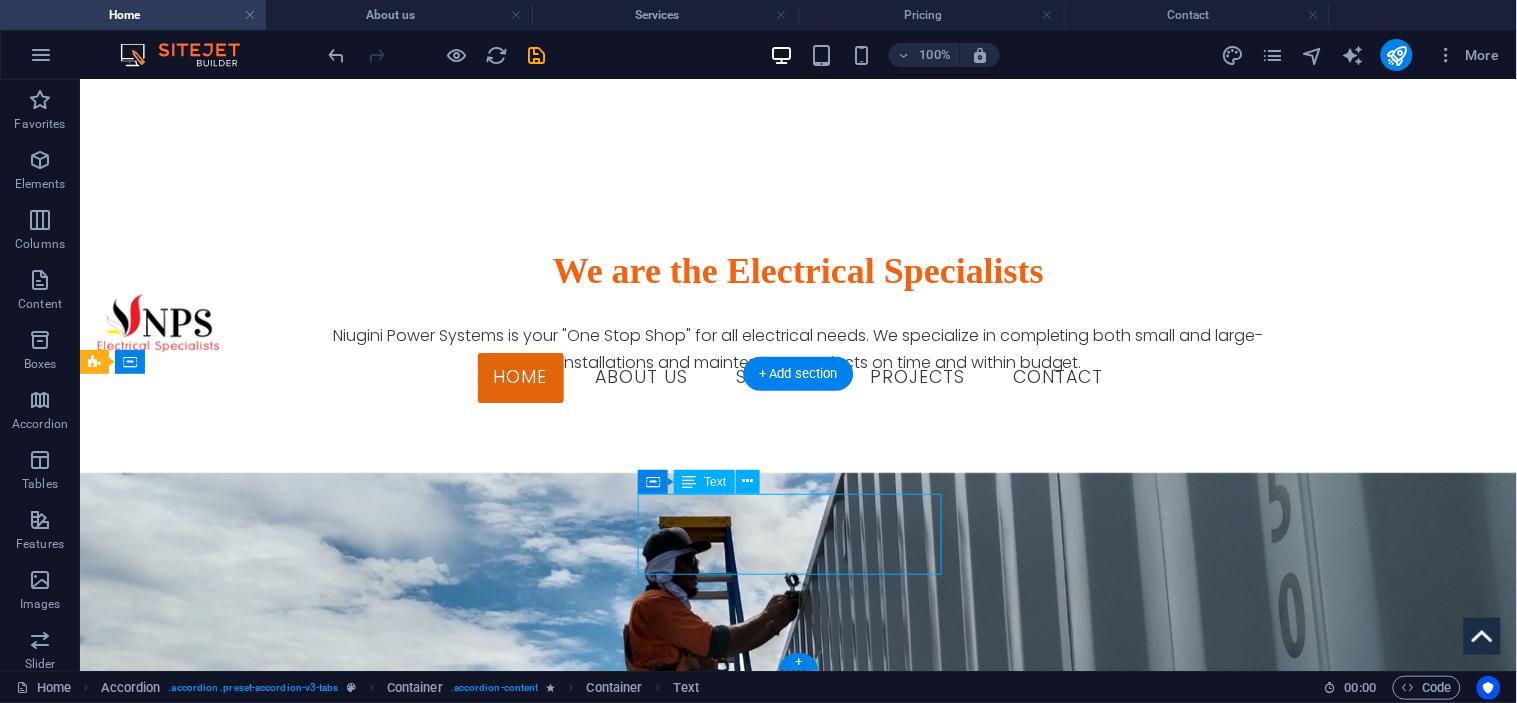 click on "[DOMAIN] [STREET], [CITY] [POSTAL_CODE]" at bounding box center [247, 3443] 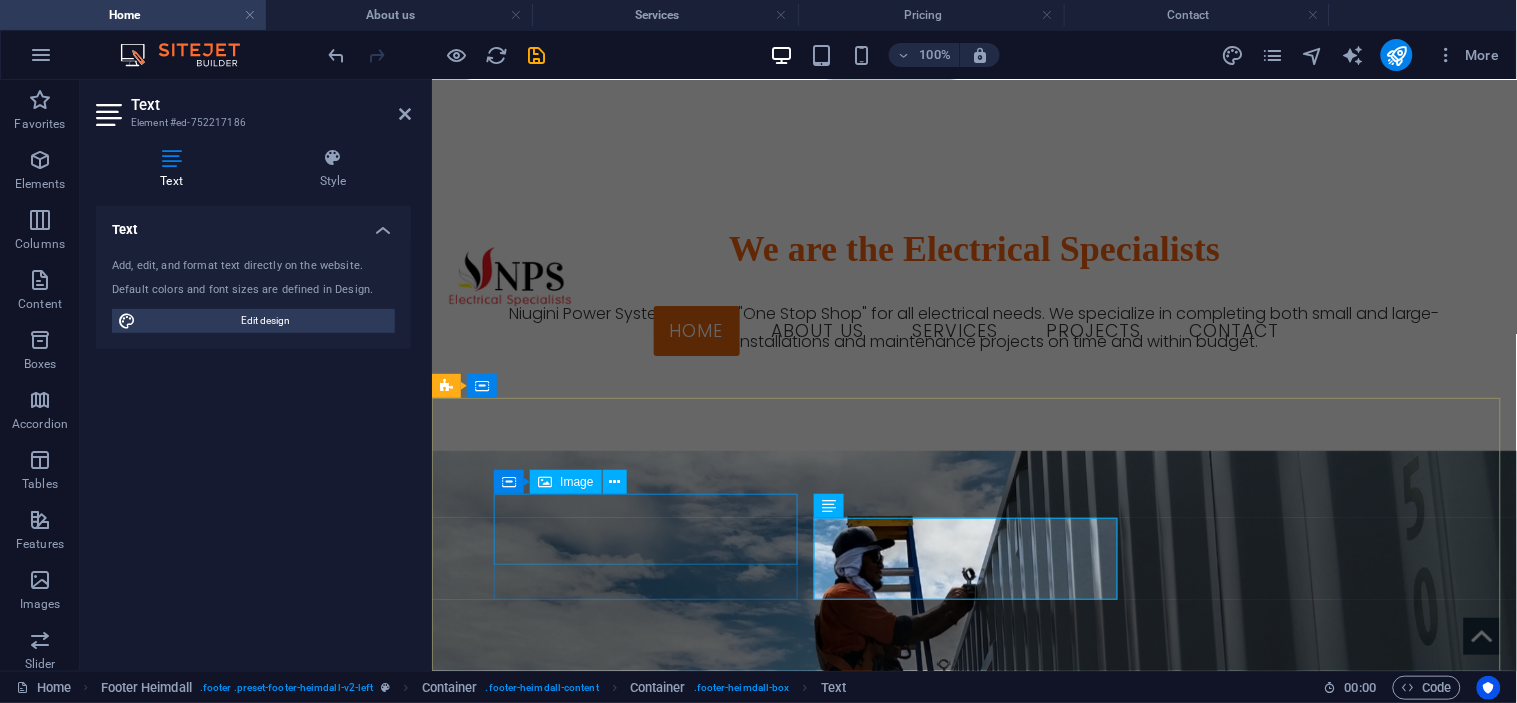 scroll, scrollTop: 1868, scrollLeft: 0, axis: vertical 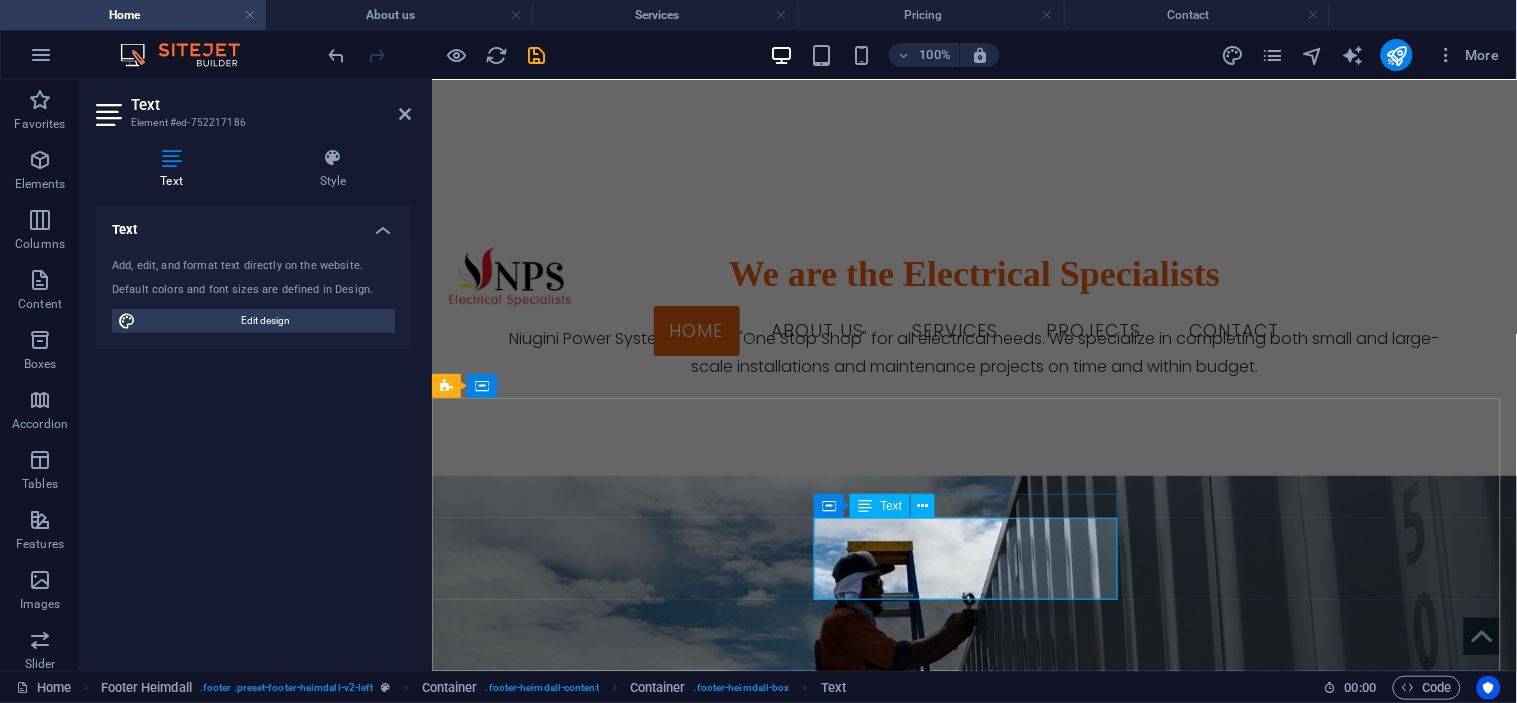 click on "[STREET], [COMPLEX_NAME]" at bounding box center [549, 3445] 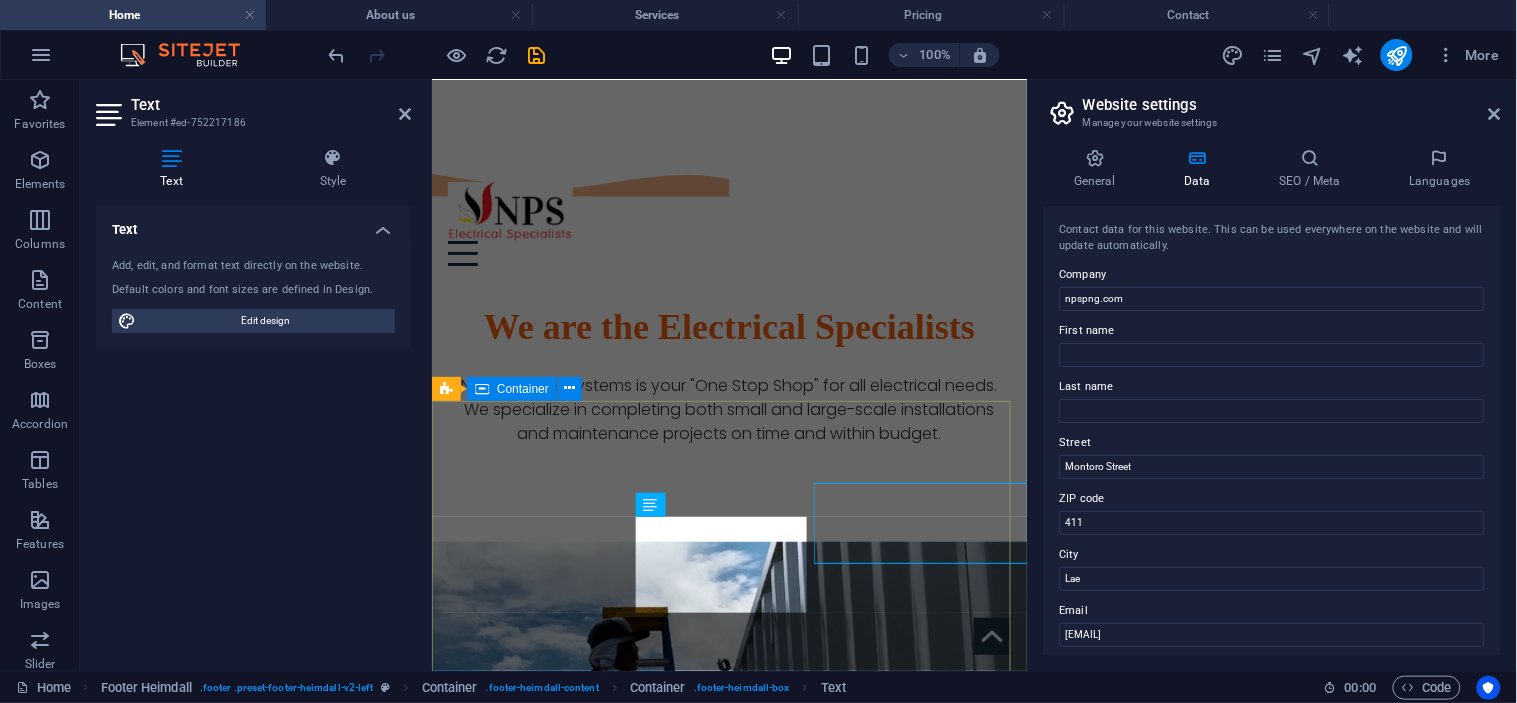 scroll, scrollTop: 1904, scrollLeft: 0, axis: vertical 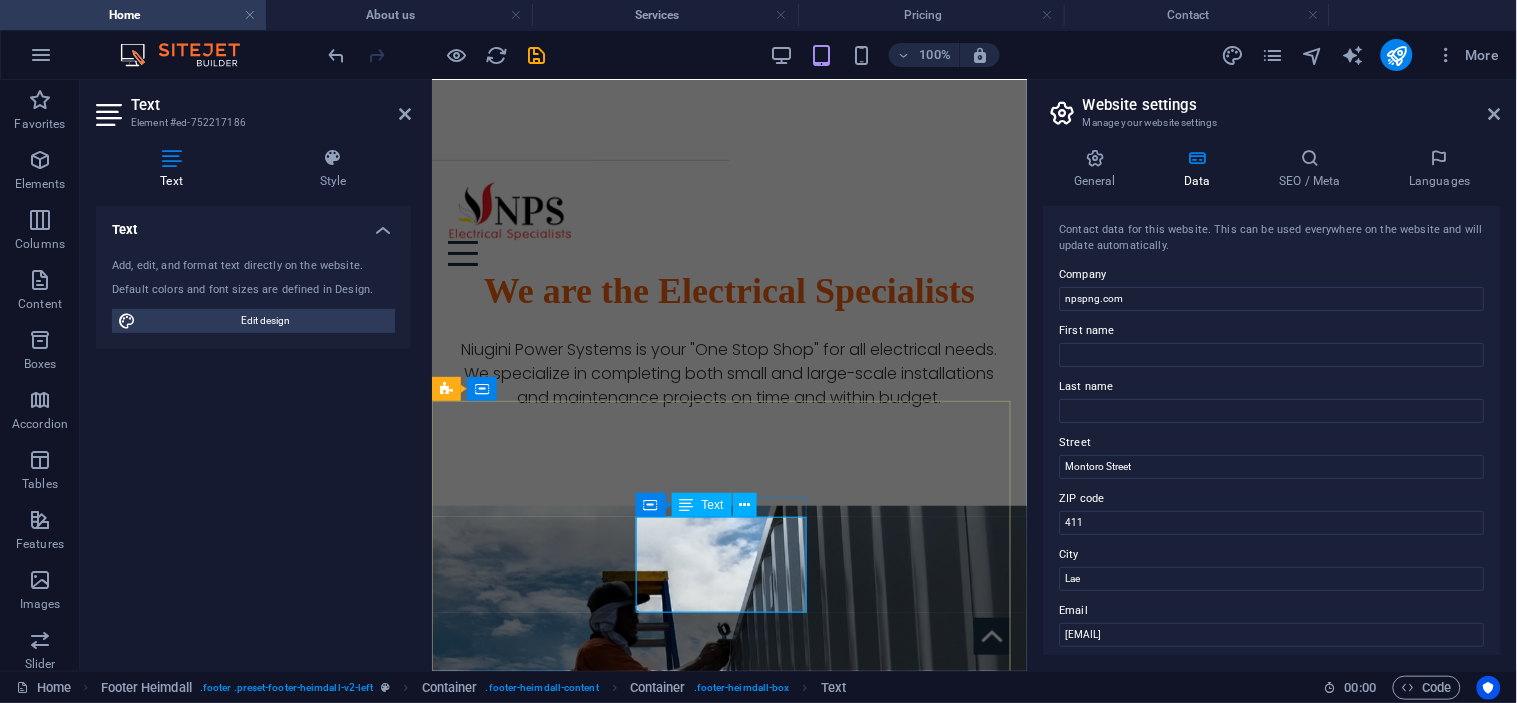 click on "[STREET], [COMPLEX_NAME]" at bounding box center [535, 3175] 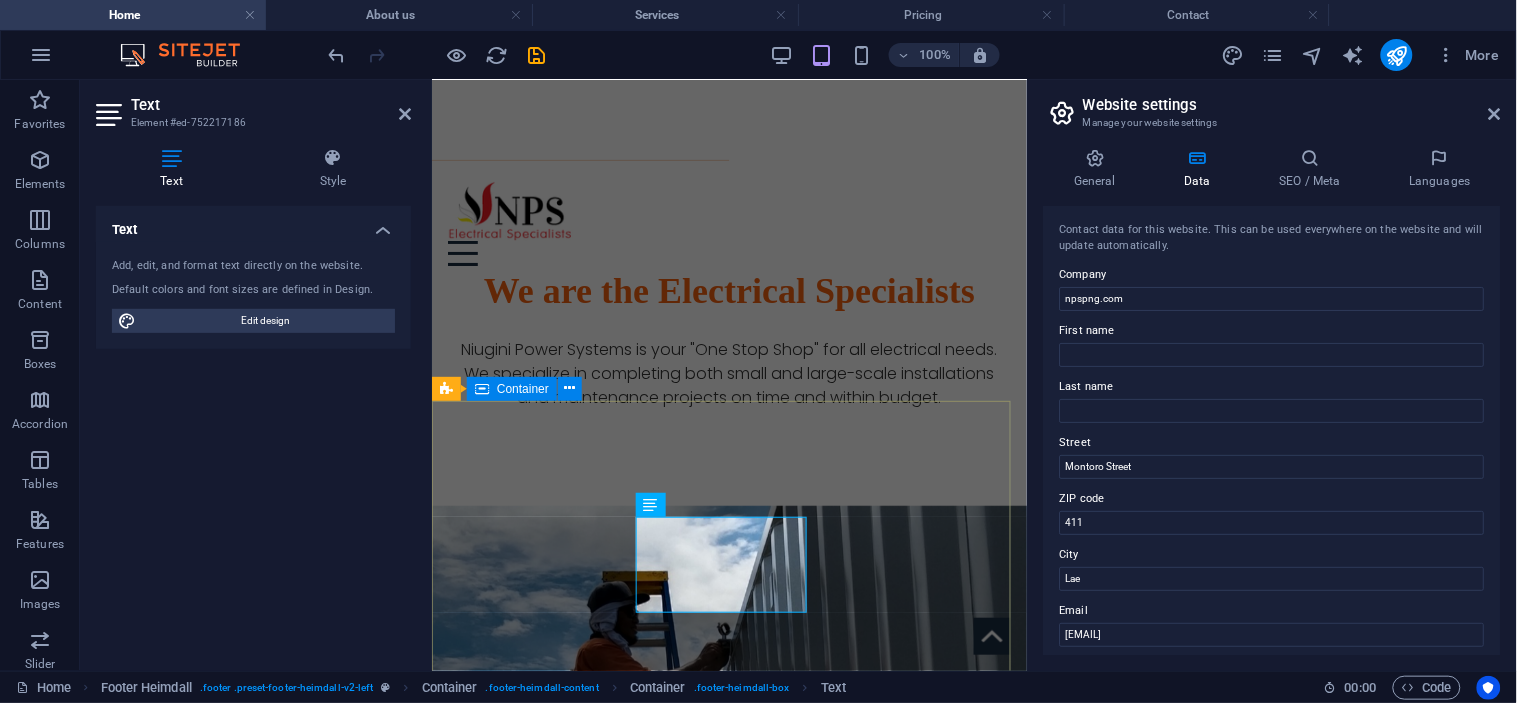 type 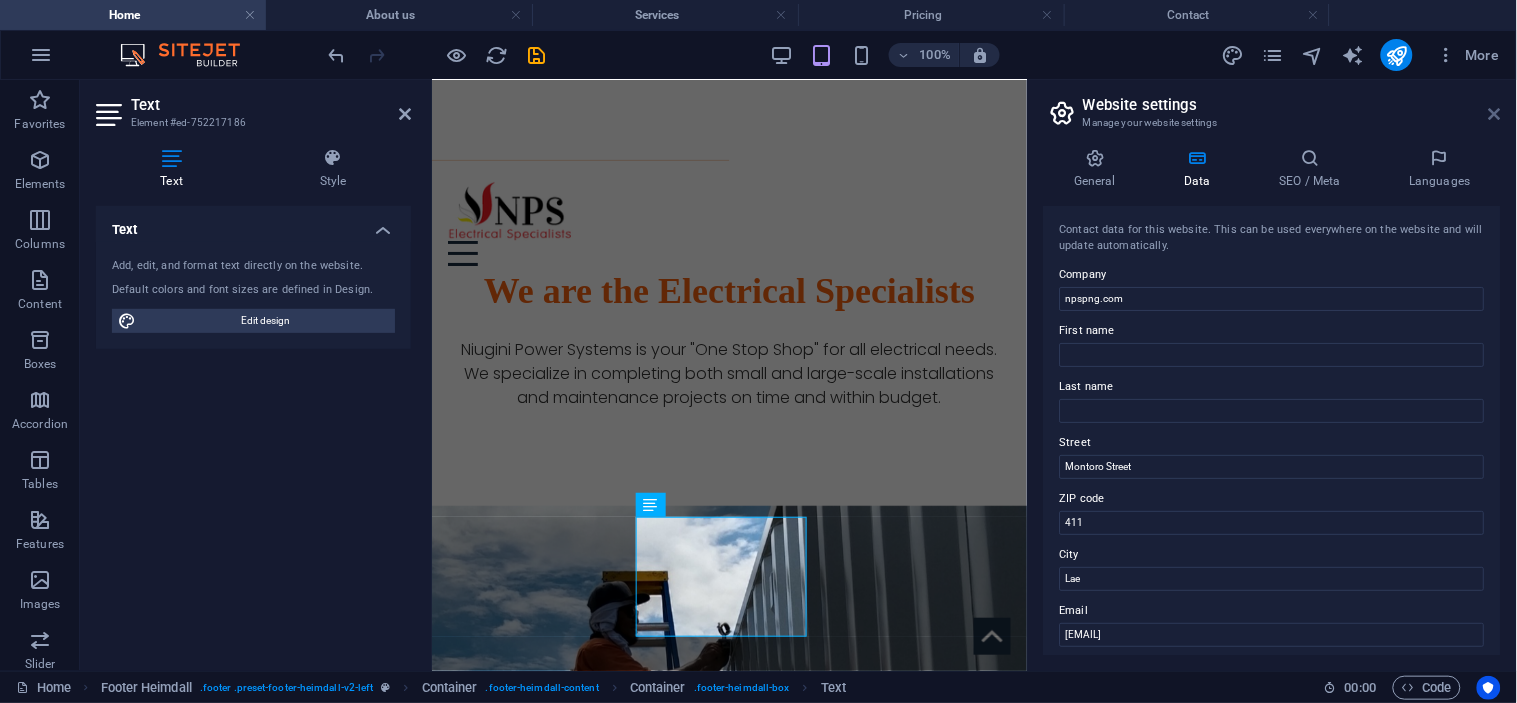click at bounding box center (1495, 114) 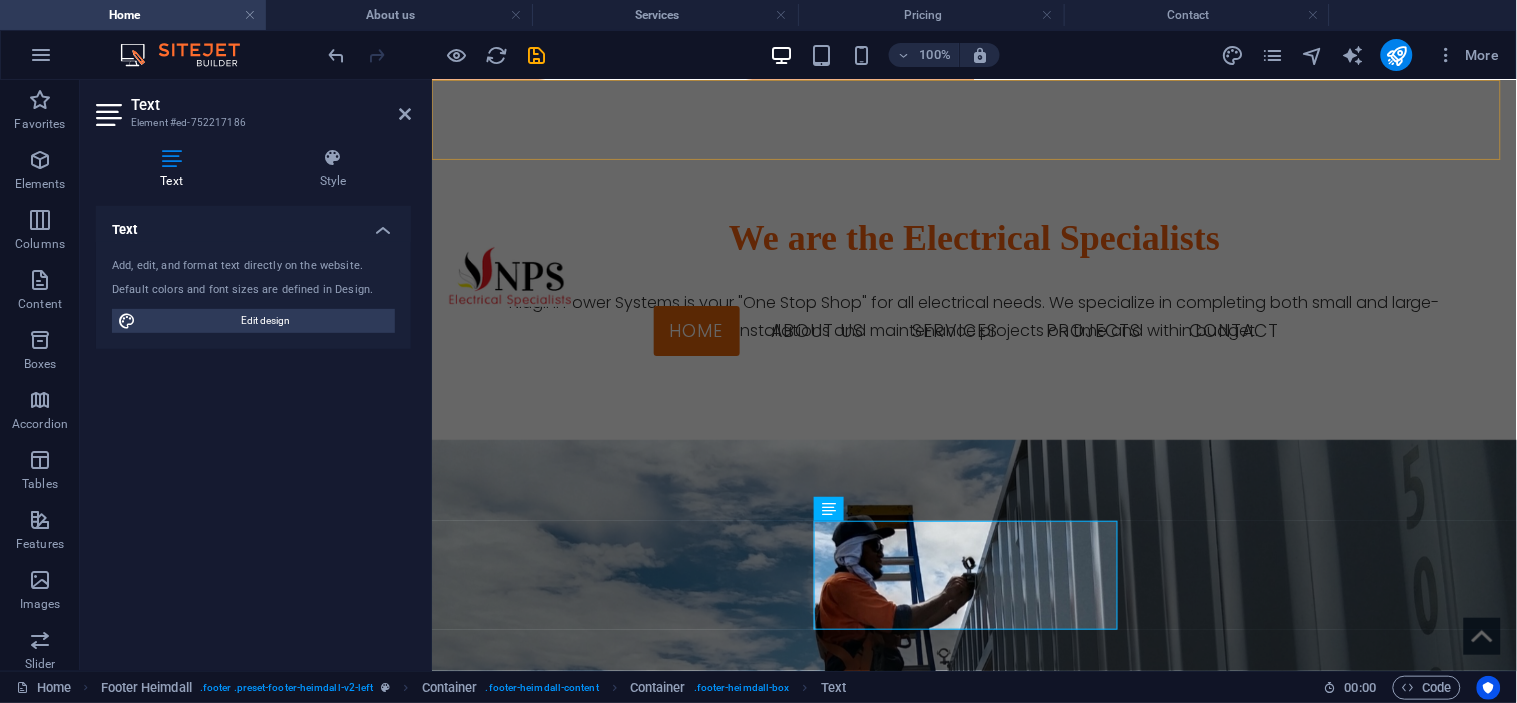 scroll, scrollTop: 1865, scrollLeft: 0, axis: vertical 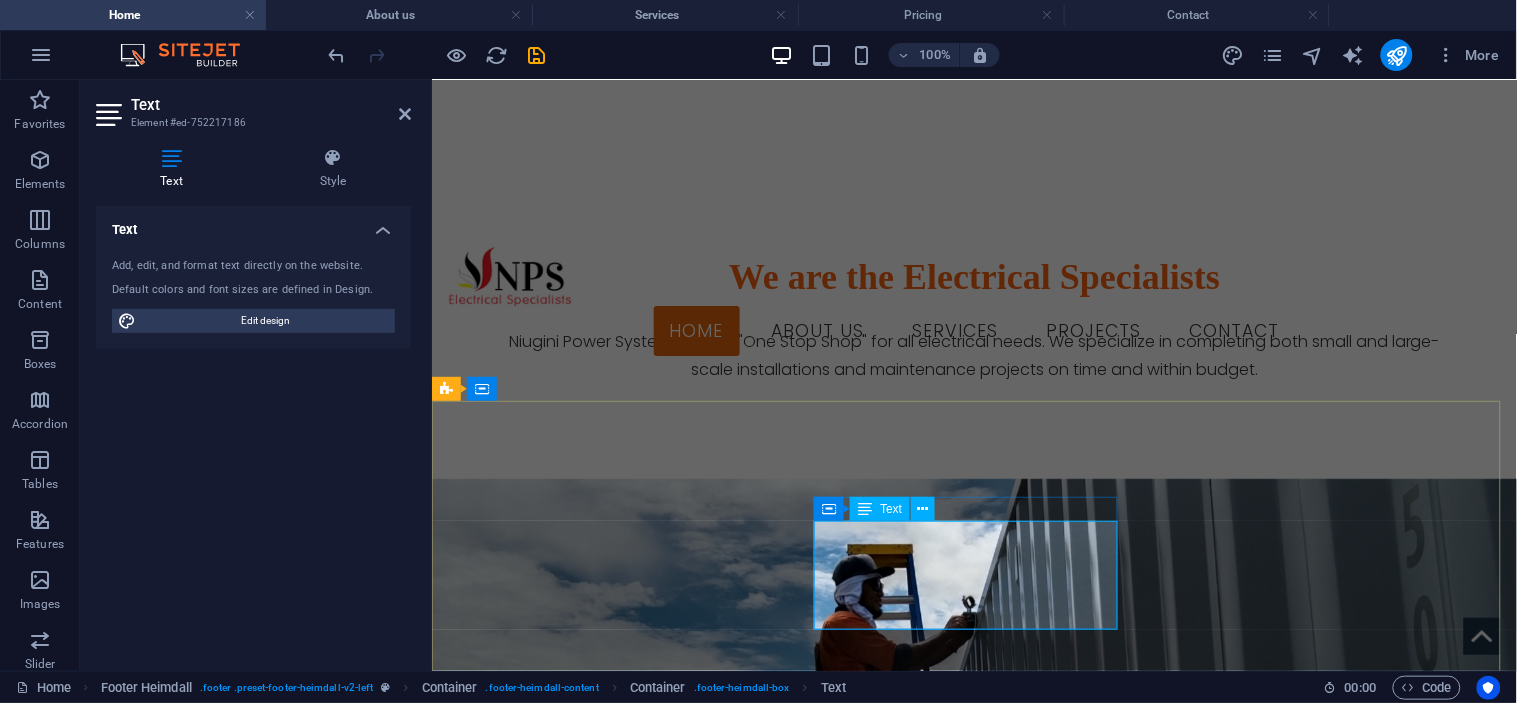 click on "[STREET], [COMPLEX_NAME], [SHED_INFO]" at bounding box center [599, 3448] 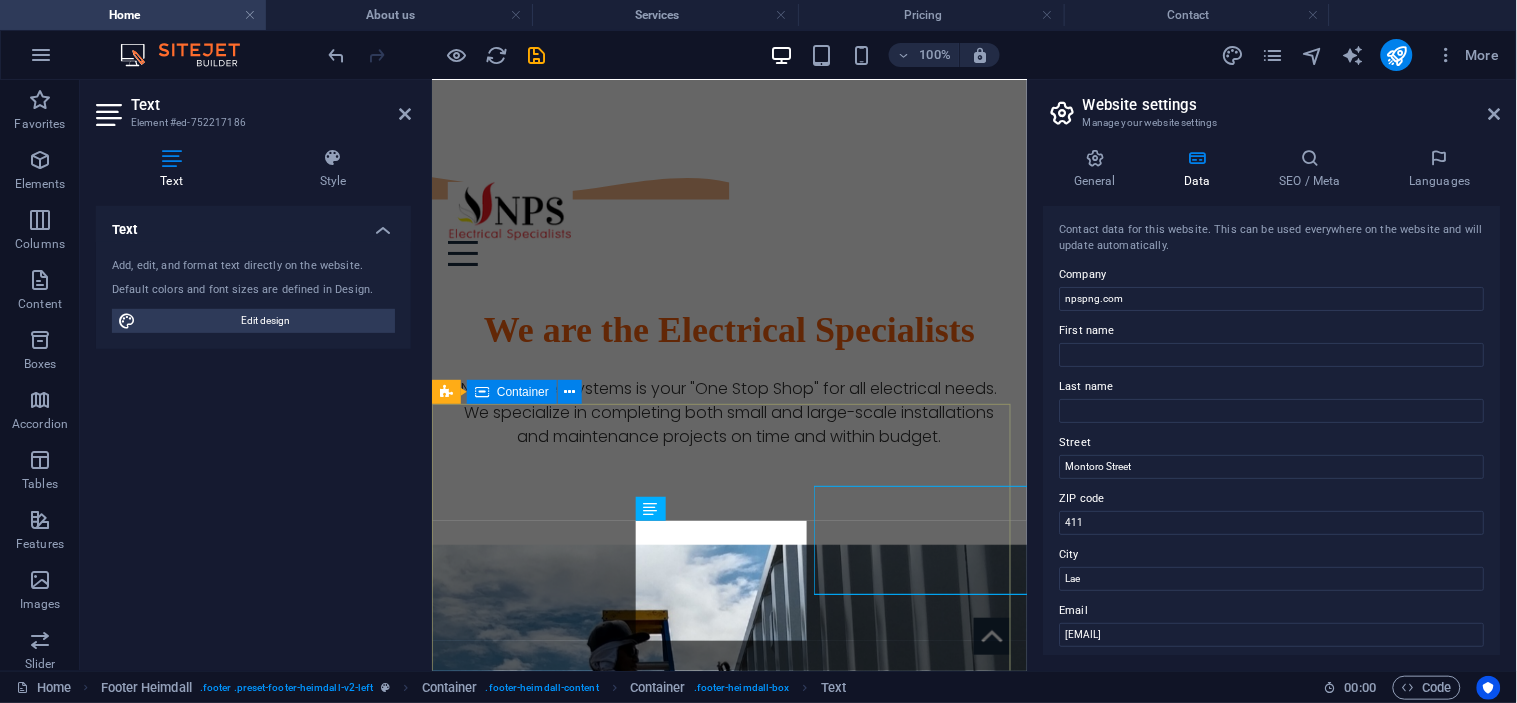 scroll, scrollTop: 1901, scrollLeft: 0, axis: vertical 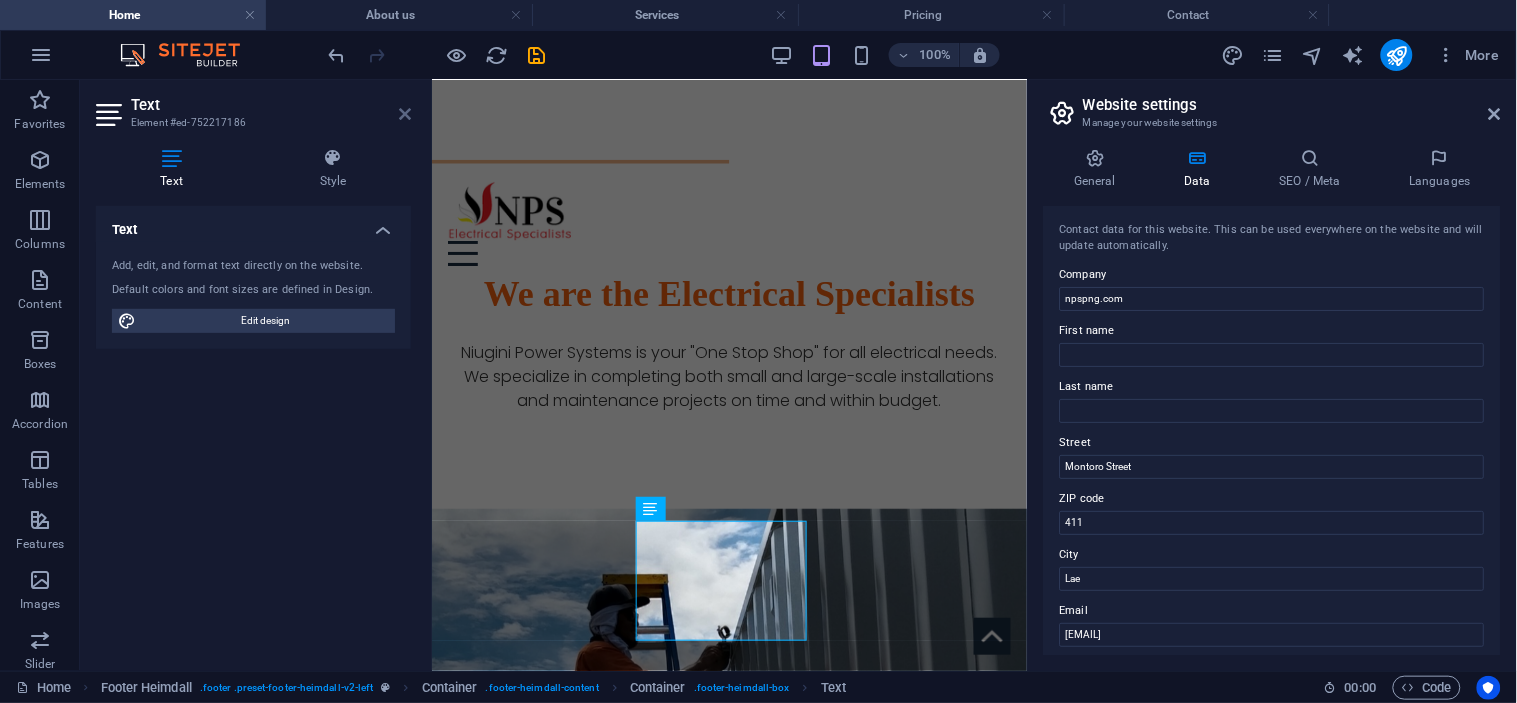 click at bounding box center [405, 114] 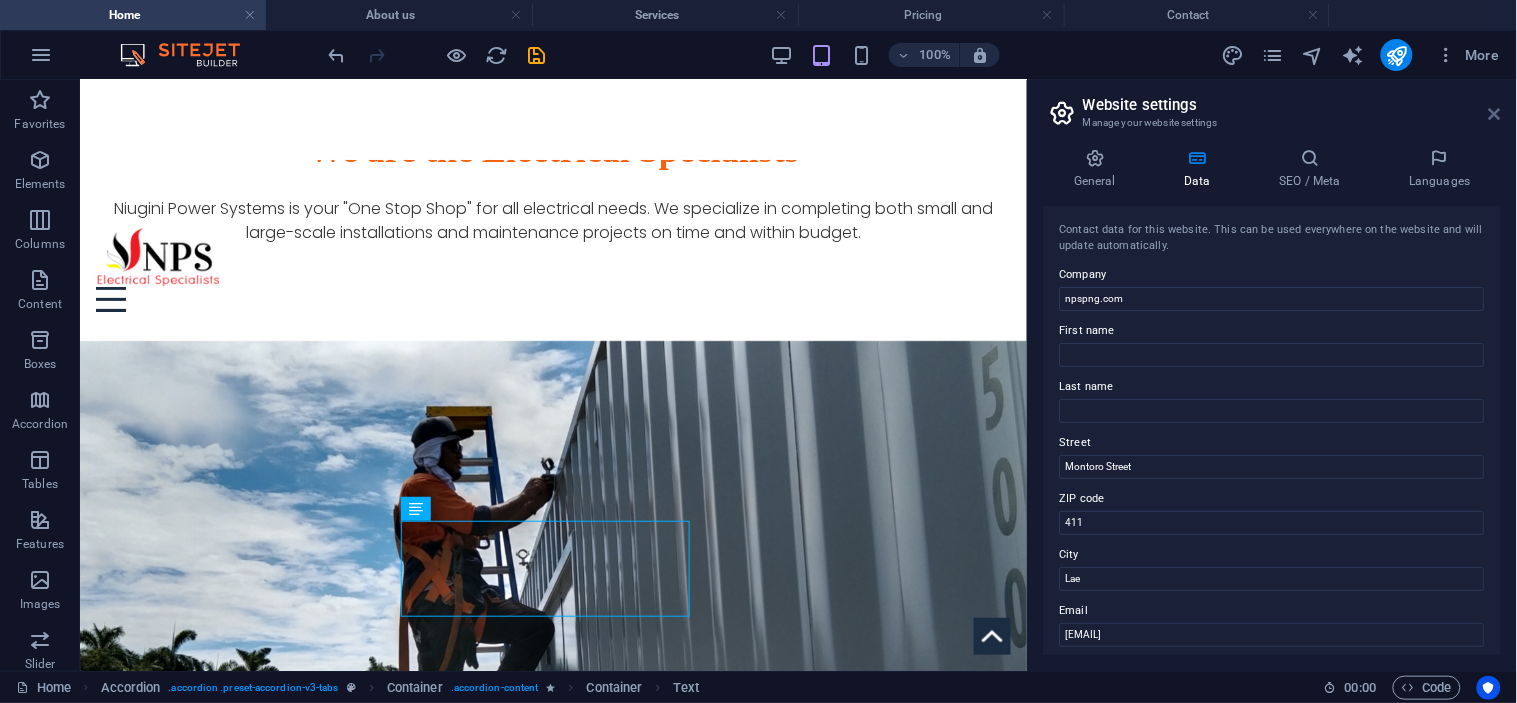 click at bounding box center (1495, 114) 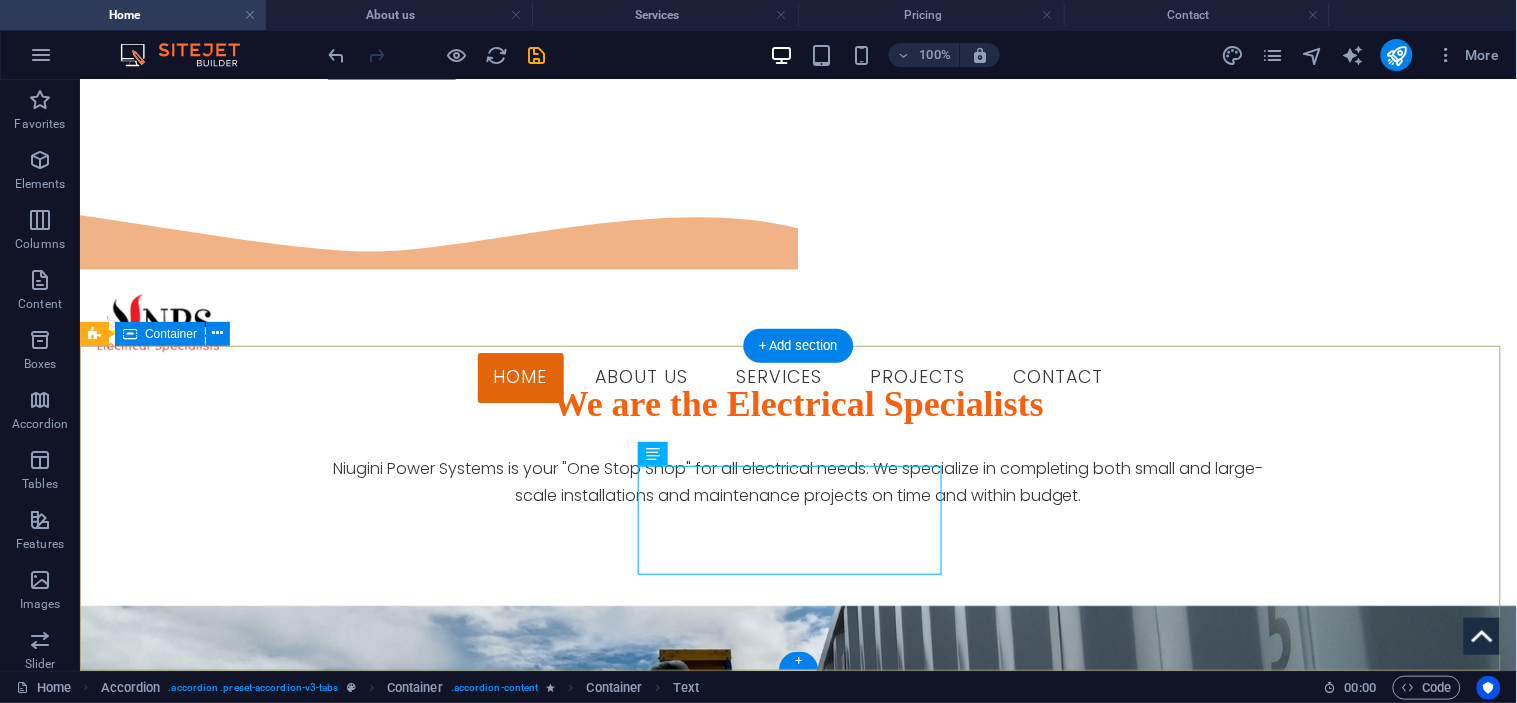 scroll, scrollTop: 1921, scrollLeft: 0, axis: vertical 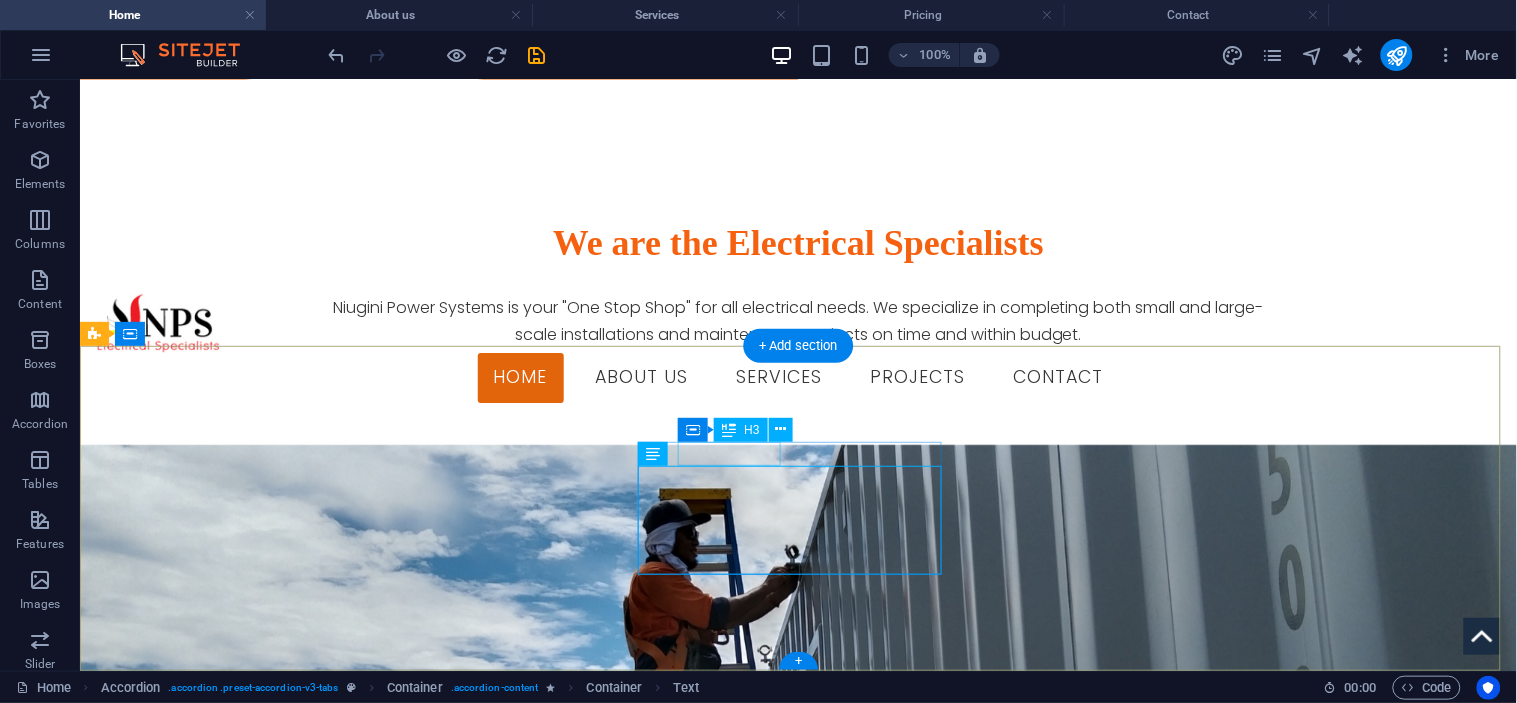 click on "Address" at bounding box center (247, 3362) 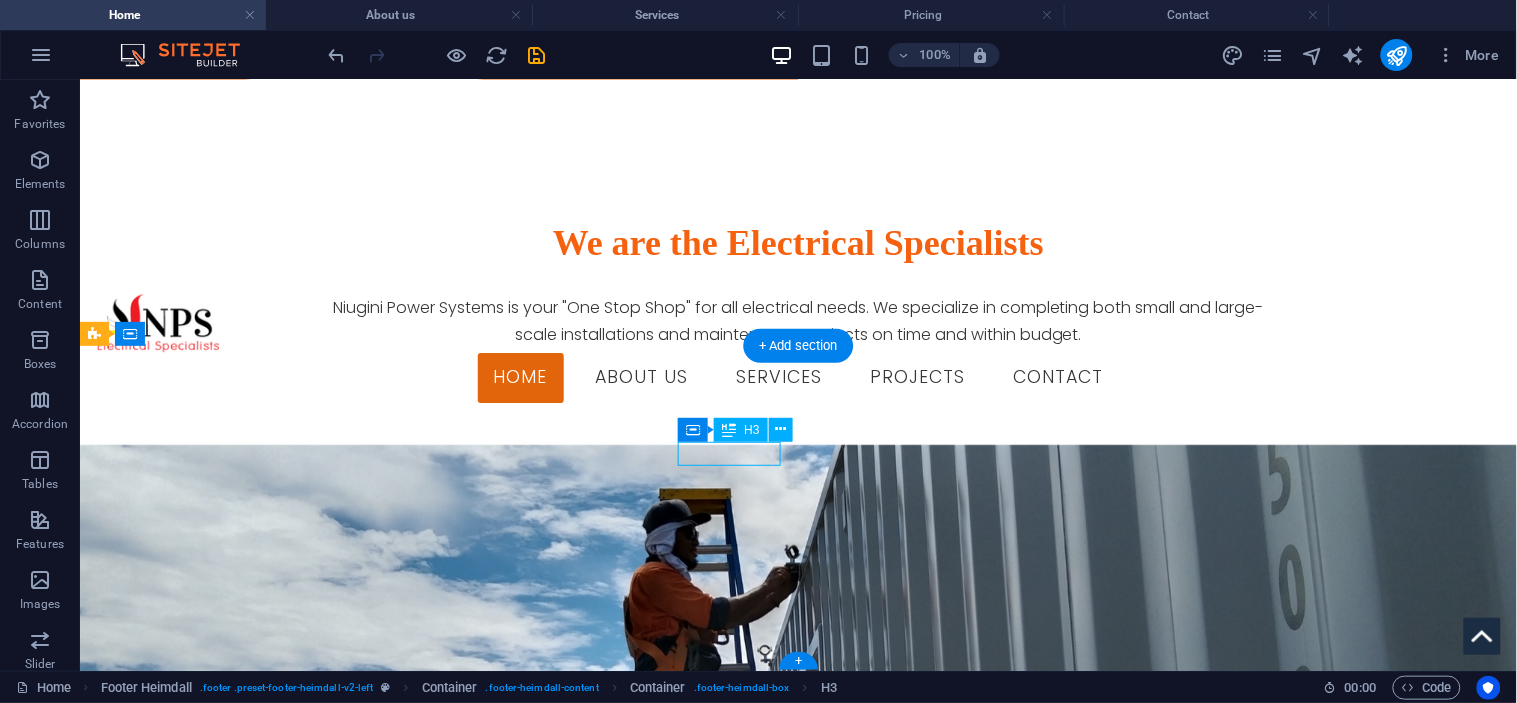 click on "Address" at bounding box center (247, 3362) 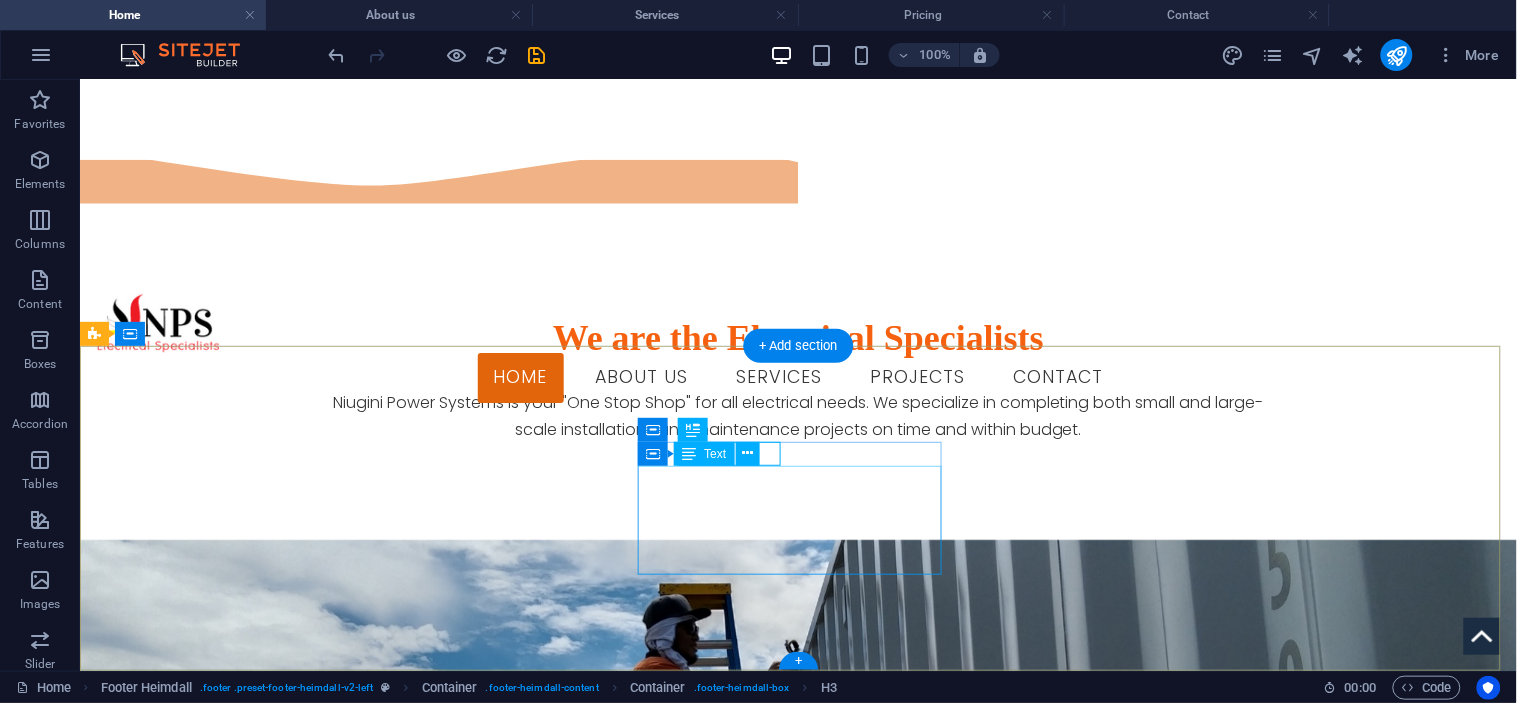 scroll, scrollTop: 1921, scrollLeft: 0, axis: vertical 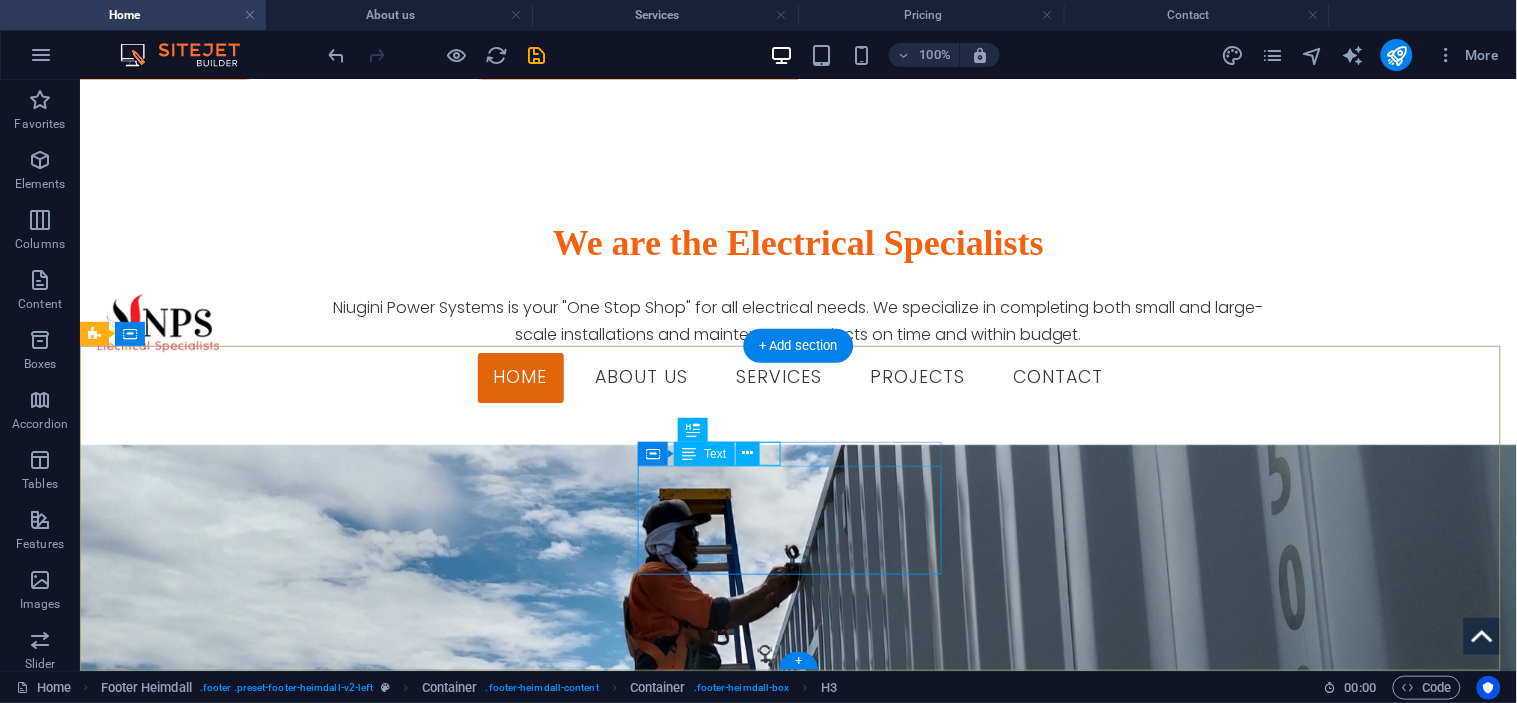 click on "[DOMAIN] [STREET], [CITY] [POSTAL_CODE]" at bounding box center (247, 3415) 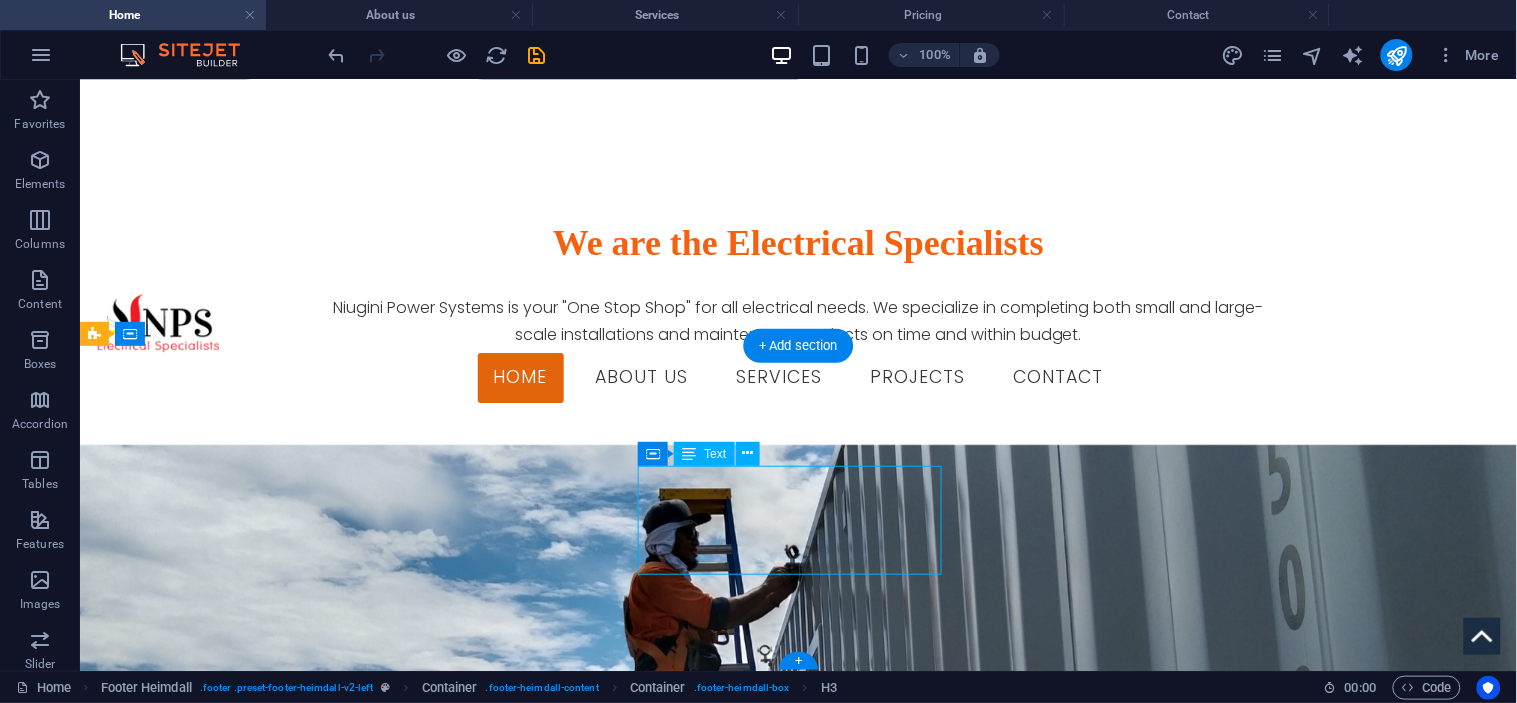 click on "[DOMAIN] [STREET], [CITY] [POSTAL_CODE]" at bounding box center (247, 3415) 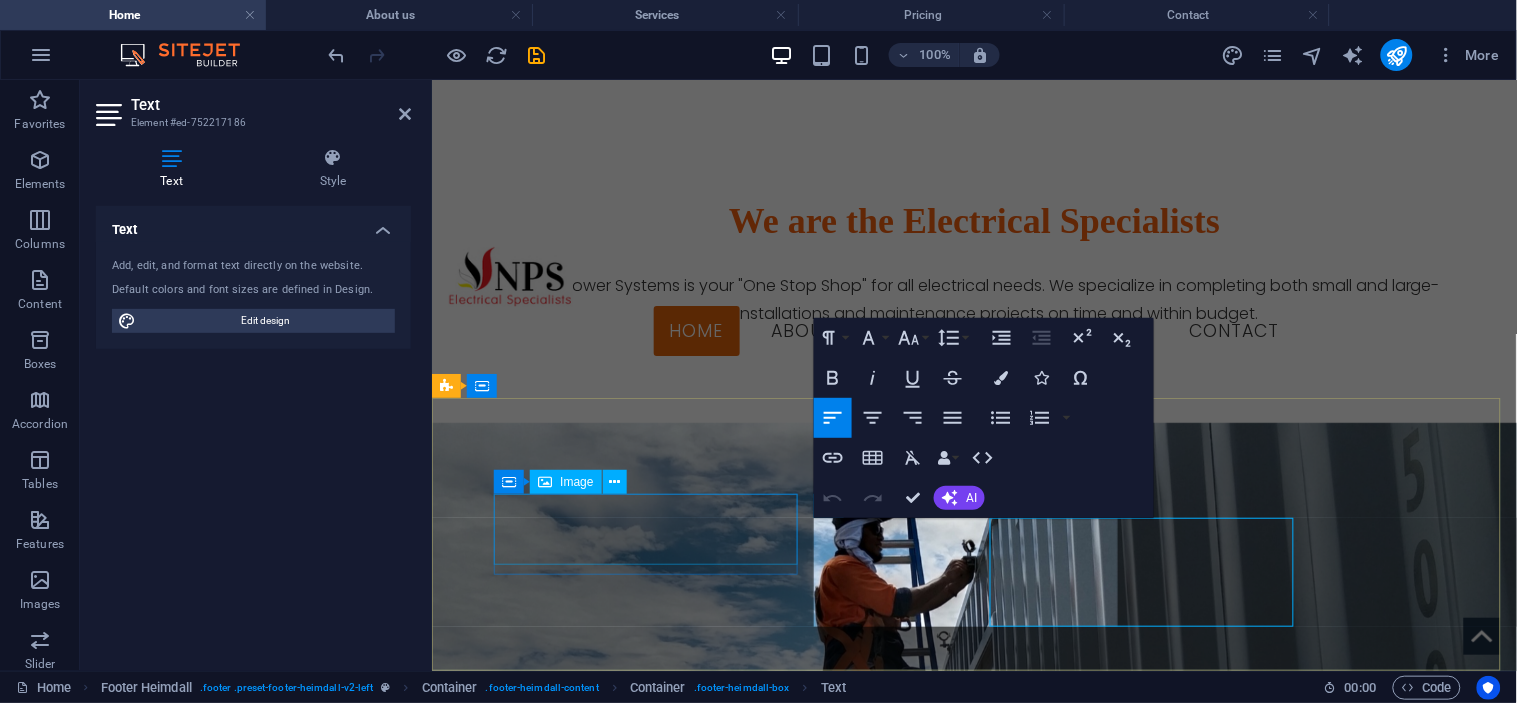 scroll, scrollTop: 1868, scrollLeft: 0, axis: vertical 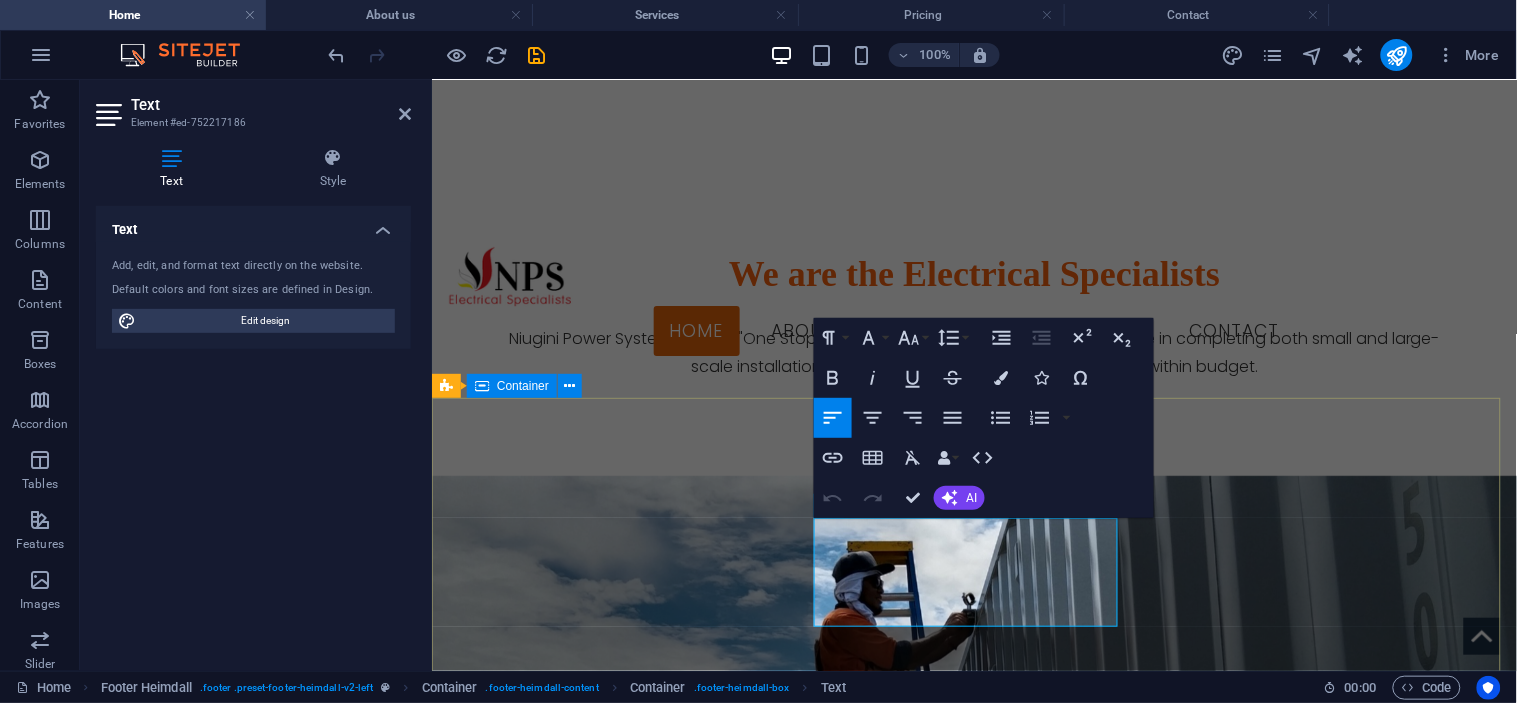 drag, startPoint x: 947, startPoint y: 614, endPoint x: 810, endPoint y: 523, distance: 164.46884 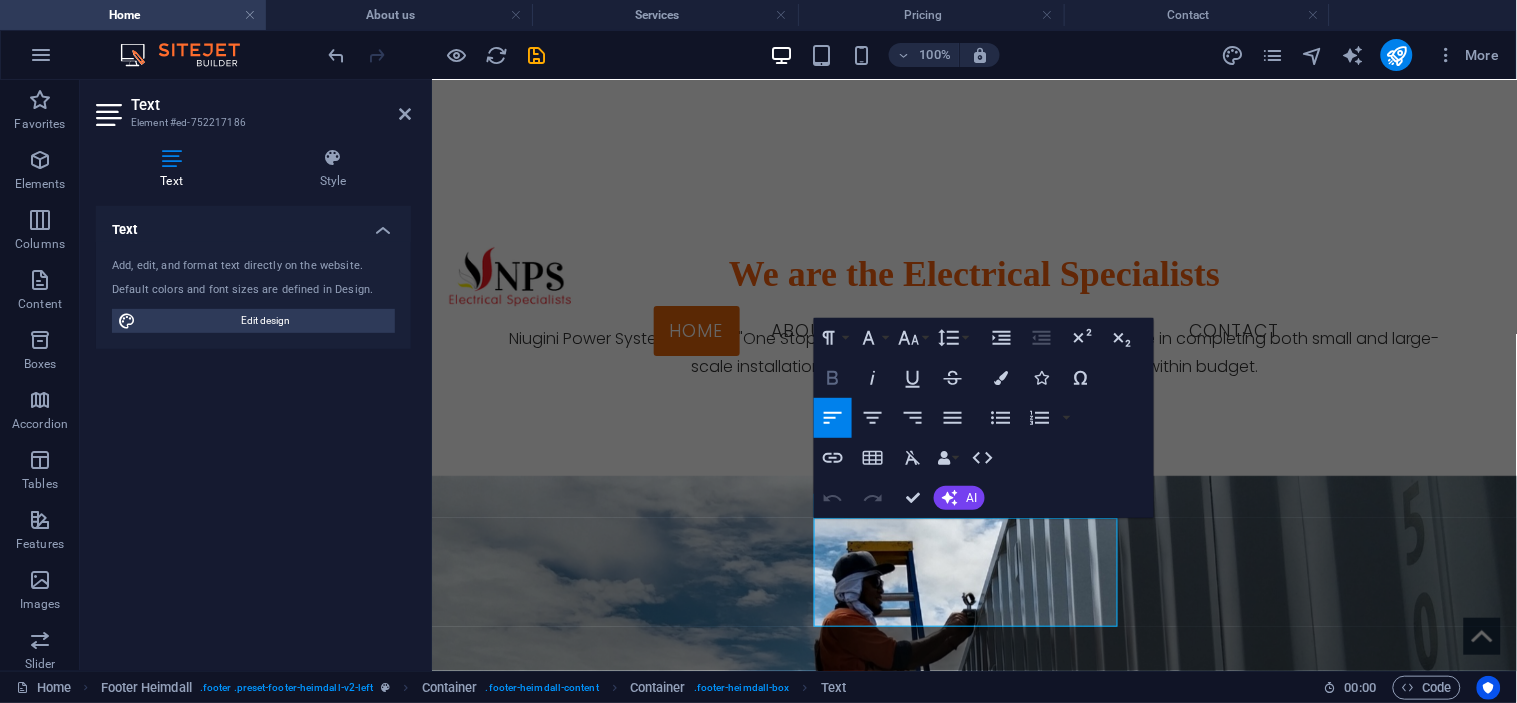 click 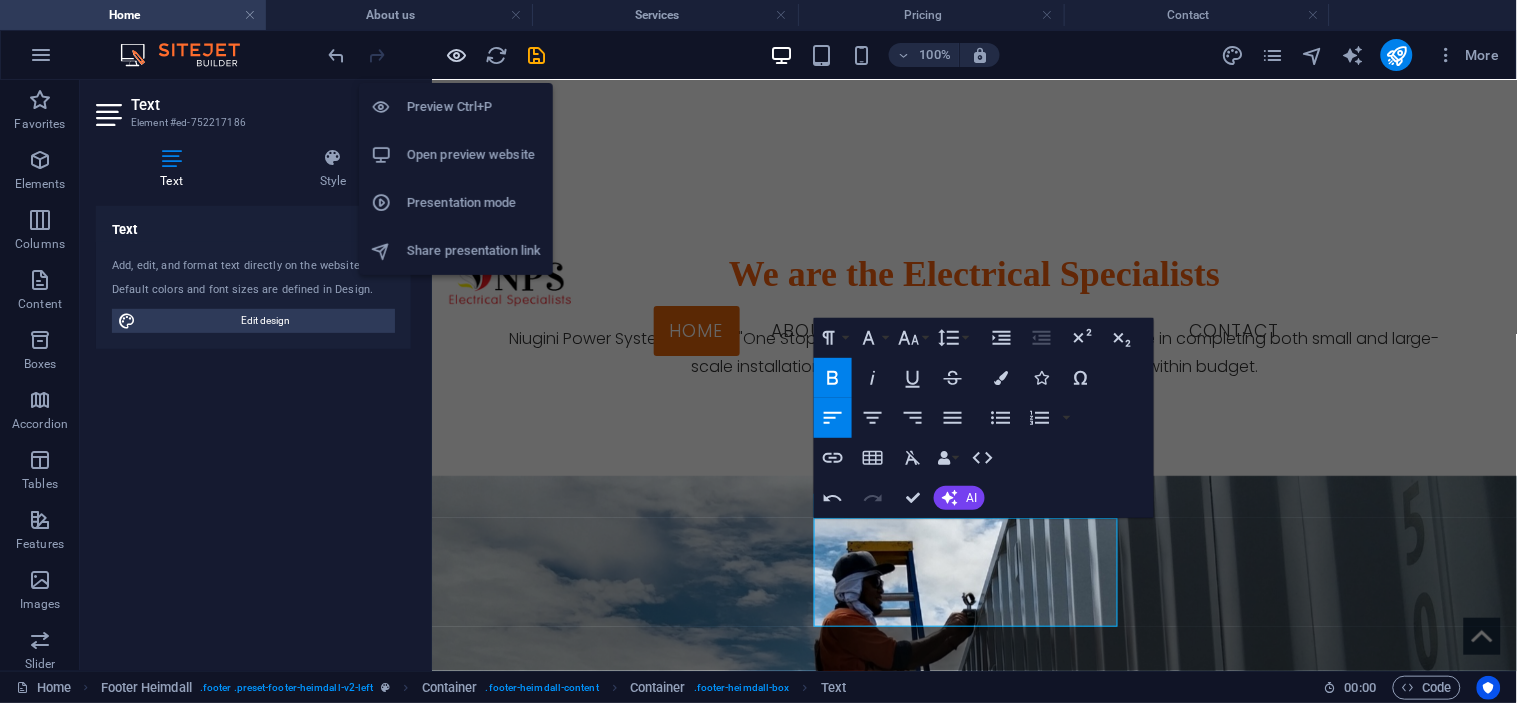 click at bounding box center [457, 55] 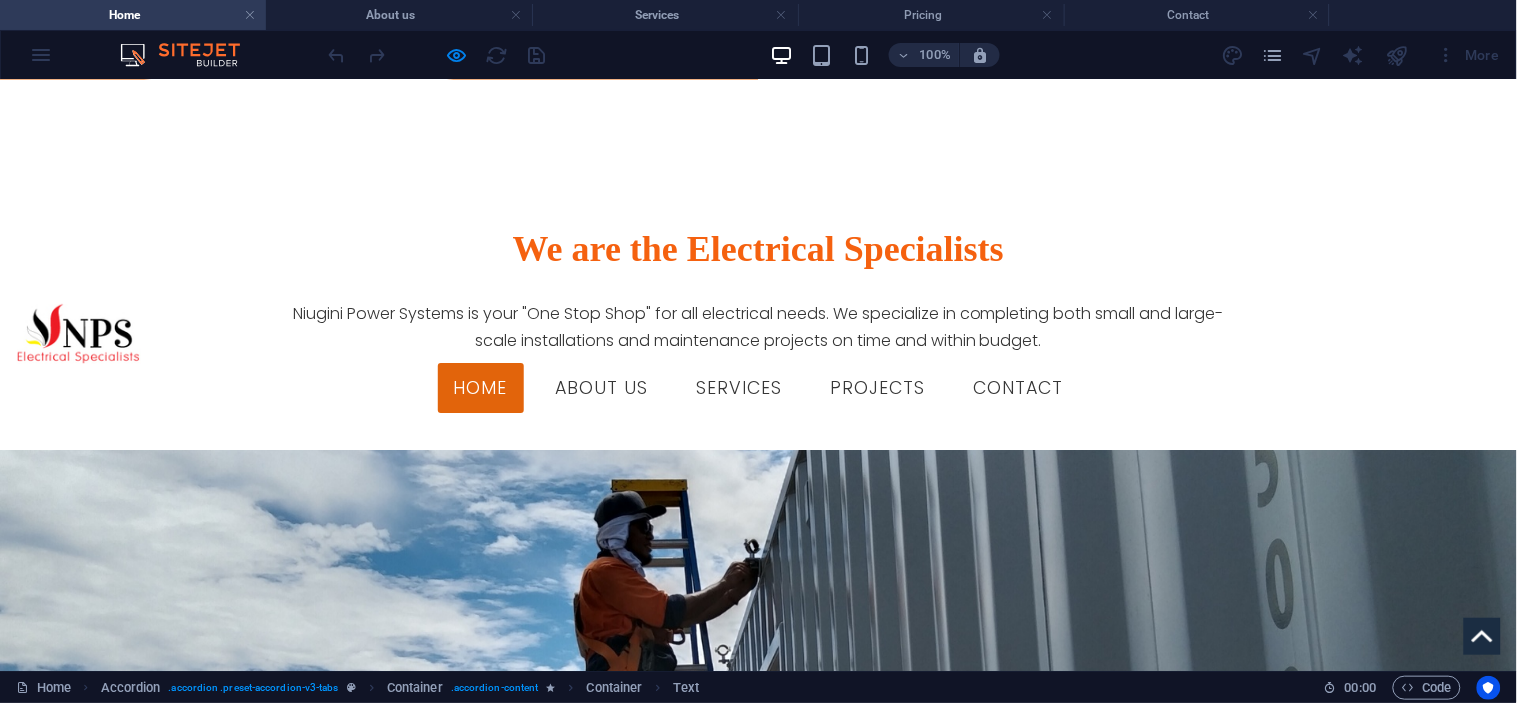 scroll, scrollTop: 1921, scrollLeft: 0, axis: vertical 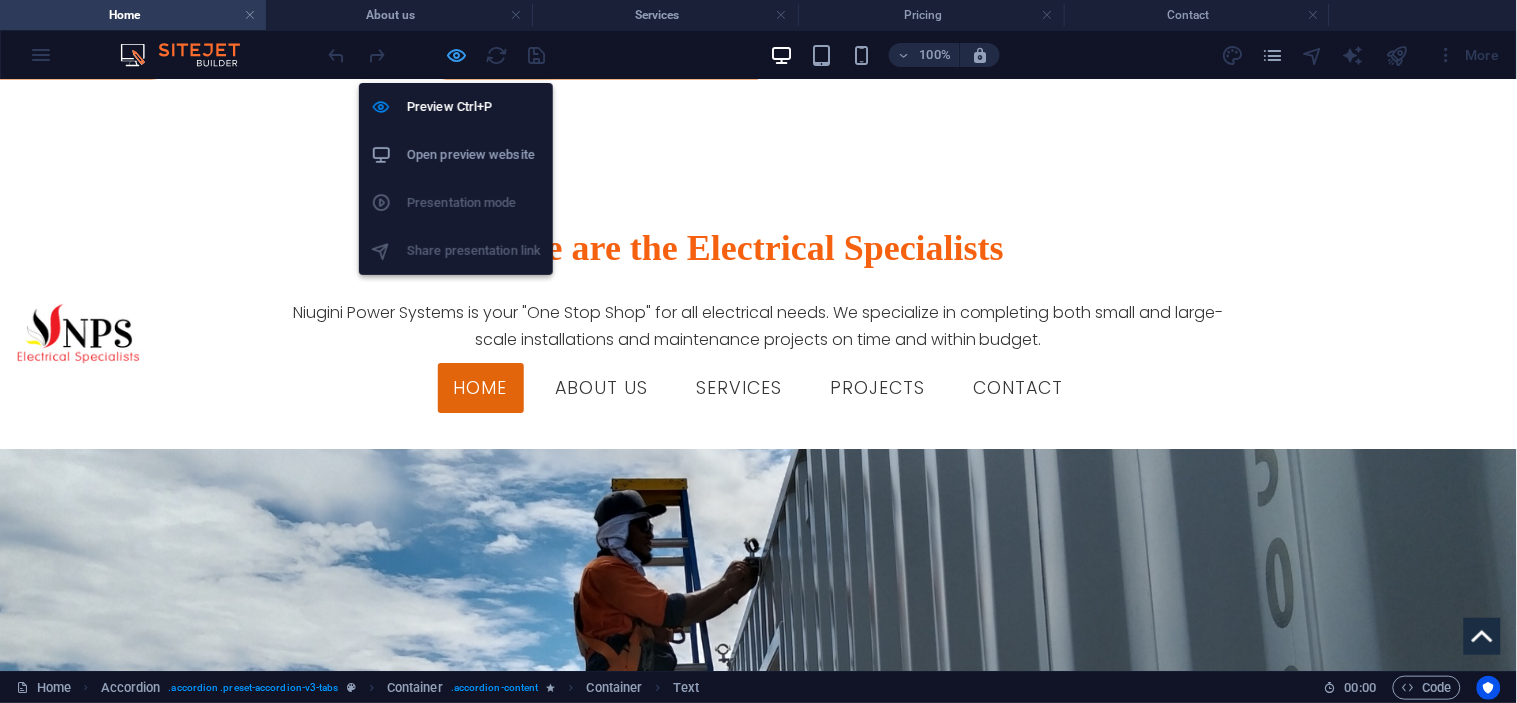 click at bounding box center (457, 55) 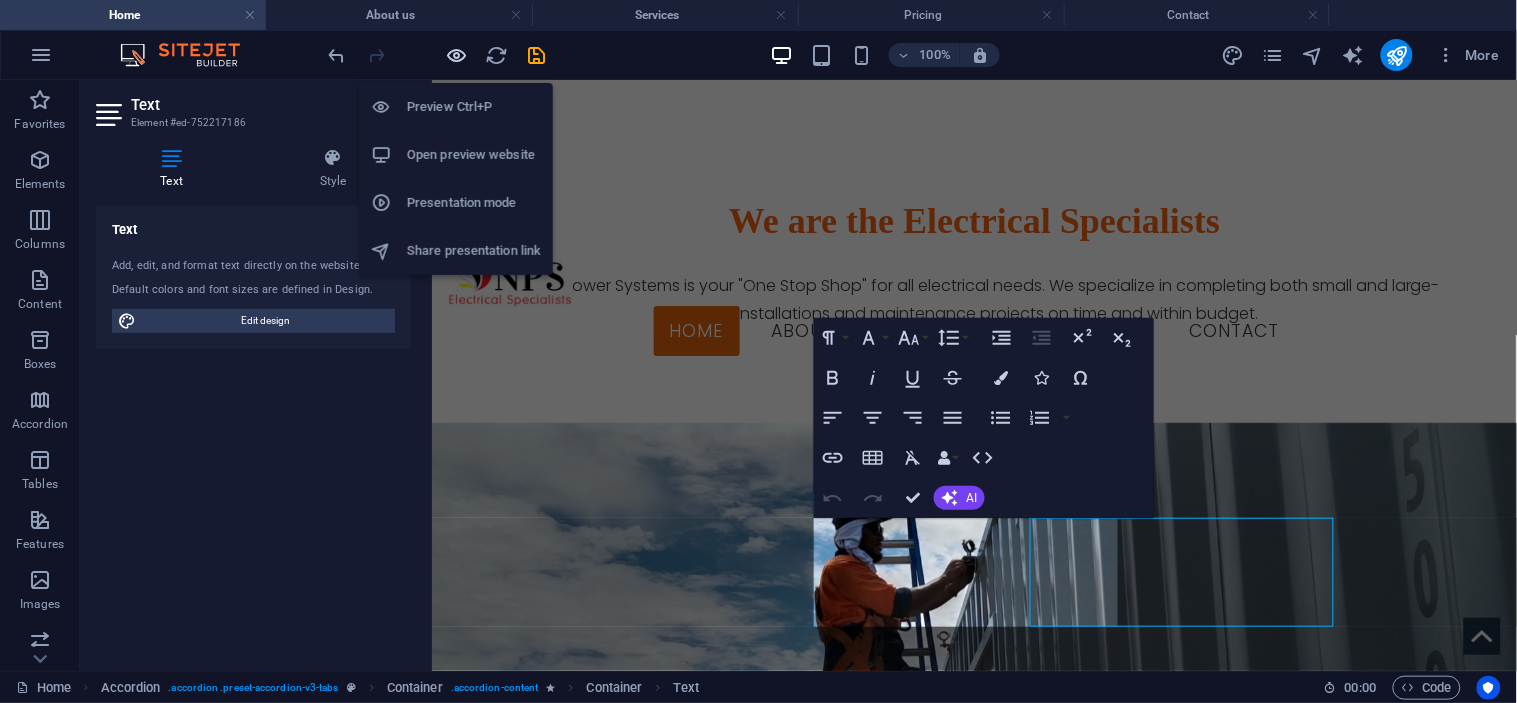 scroll, scrollTop: 1868, scrollLeft: 0, axis: vertical 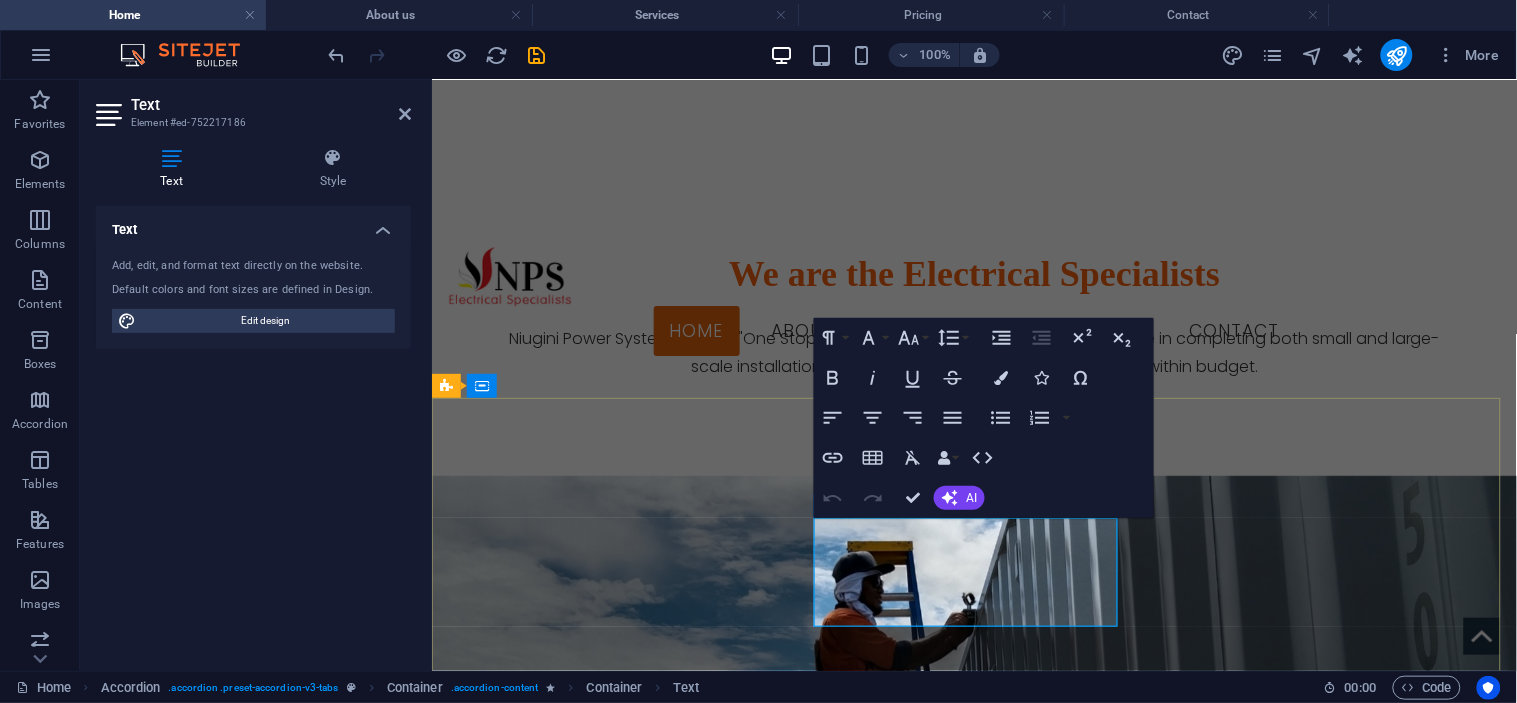 drag, startPoint x: 976, startPoint y: 586, endPoint x: 896, endPoint y: 585, distance: 80.00625 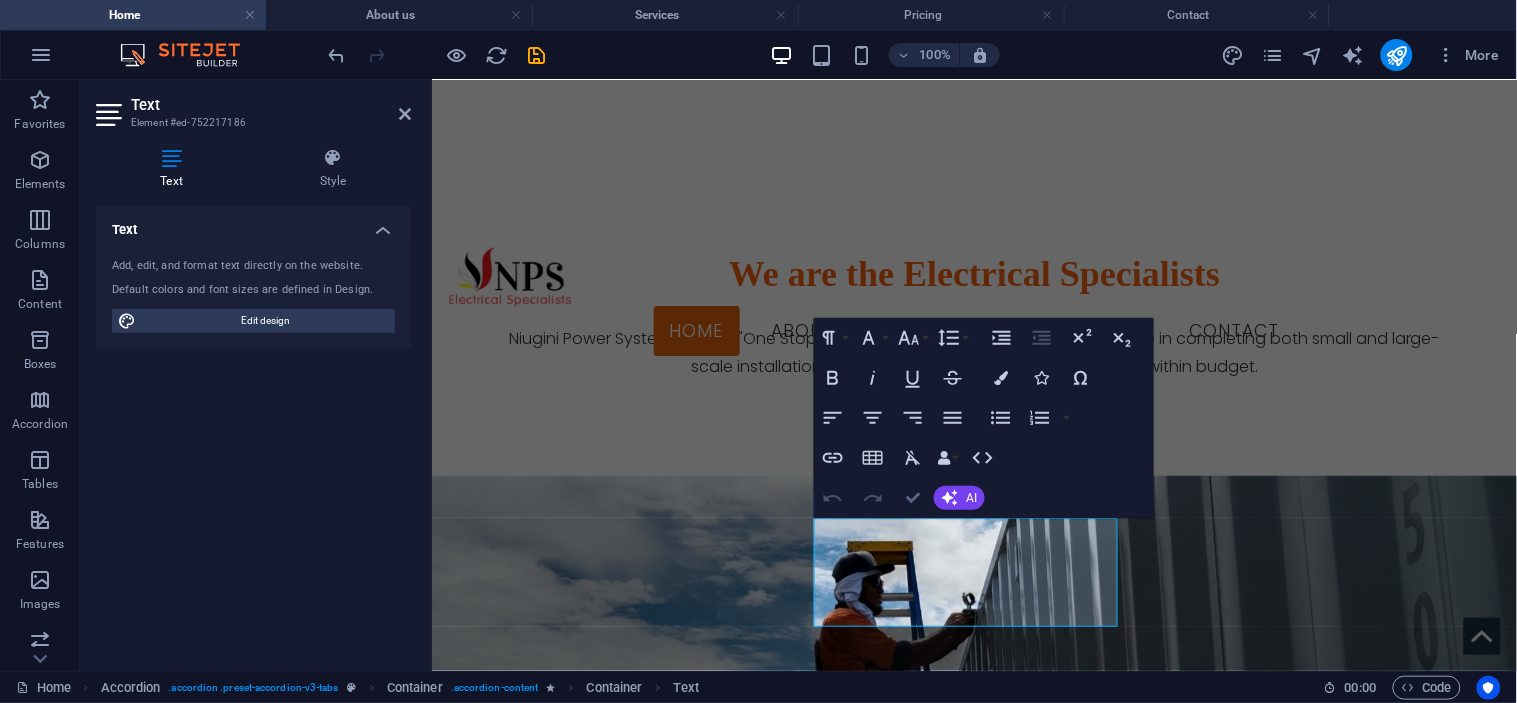 click on "Confirm (Ctrl+⏎)" at bounding box center (913, 498) 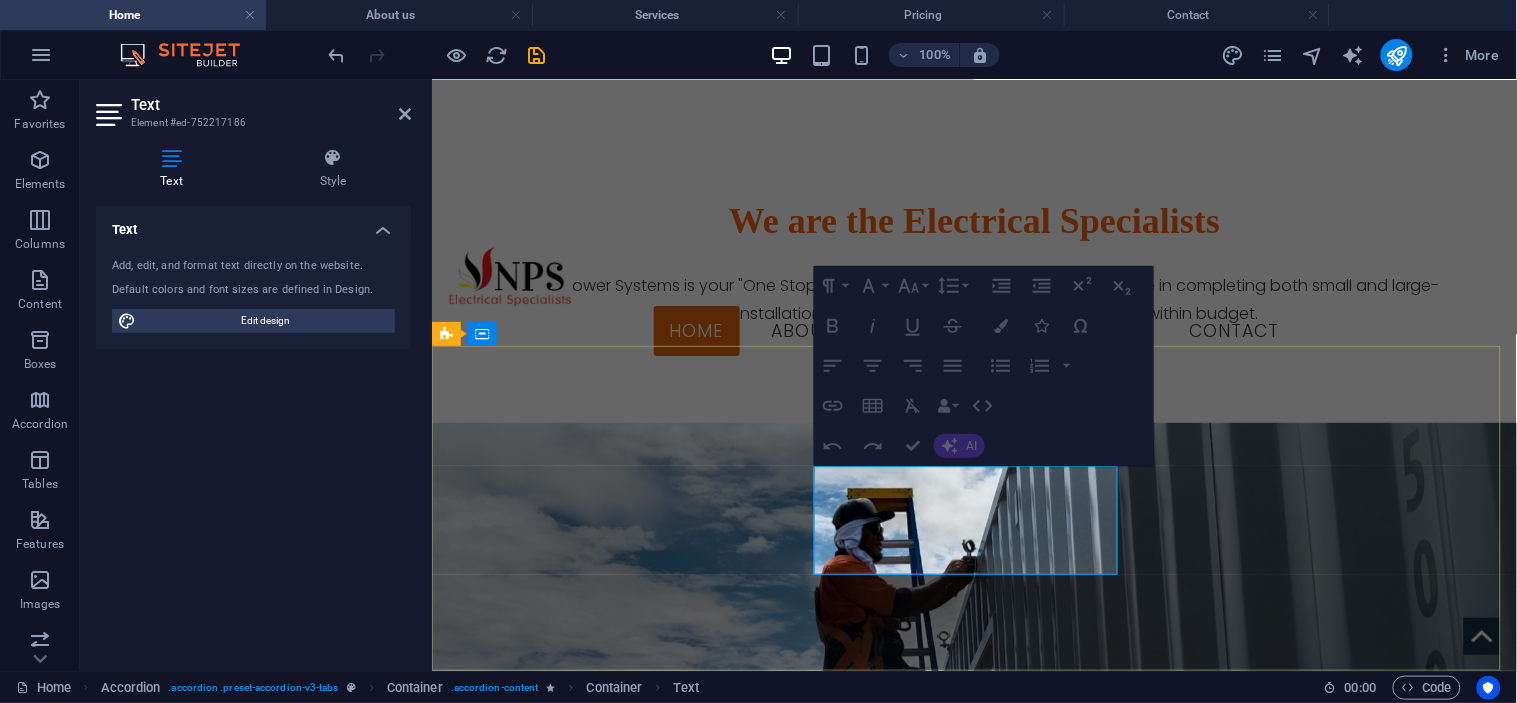 click on "[STREET], [COMPLEX_NAME], [SHED_INFO]" at bounding box center (569, 3406) 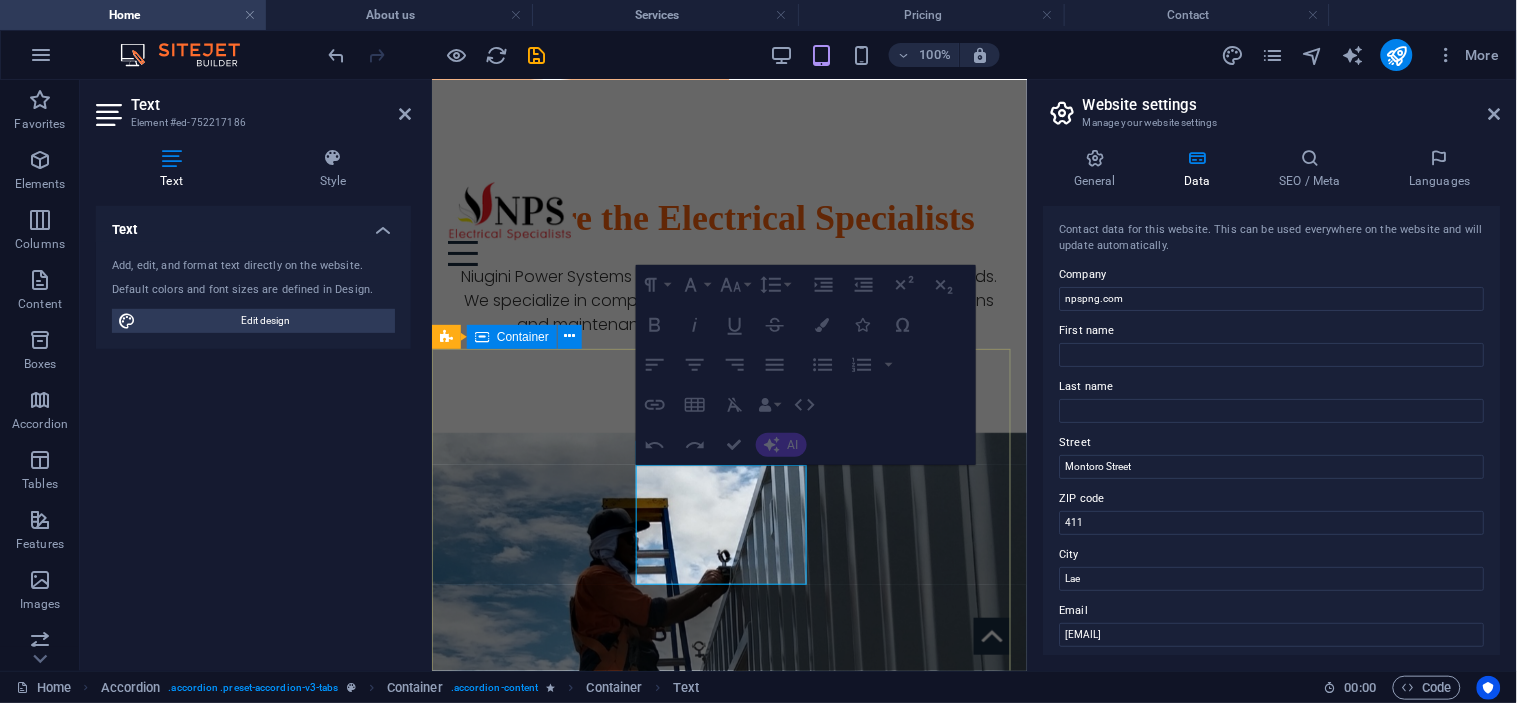 scroll, scrollTop: 1956, scrollLeft: 0, axis: vertical 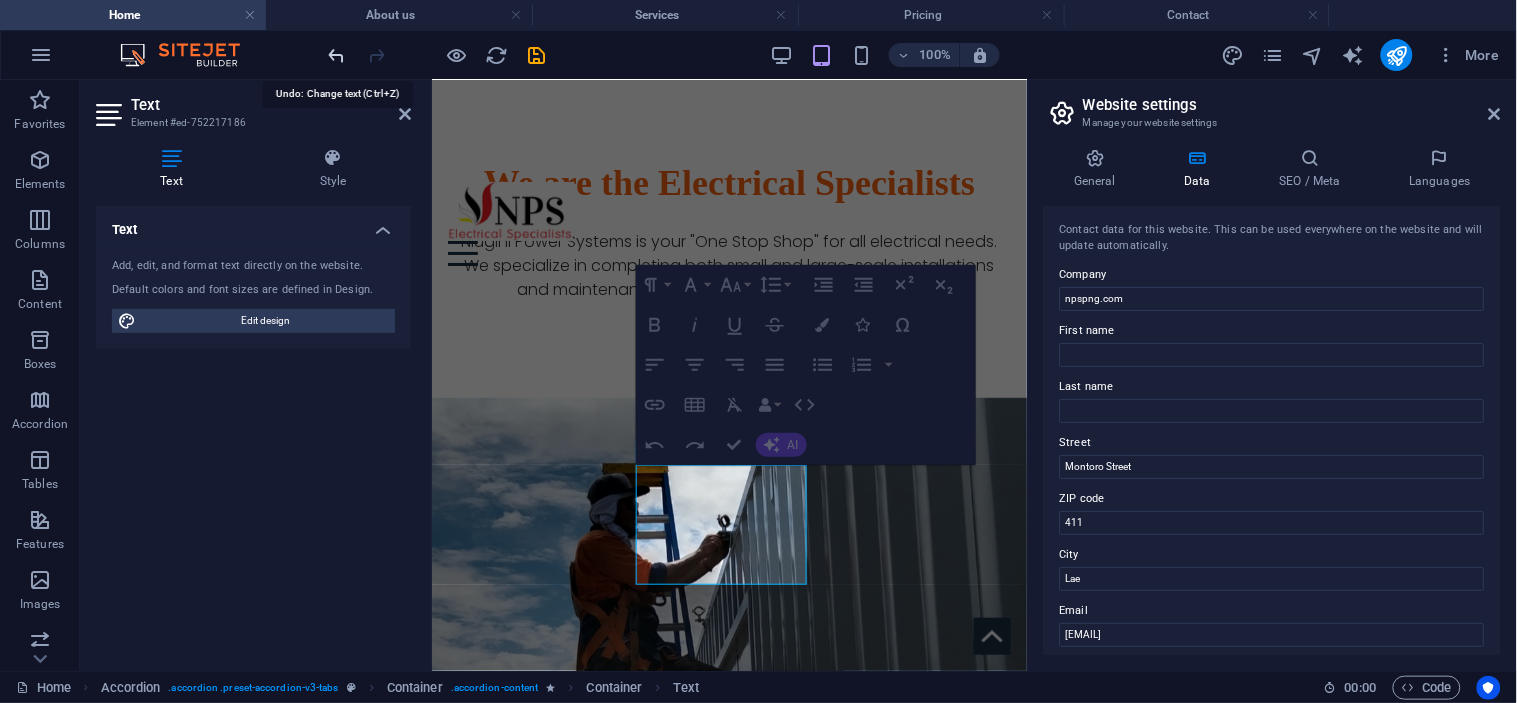 click at bounding box center (337, 55) 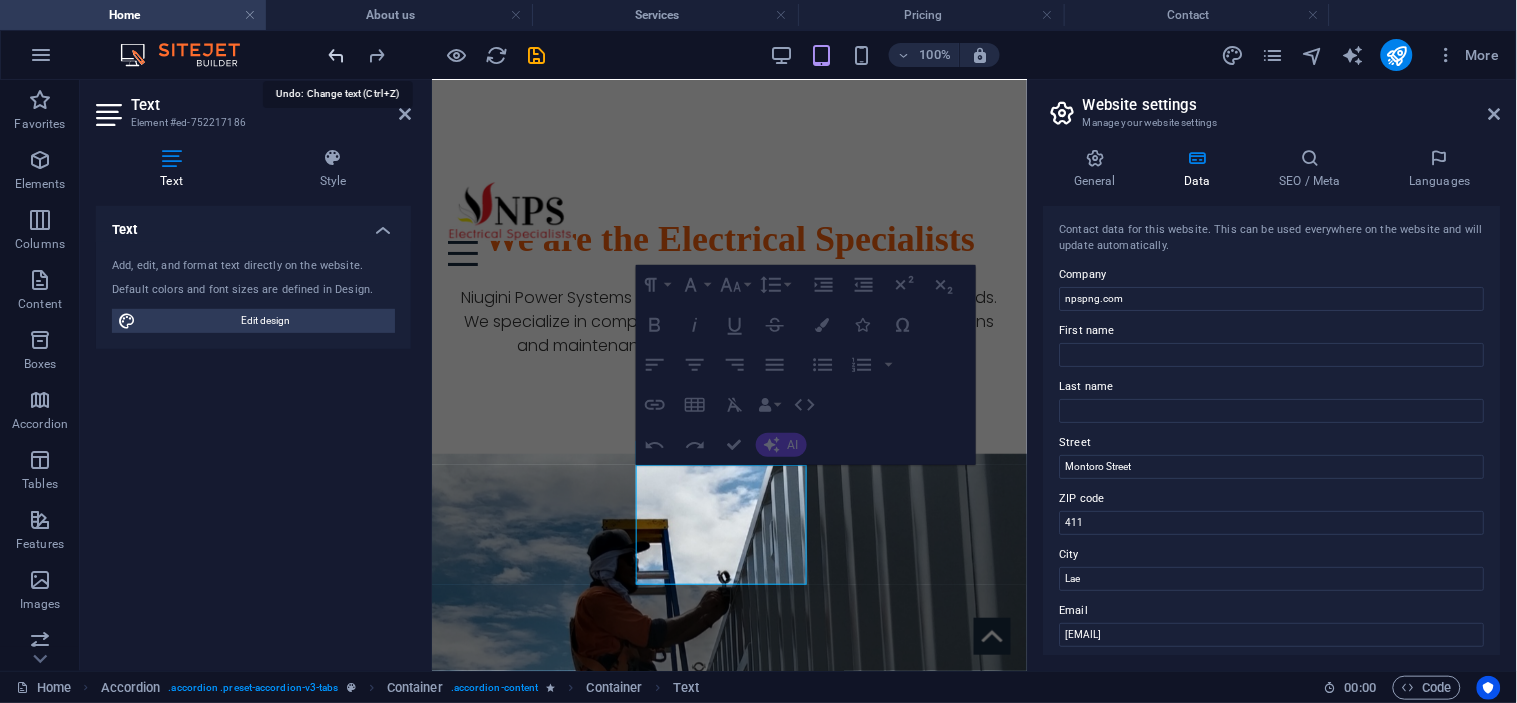 click at bounding box center [337, 55] 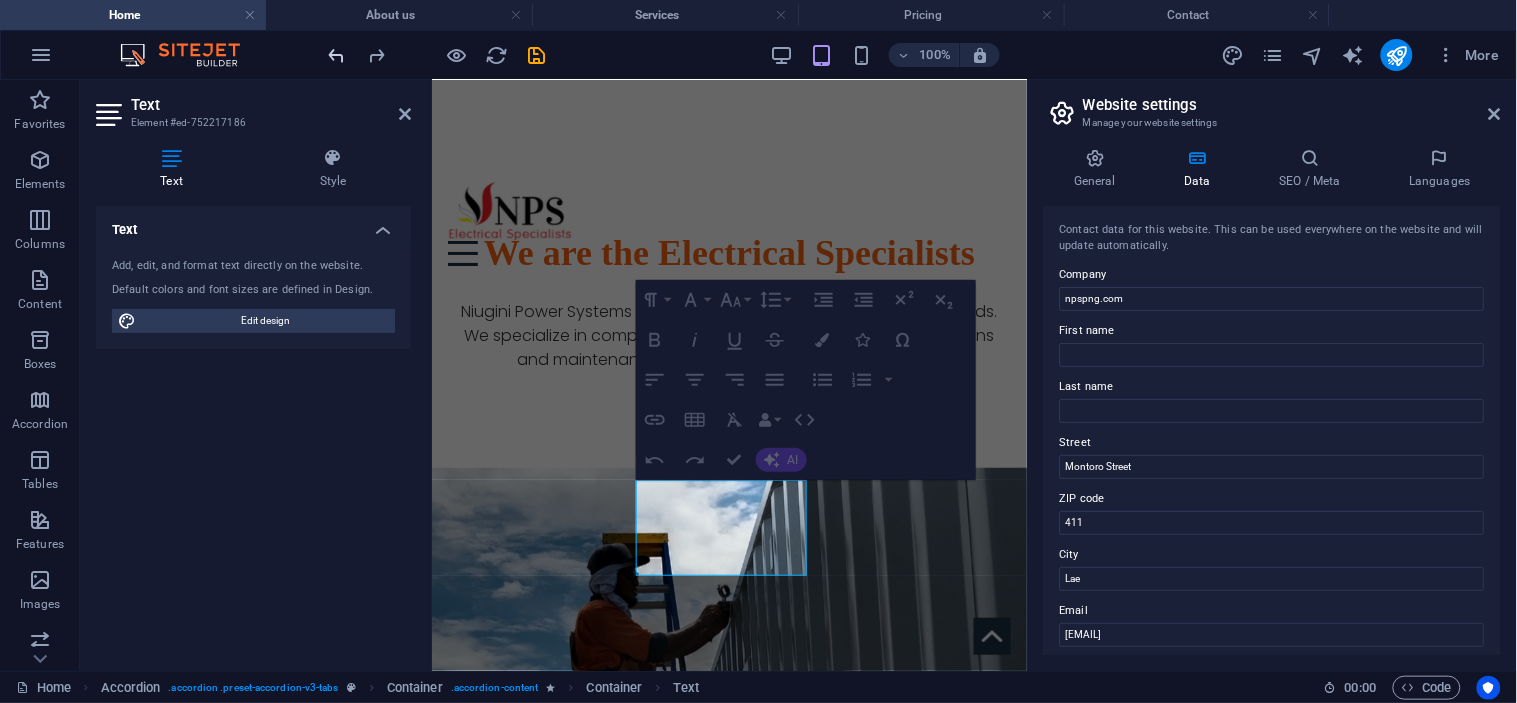 click at bounding box center [337, 55] 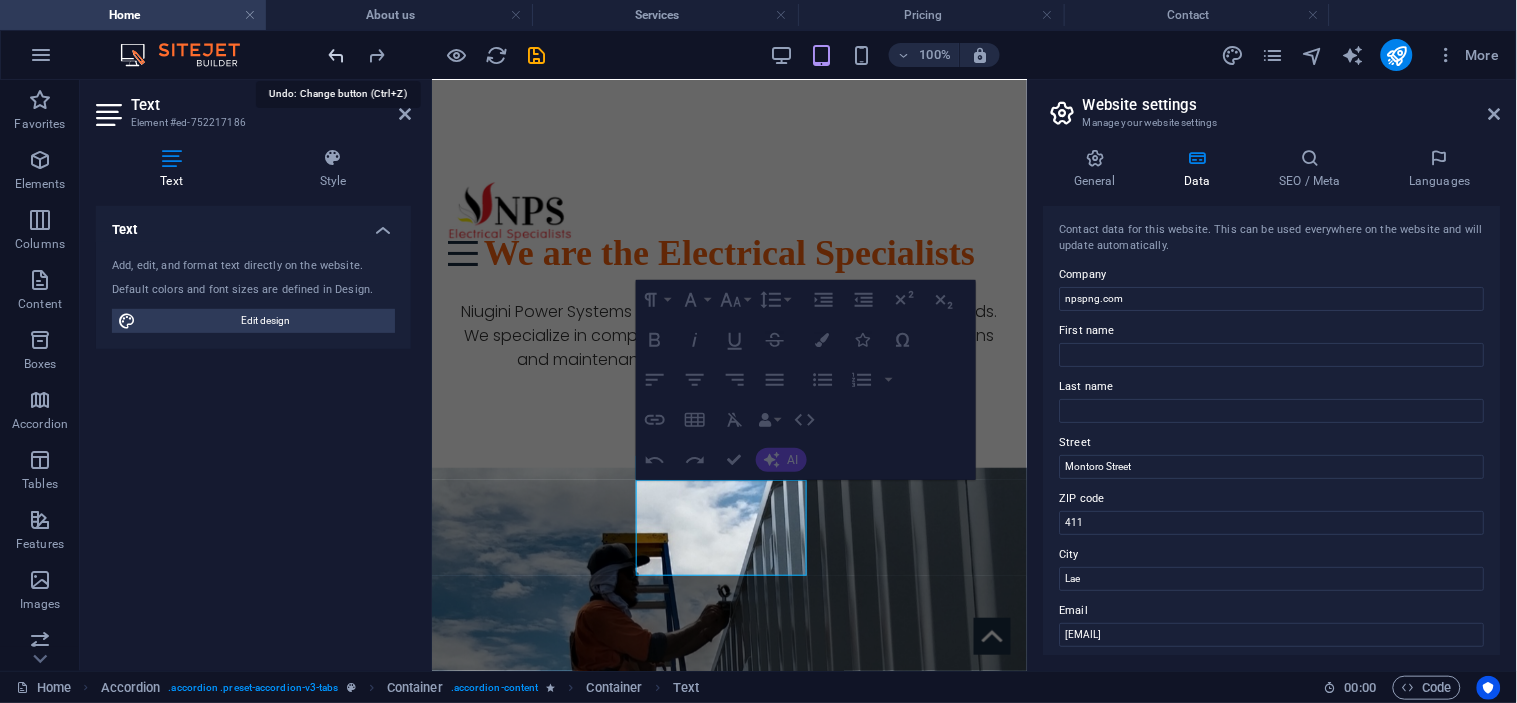 click at bounding box center (337, 55) 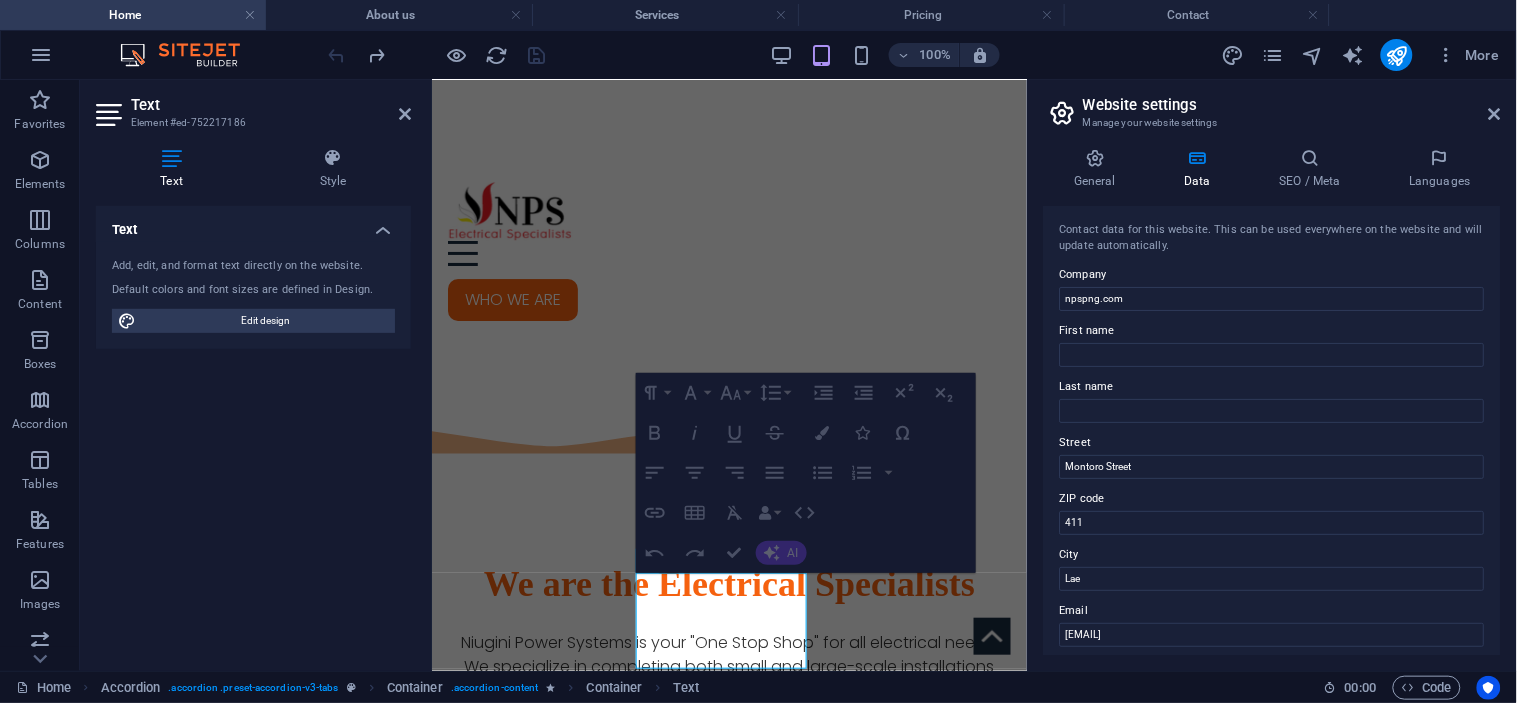 scroll, scrollTop: 1568, scrollLeft: 0, axis: vertical 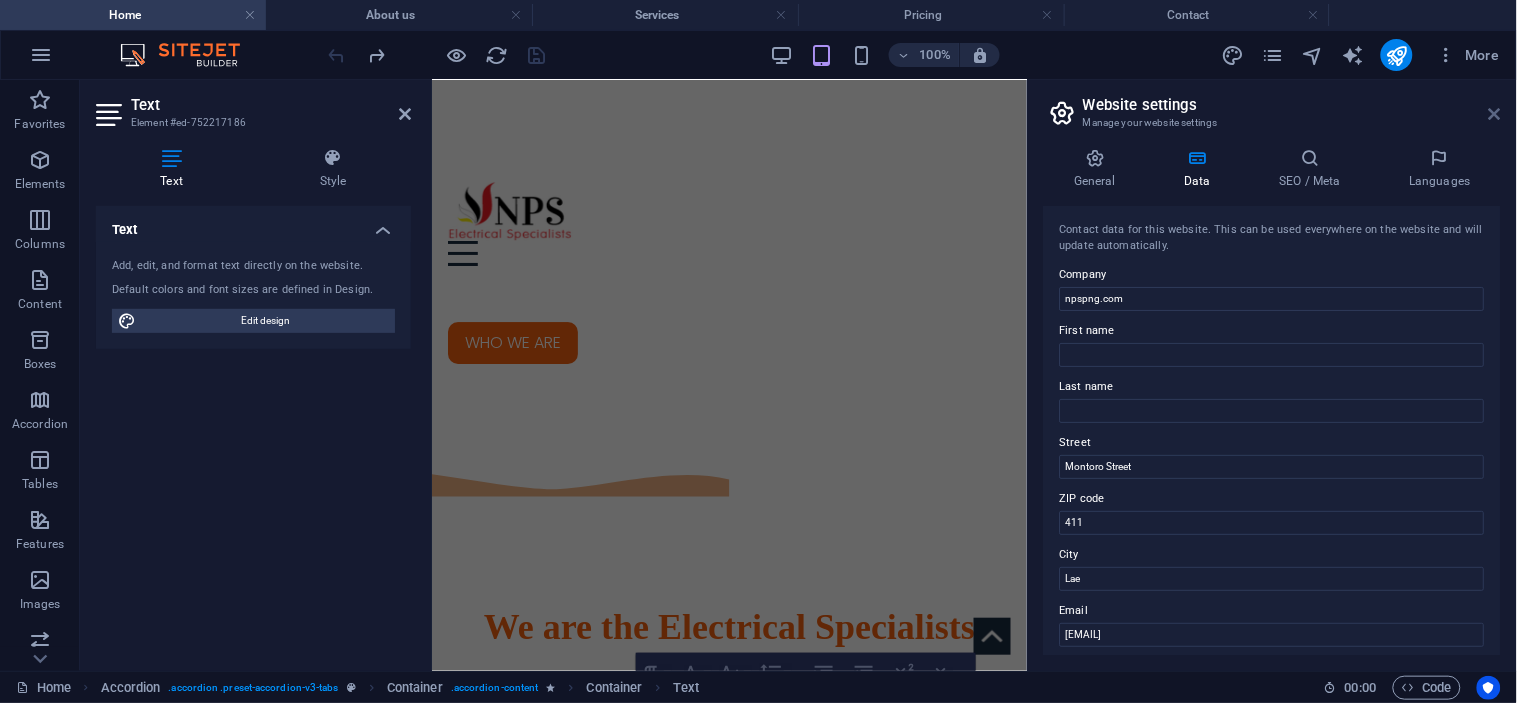 click at bounding box center [1495, 114] 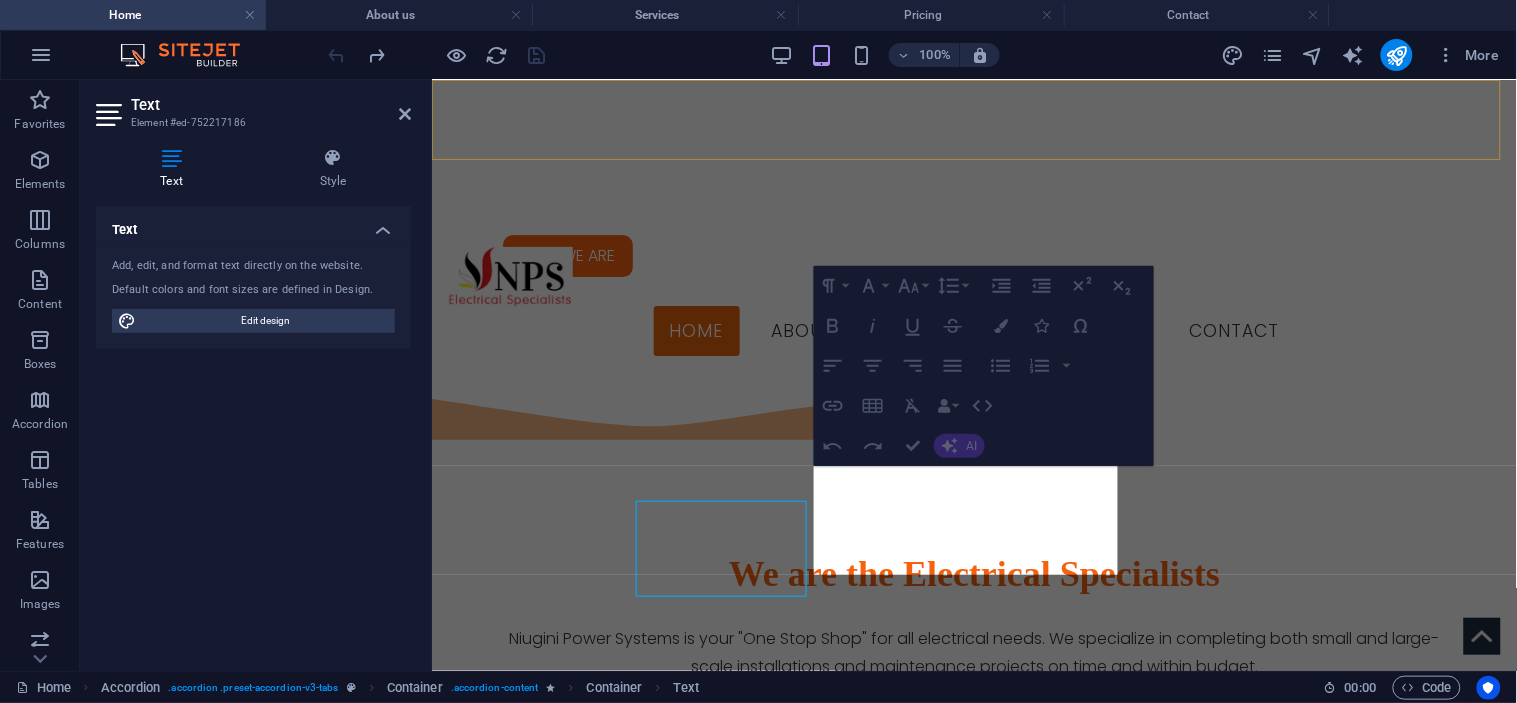 scroll, scrollTop: 1921, scrollLeft: 0, axis: vertical 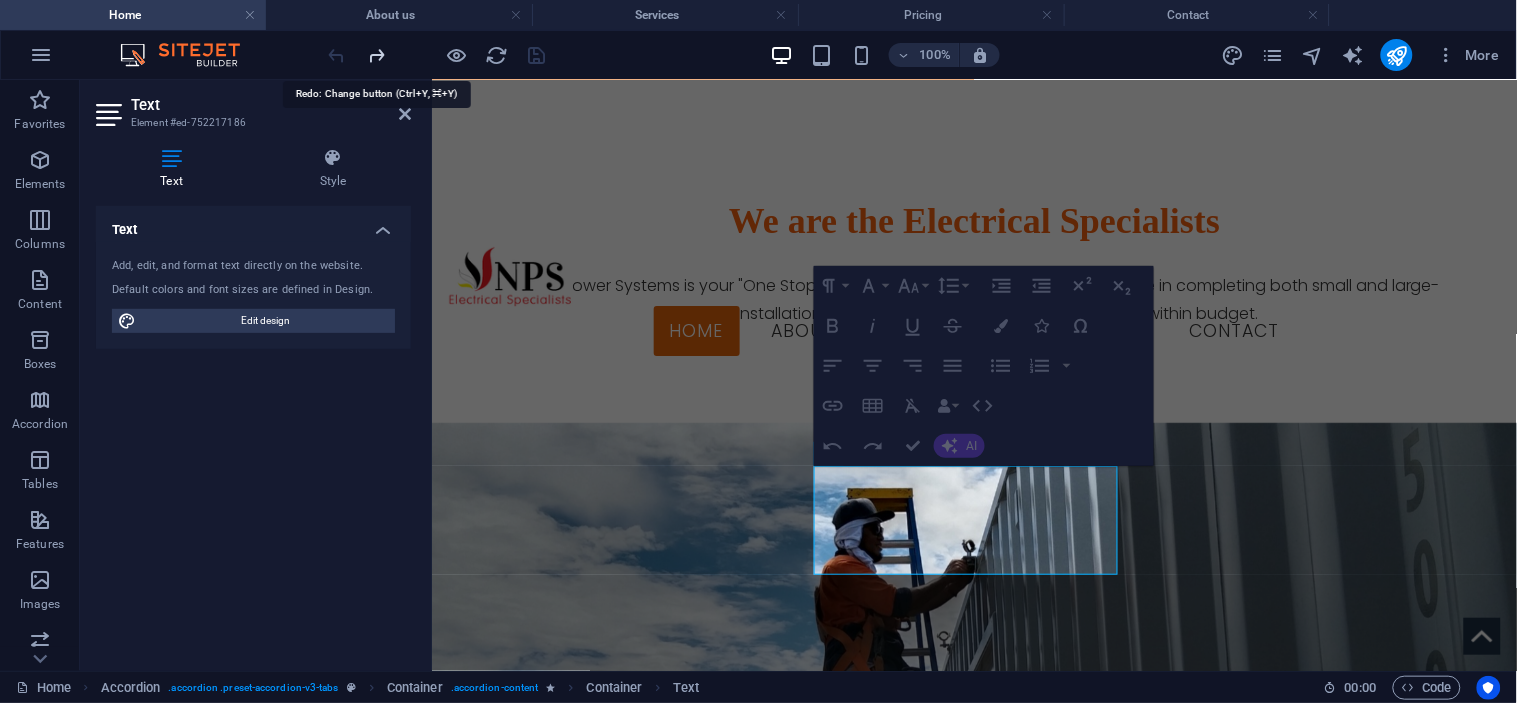 click at bounding box center (377, 55) 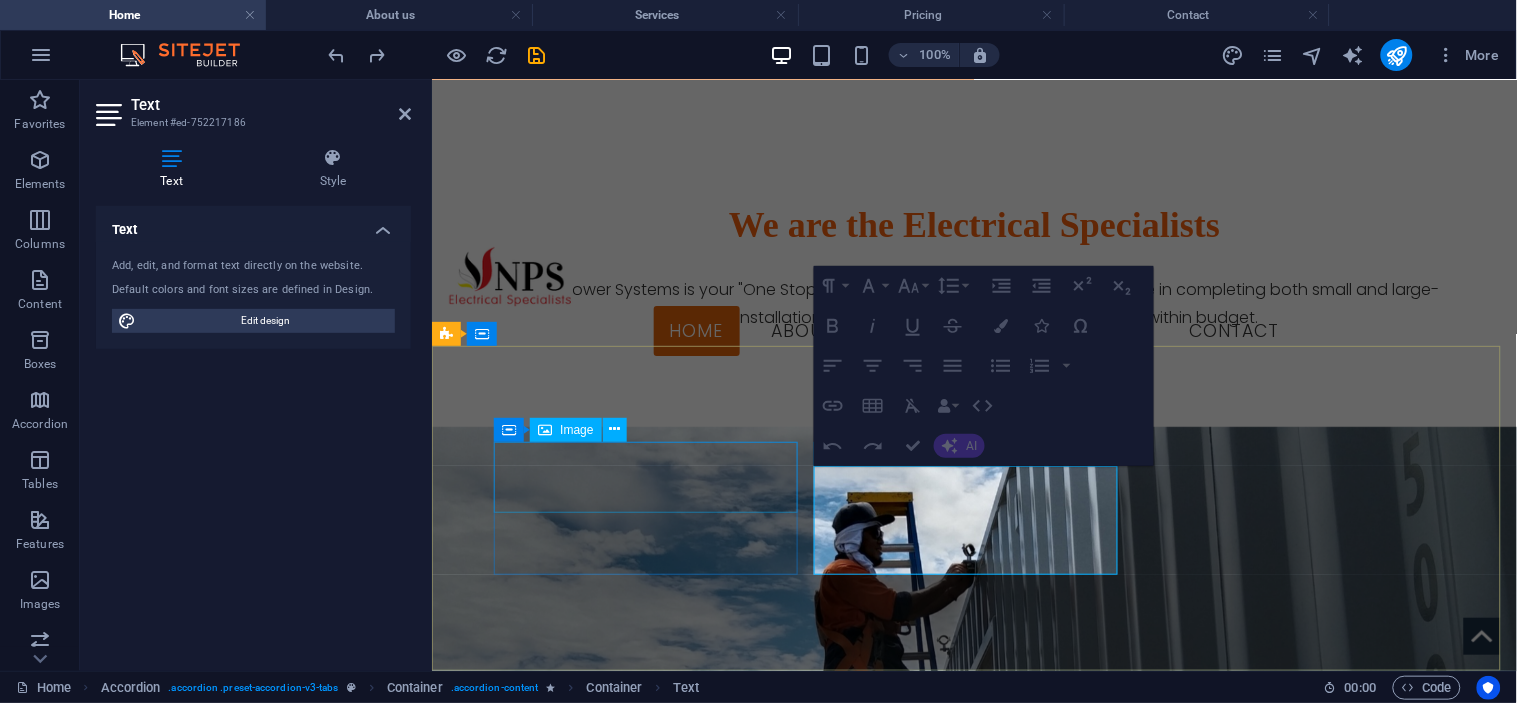scroll, scrollTop: 1921, scrollLeft: 0, axis: vertical 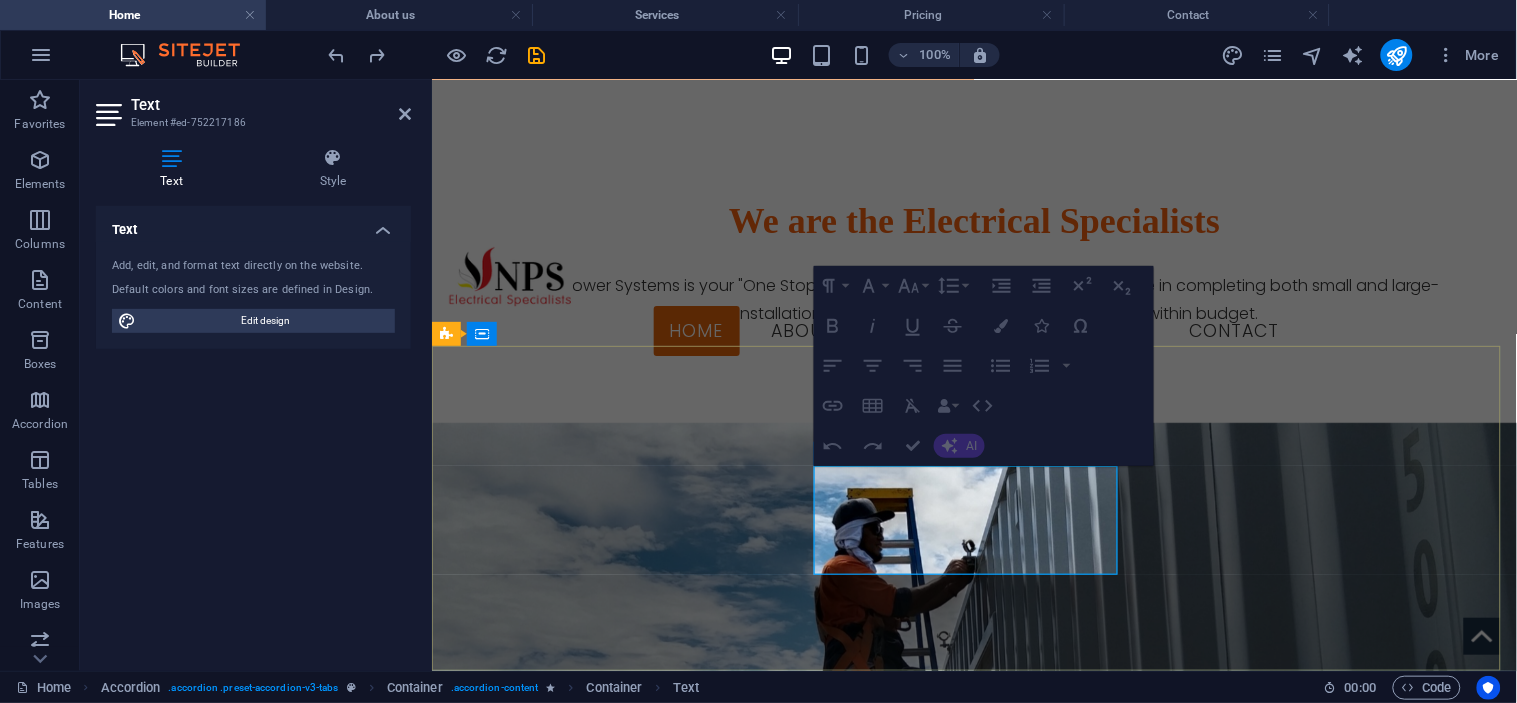 click on "[DOMAIN] [STREET] [STREET] [CITY] [POSTAL_CODE]" at bounding box center (599, 3406) 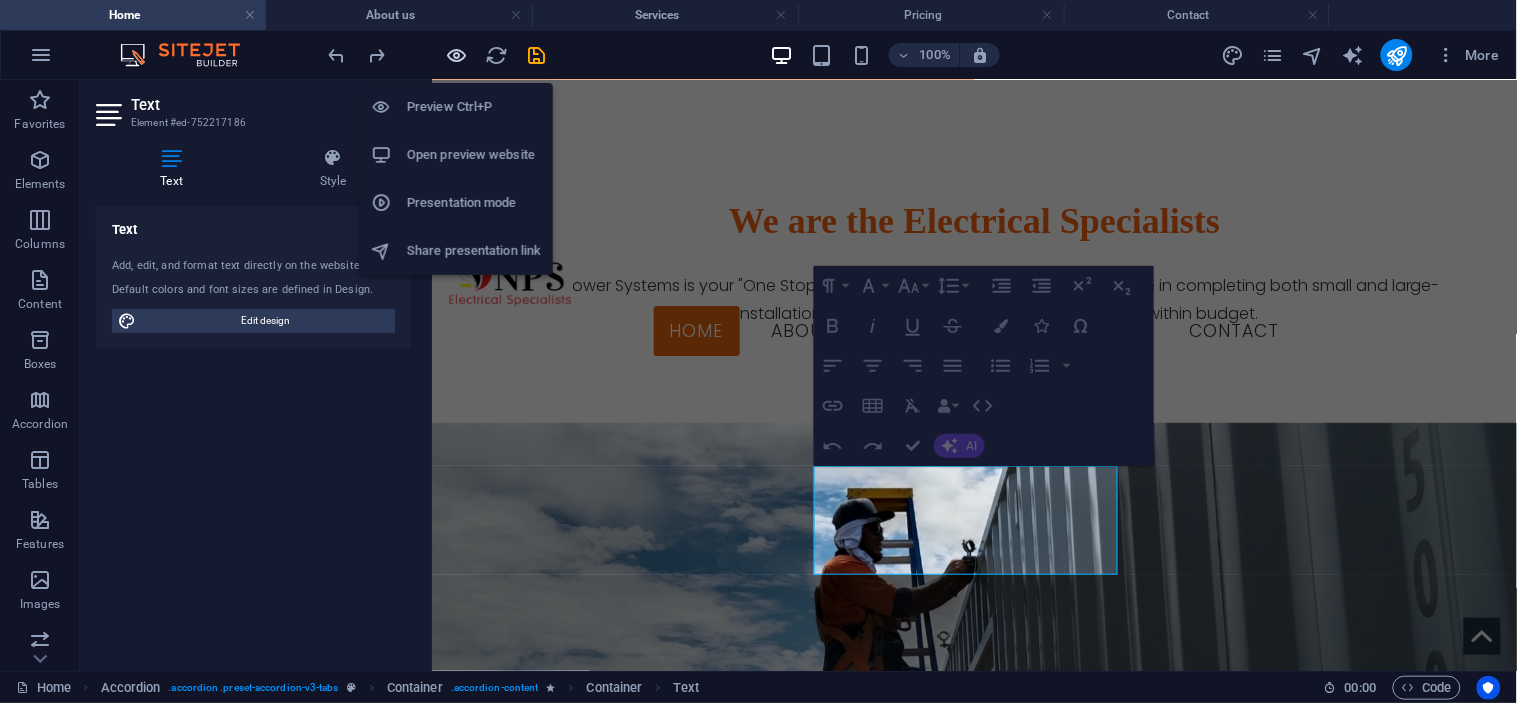 click at bounding box center [457, 55] 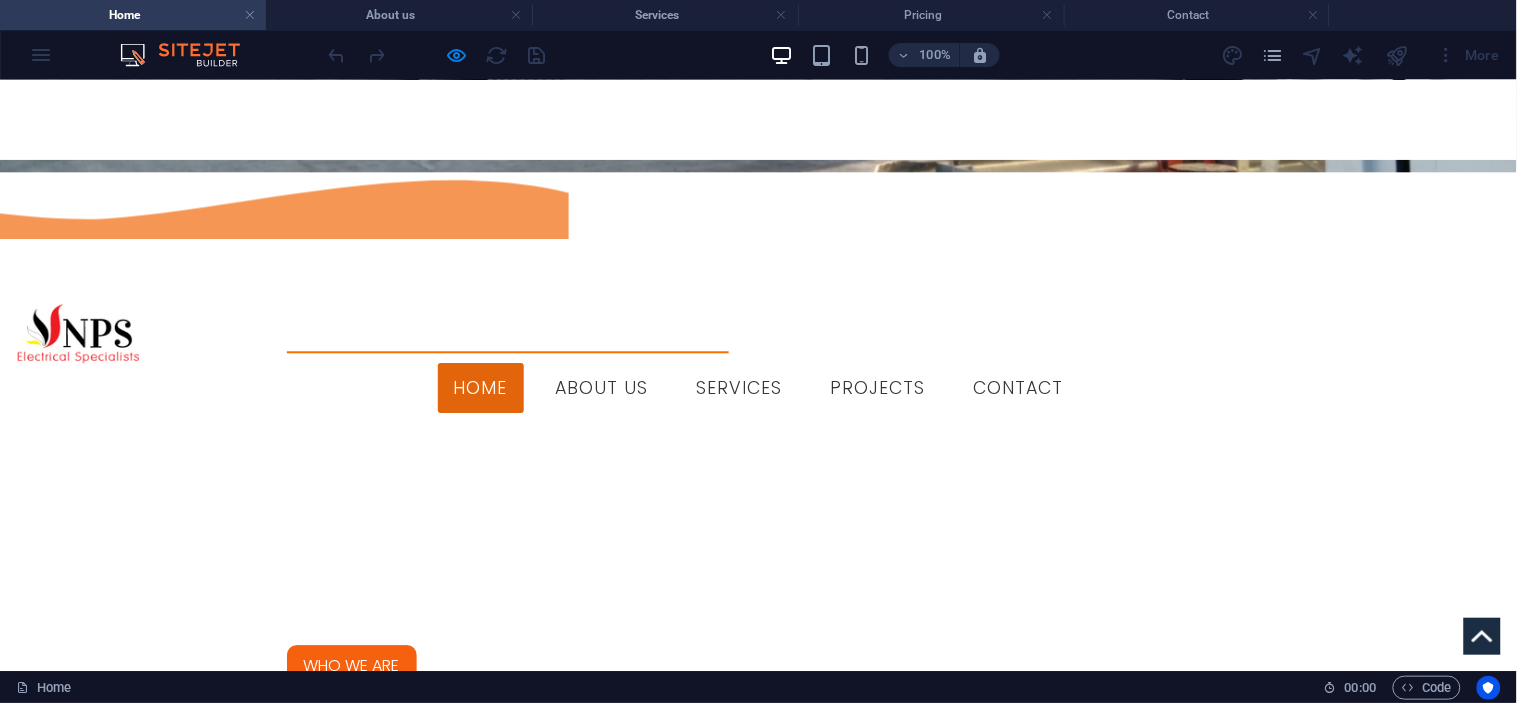 scroll, scrollTop: 1365, scrollLeft: 0, axis: vertical 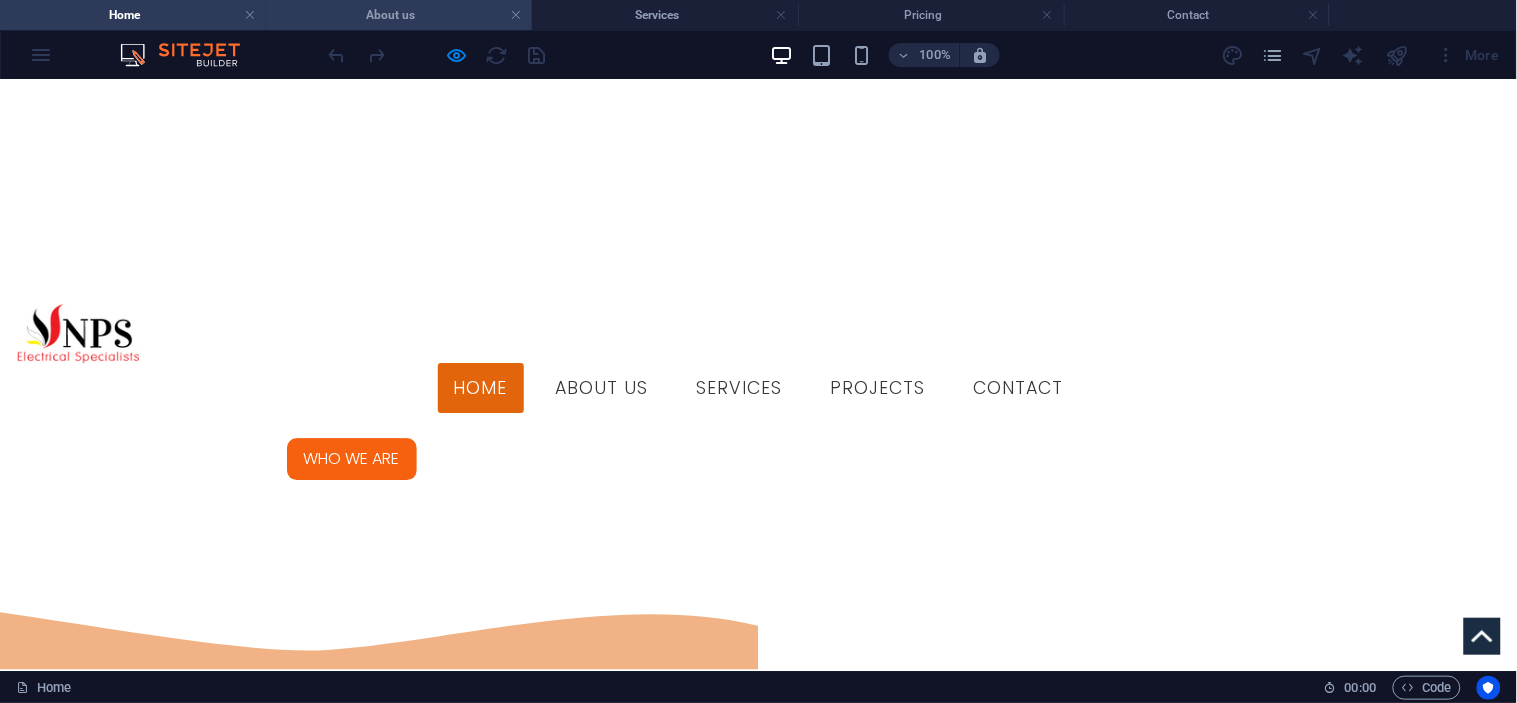 click on "About us" at bounding box center [399, 15] 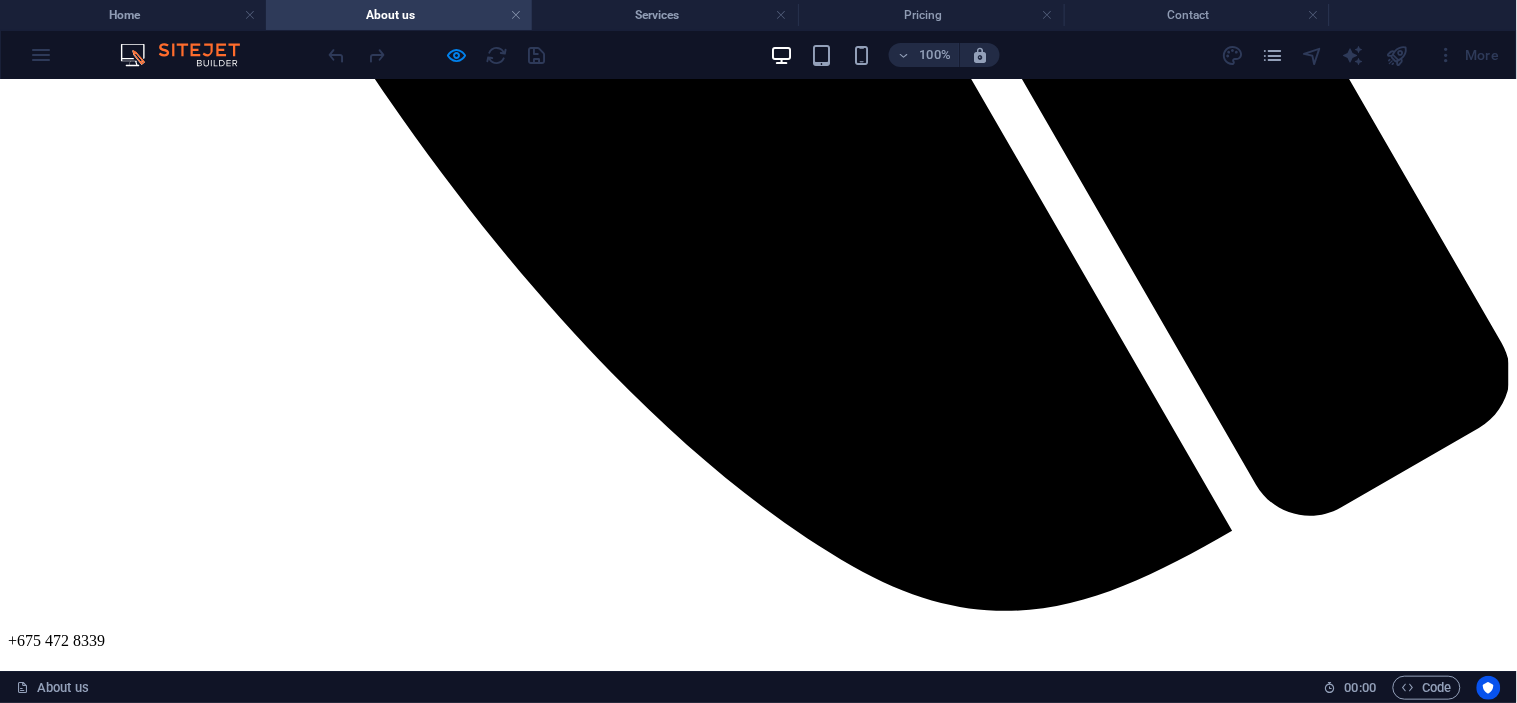scroll, scrollTop: 1598, scrollLeft: 0, axis: vertical 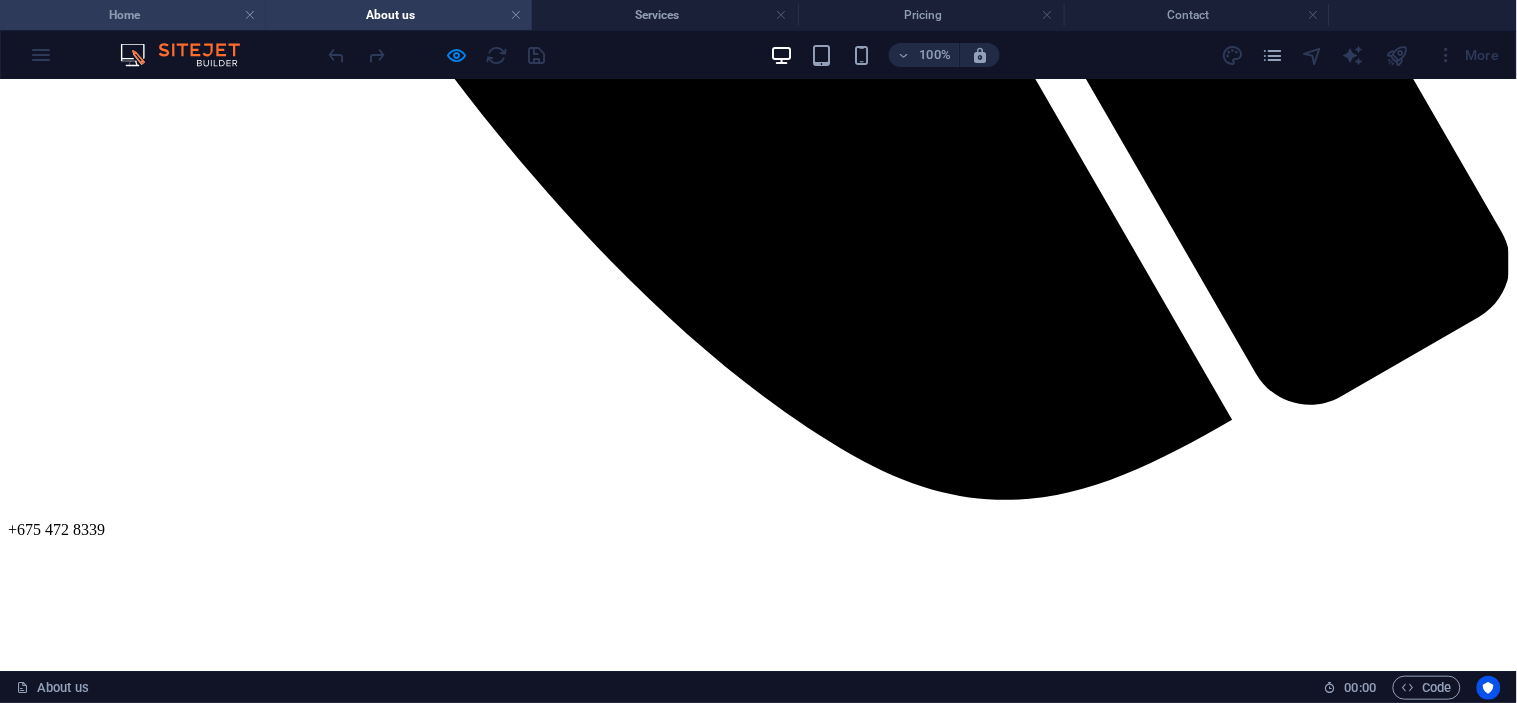 click on "Home" at bounding box center (133, 15) 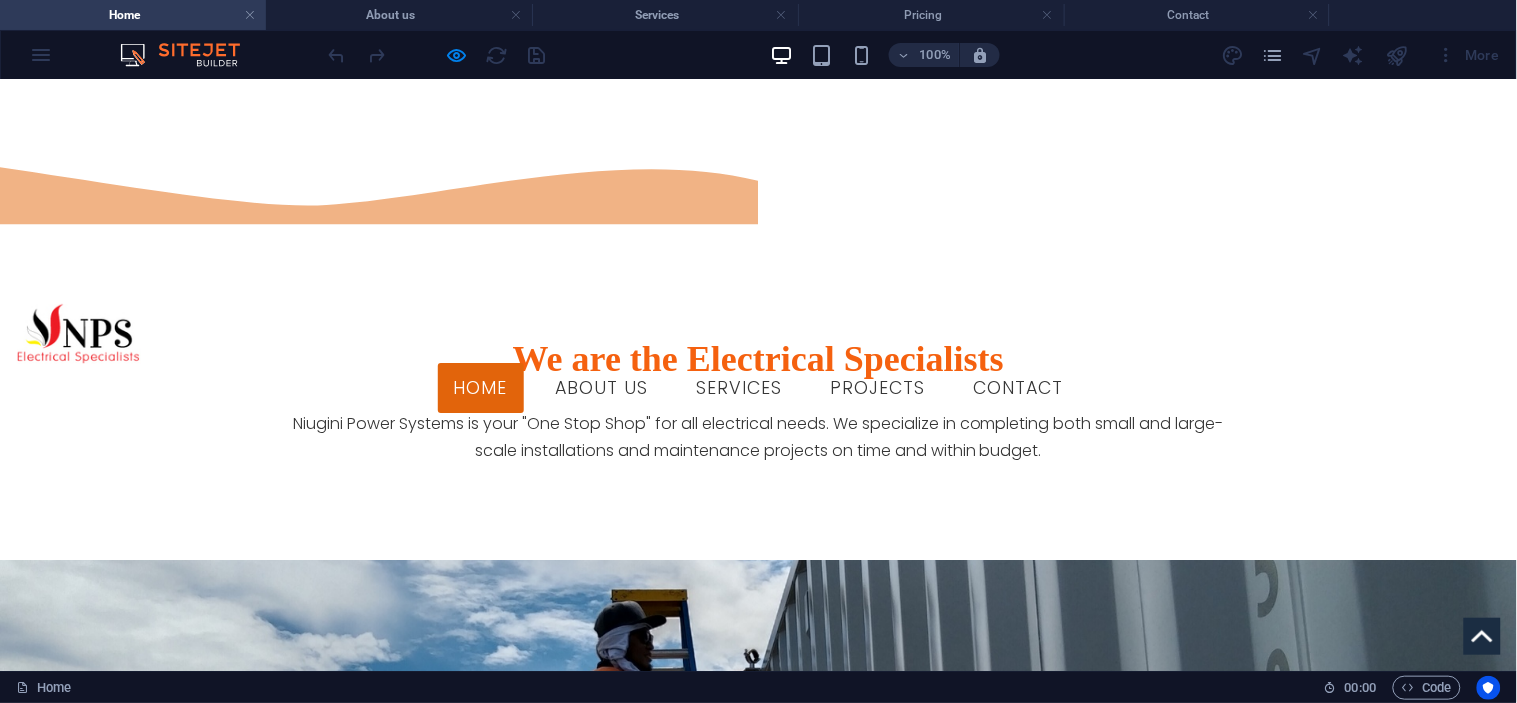 scroll, scrollTop: 1921, scrollLeft: 0, axis: vertical 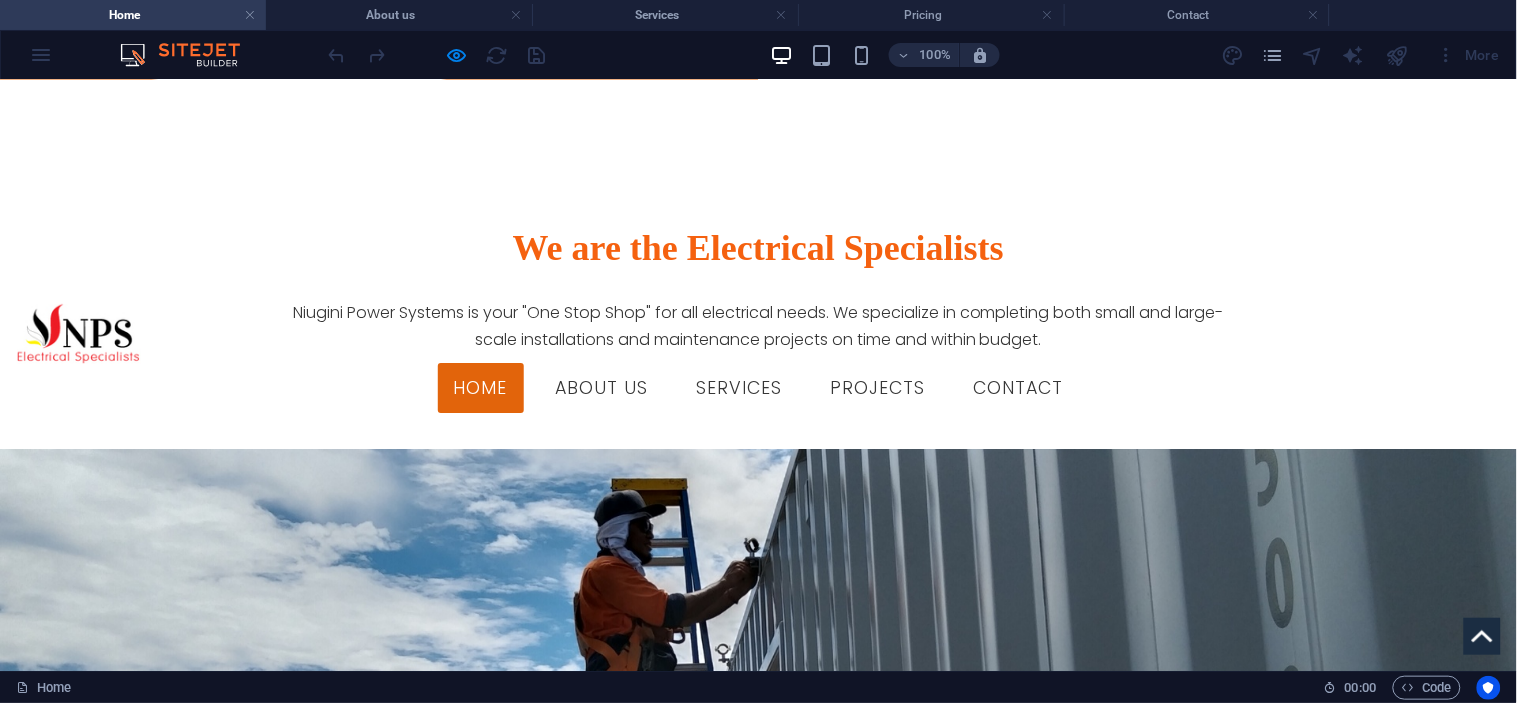 click on "Montoro Street" at bounding box center [168, 3277] 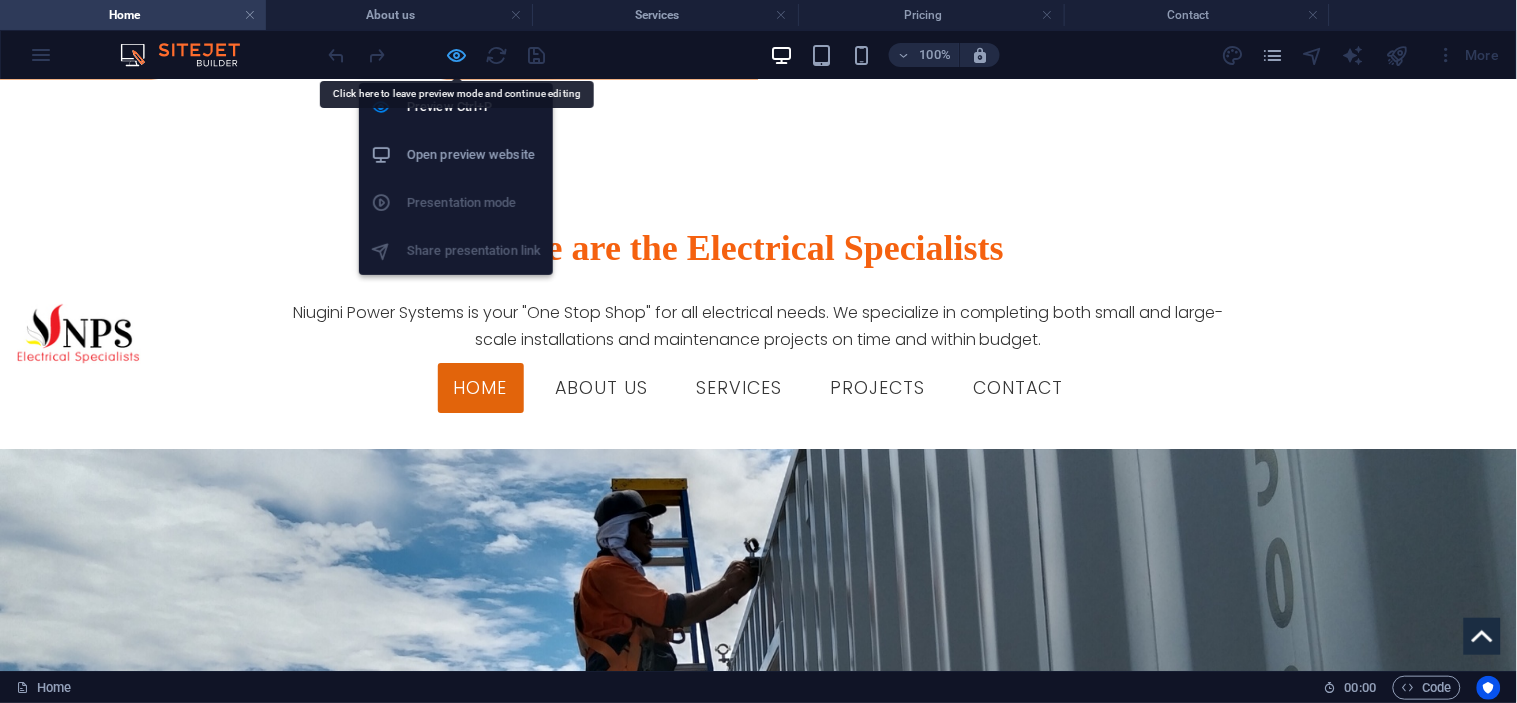 click at bounding box center (457, 55) 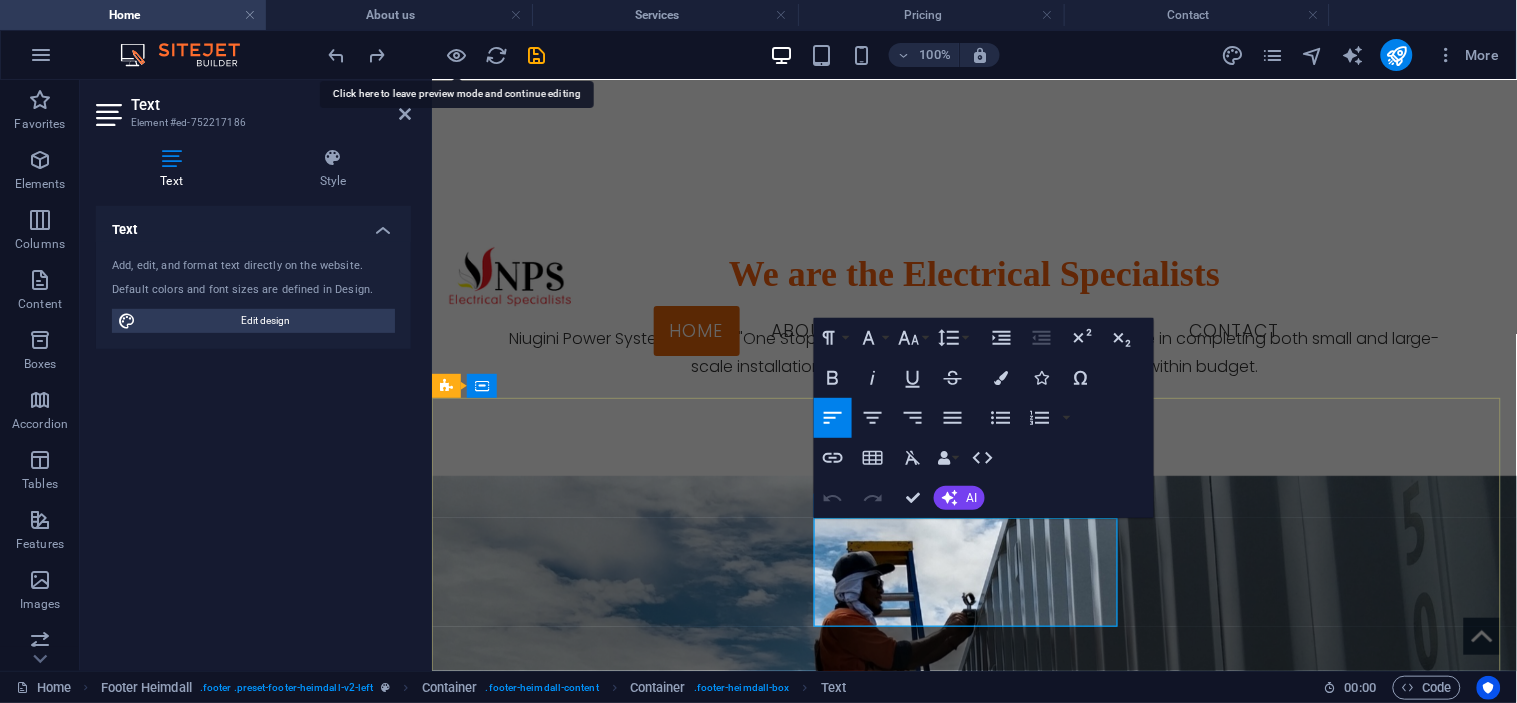 click on "Montoro Street" at bounding box center (505, 3472) 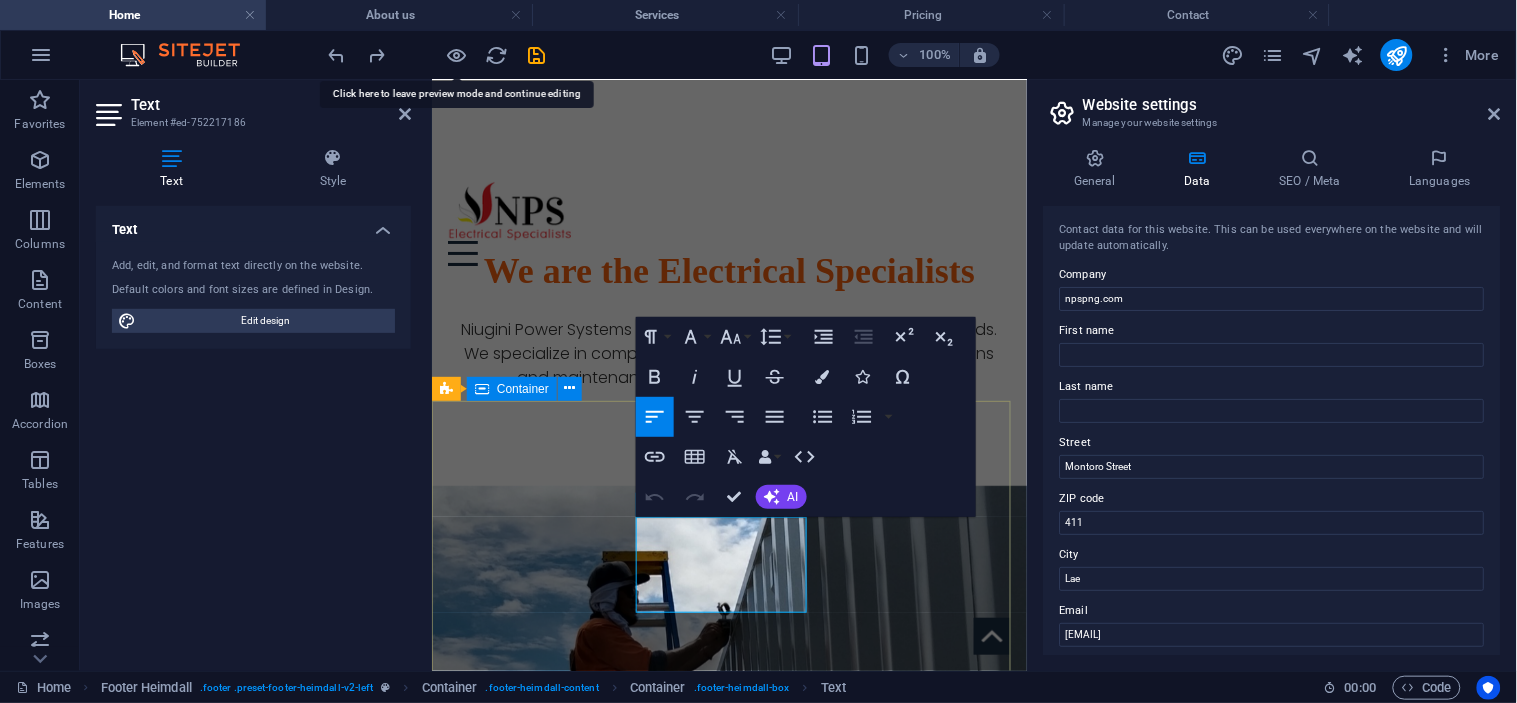 scroll, scrollTop: 1904, scrollLeft: 0, axis: vertical 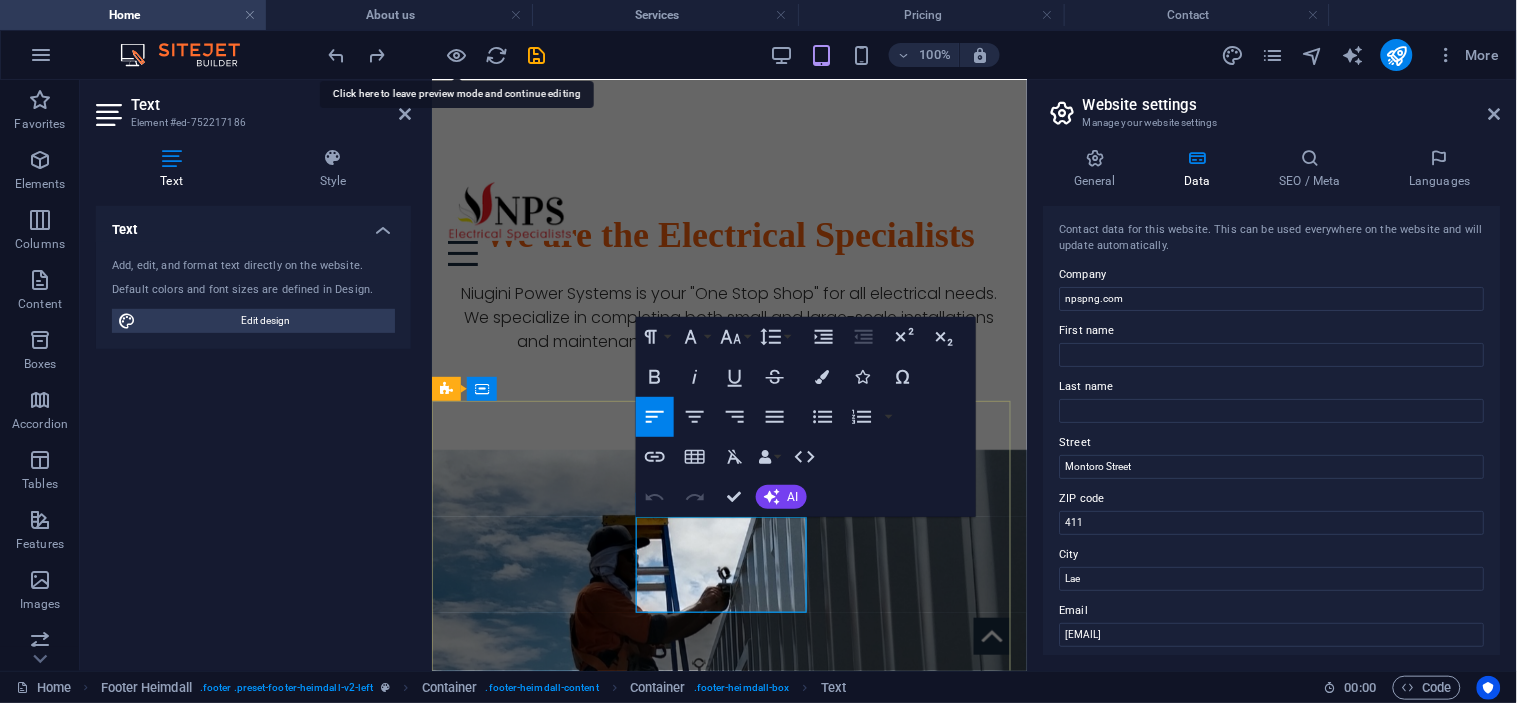 click on "Montoro Street" at bounding box center (505, 3130) 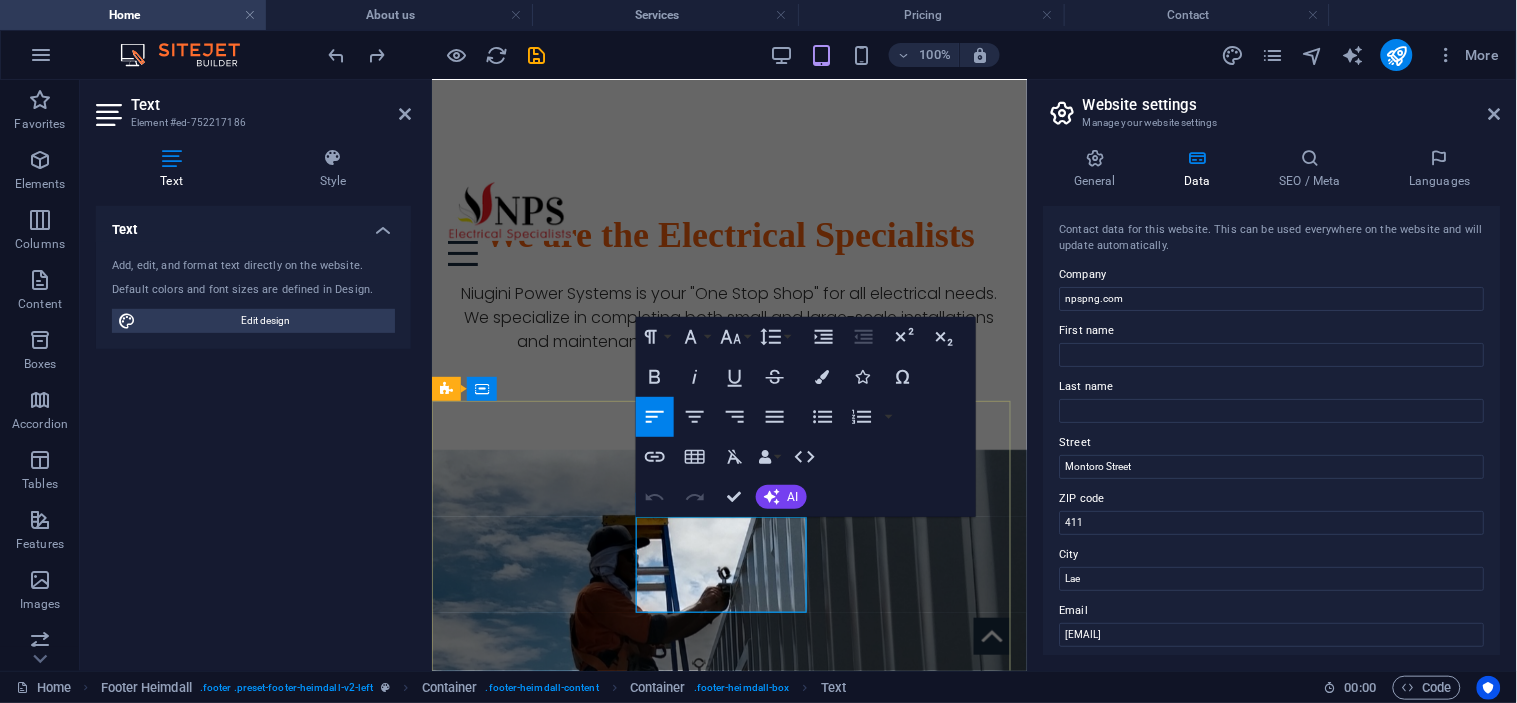 click on "Montoro Street" at bounding box center (505, 3130) 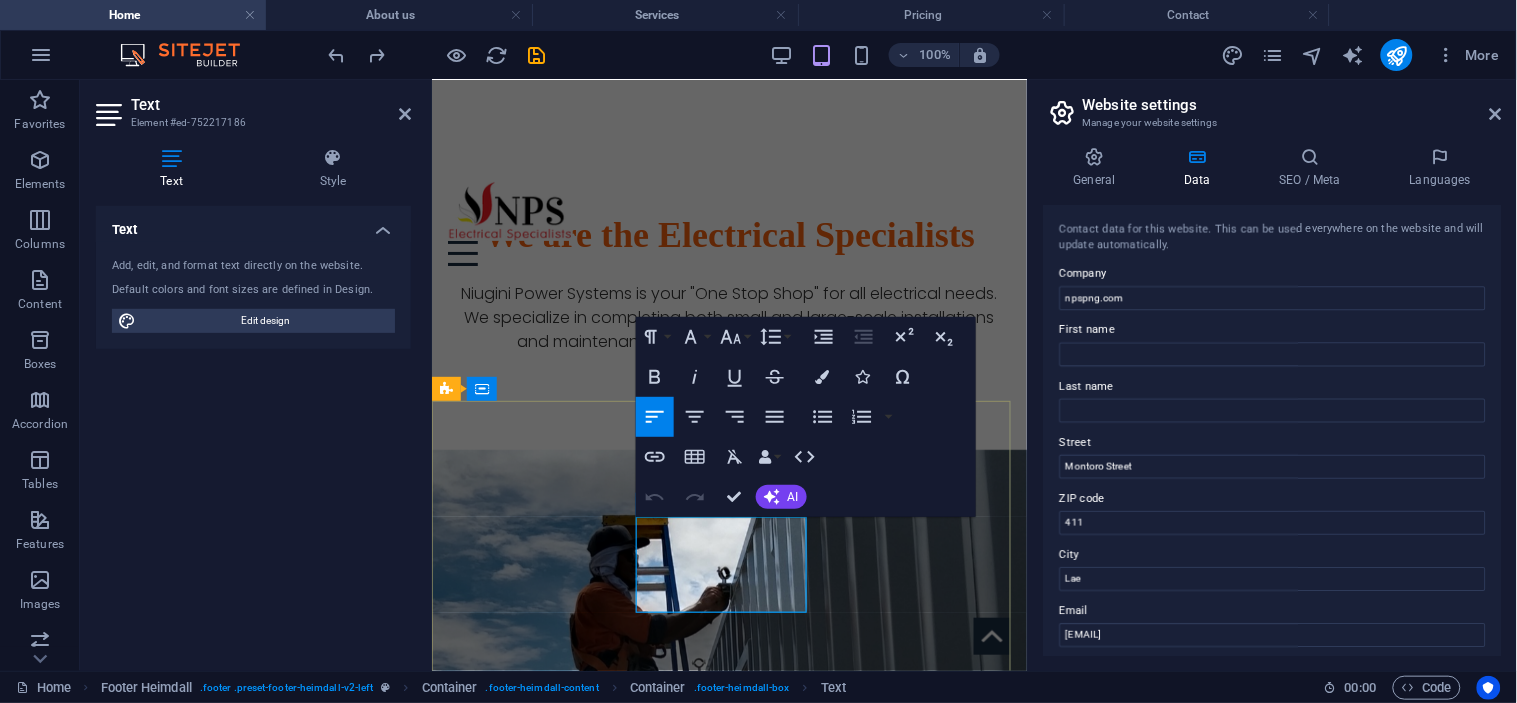 click on "Montoro Street" at bounding box center [505, 3130] 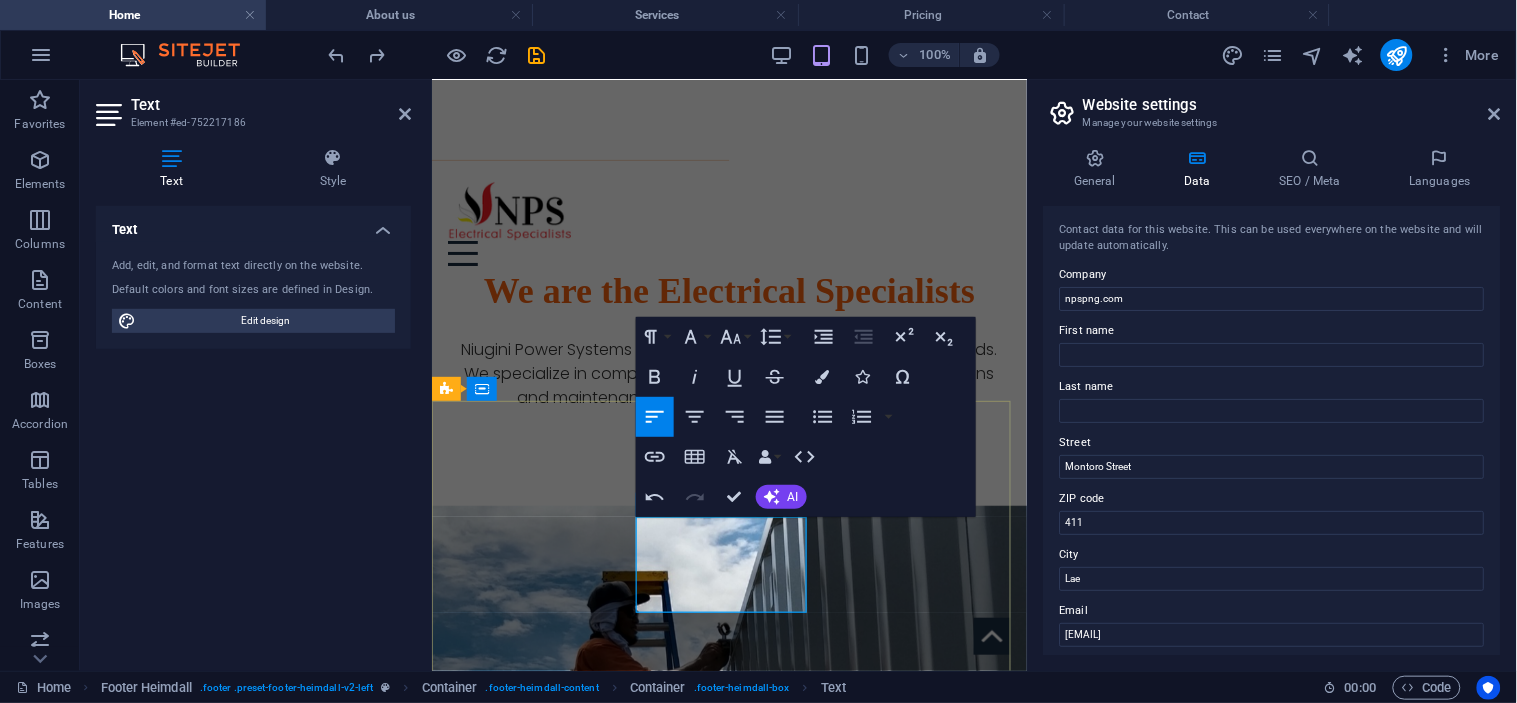 type 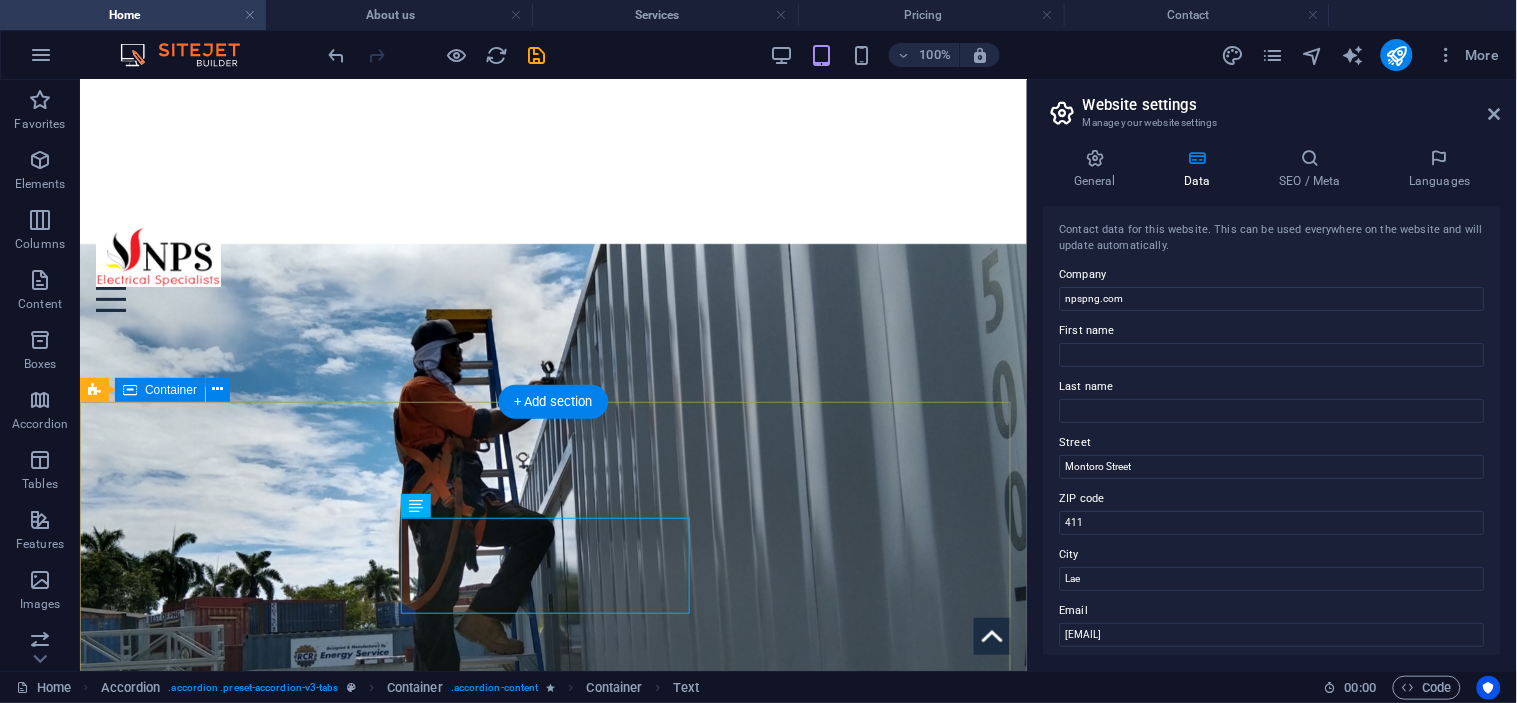scroll, scrollTop: 1811, scrollLeft: 0, axis: vertical 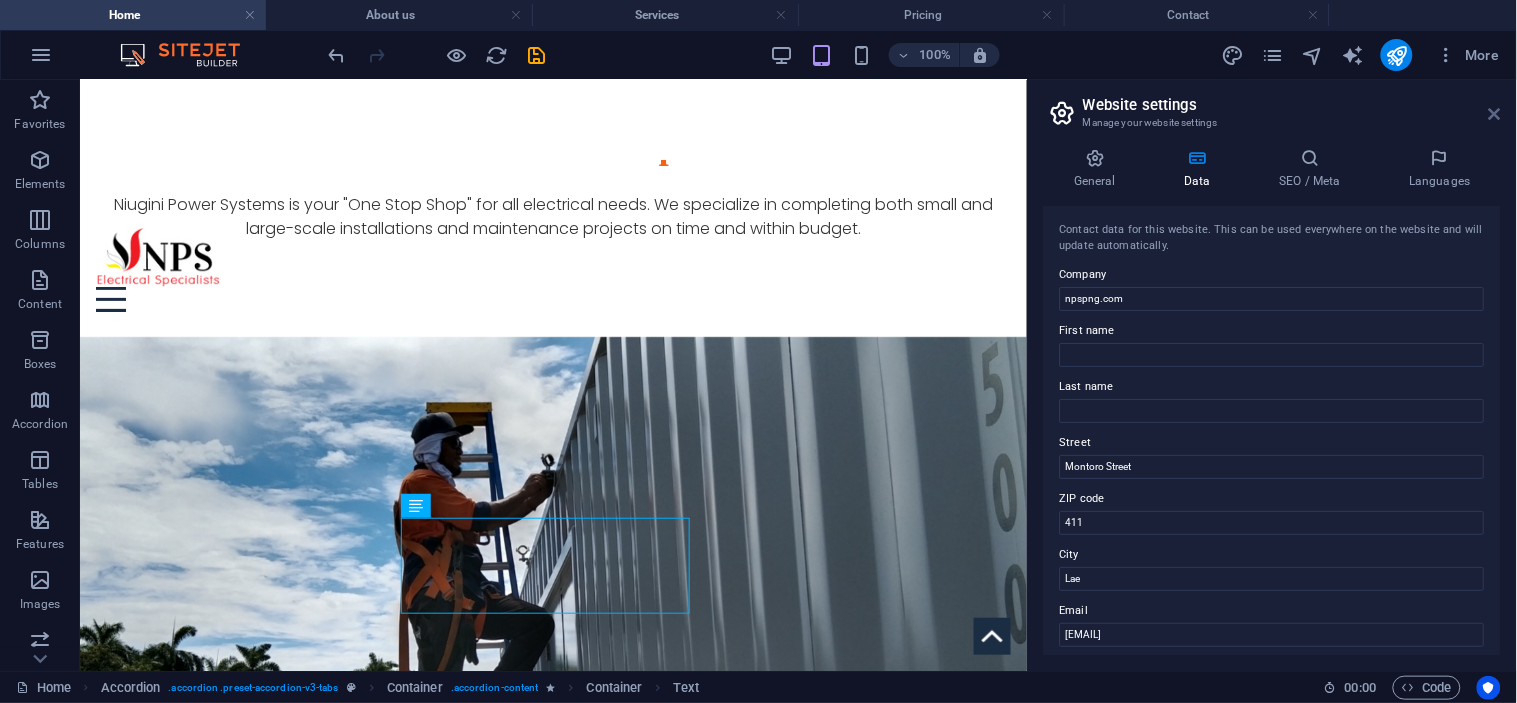 click at bounding box center (1495, 114) 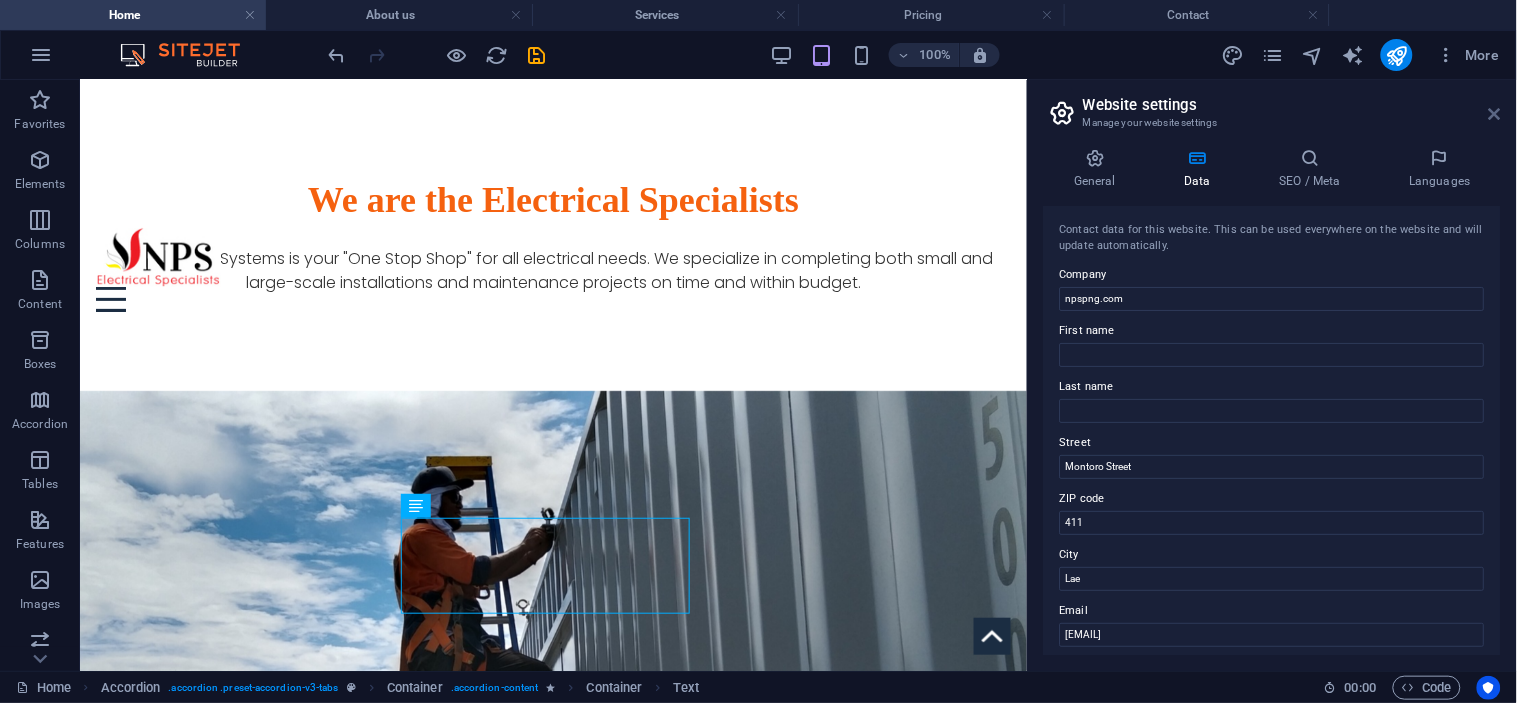 scroll, scrollTop: 1865, scrollLeft: 0, axis: vertical 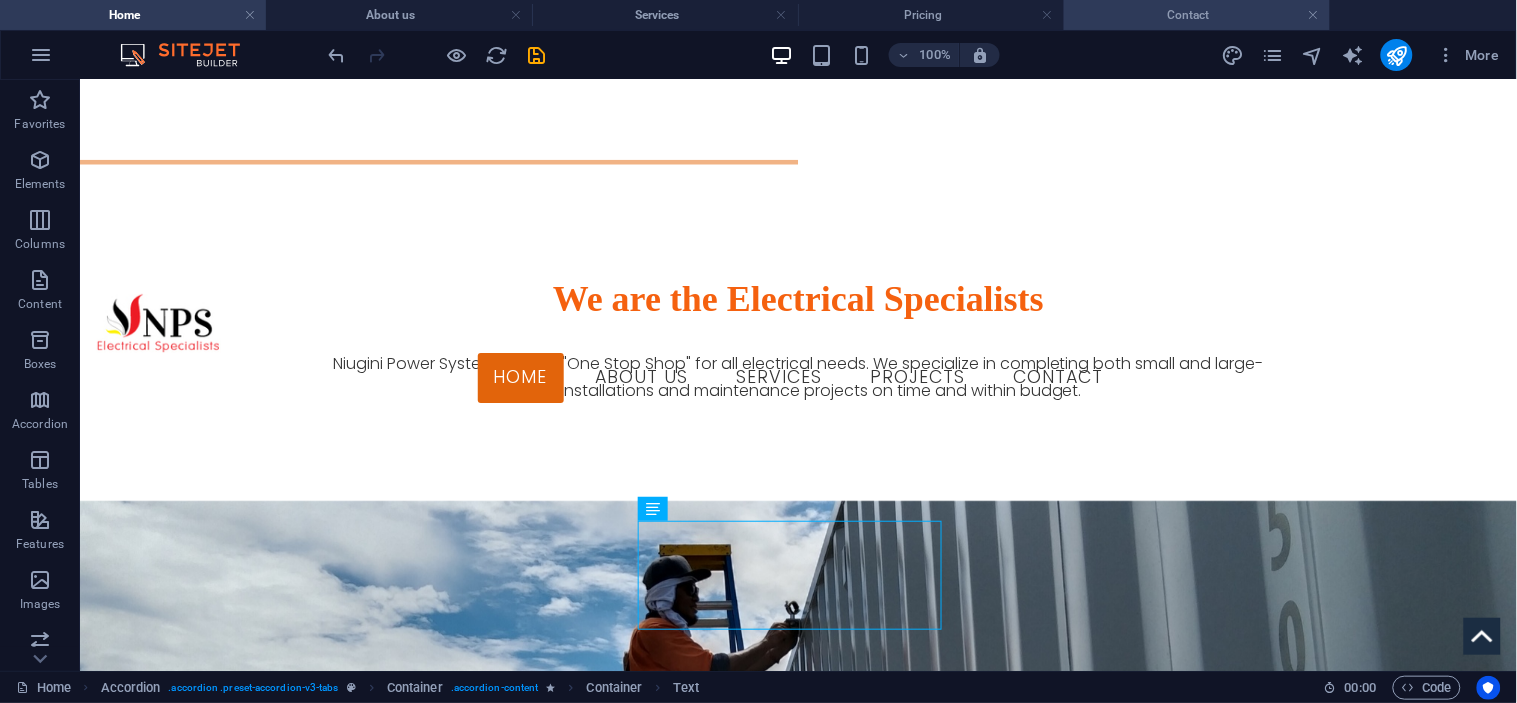 click on "Contact" at bounding box center [1197, 15] 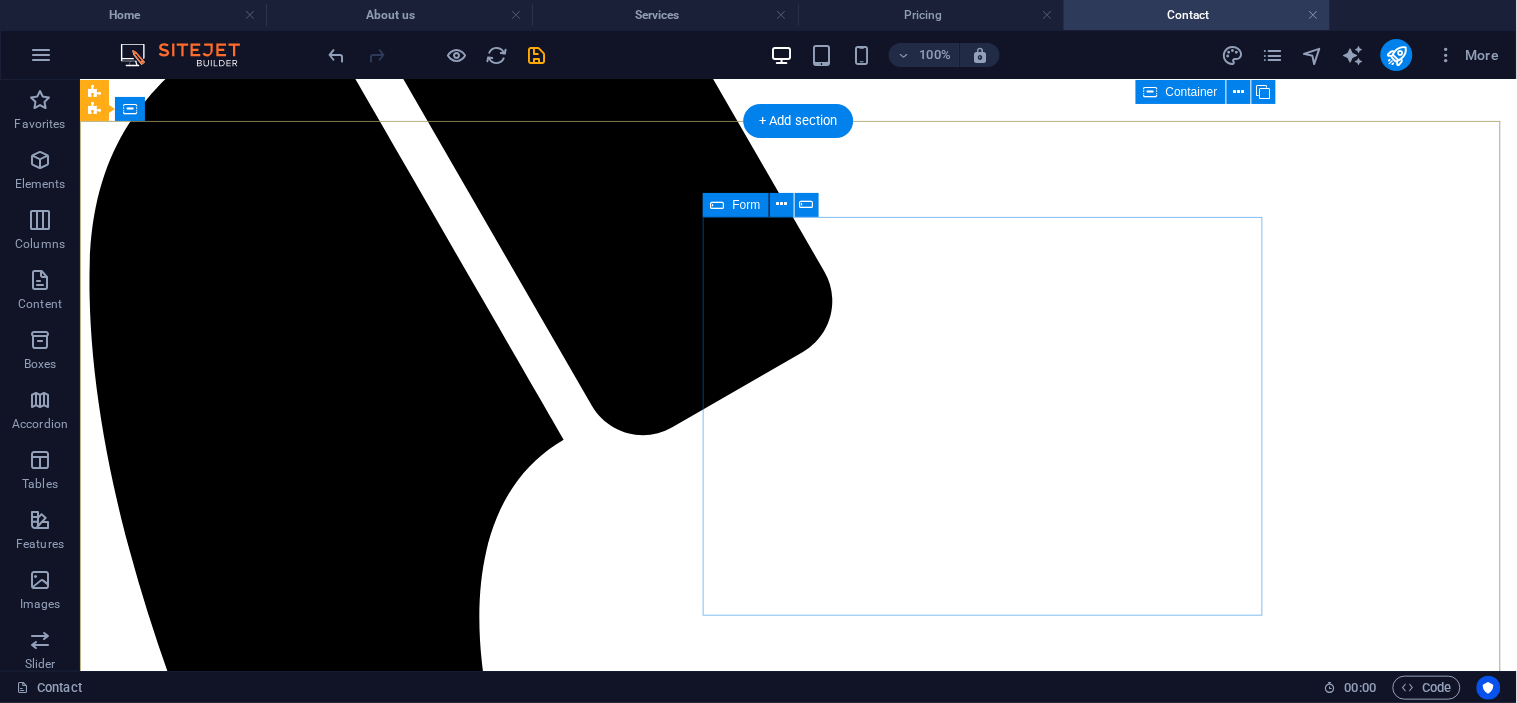 scroll, scrollTop: 666, scrollLeft: 0, axis: vertical 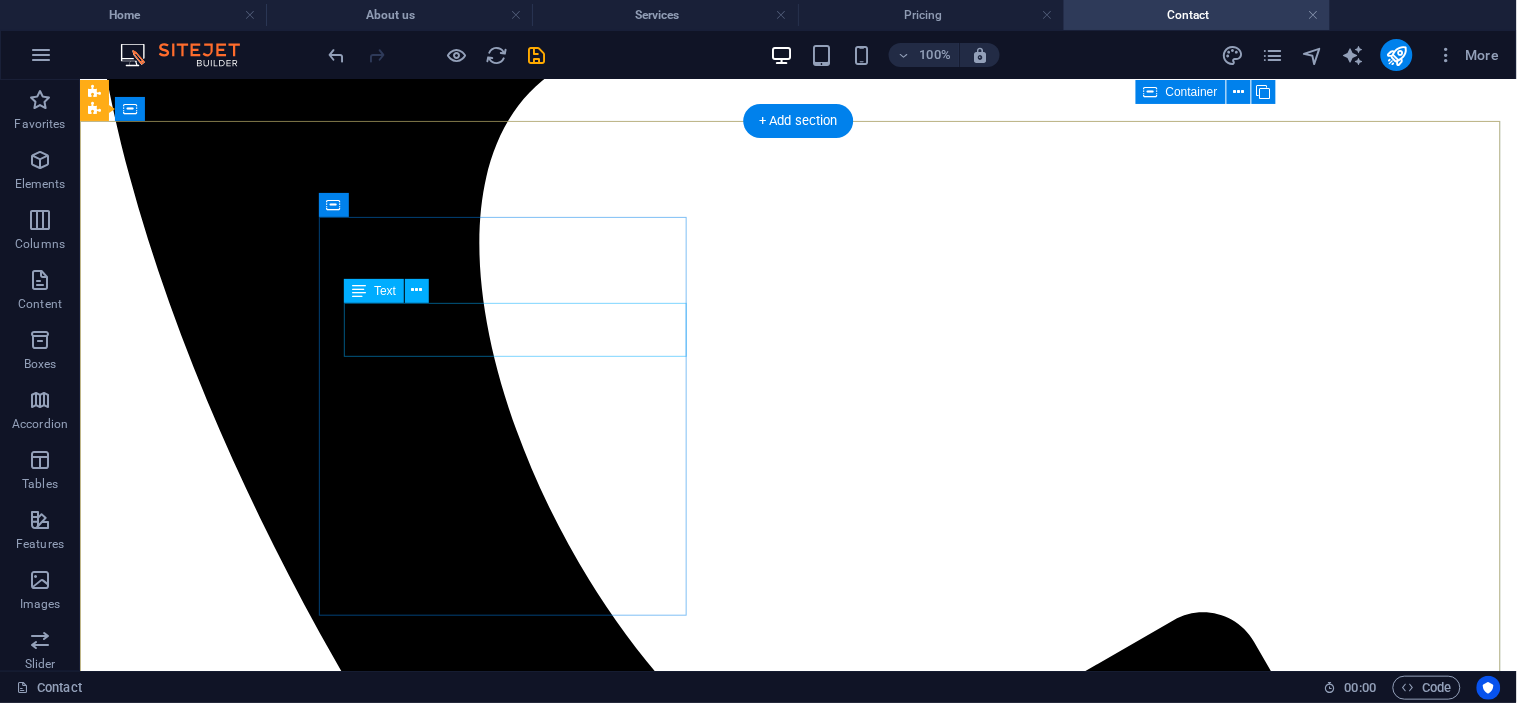 click on "[STREET], [COMPLEX_NAME] [SHED_INFO] [POSTAL_CODE] [CITY]" at bounding box center (797, 5577) 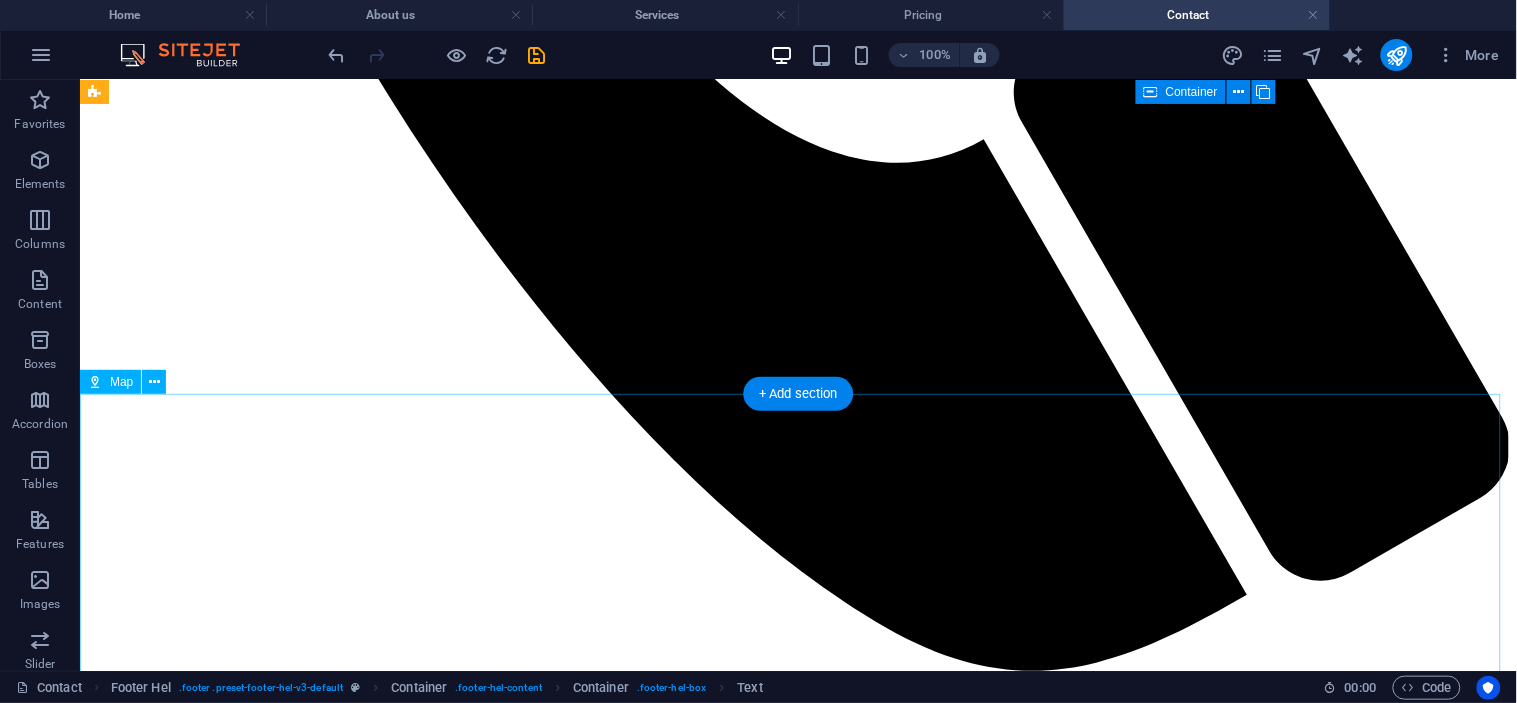 scroll, scrollTop: 1392, scrollLeft: 0, axis: vertical 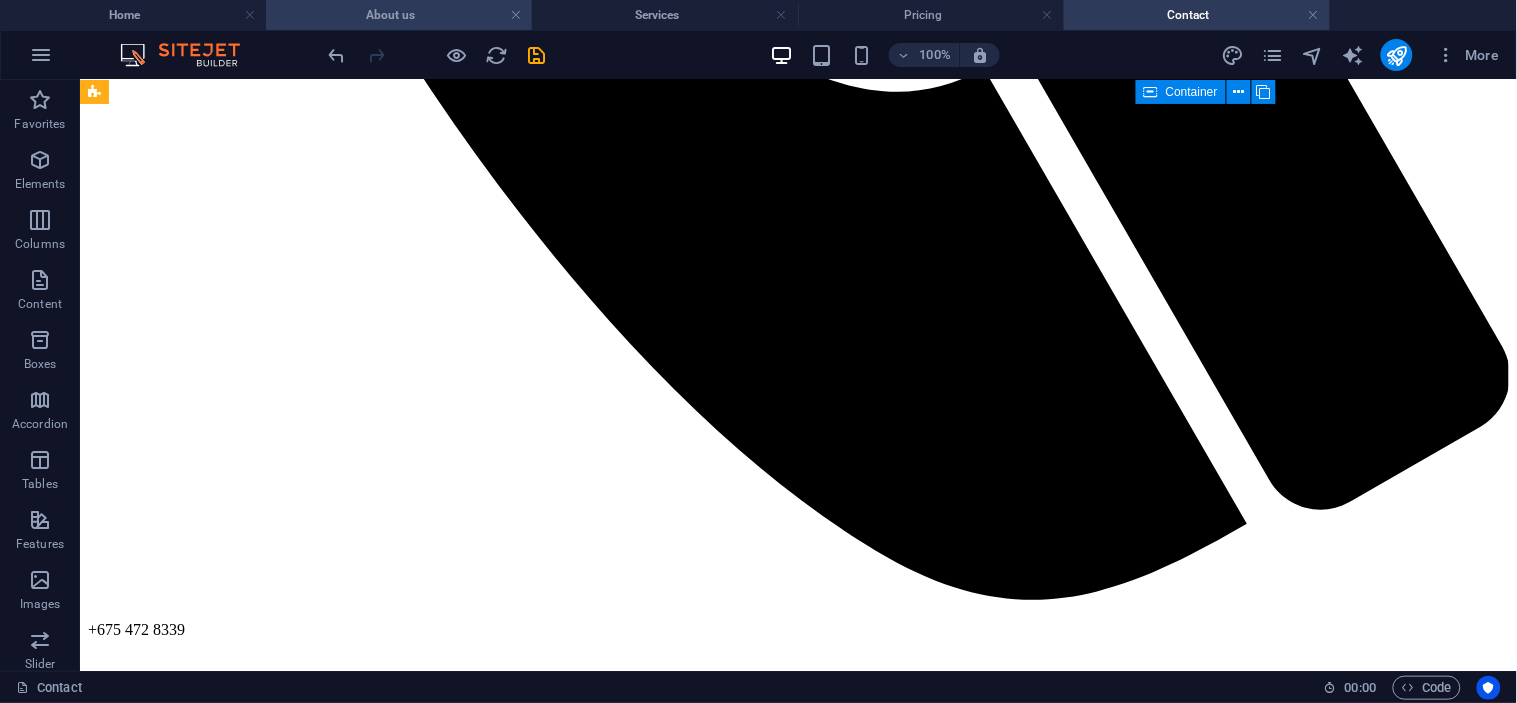 click on "About us" at bounding box center (399, 15) 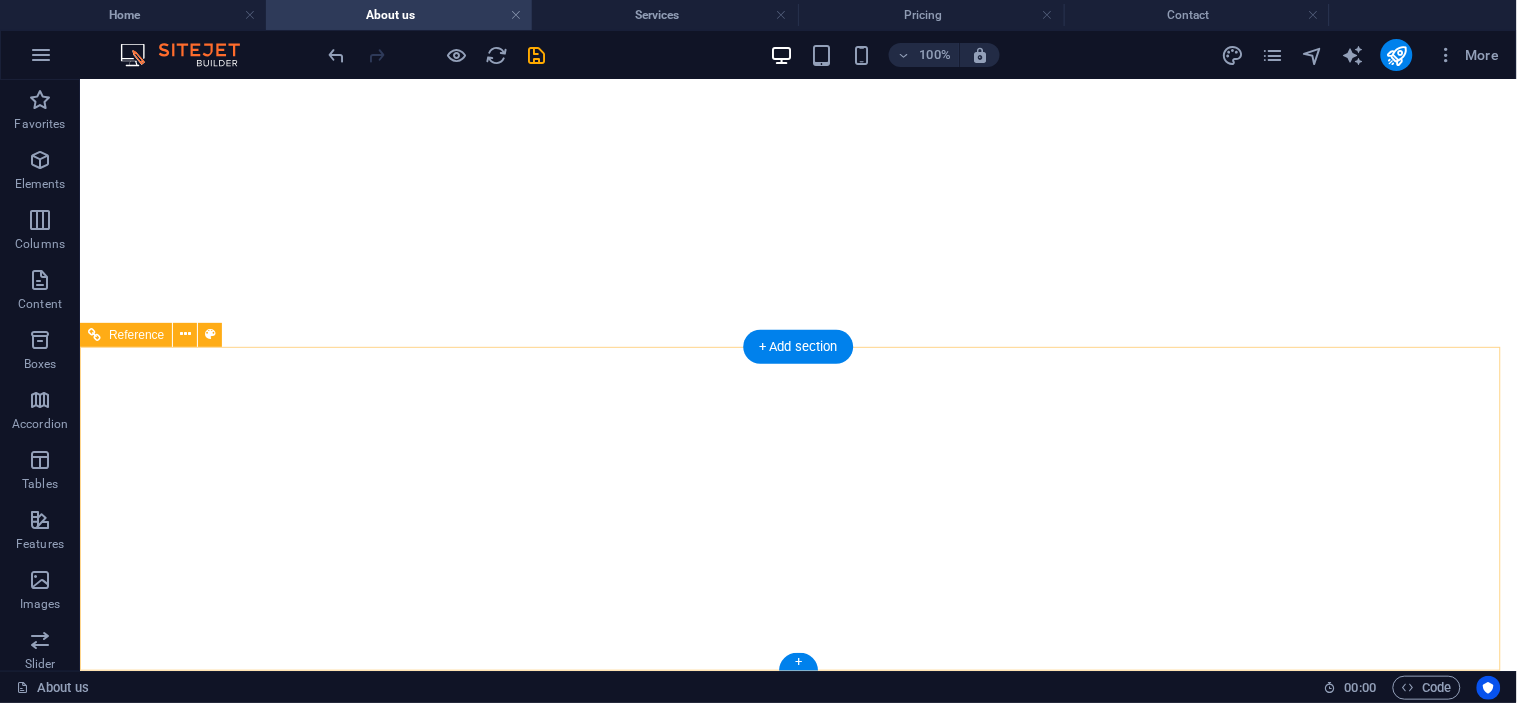 scroll, scrollTop: 2765, scrollLeft: 0, axis: vertical 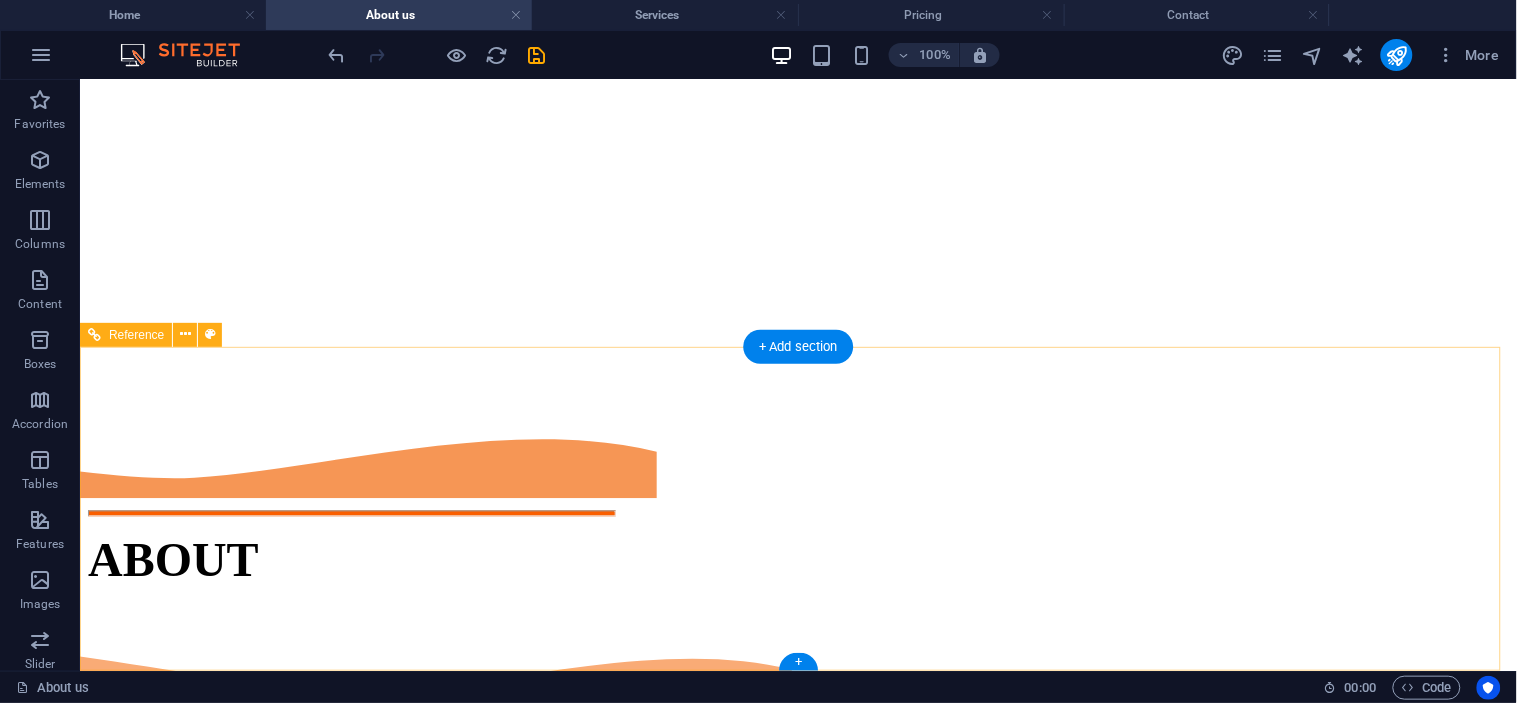 click on "[DOMAIN] [STREET] [CITY] [POSTAL_CODE]" at bounding box center (797, 6001) 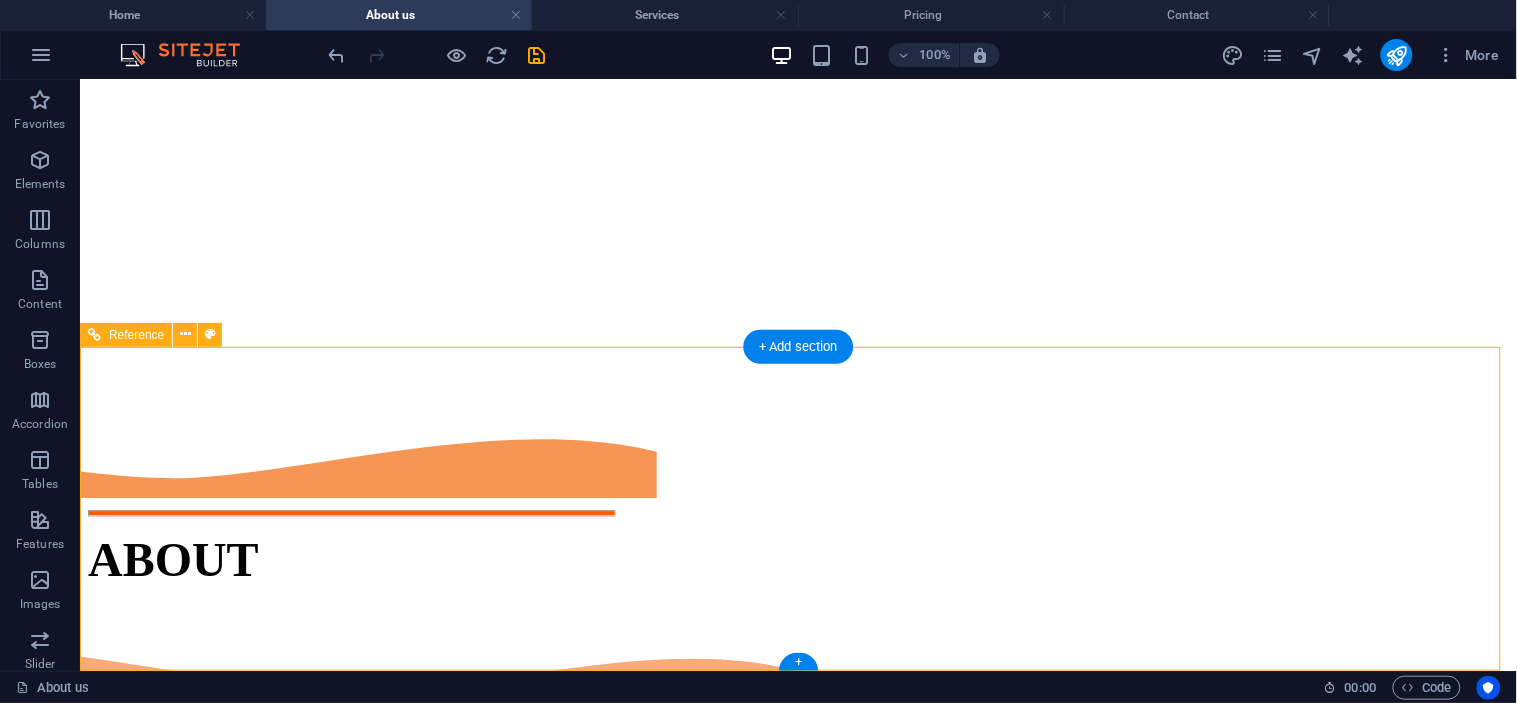 click on "[DOMAIN] [STREET] [CITY] [POSTAL_CODE]" at bounding box center (797, 6001) 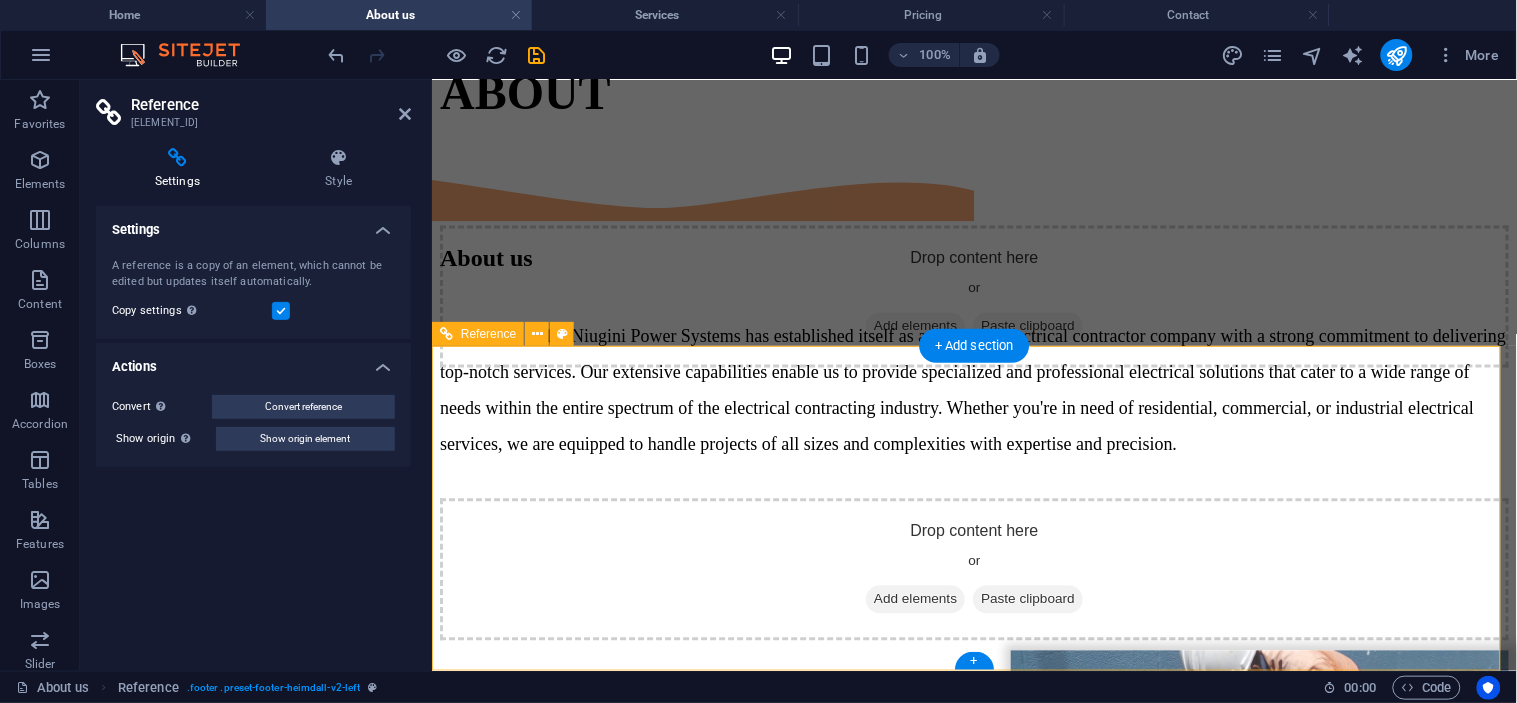 scroll, scrollTop: 2837, scrollLeft: 0, axis: vertical 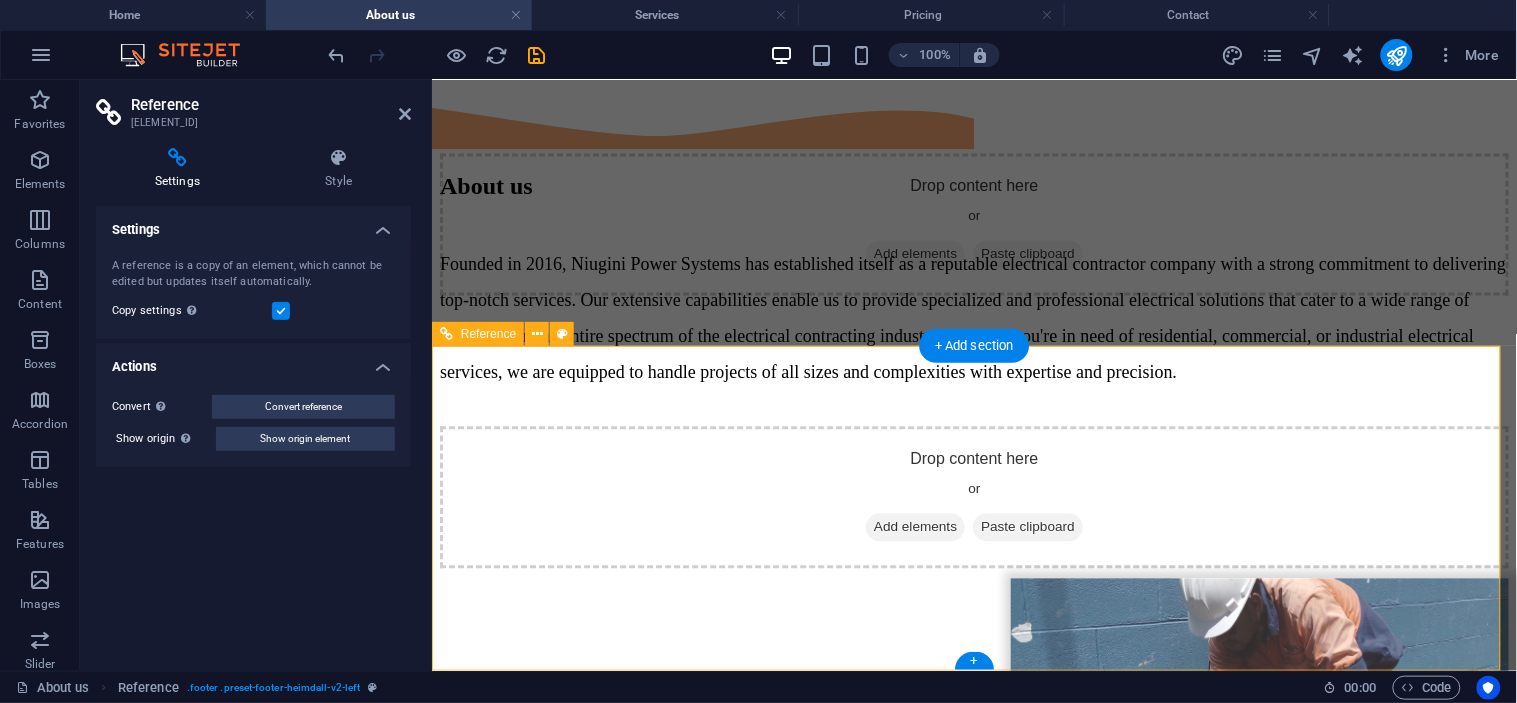 click on "[DOMAIN] [STREET] [CITY] [POSTAL_CODE]" at bounding box center [973, 4903] 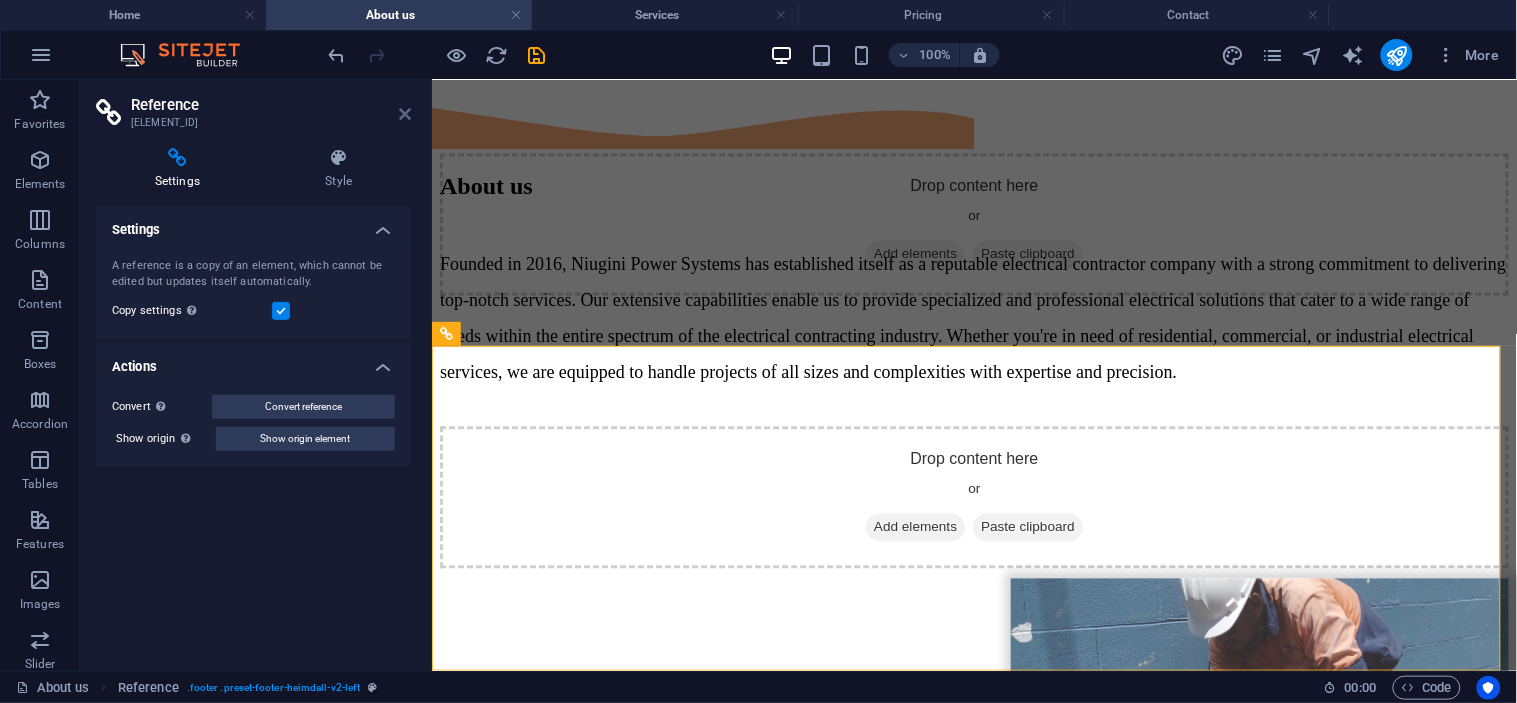 click at bounding box center (405, 114) 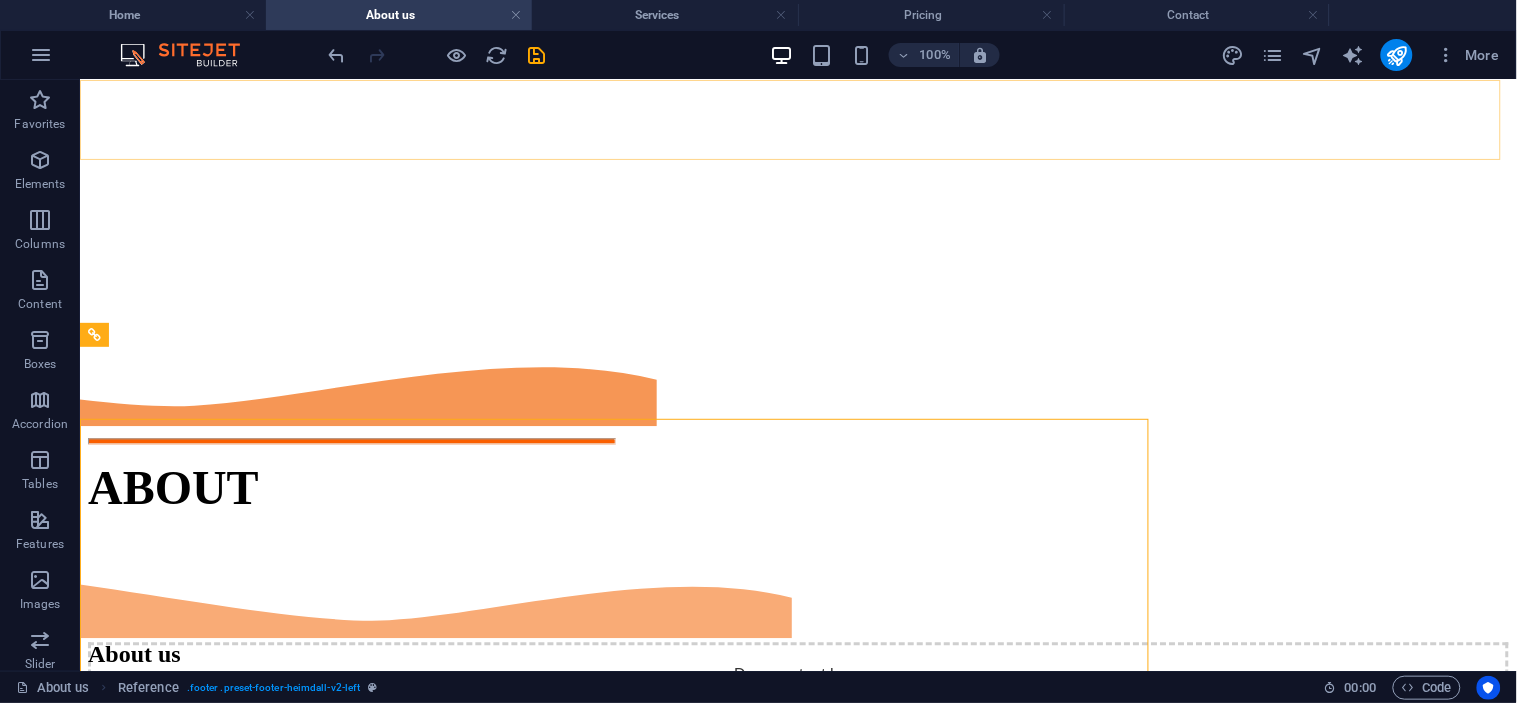 scroll, scrollTop: 2765, scrollLeft: 0, axis: vertical 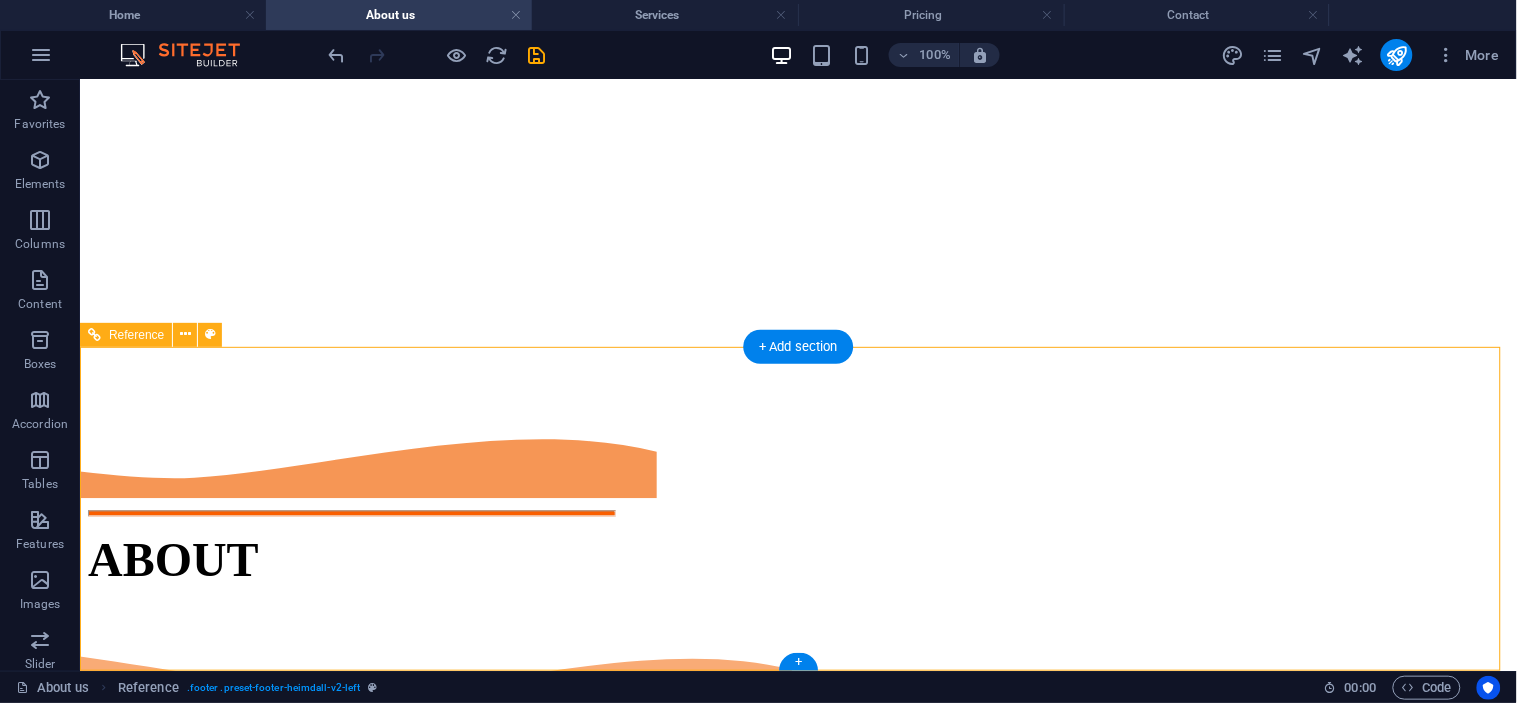 click on "[DOMAIN] [STREET] [CITY] [POSTAL_CODE]" at bounding box center [797, 6001] 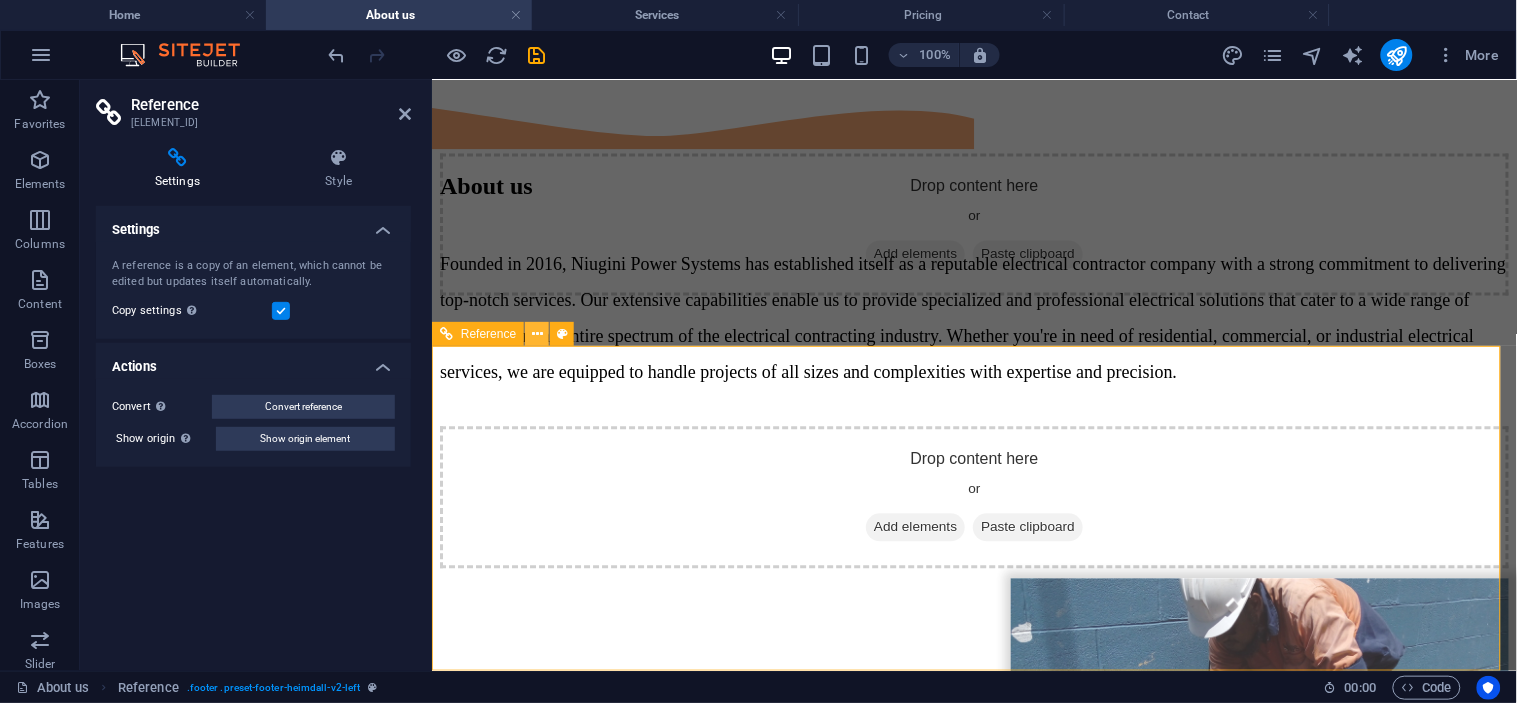 click at bounding box center (537, 334) 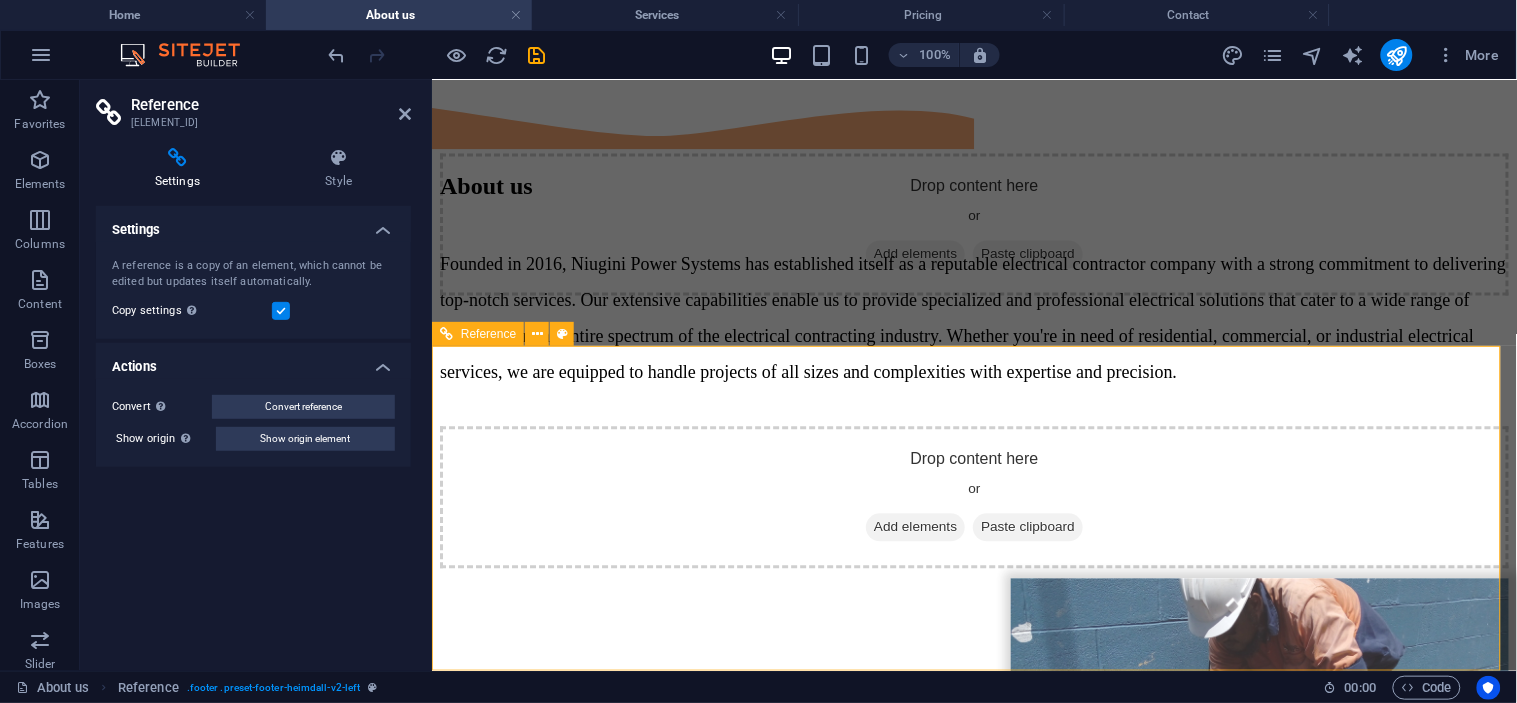 click on "Reference" at bounding box center (488, 334) 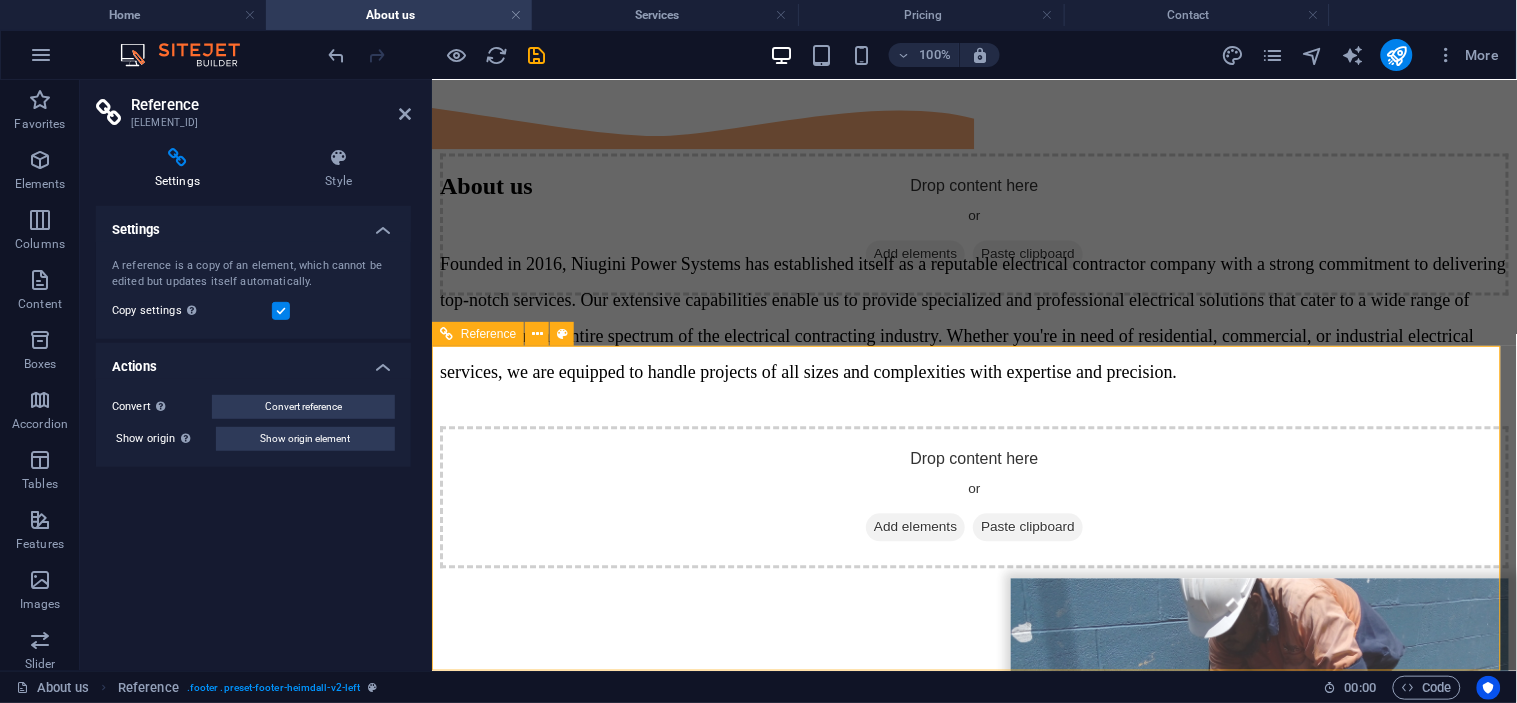 click on "Reference" at bounding box center (488, 334) 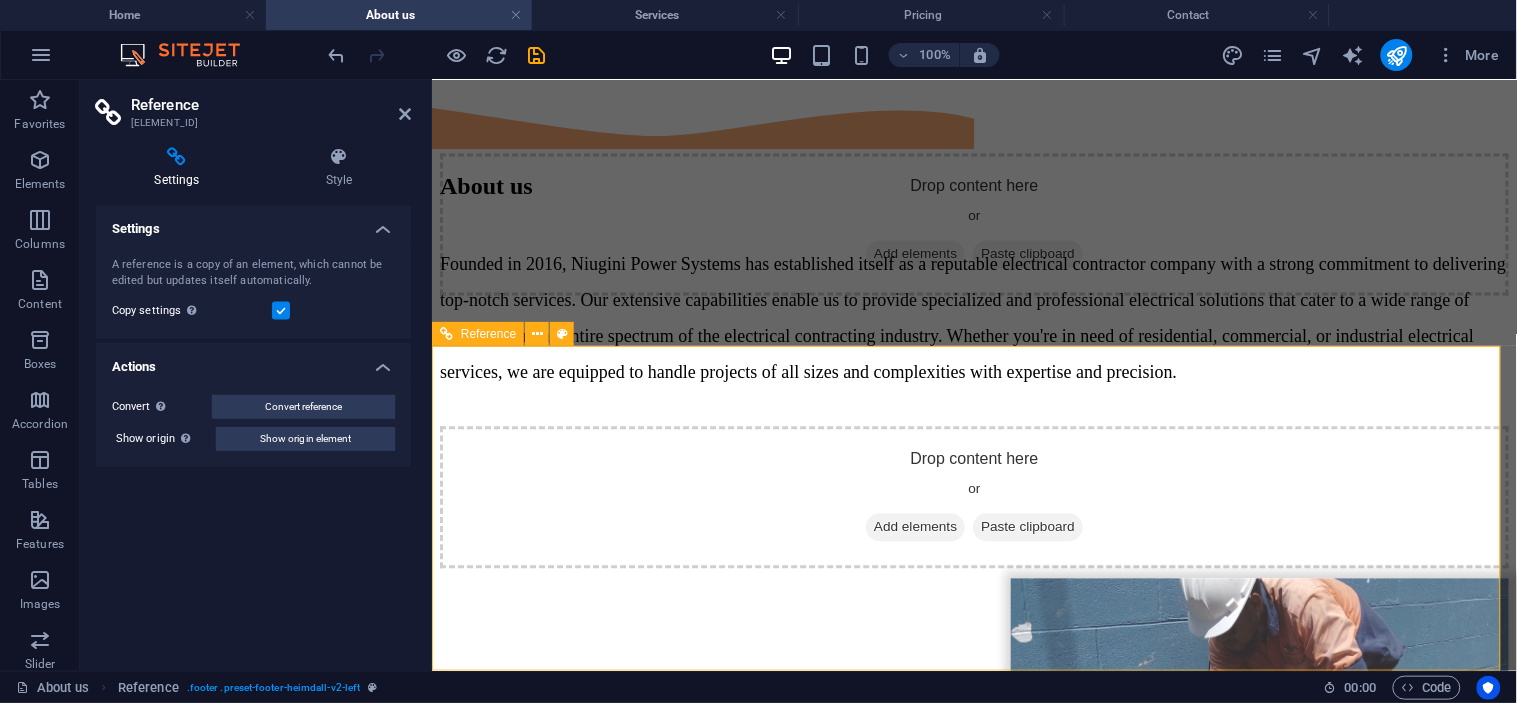 click on "[DOMAIN] [STREET] [CITY] [POSTAL_CODE]" at bounding box center (973, 4903) 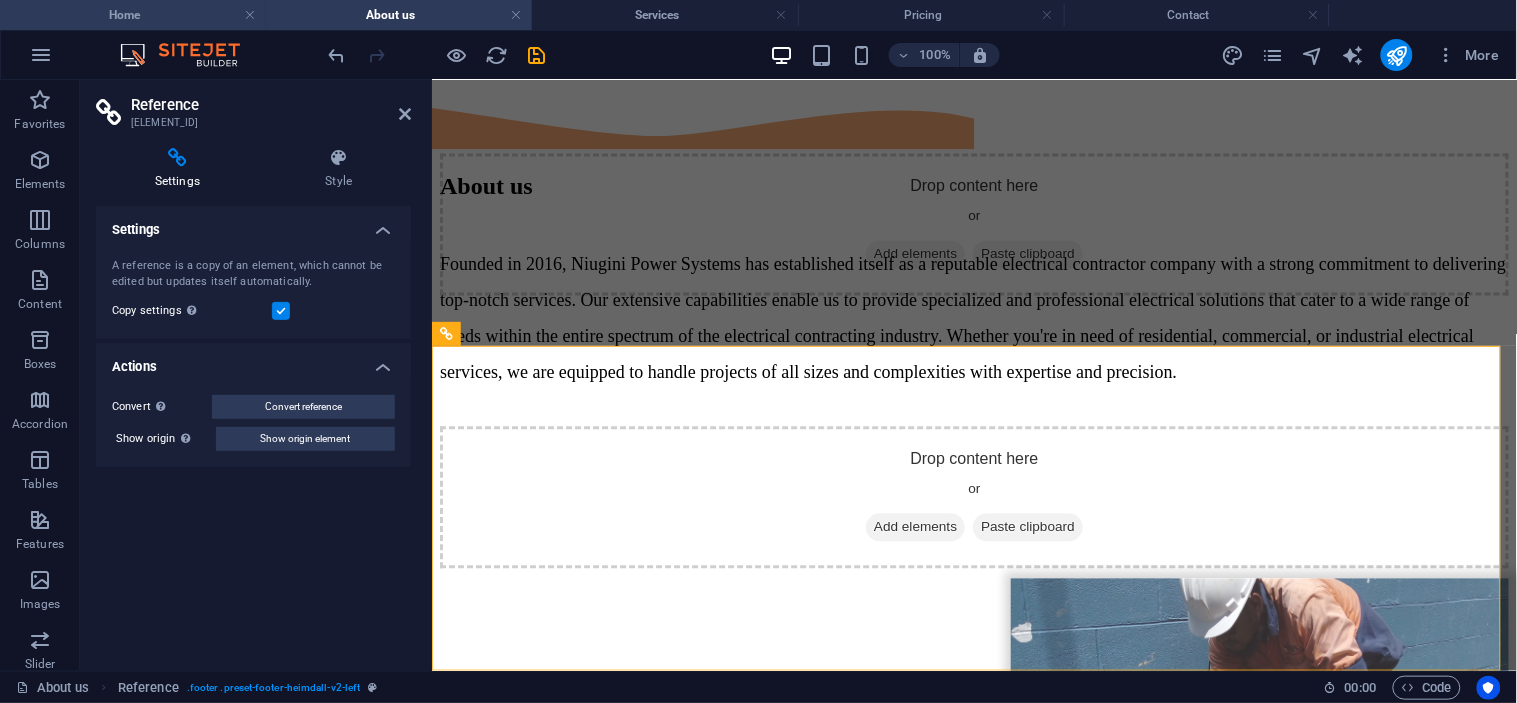 click on "Home" at bounding box center (133, 15) 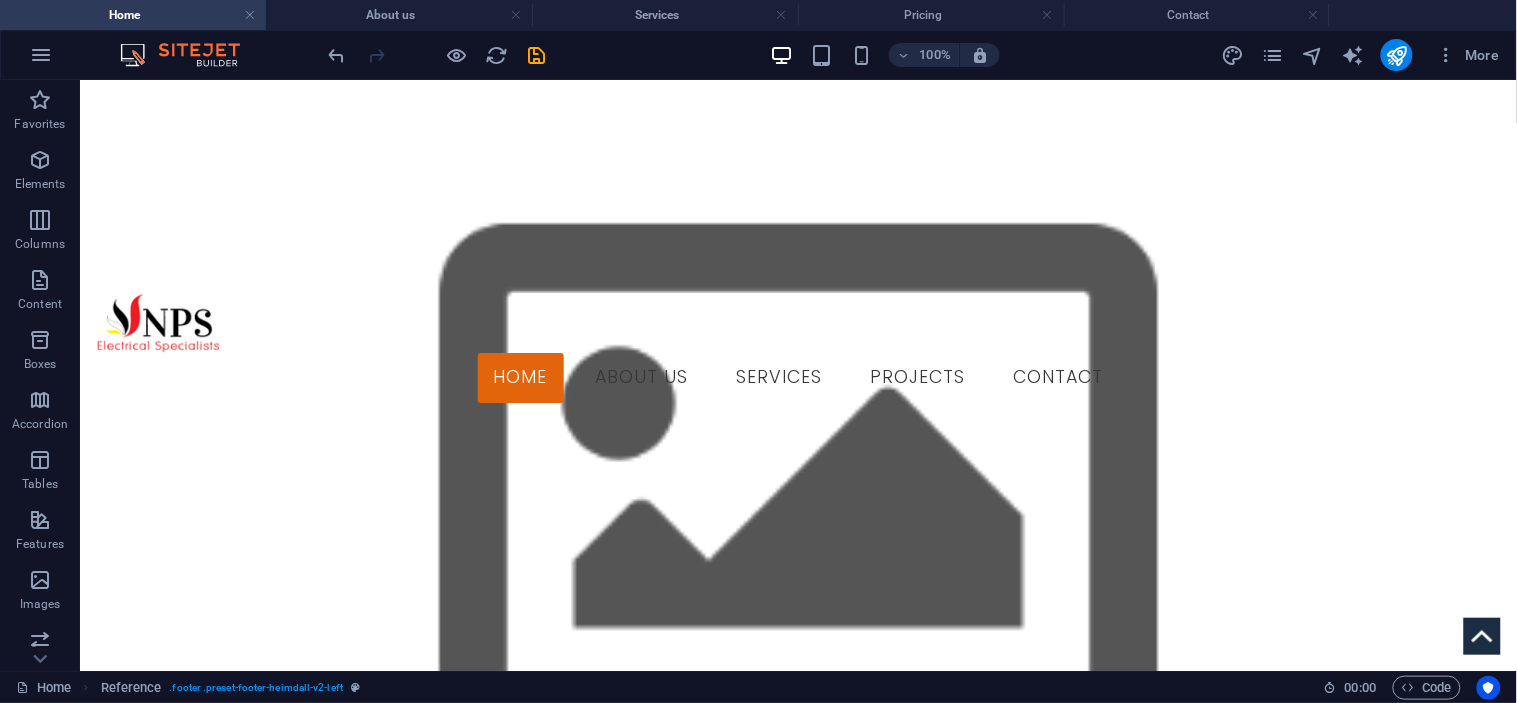 scroll, scrollTop: 0, scrollLeft: 0, axis: both 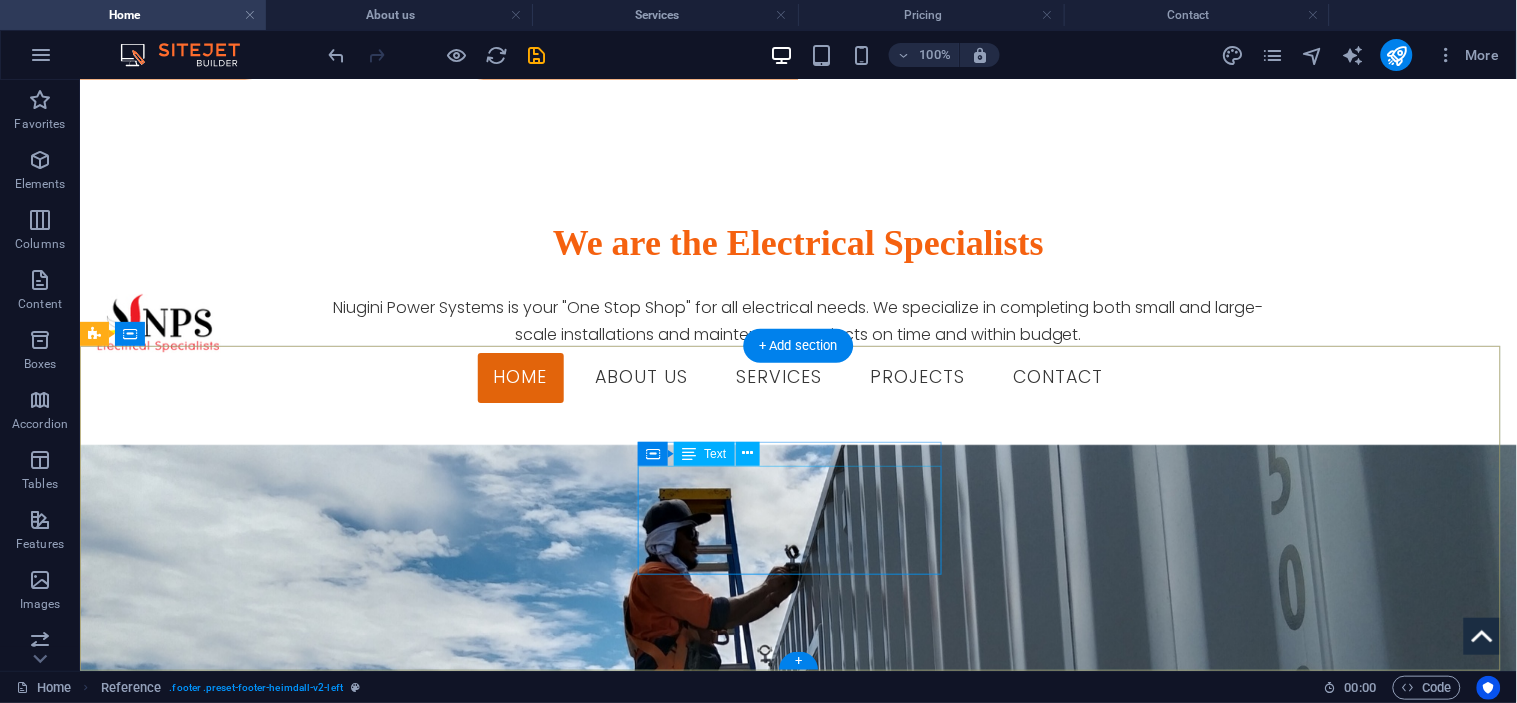 click on "[DOMAIN] [STREET] [CITY] [POSTAL_CODE]" at bounding box center (247, 3428) 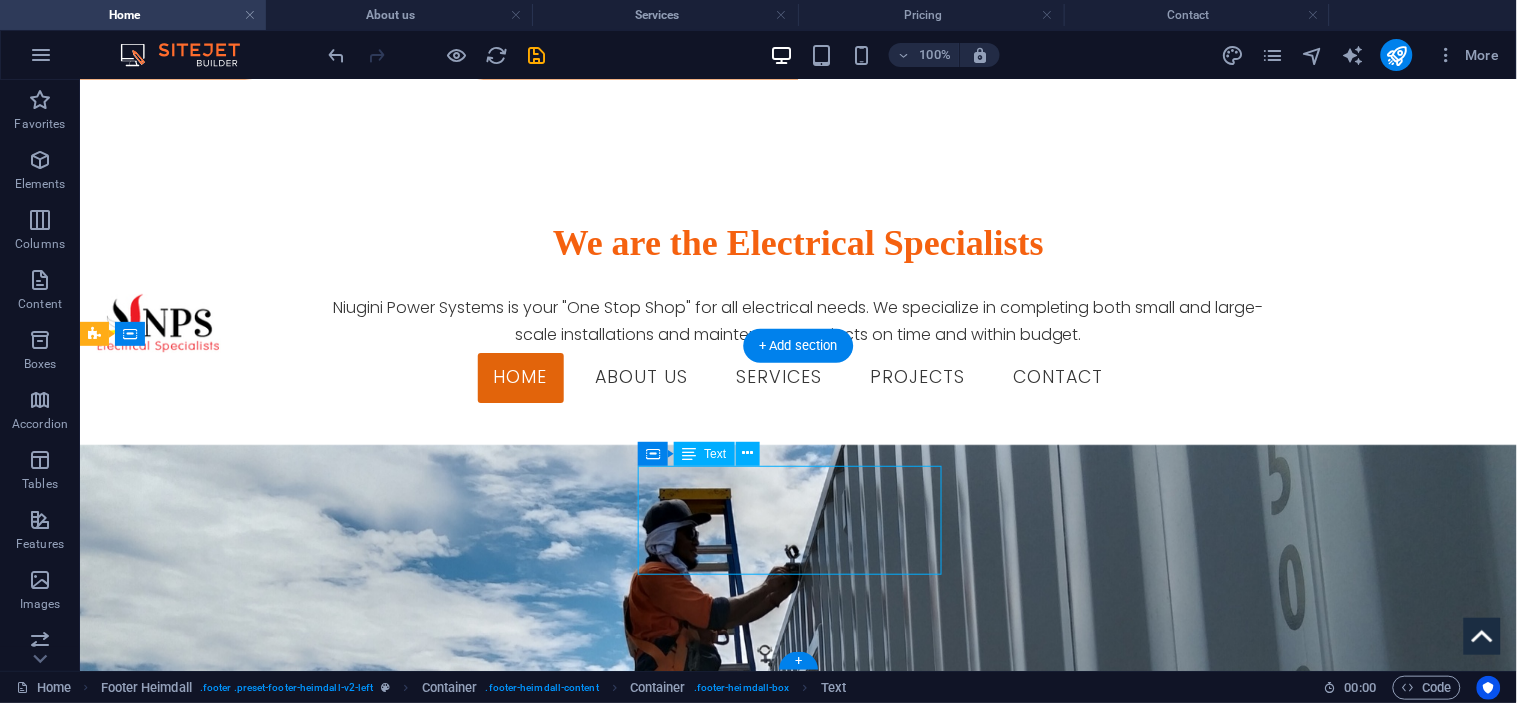 click on "[DOMAIN] [STREET] [CITY] [POSTAL_CODE]" at bounding box center [247, 3428] 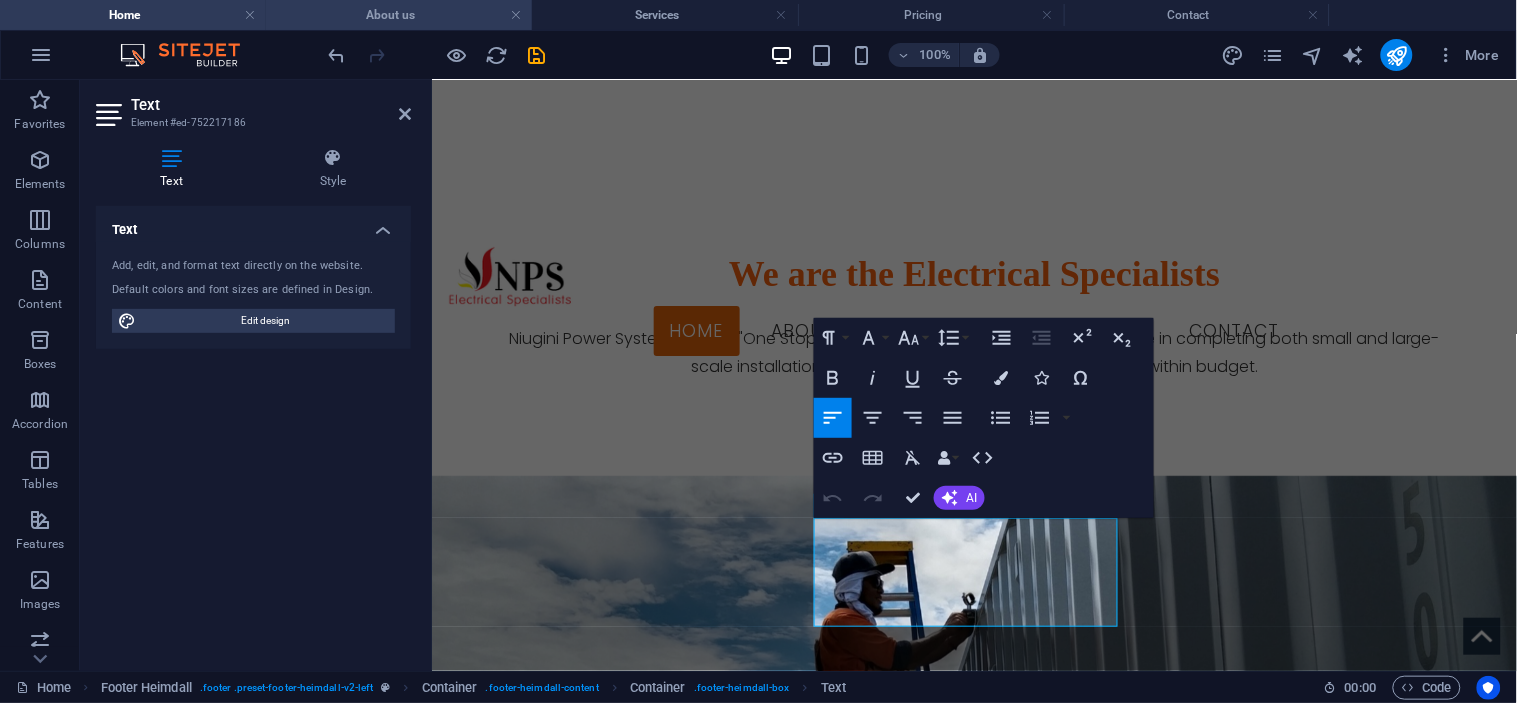 click on "About us" at bounding box center (399, 15) 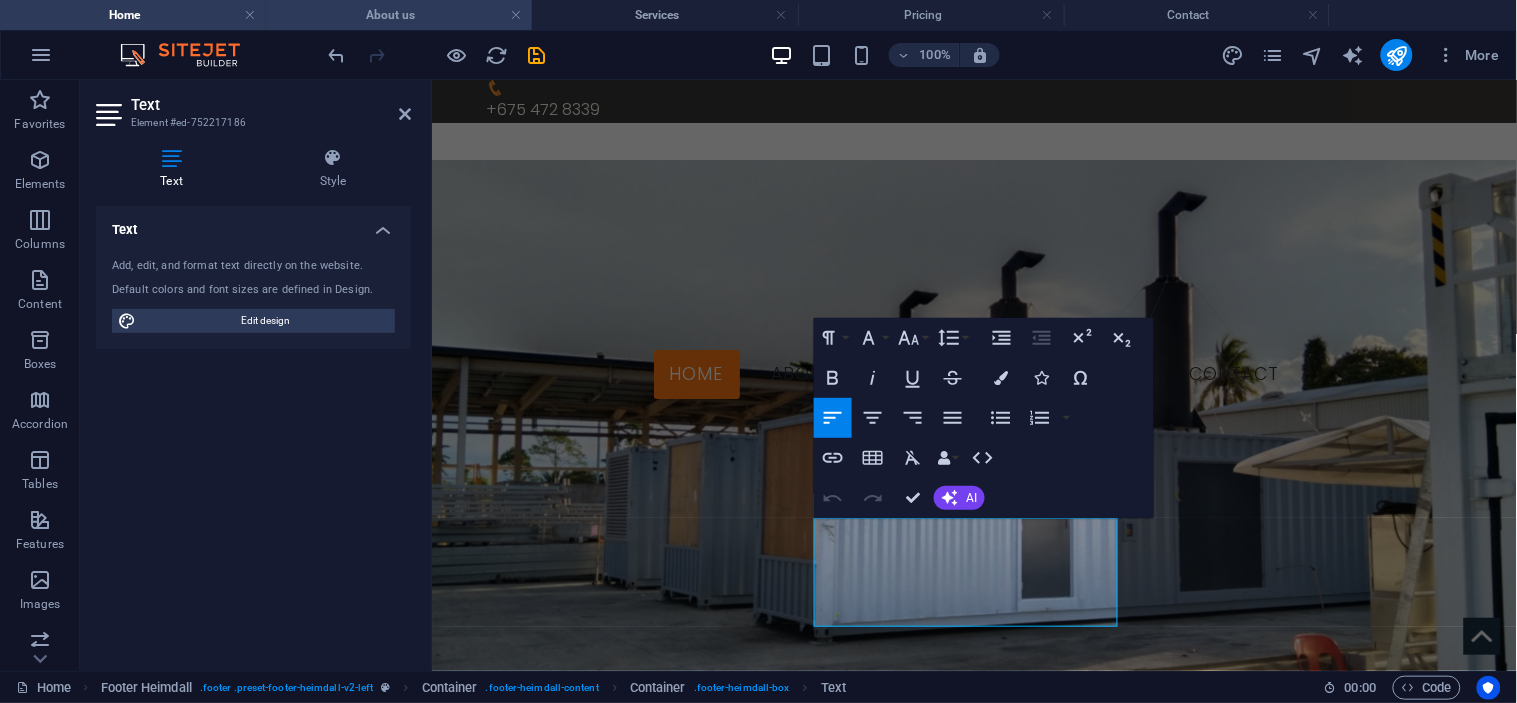 scroll, scrollTop: 2837, scrollLeft: 0, axis: vertical 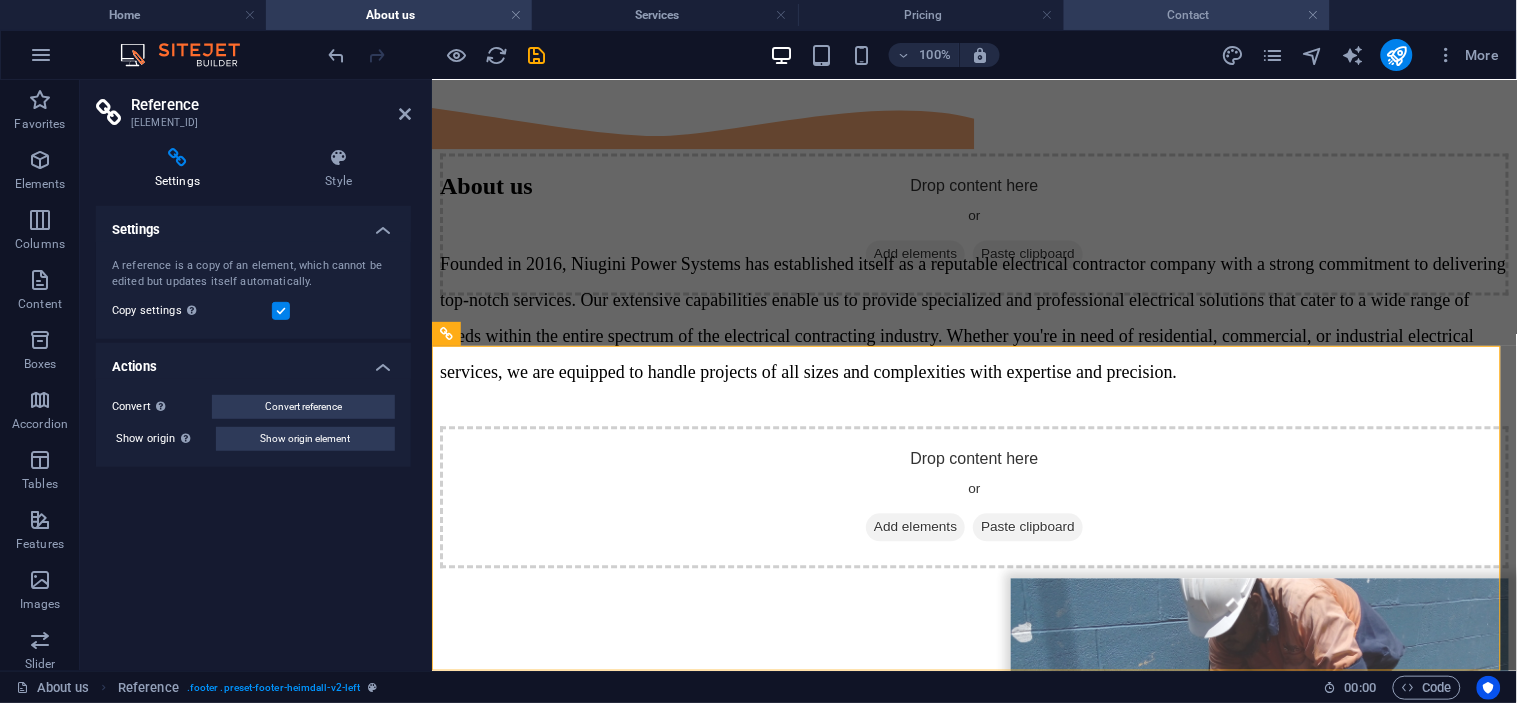 click on "Contact" at bounding box center [1197, 15] 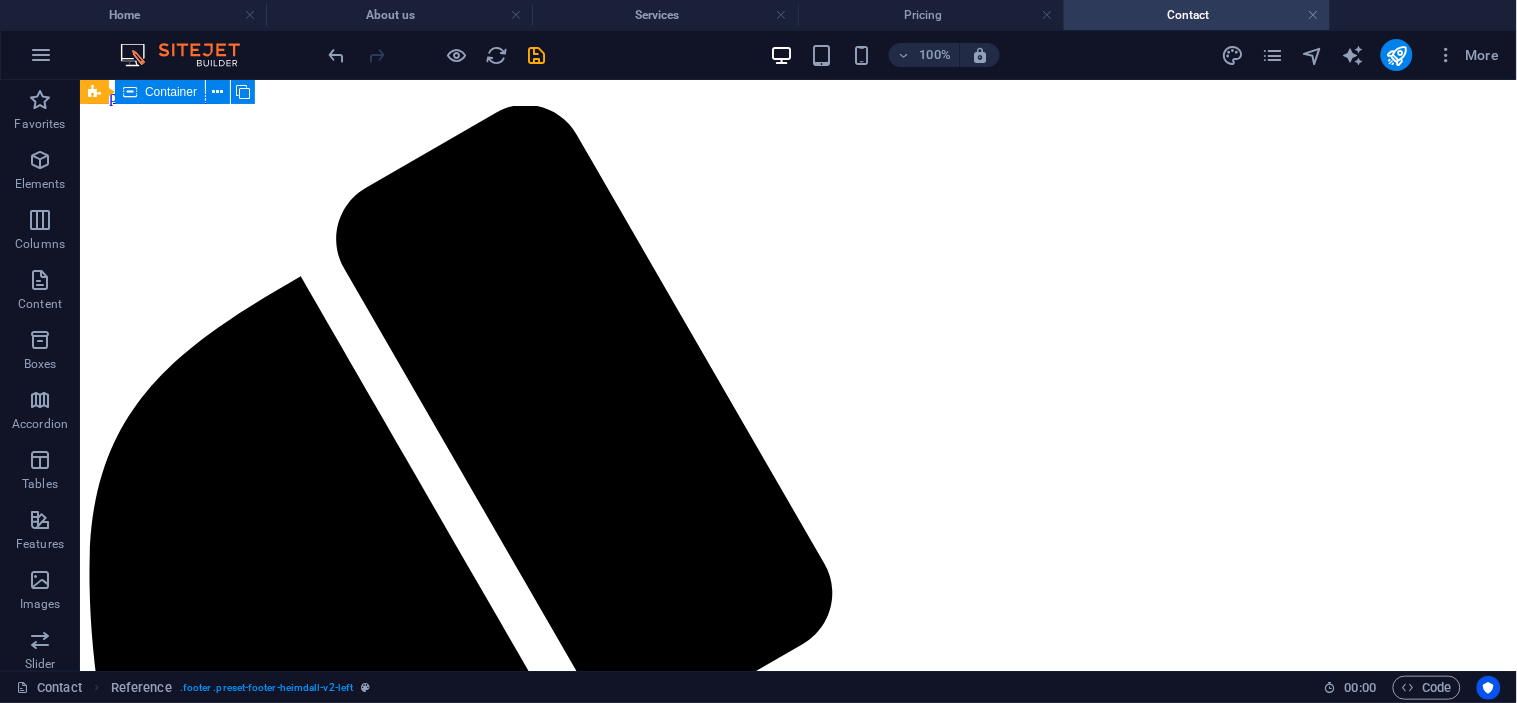 scroll, scrollTop: 1392, scrollLeft: 0, axis: vertical 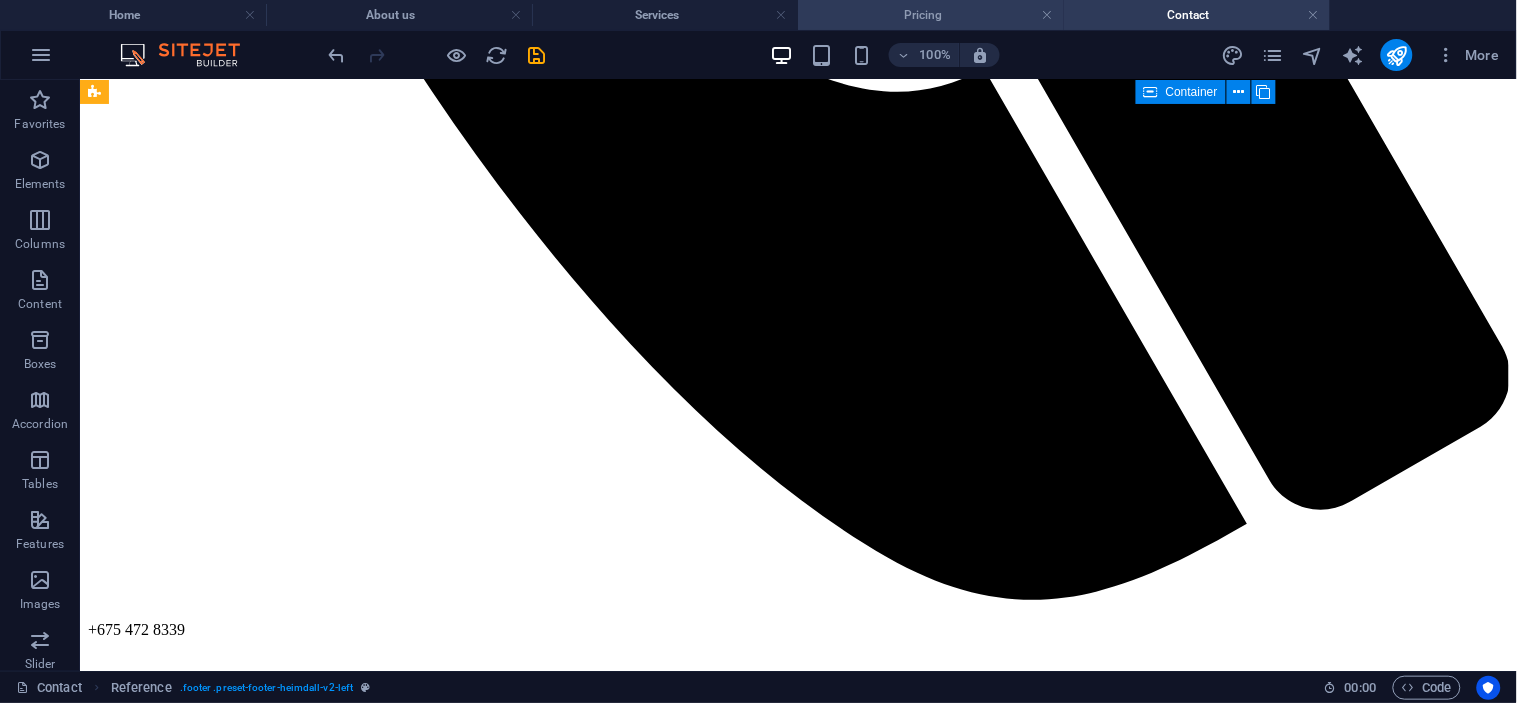 click on "Pricing" at bounding box center (931, 15) 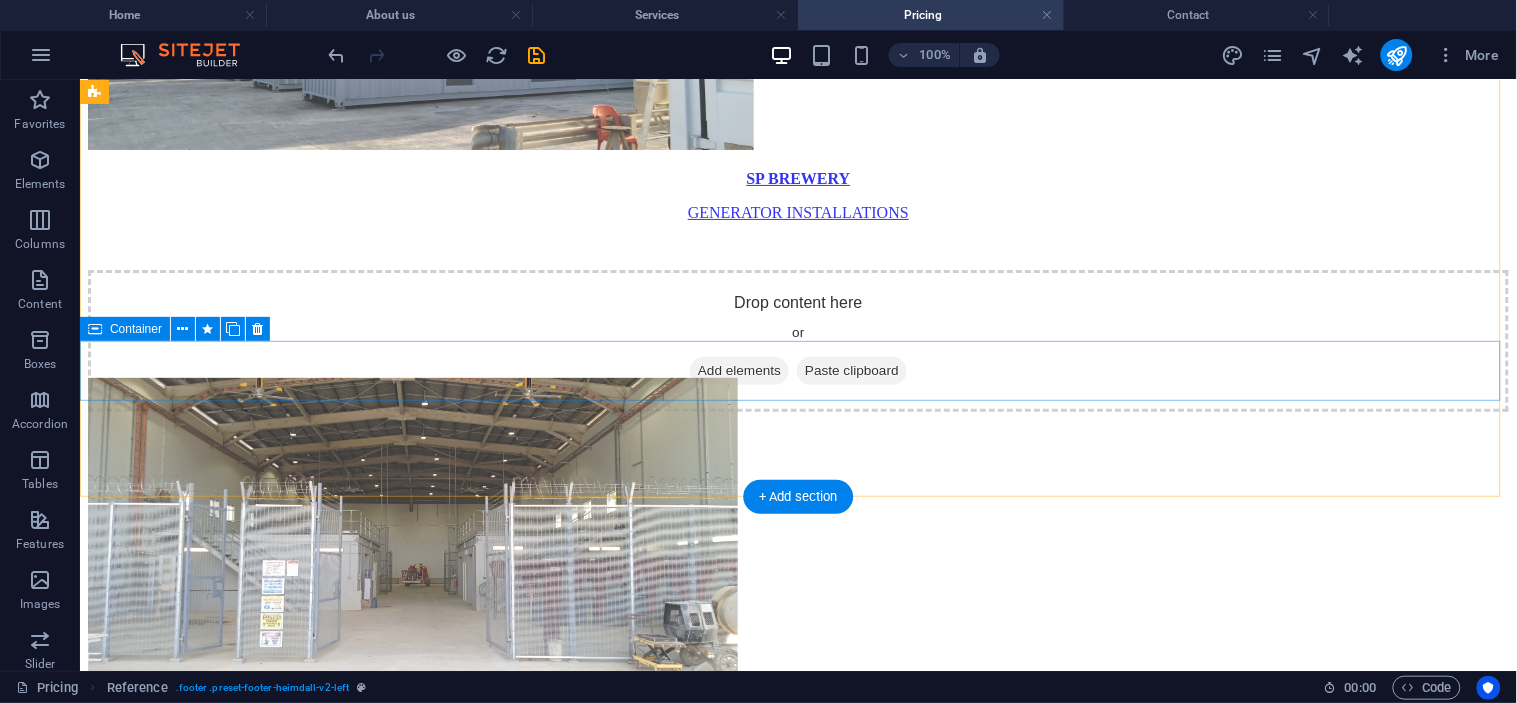 scroll, scrollTop: 4035, scrollLeft: 0, axis: vertical 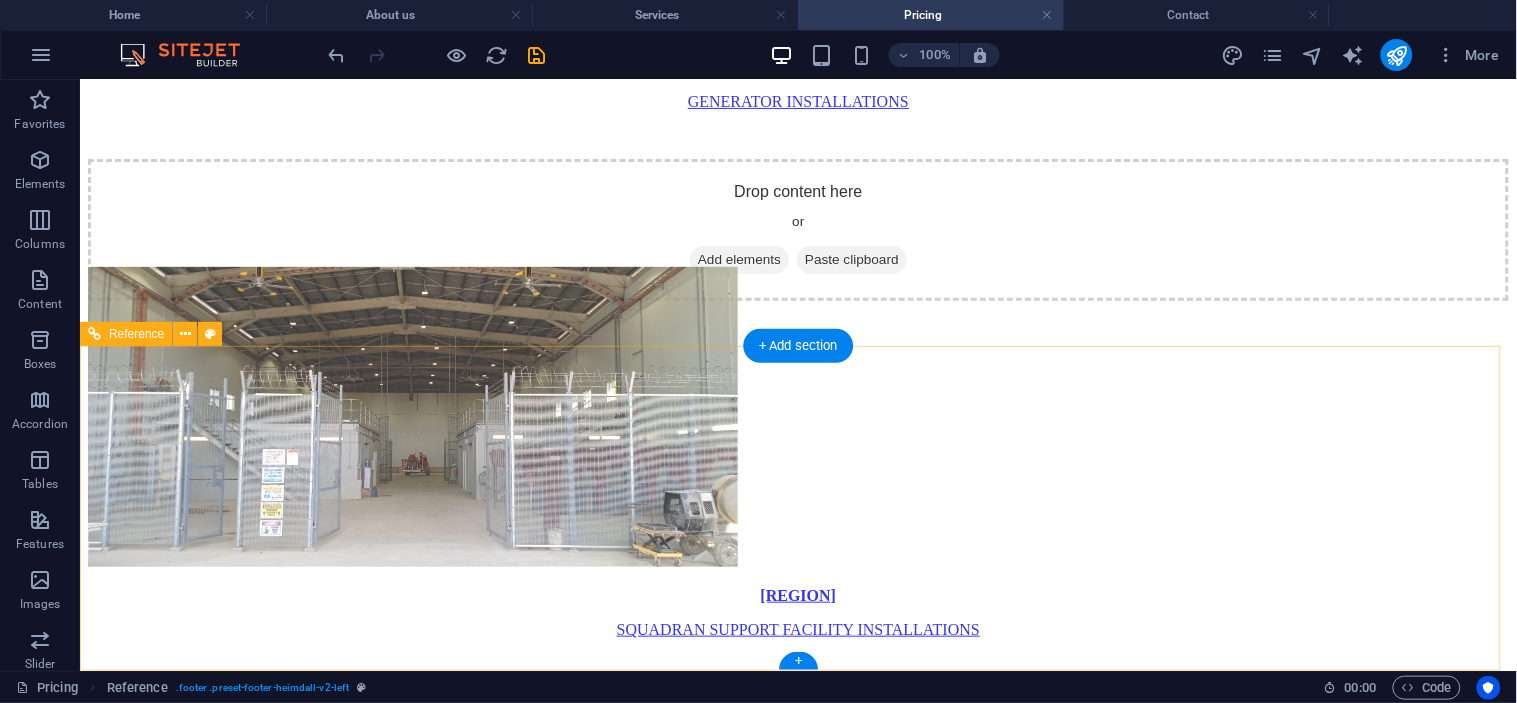click on "[DOMAIN] [STREET] [STREET] [CITY] [POSTAL_CODE]" at bounding box center [797, 4642] 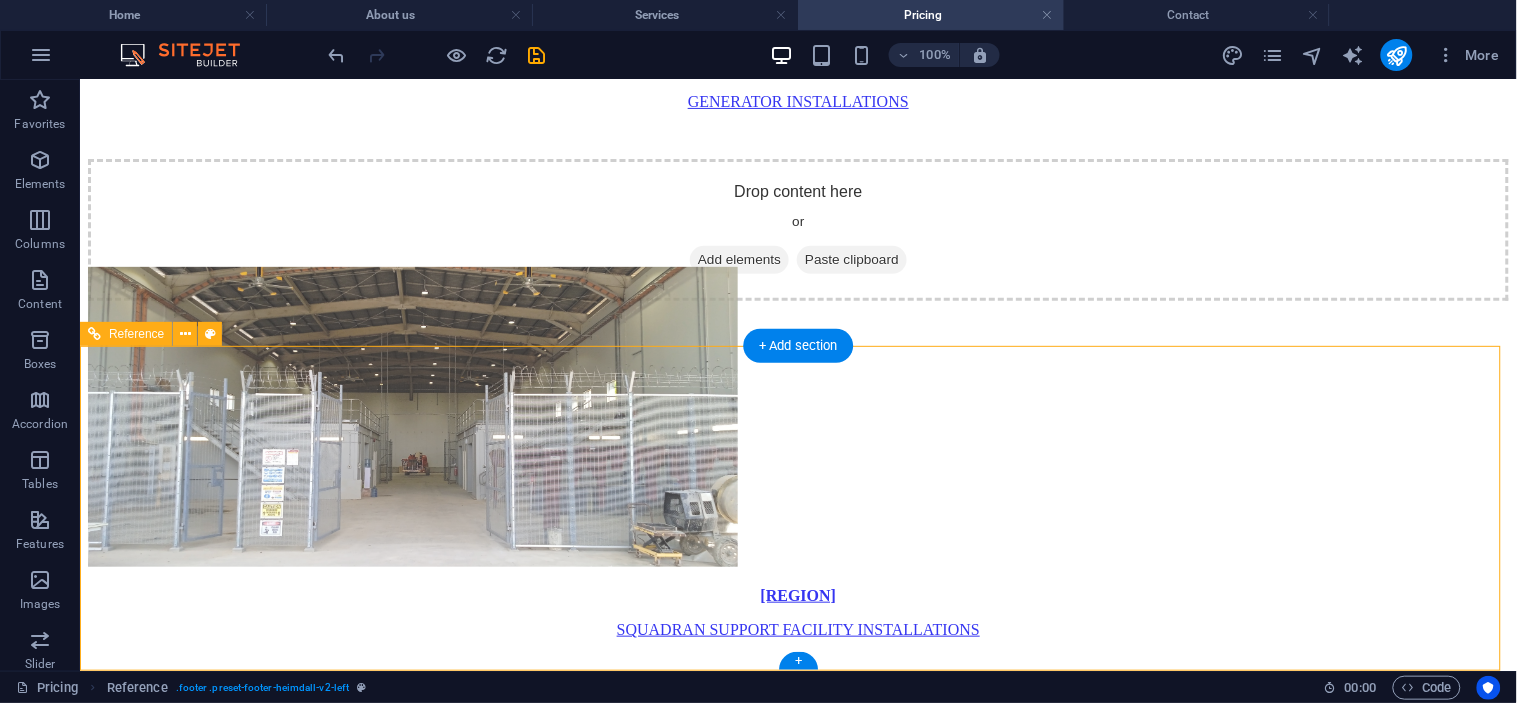 click on "[DOMAIN] [STREET] [STREET] [CITY] [POSTAL_CODE]" at bounding box center (797, 4642) 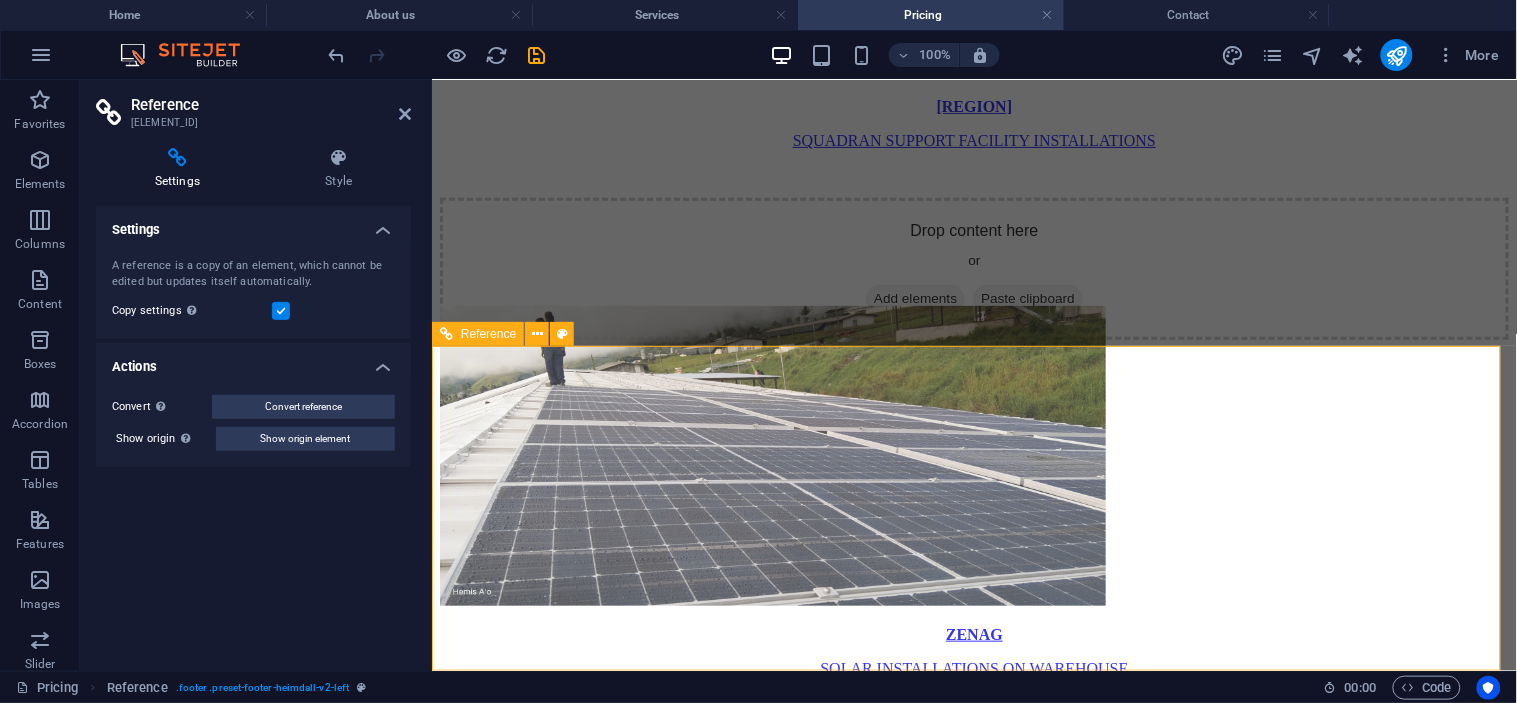click on "Reference" at bounding box center (488, 334) 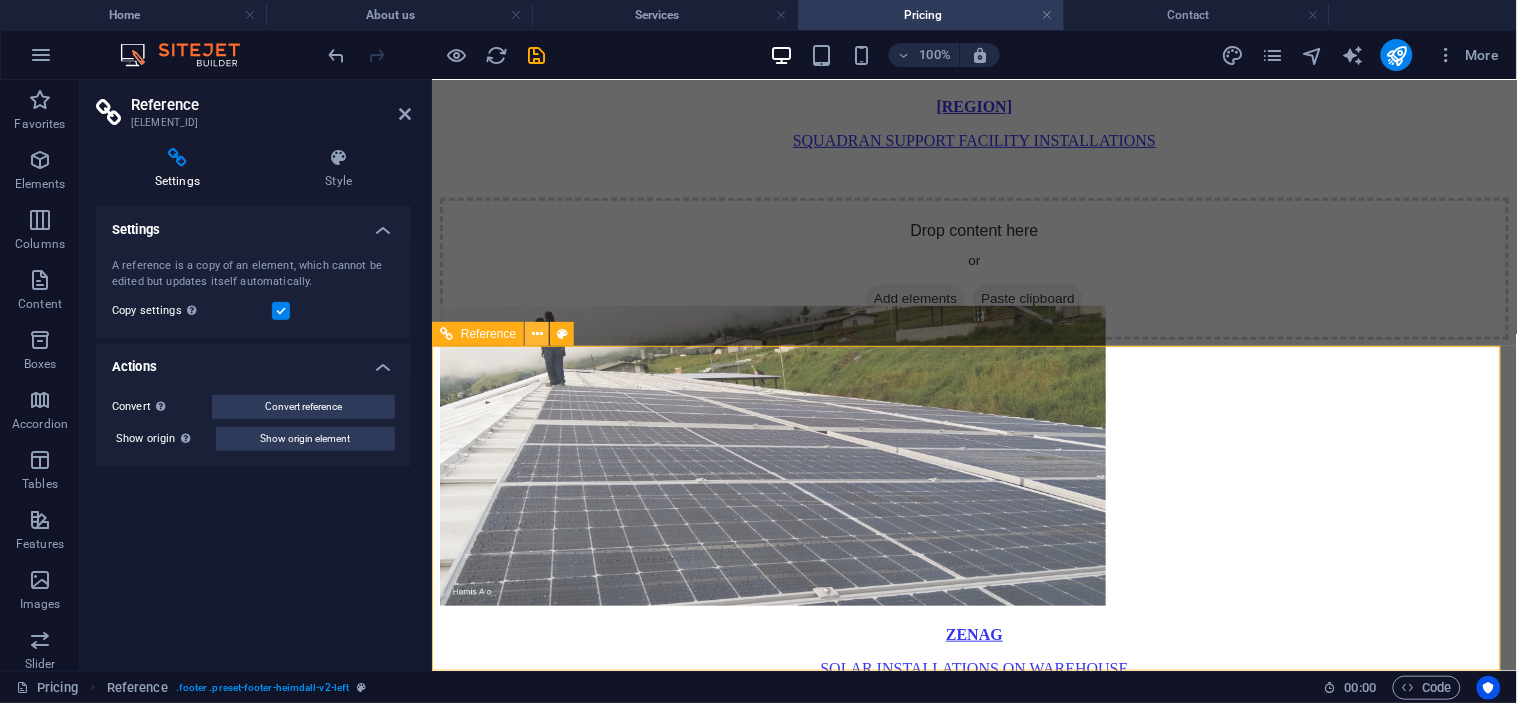 click at bounding box center (537, 334) 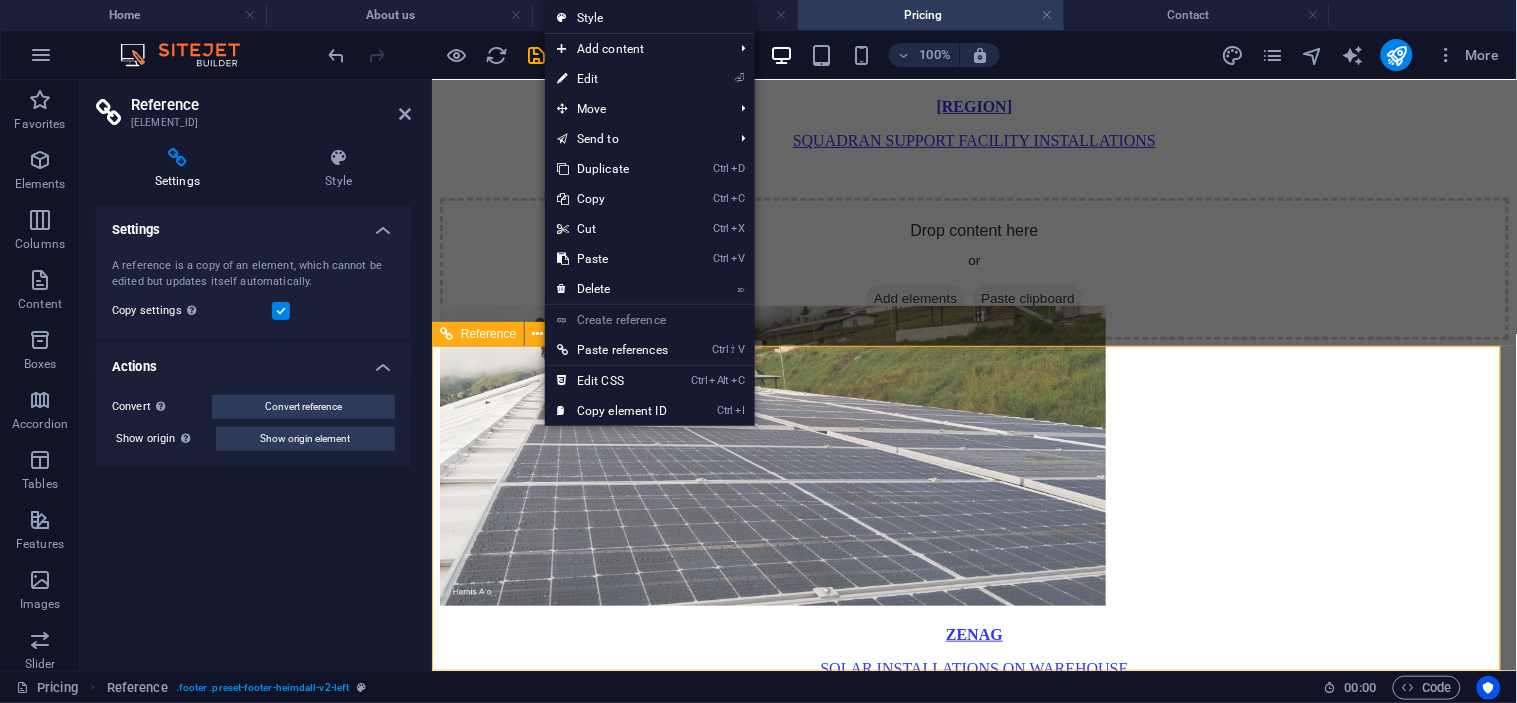 click on "Reference" at bounding box center (488, 334) 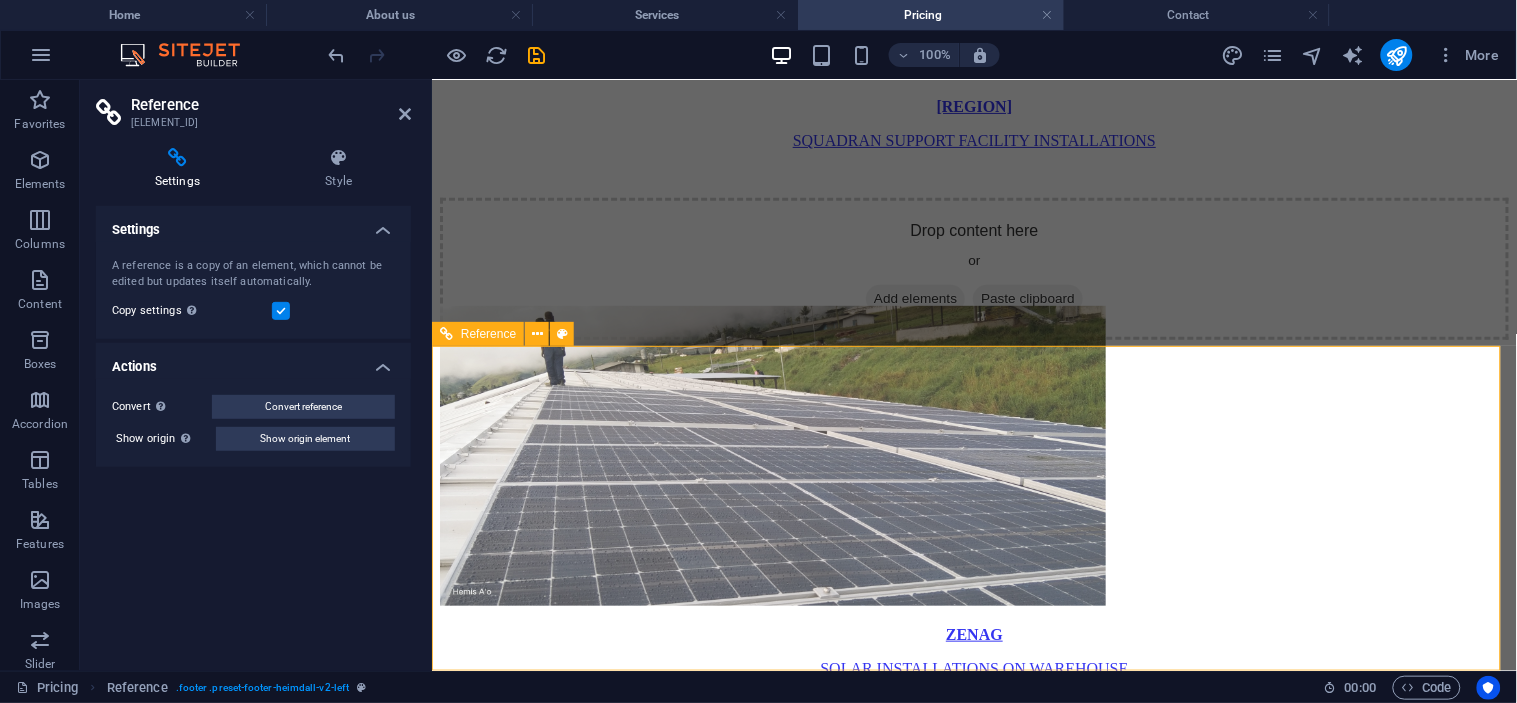 click on "Reference" at bounding box center (488, 334) 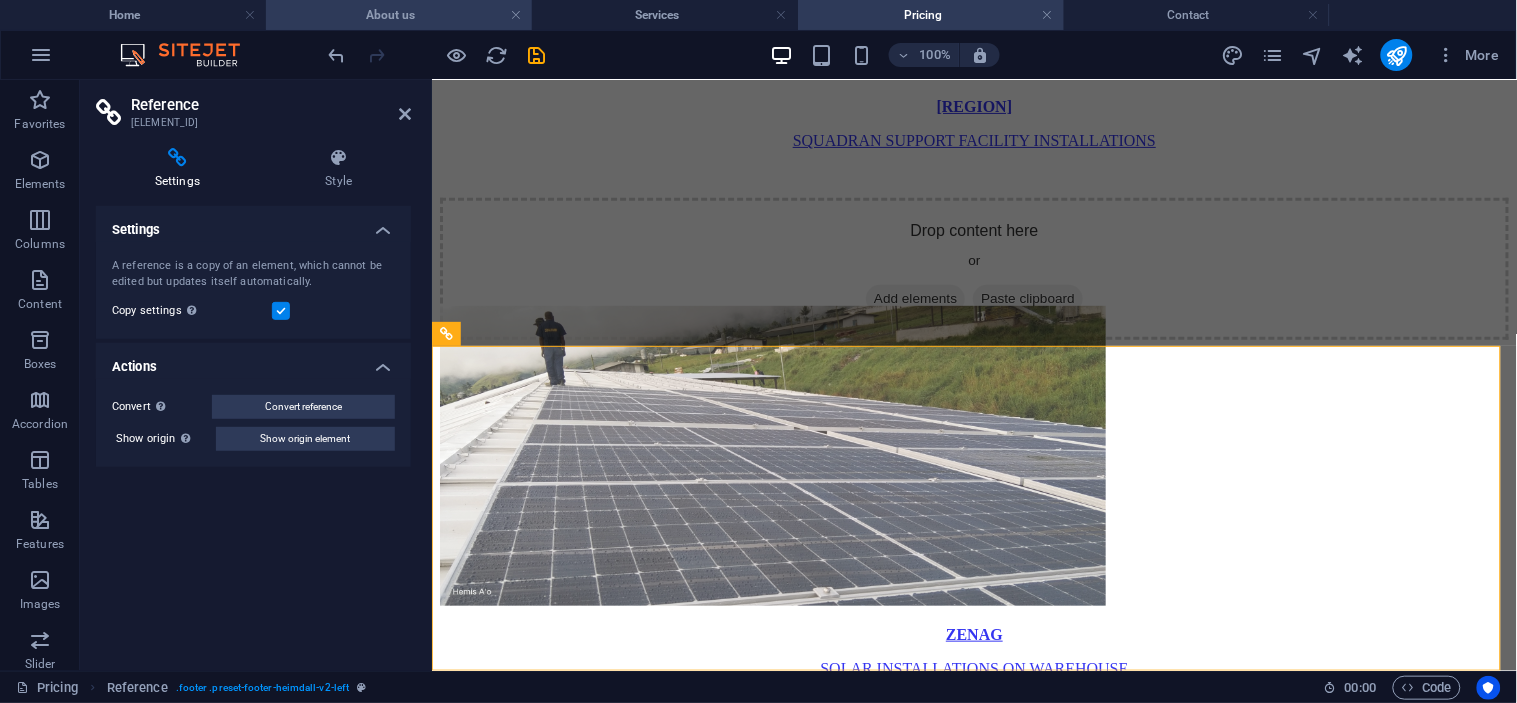 click on "About us" at bounding box center [399, 15] 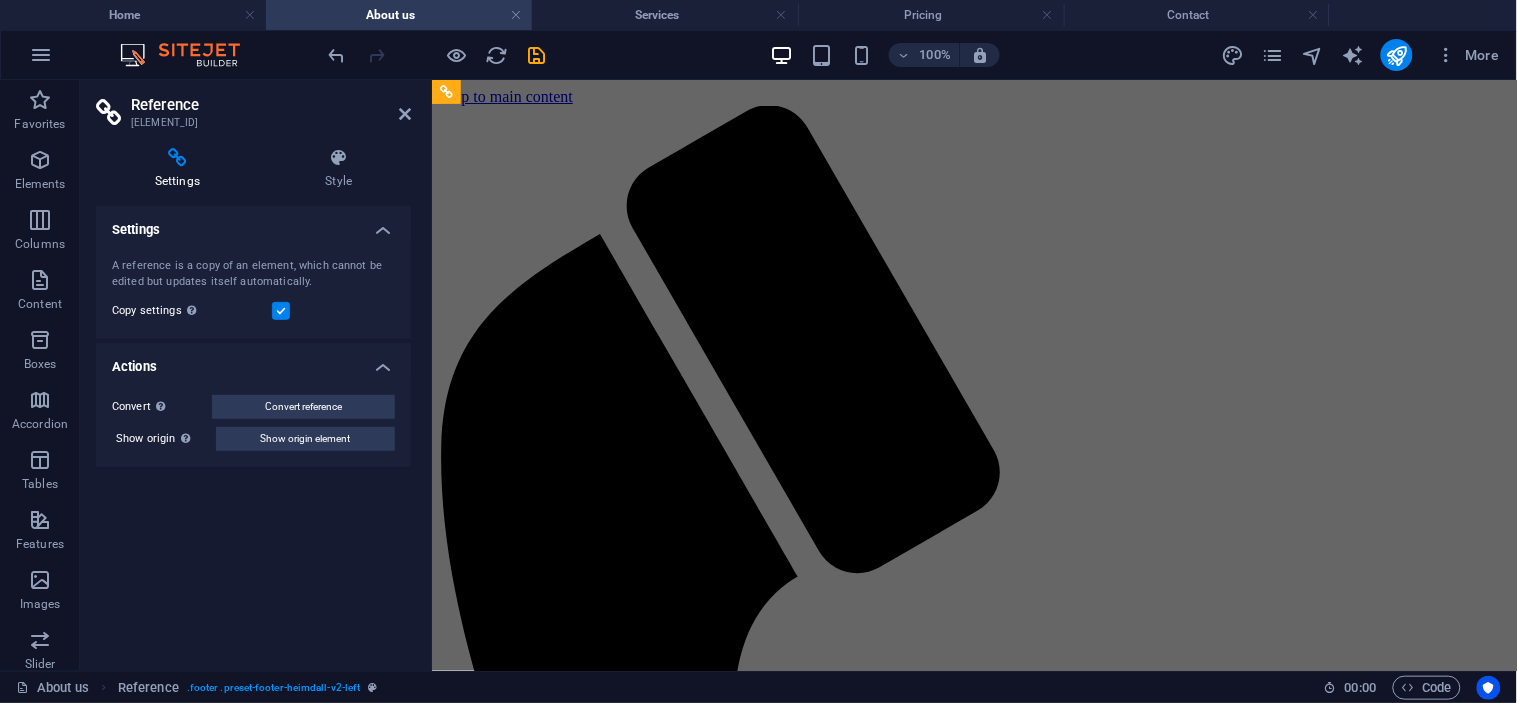 scroll, scrollTop: 0, scrollLeft: 0, axis: both 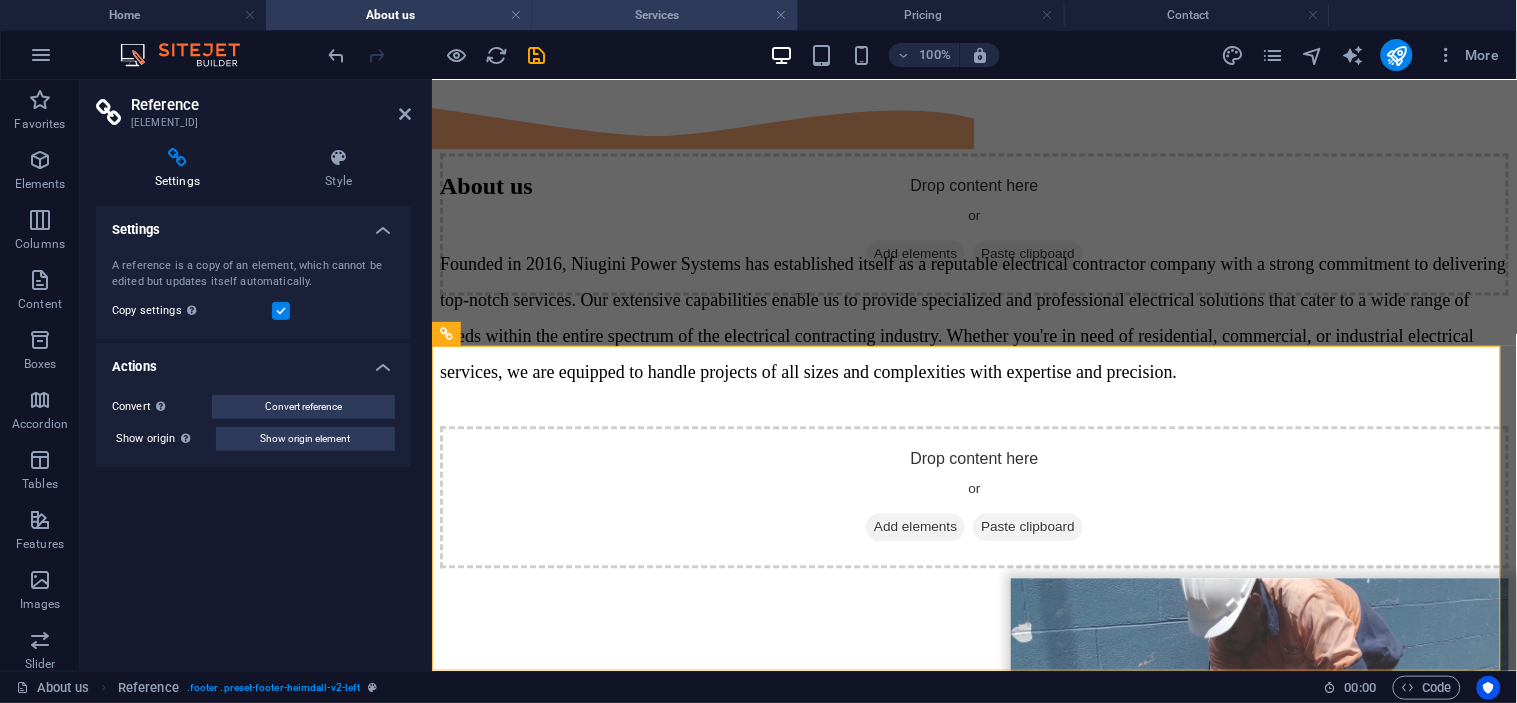 click on "Services" at bounding box center (665, 15) 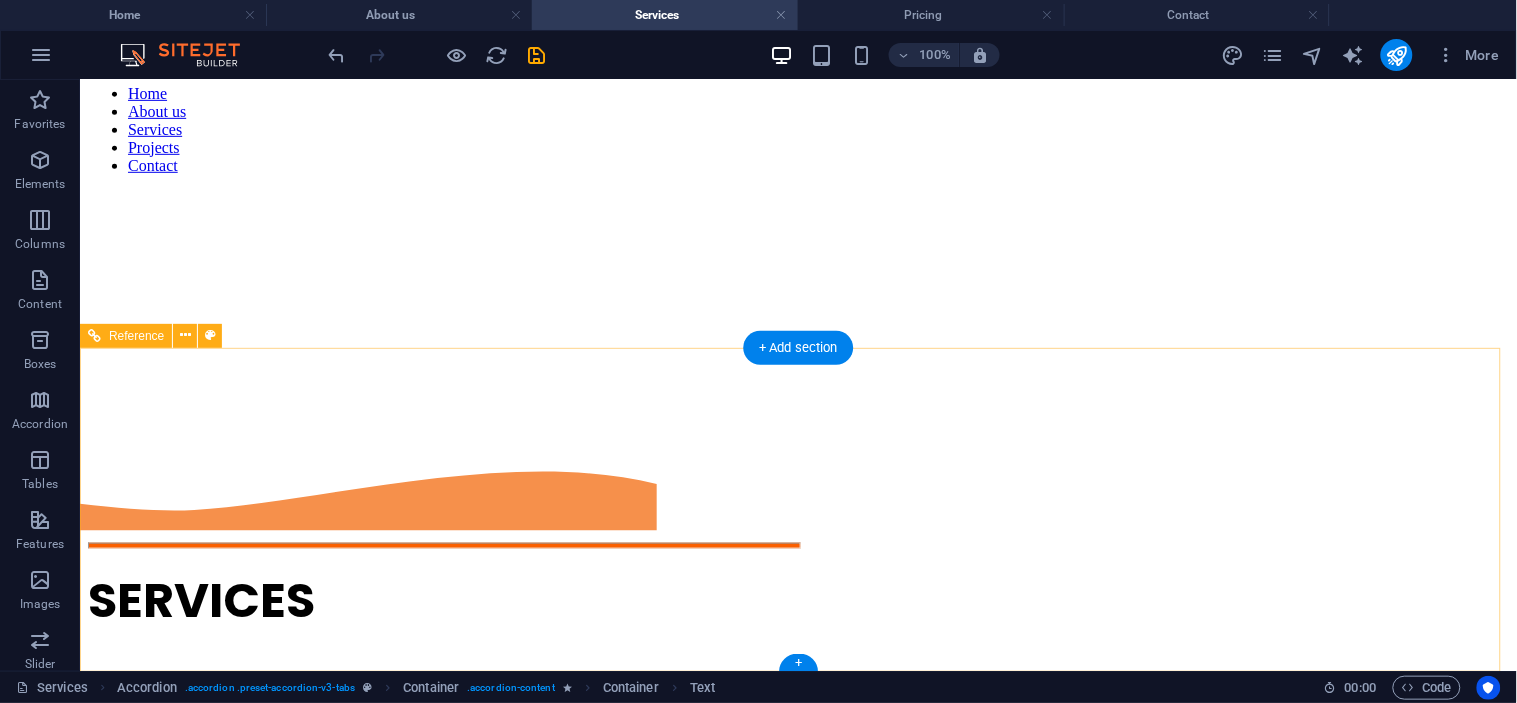 scroll, scrollTop: 2495, scrollLeft: 0, axis: vertical 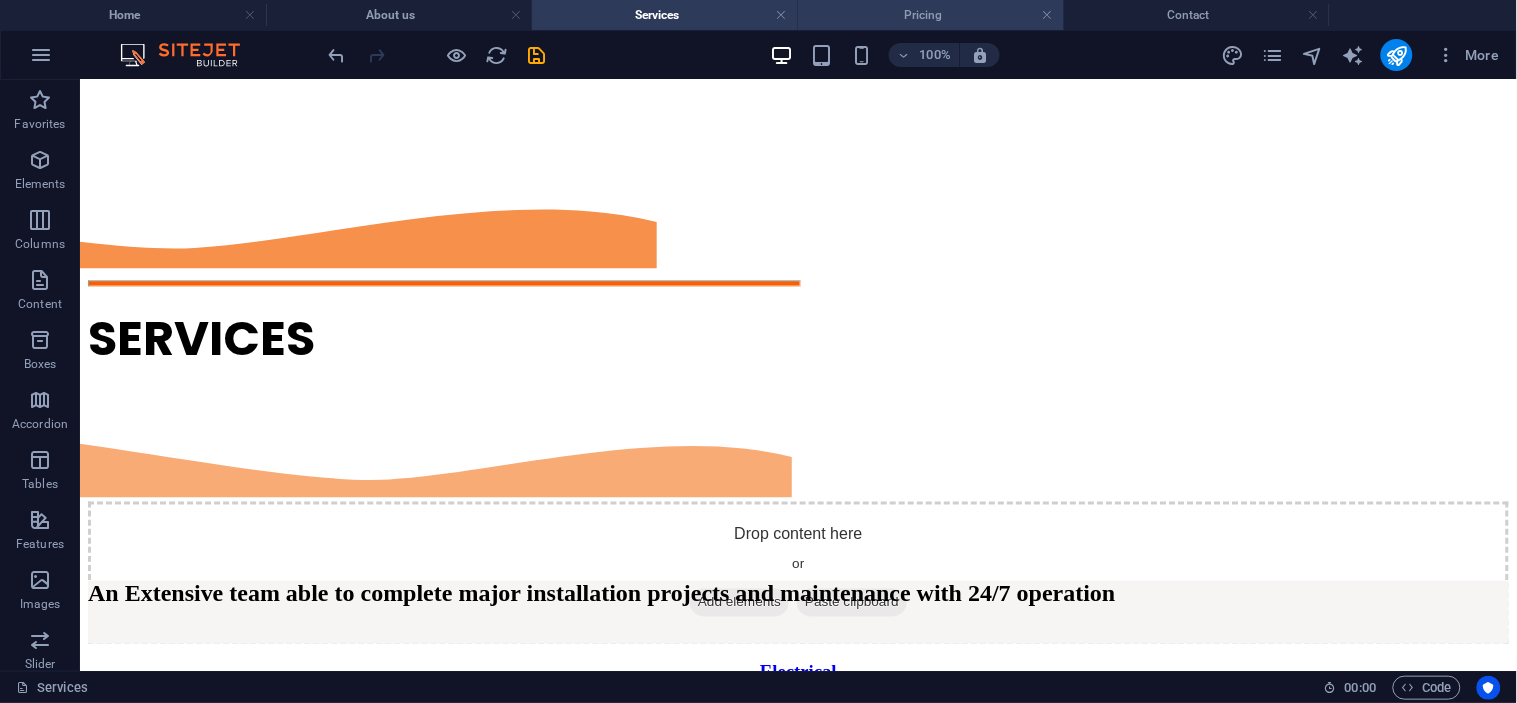 click on "Pricing" at bounding box center [931, 15] 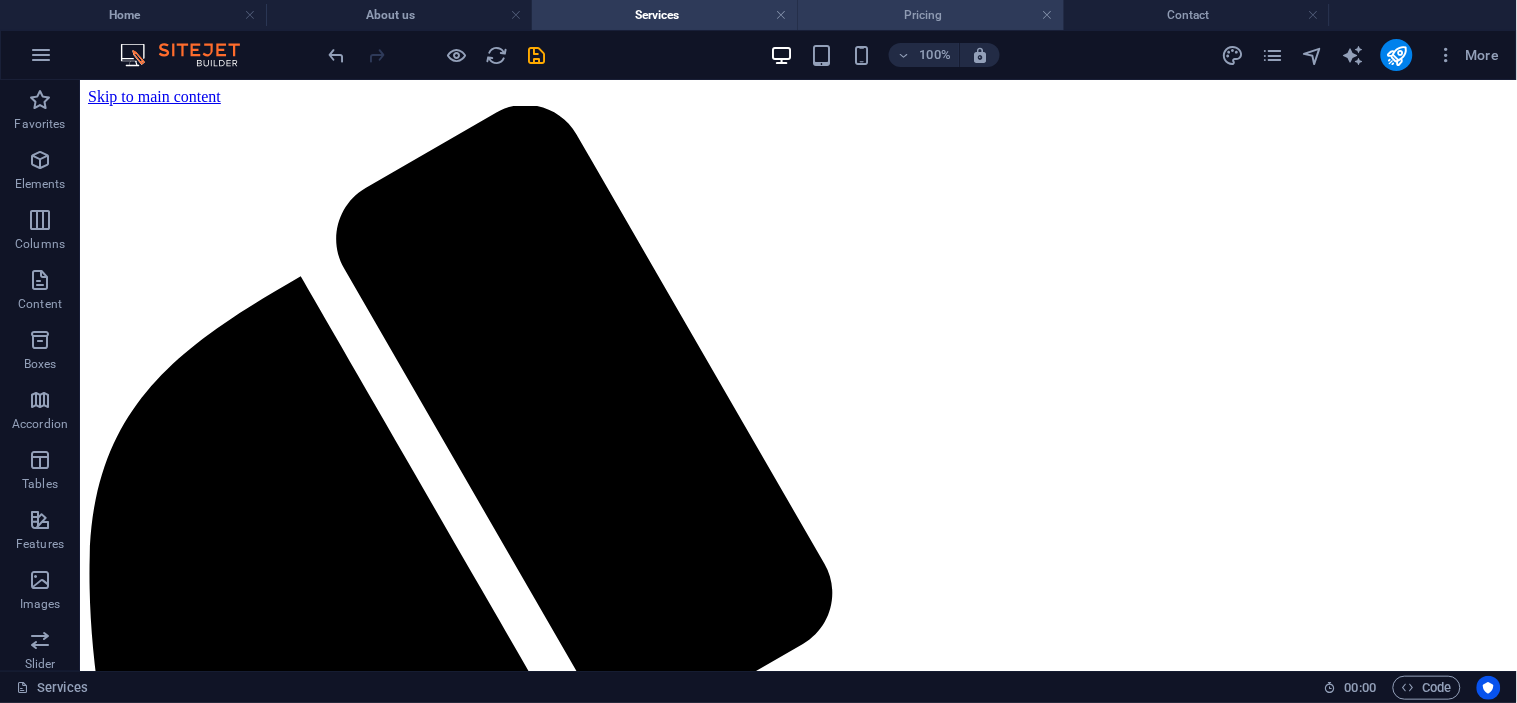 scroll, scrollTop: 4035, scrollLeft: 0, axis: vertical 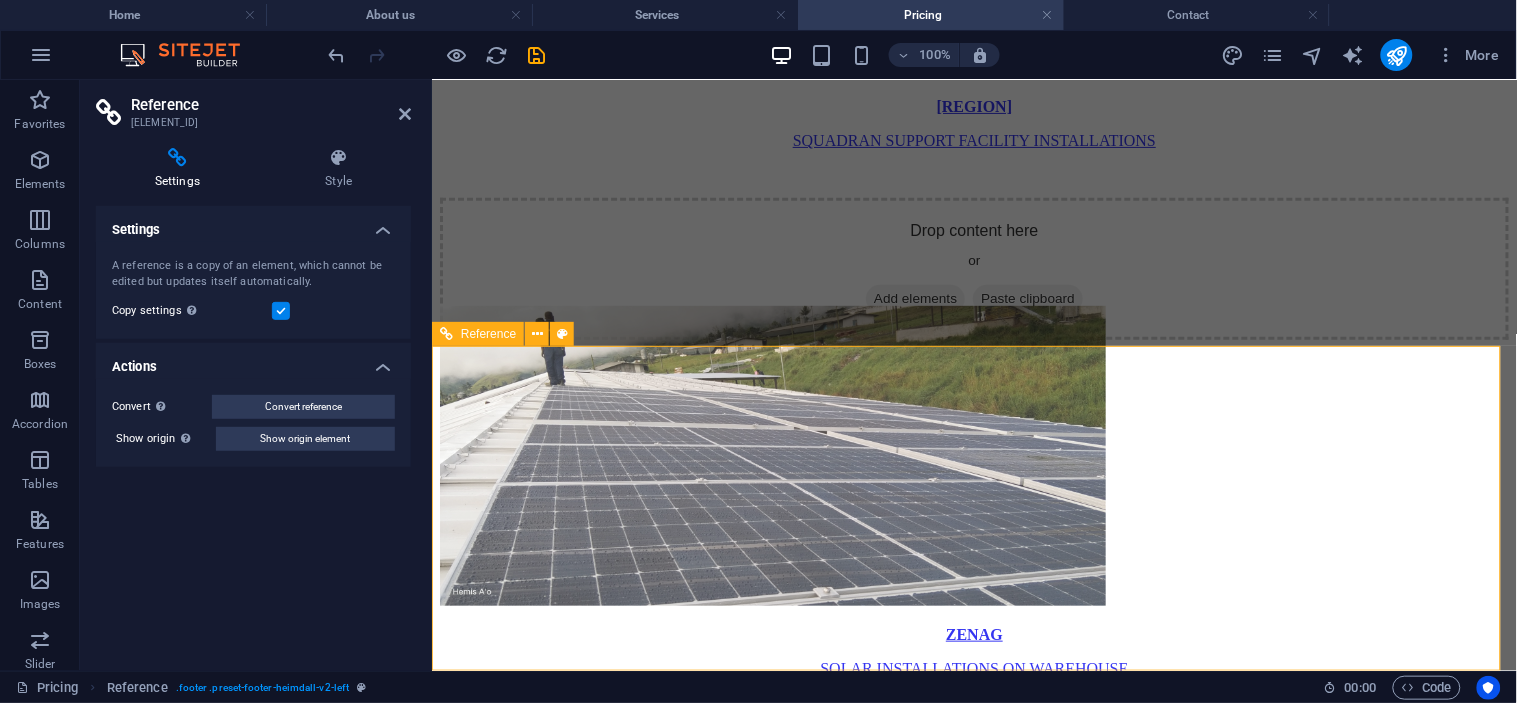 click on "[DOMAIN] [STREET] [STREET] [CITY] [POSTAL_CODE]" at bounding box center (973, 3636) 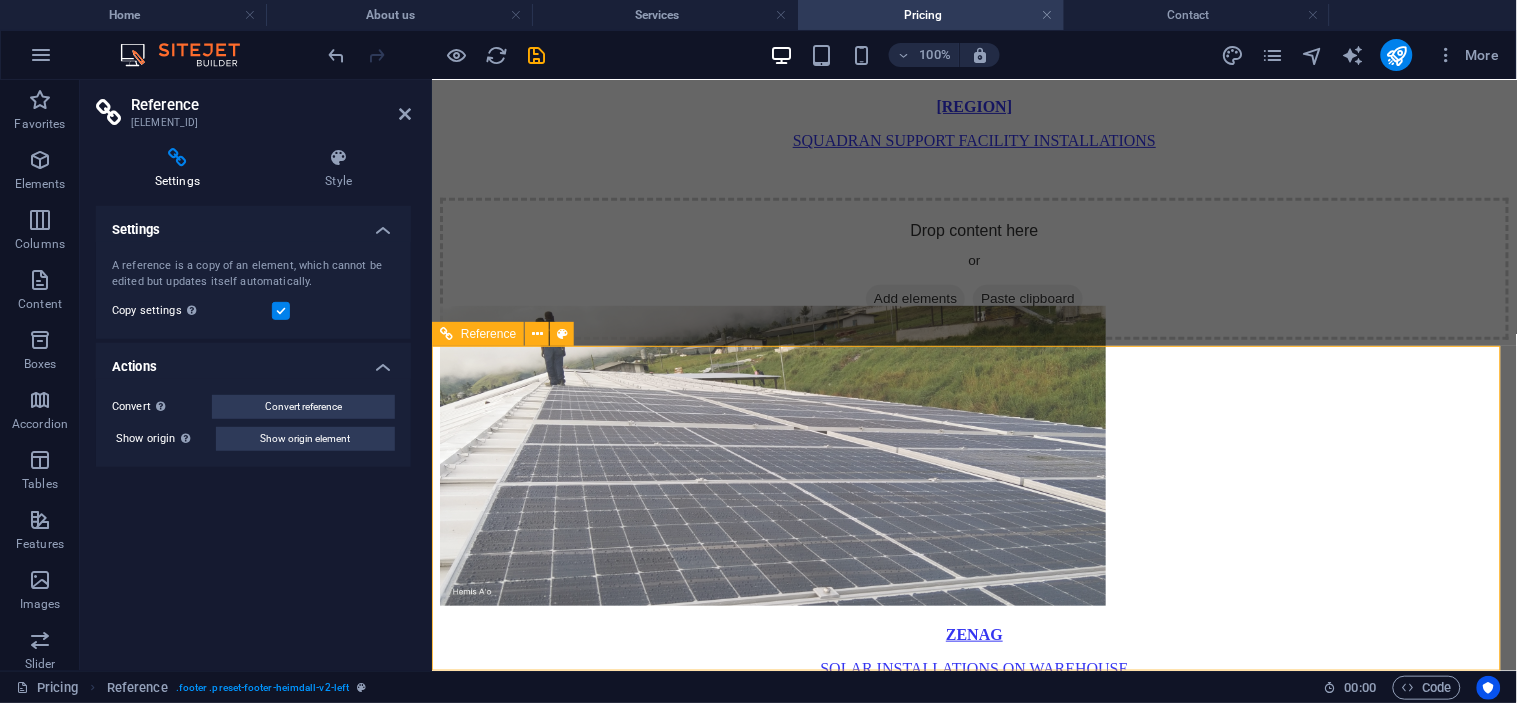 click on "[DOMAIN] [STREET] [STREET] [CITY] [POSTAL_CODE]" at bounding box center [973, 3636] 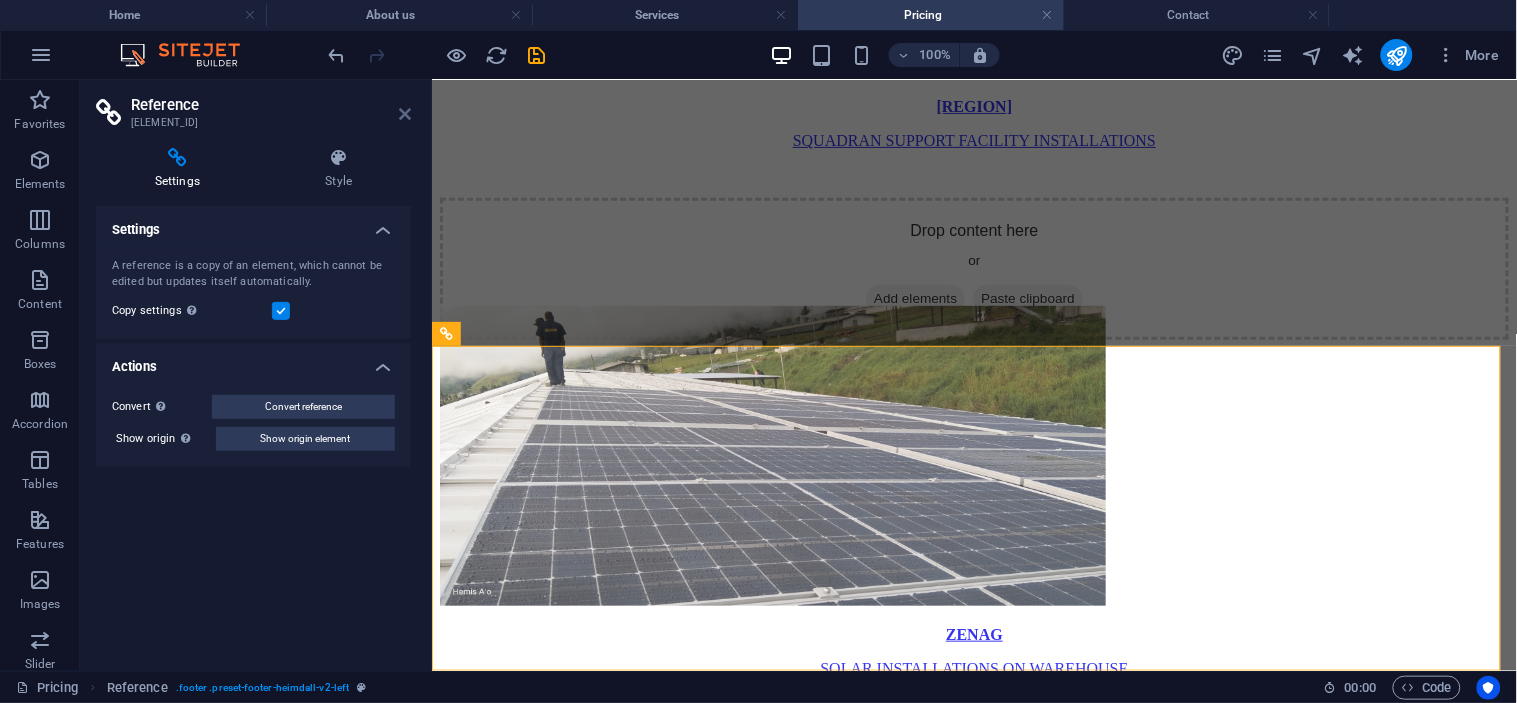 click at bounding box center [405, 114] 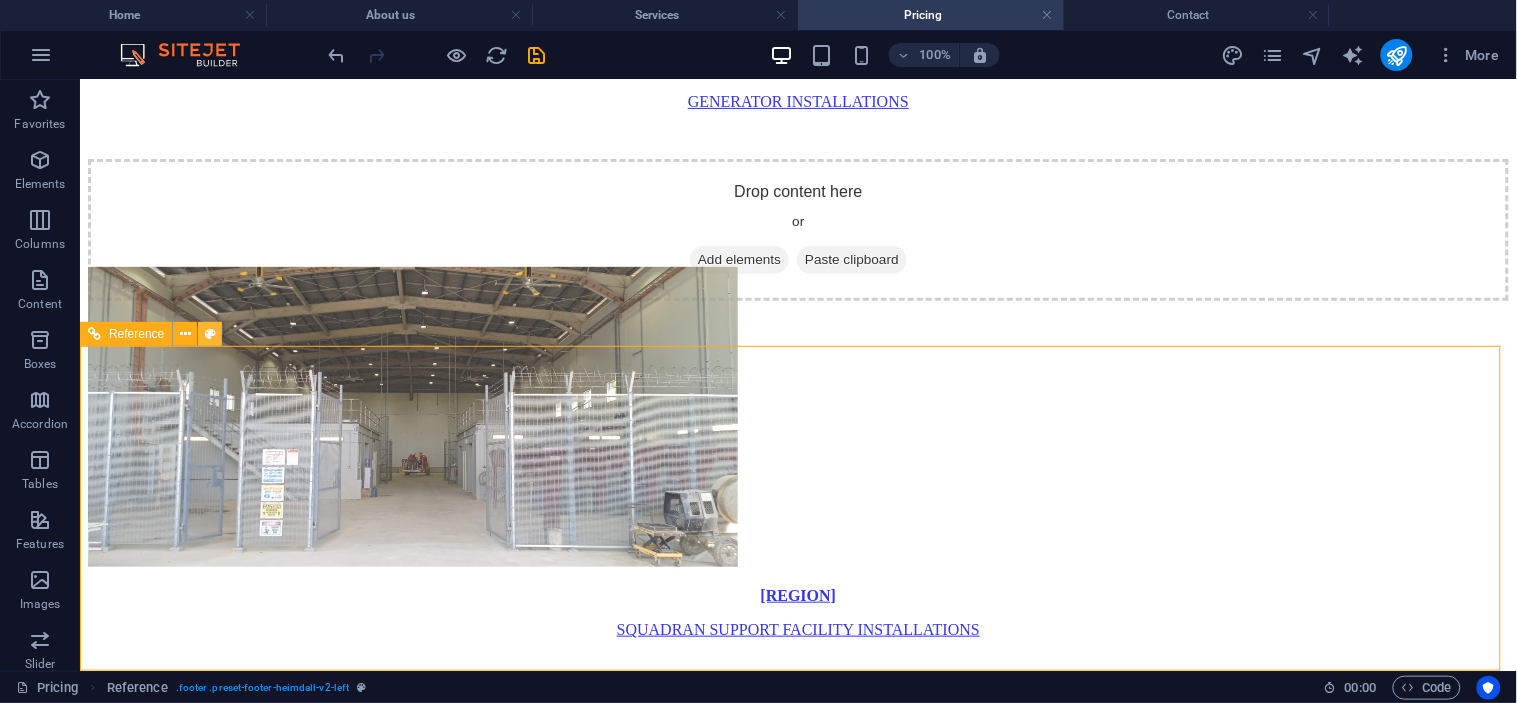 click at bounding box center [210, 334] 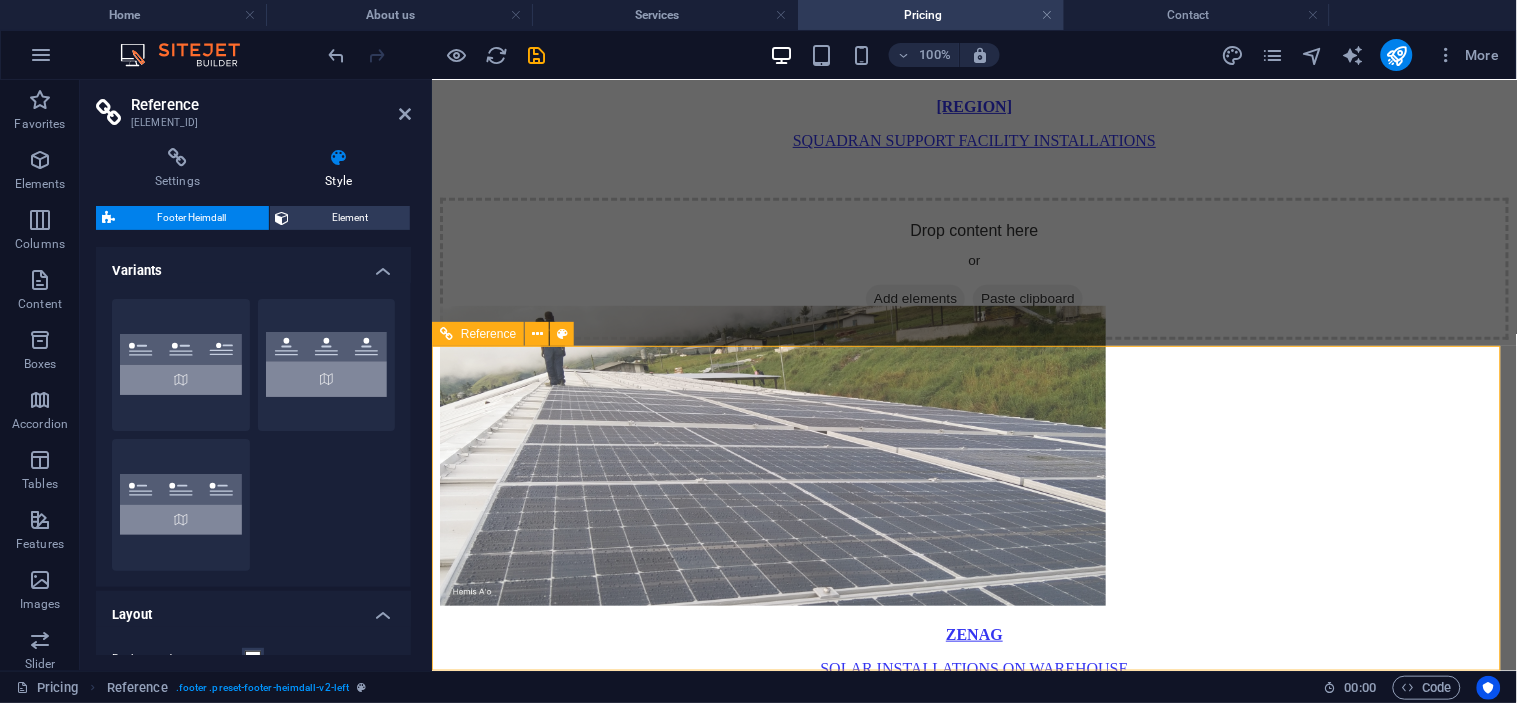 click on "[ADDRESS] [DOMAIN] [STREET] [STREET] [CITY] [POSTAL_CODE]" at bounding box center (973, 2775) 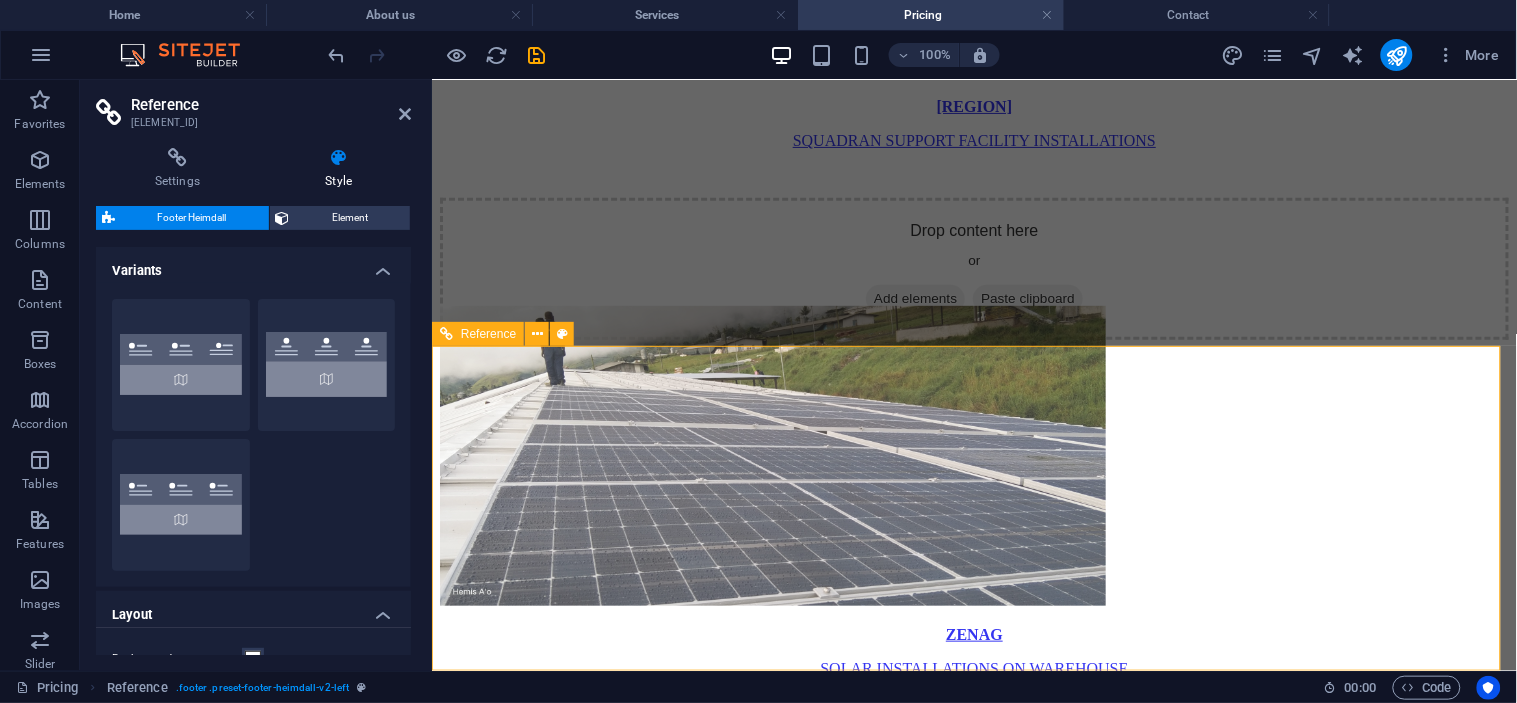 click on "[DOMAIN] [STREET] [STREET] [CITY] [POSTAL_CODE]" at bounding box center [973, 3636] 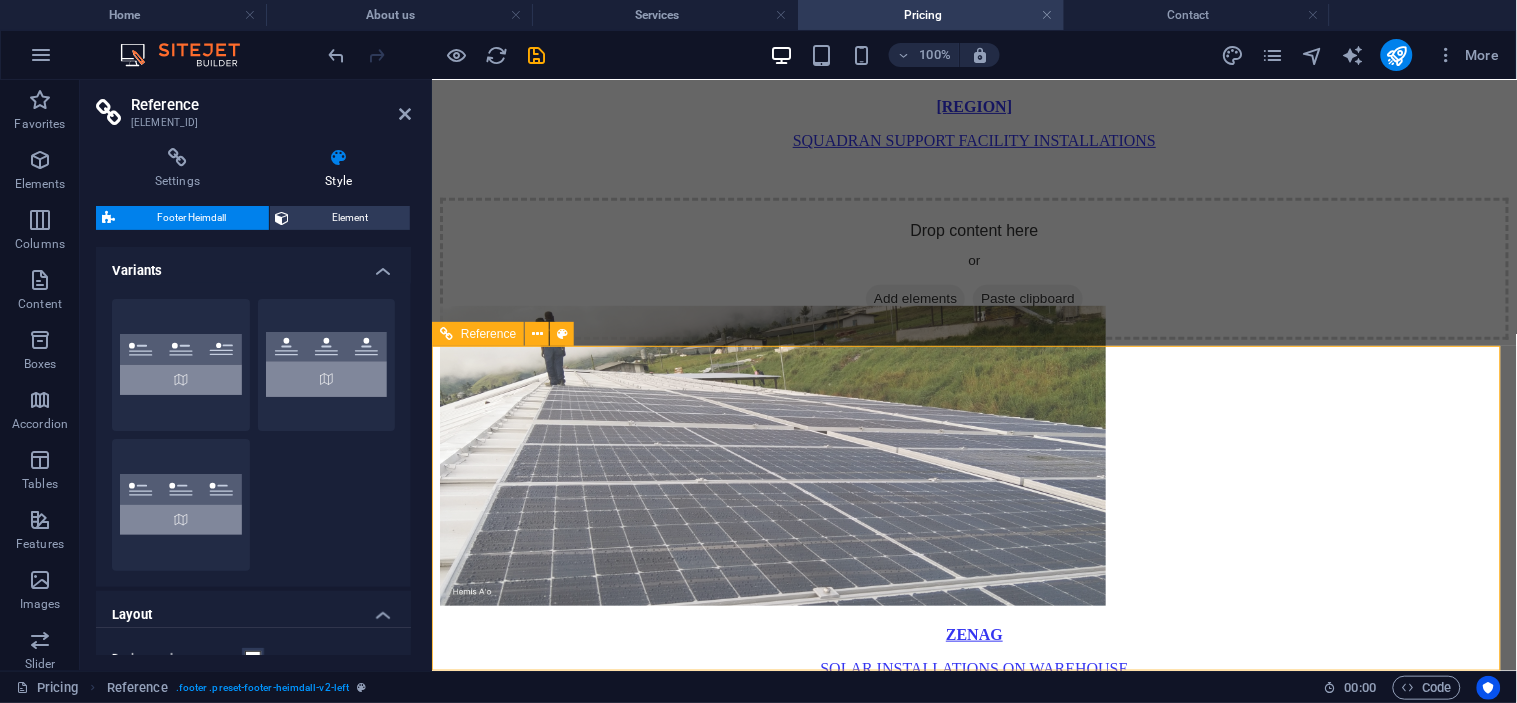 click on "[DOMAIN] [STREET] [STREET] [CITY] [POSTAL_CODE]" at bounding box center (973, 3636) 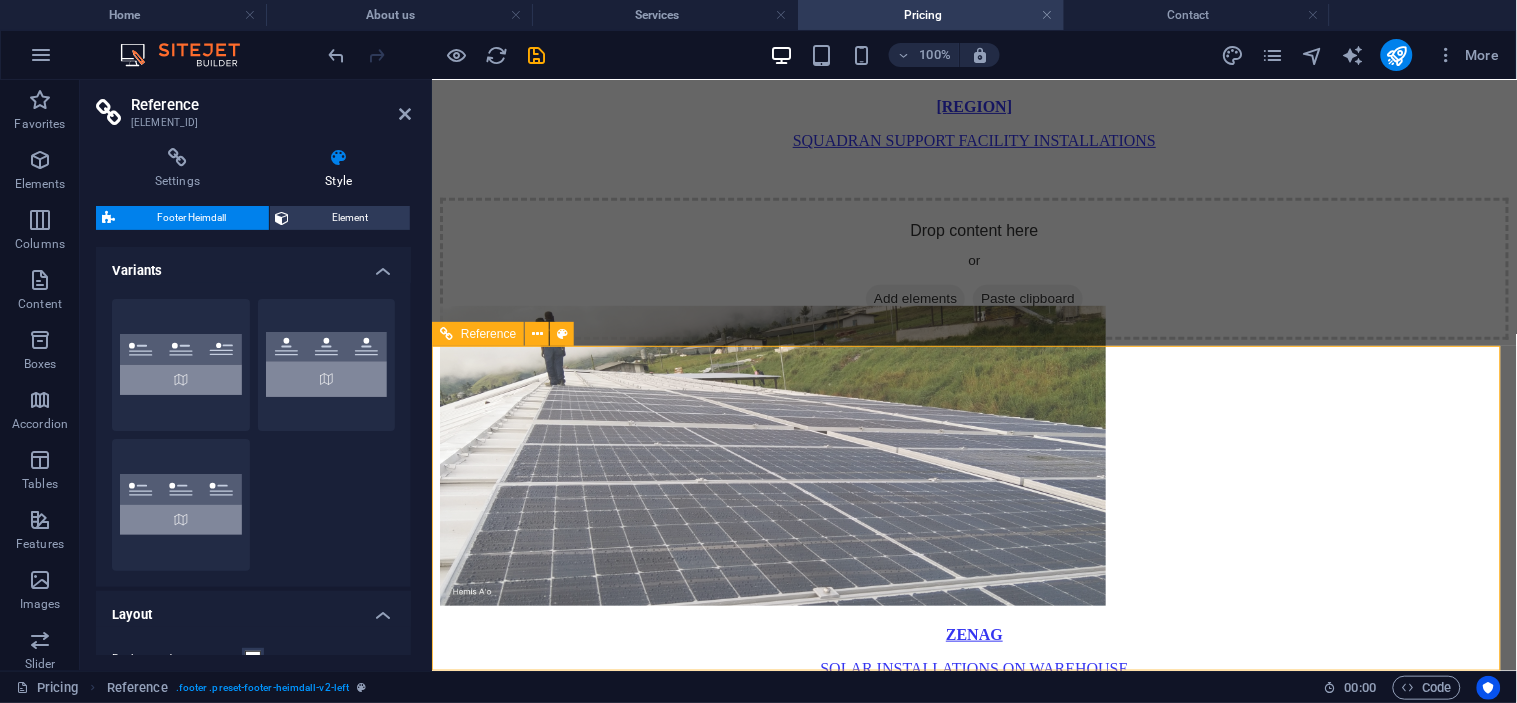 click on "Reference" at bounding box center [488, 334] 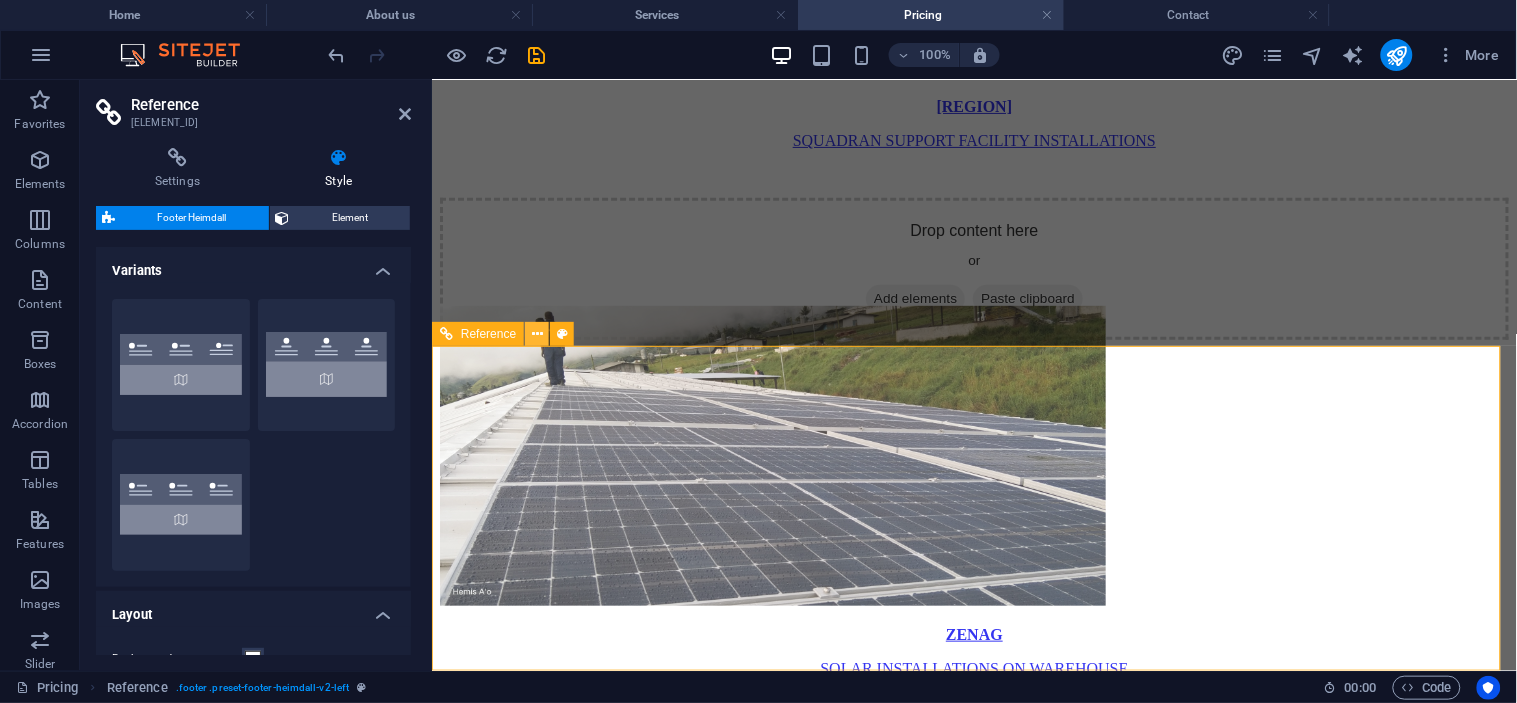 click at bounding box center [537, 334] 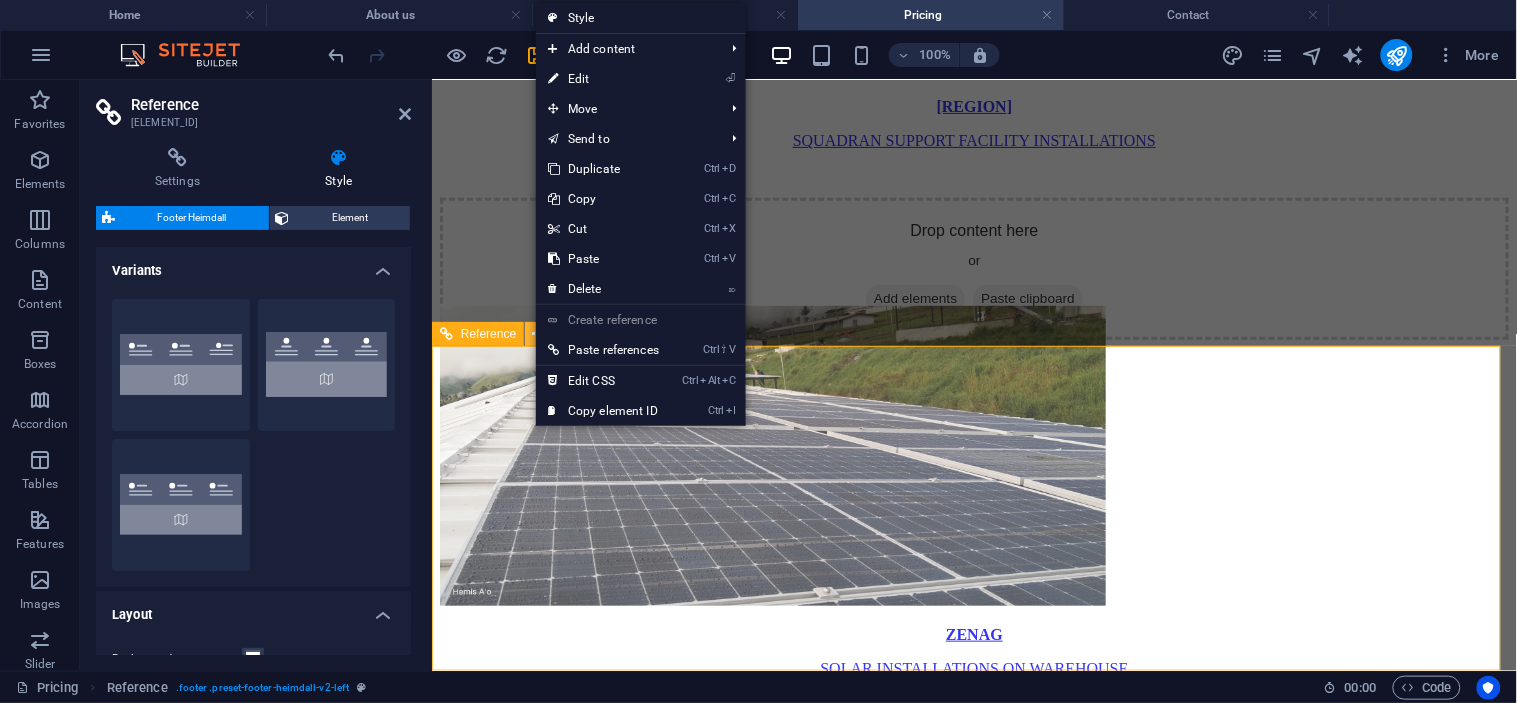 click at bounding box center (537, 334) 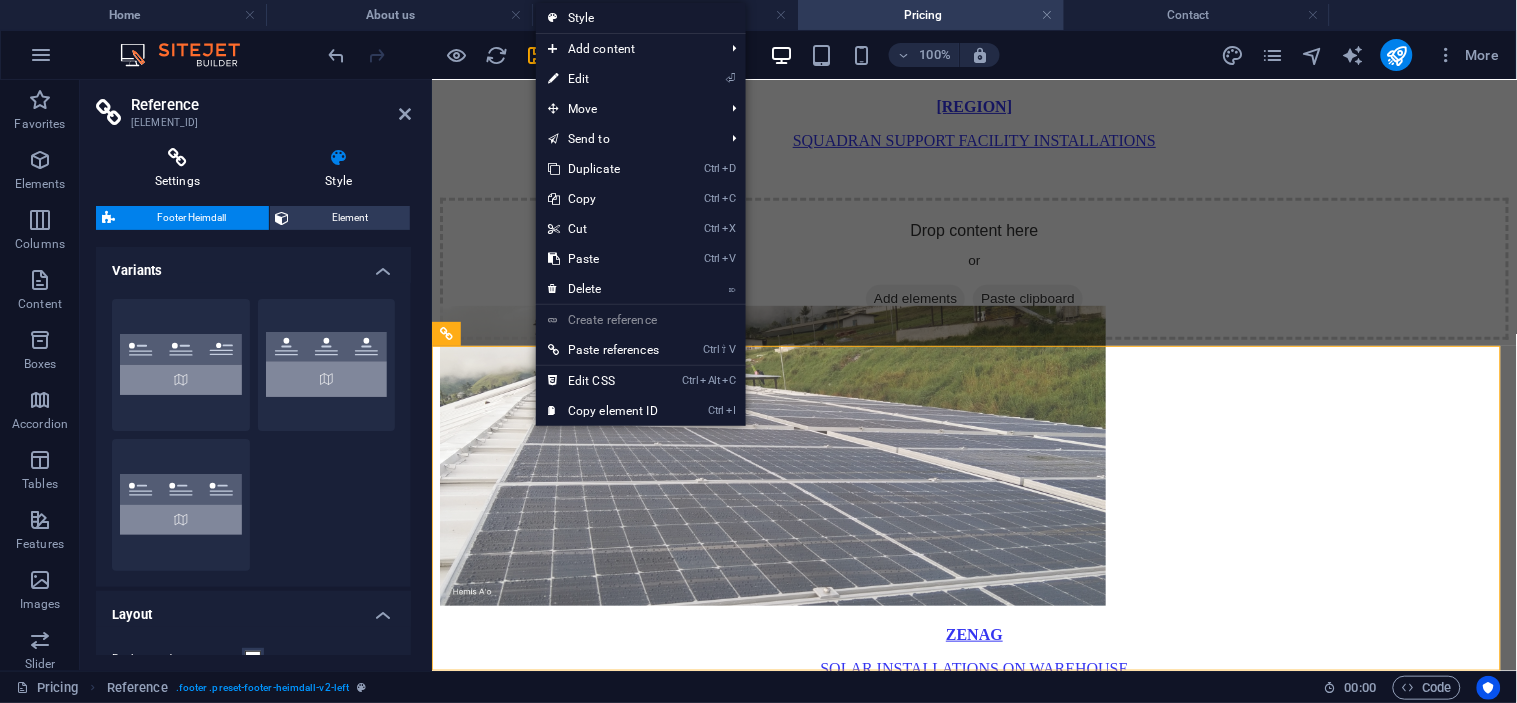 click on "Settings" at bounding box center (181, 169) 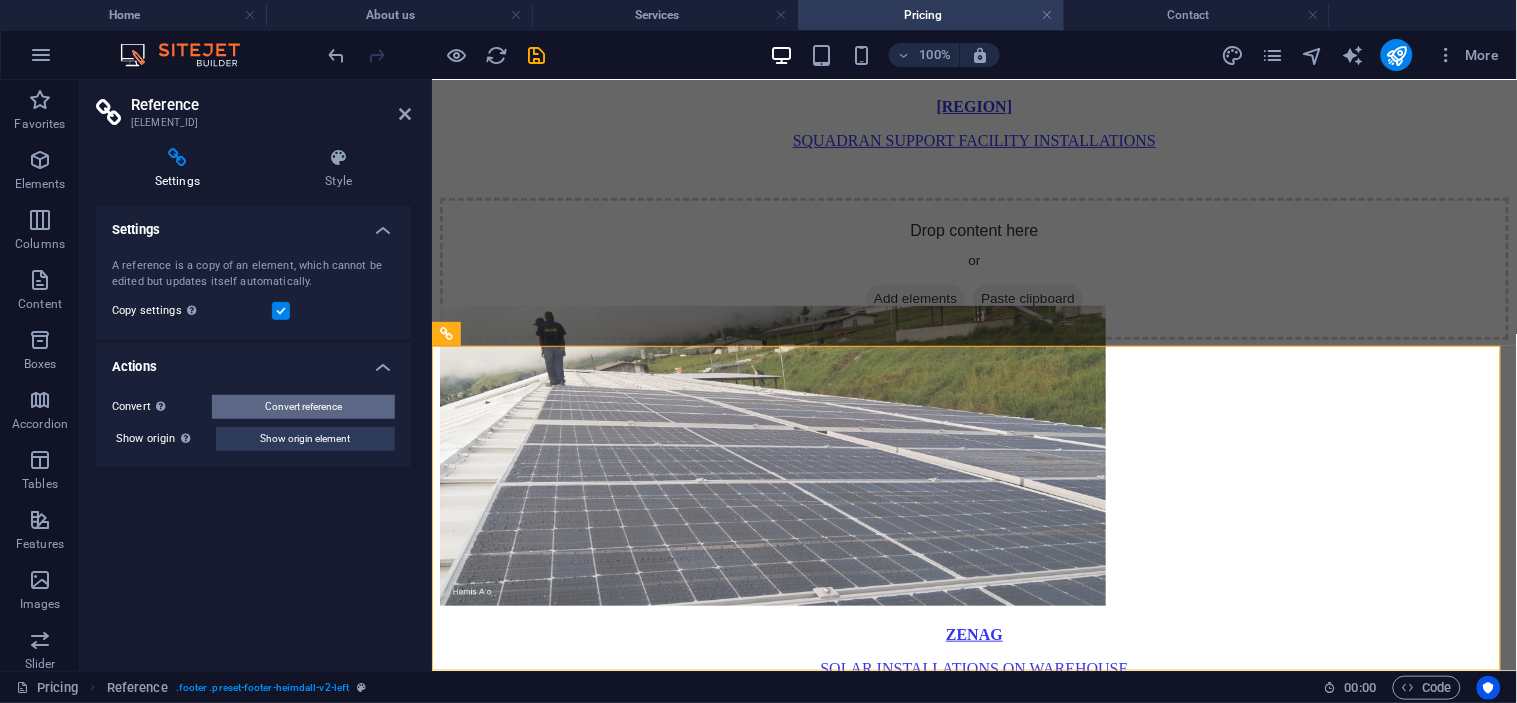 click on "Convert reference" at bounding box center (303, 407) 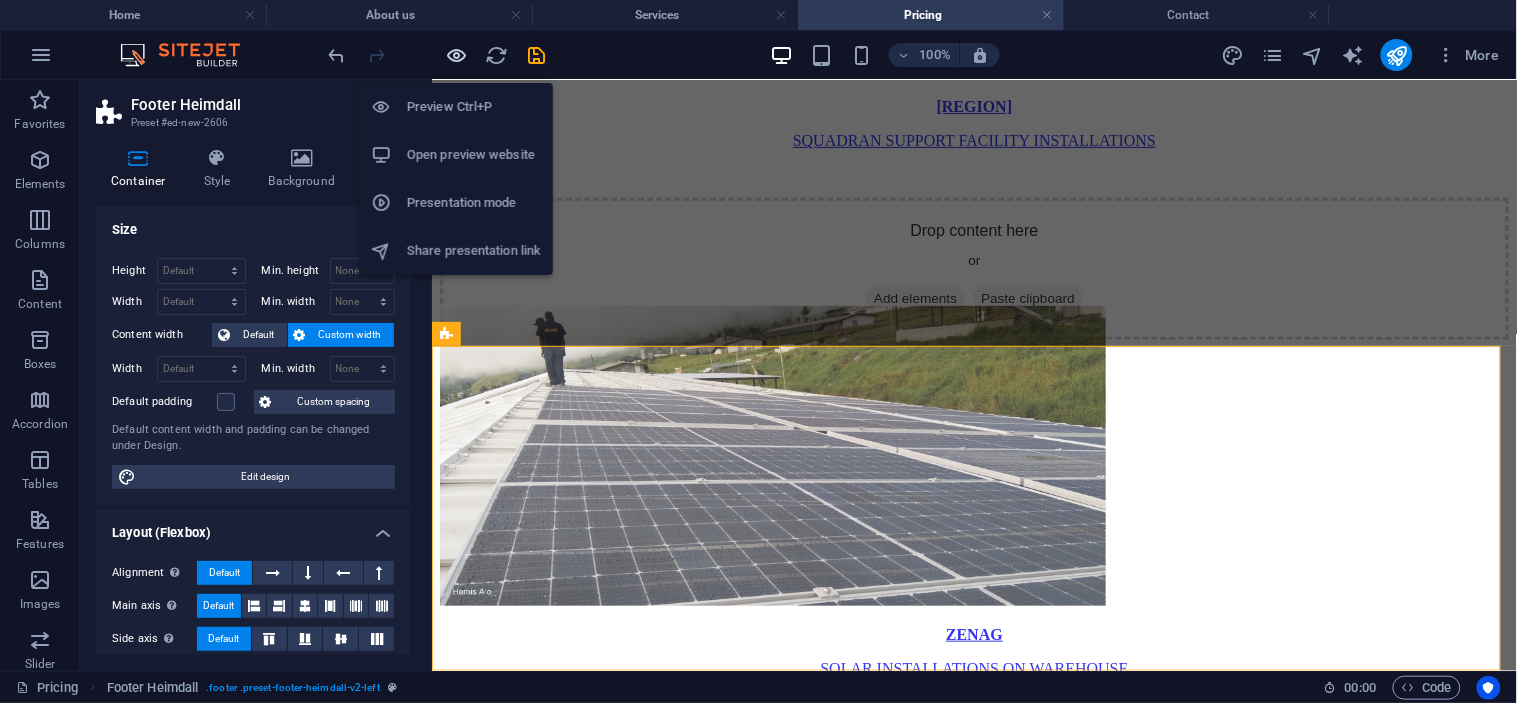 click at bounding box center [457, 55] 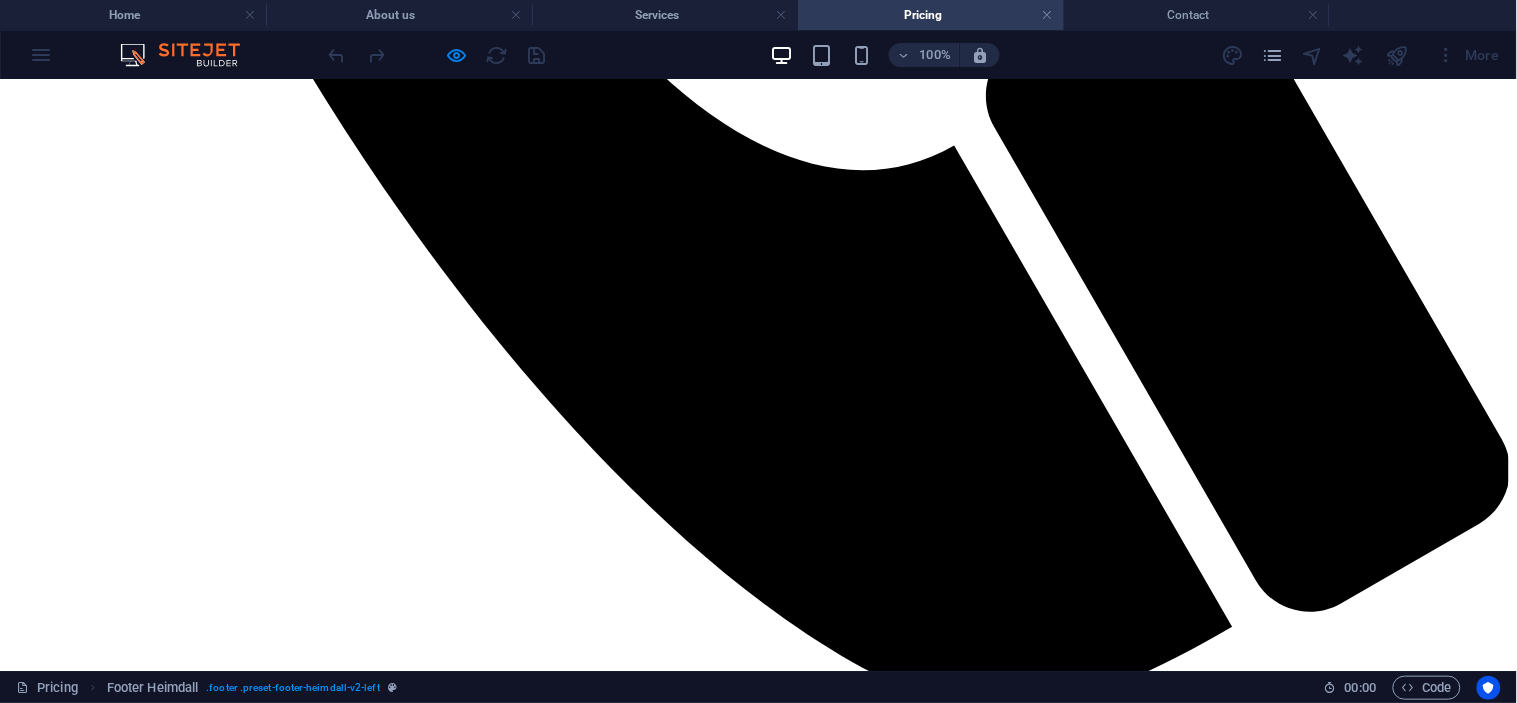 scroll, scrollTop: 1502, scrollLeft: 0, axis: vertical 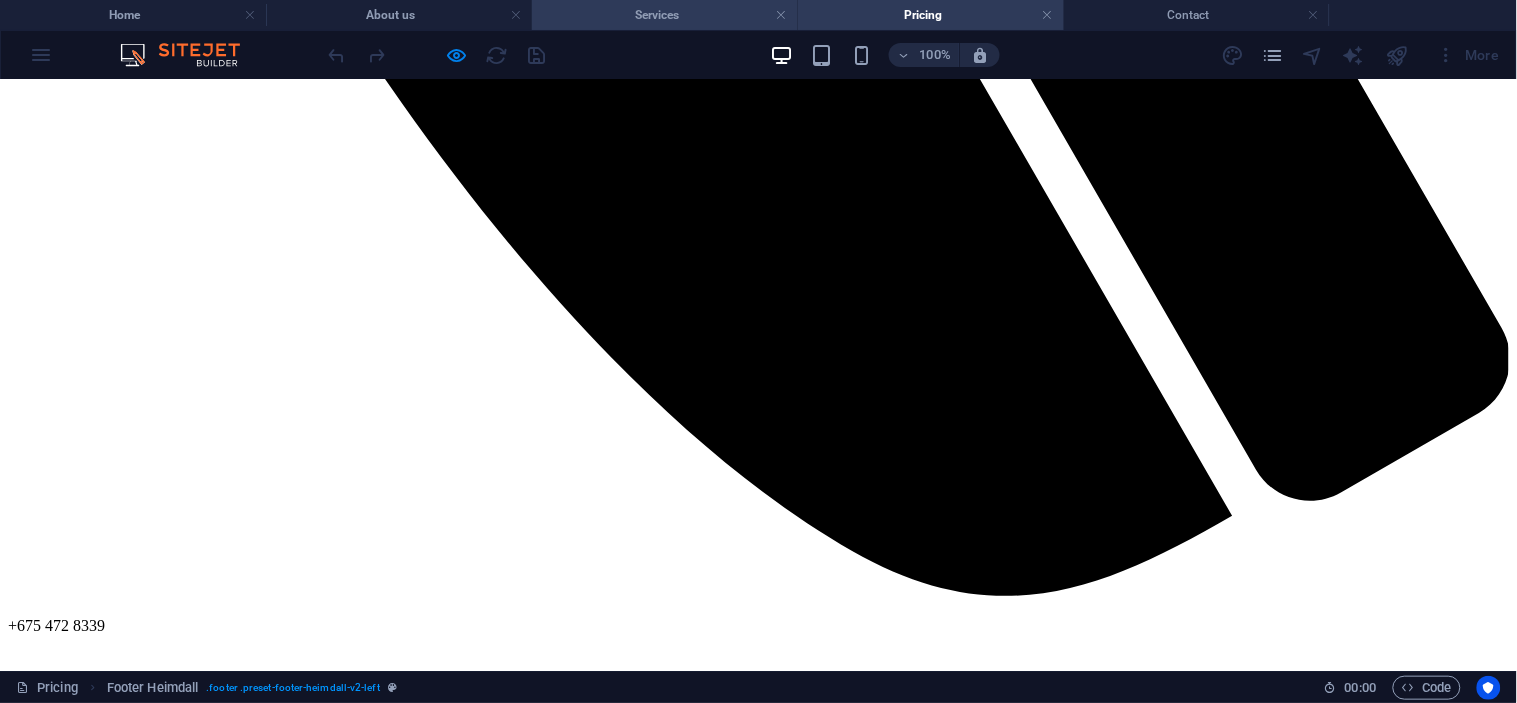 click on "Services" at bounding box center [665, 15] 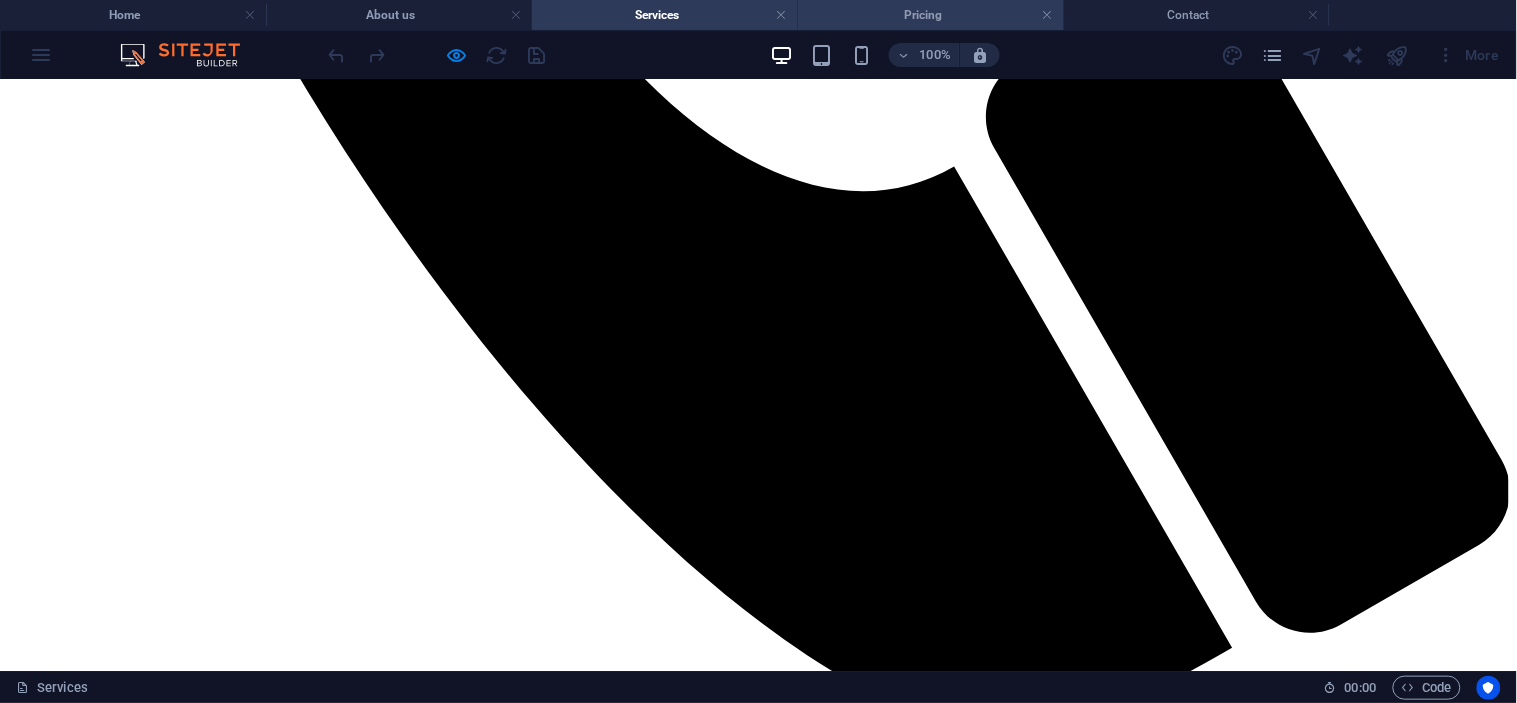 click on "Pricing" at bounding box center (931, 15) 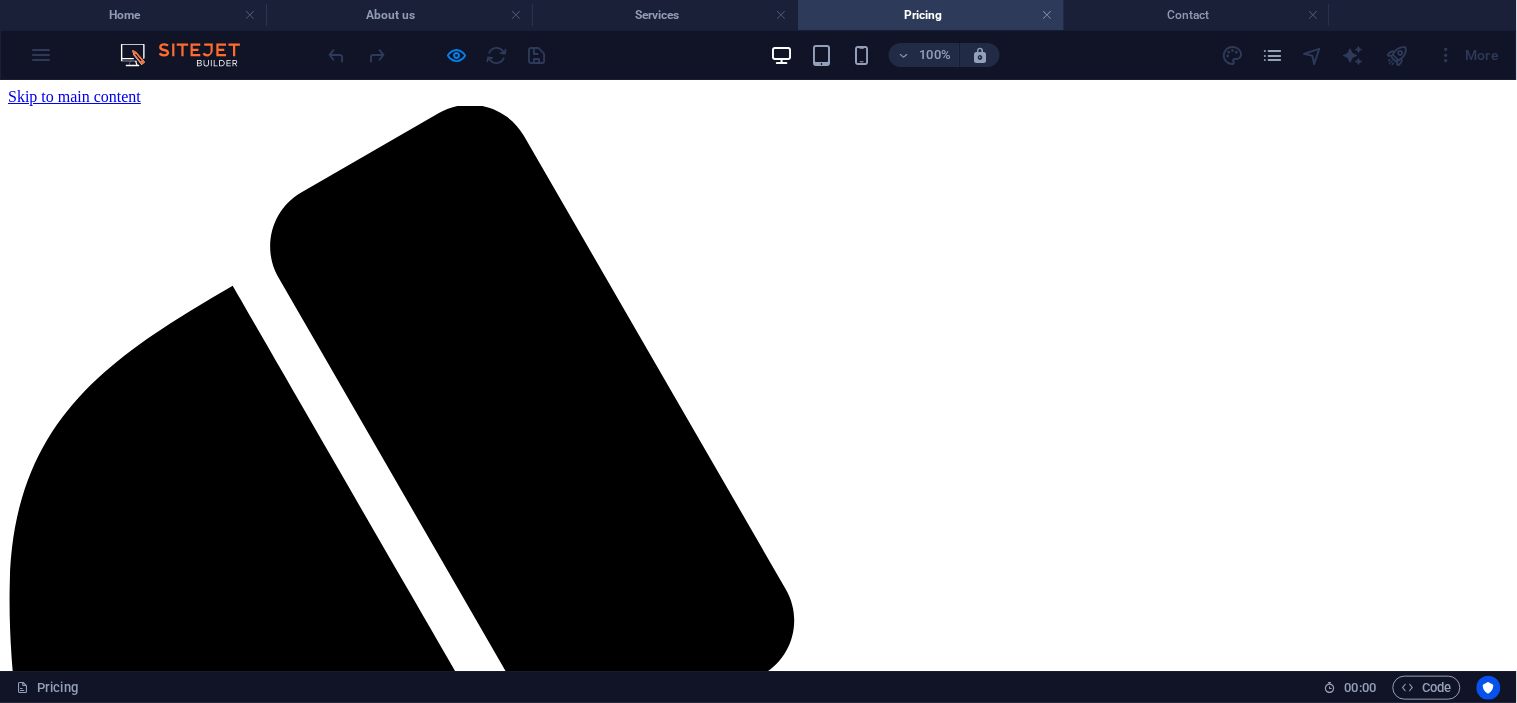 scroll, scrollTop: 1502, scrollLeft: 0, axis: vertical 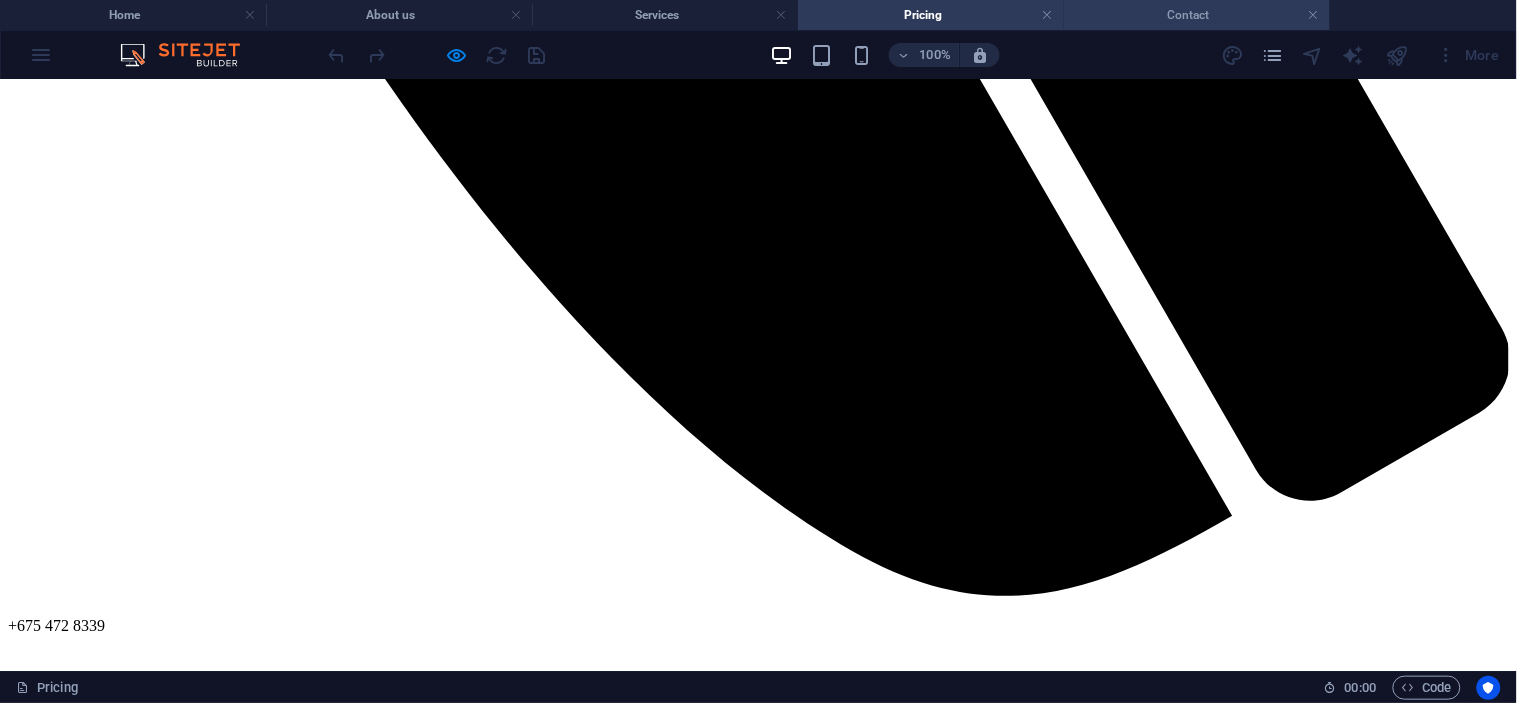 click on "Contact" at bounding box center (1197, 15) 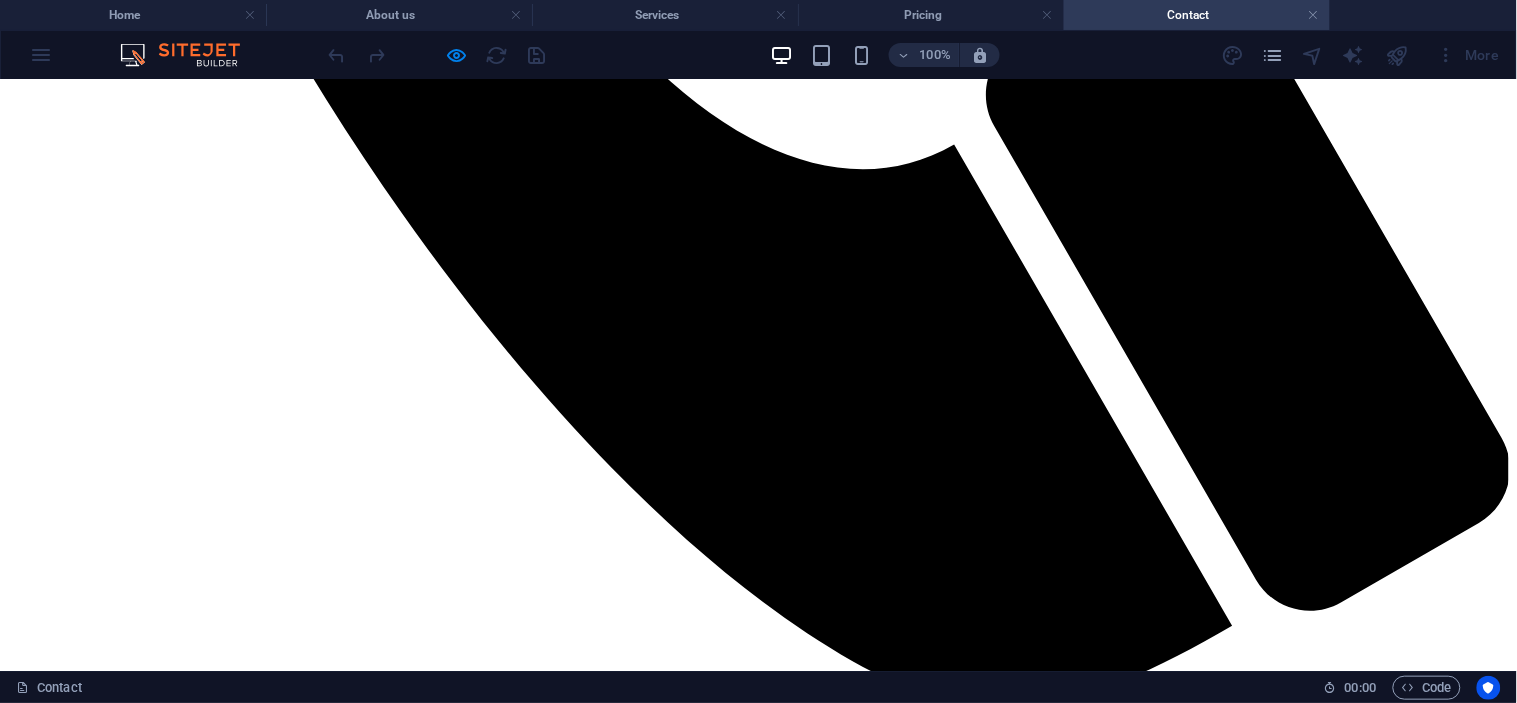 click on "Montoro Street" at bounding box center [56, 11003] 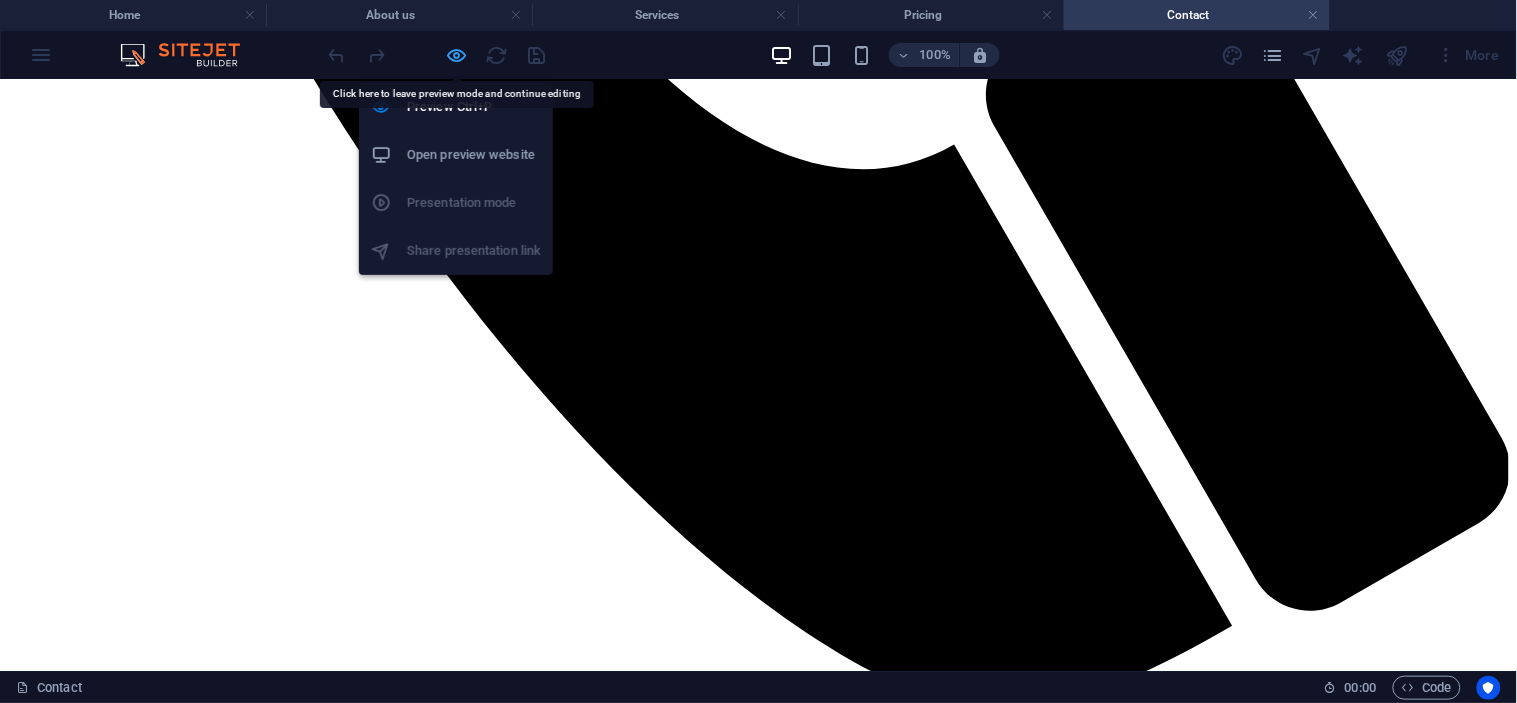 click at bounding box center (457, 55) 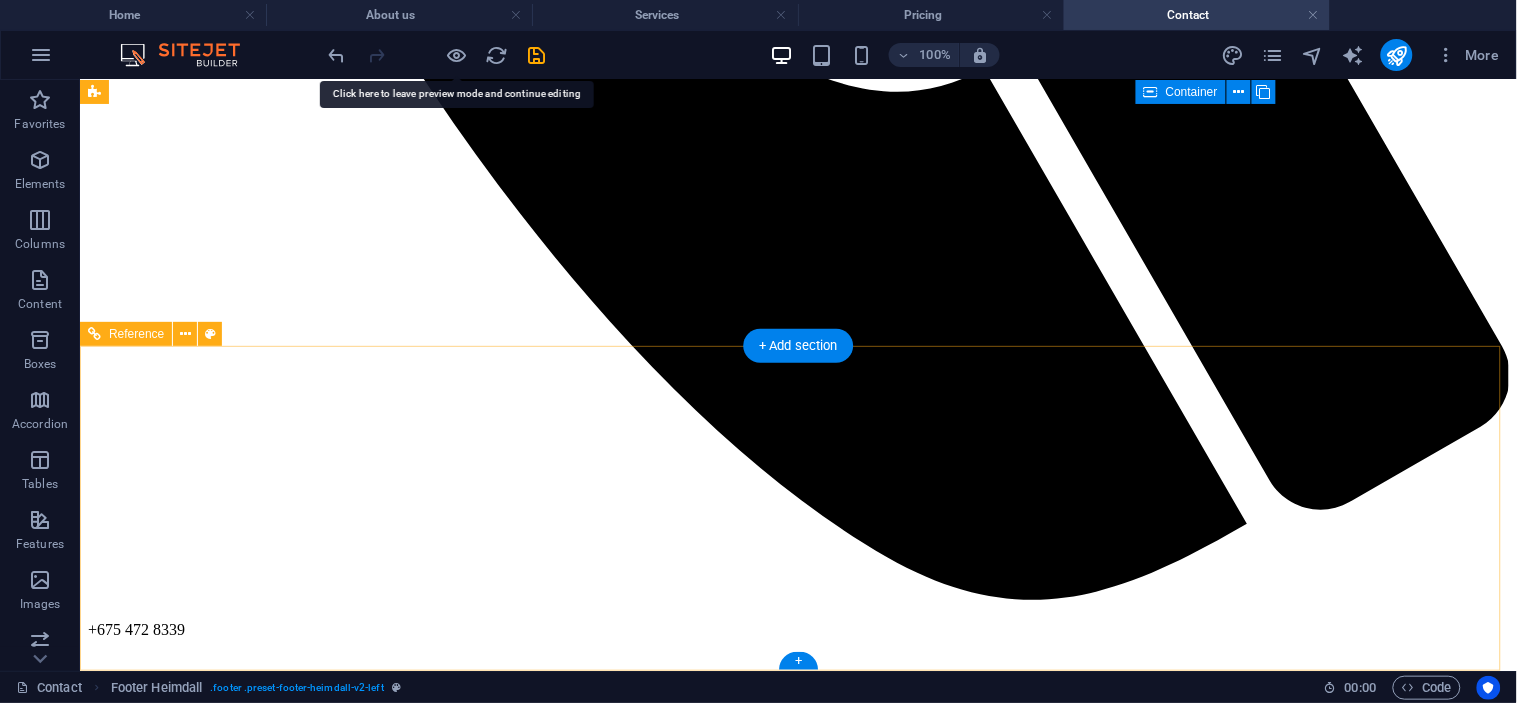 click on "[DOMAIN] [STREET] [STREET] [CITY] [POSTAL_CODE]" at bounding box center [797, 10481] 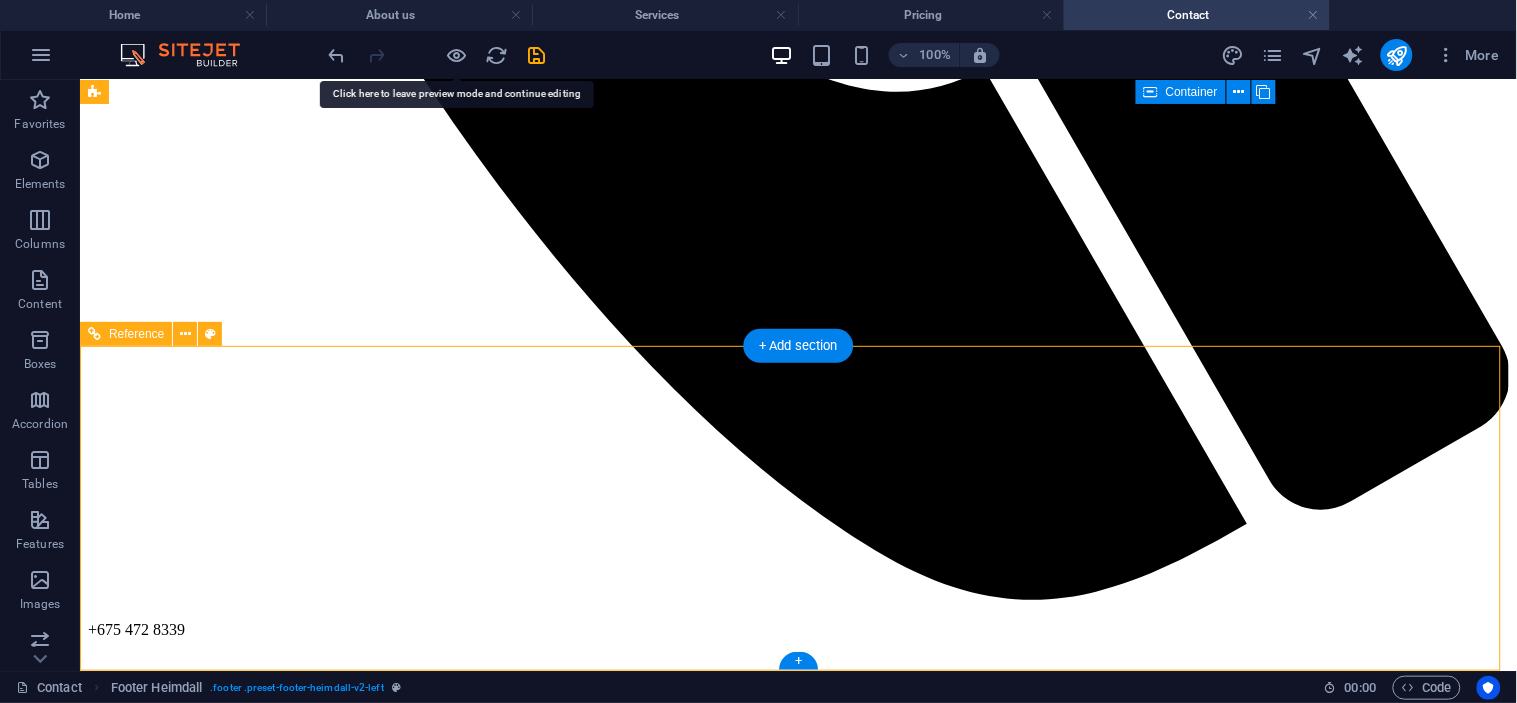 click on "[DOMAIN] [STREET] [STREET] [CITY] [POSTAL_CODE]" at bounding box center (797, 10481) 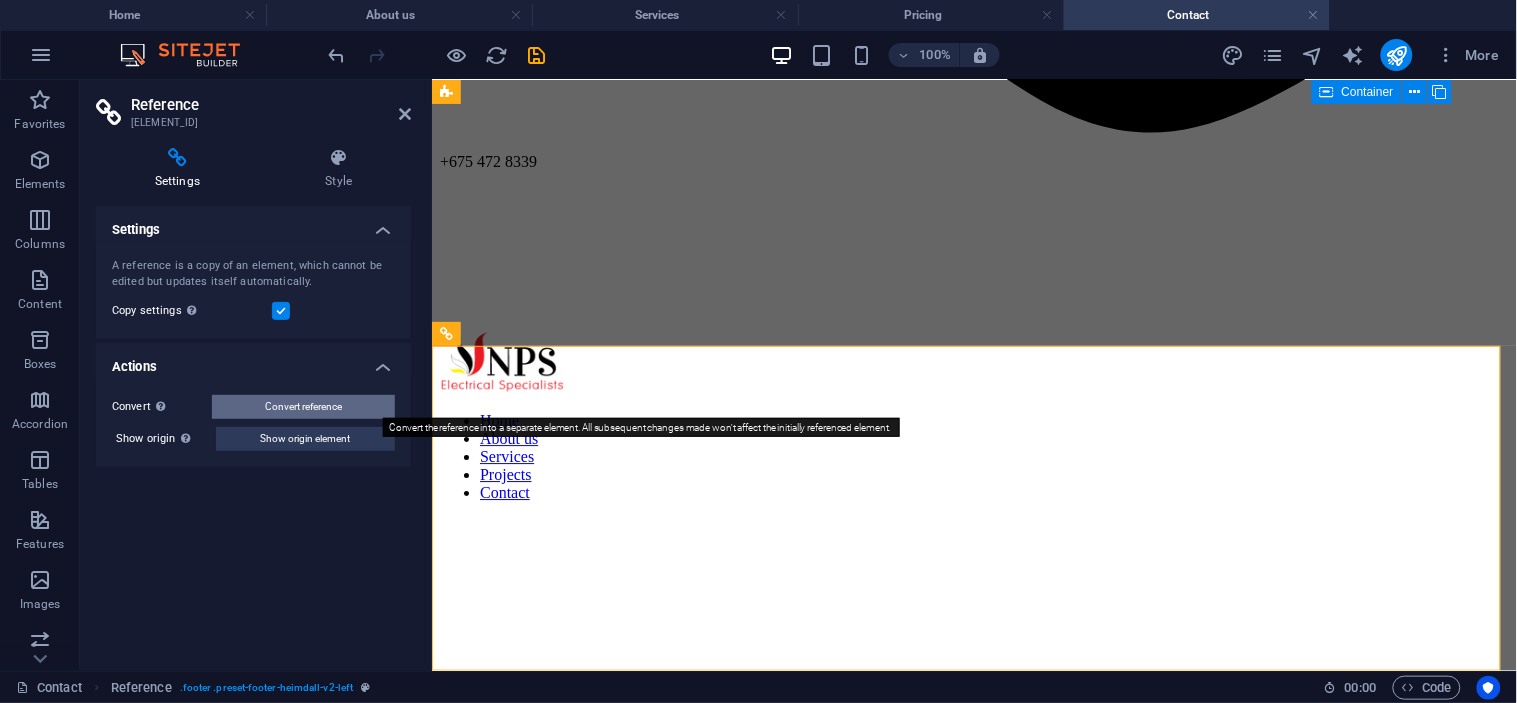 click on "Convert reference" at bounding box center (303, 407) 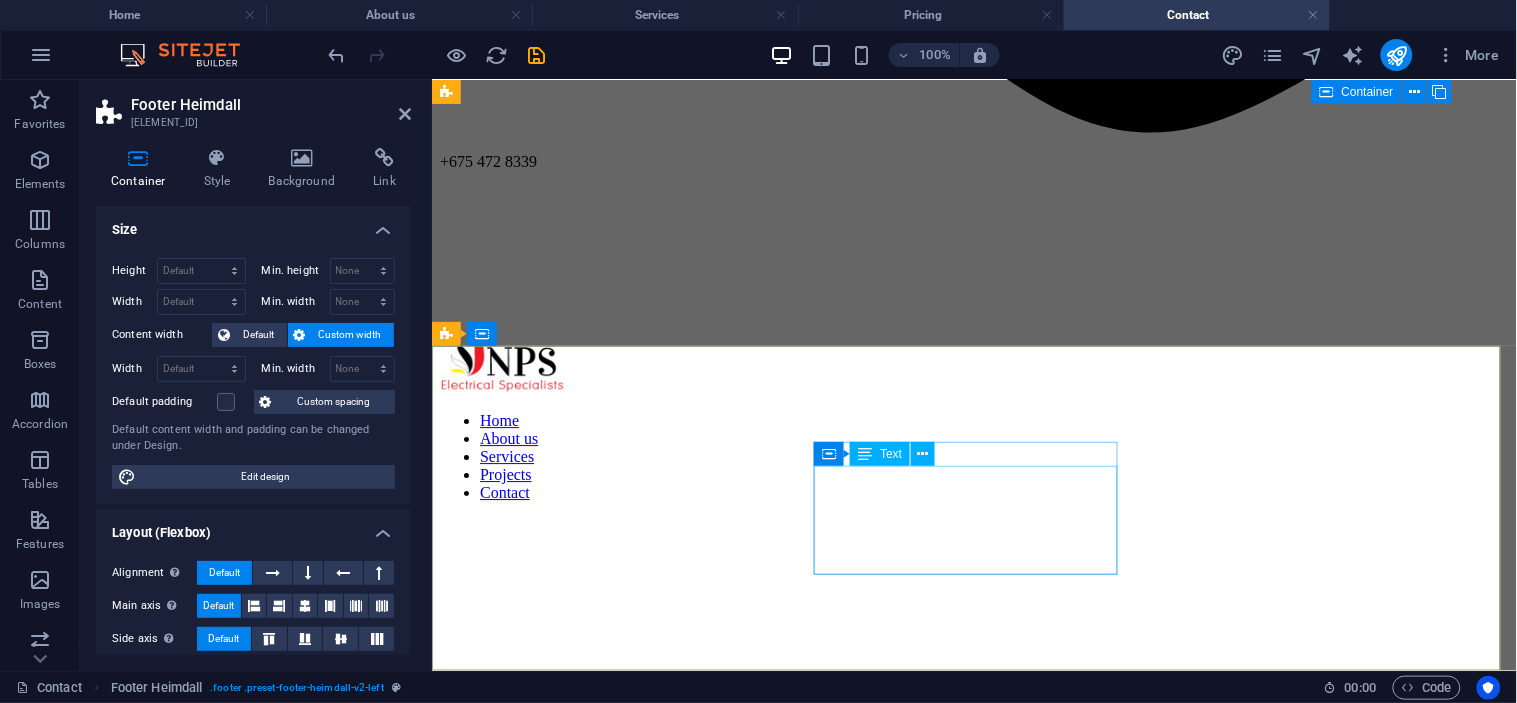 click on "[DOMAIN] [STREET] [STREET] [CITY] [POSTAL_CODE]" at bounding box center (973, 8103) 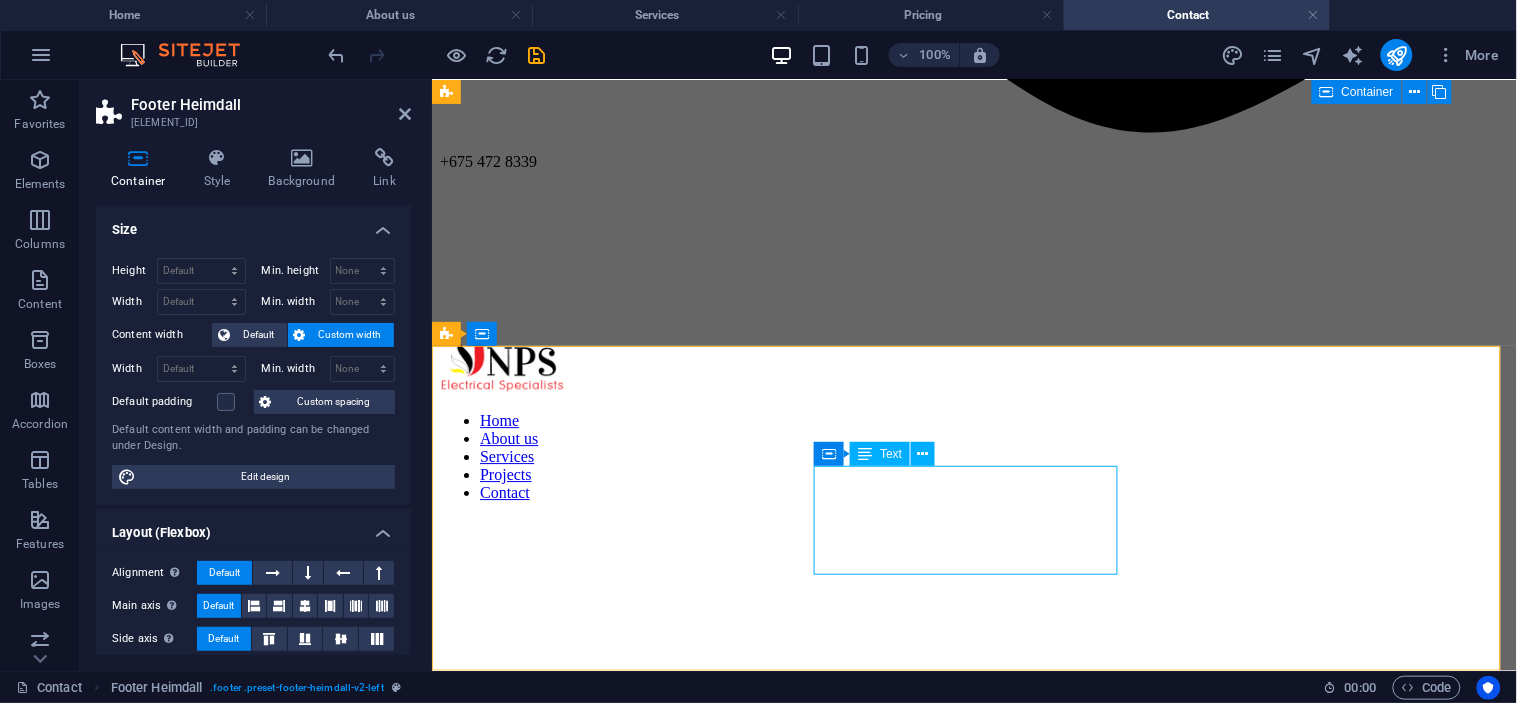 click on "[DOMAIN] [STREET] [STREET] [CITY] [POSTAL_CODE]" at bounding box center (973, 8103) 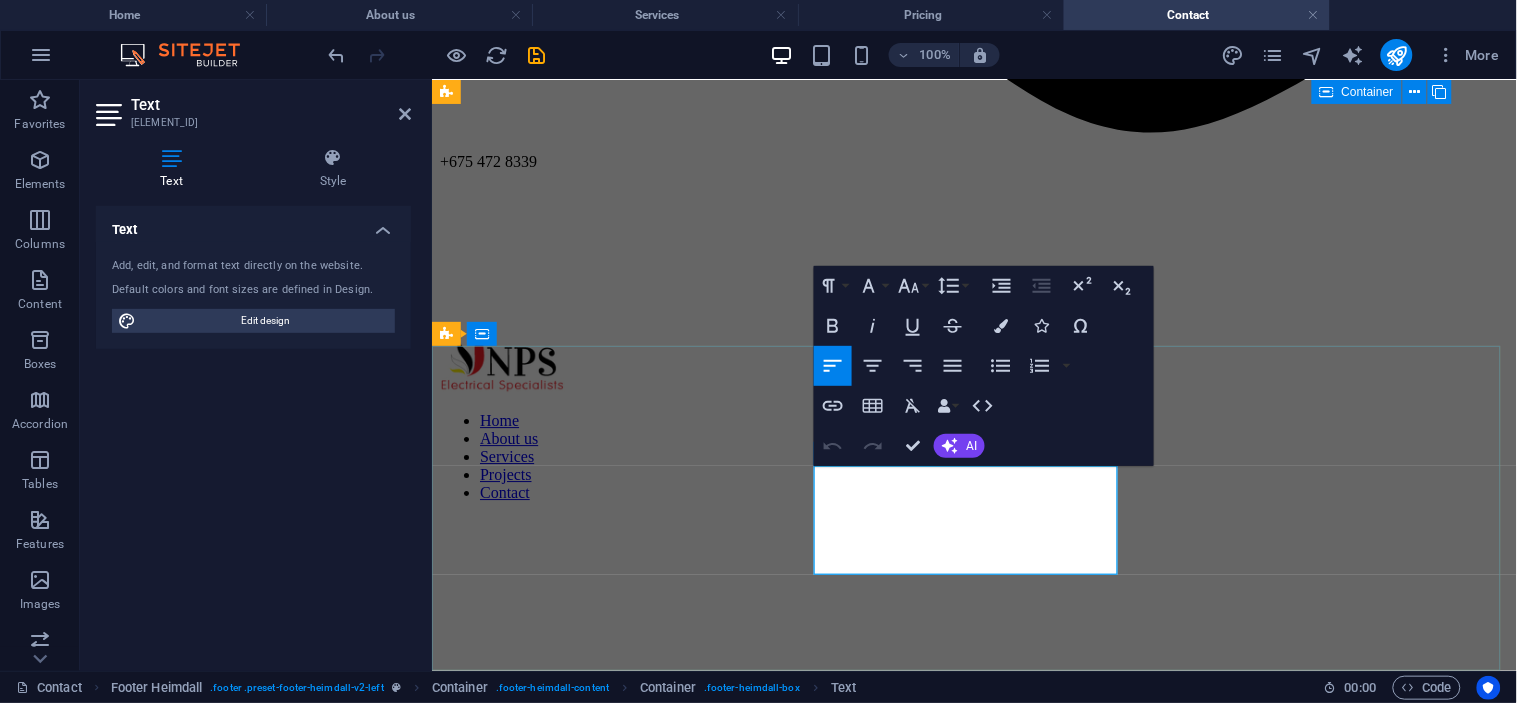 click on "Montoro Street" at bounding box center [973, 8120] 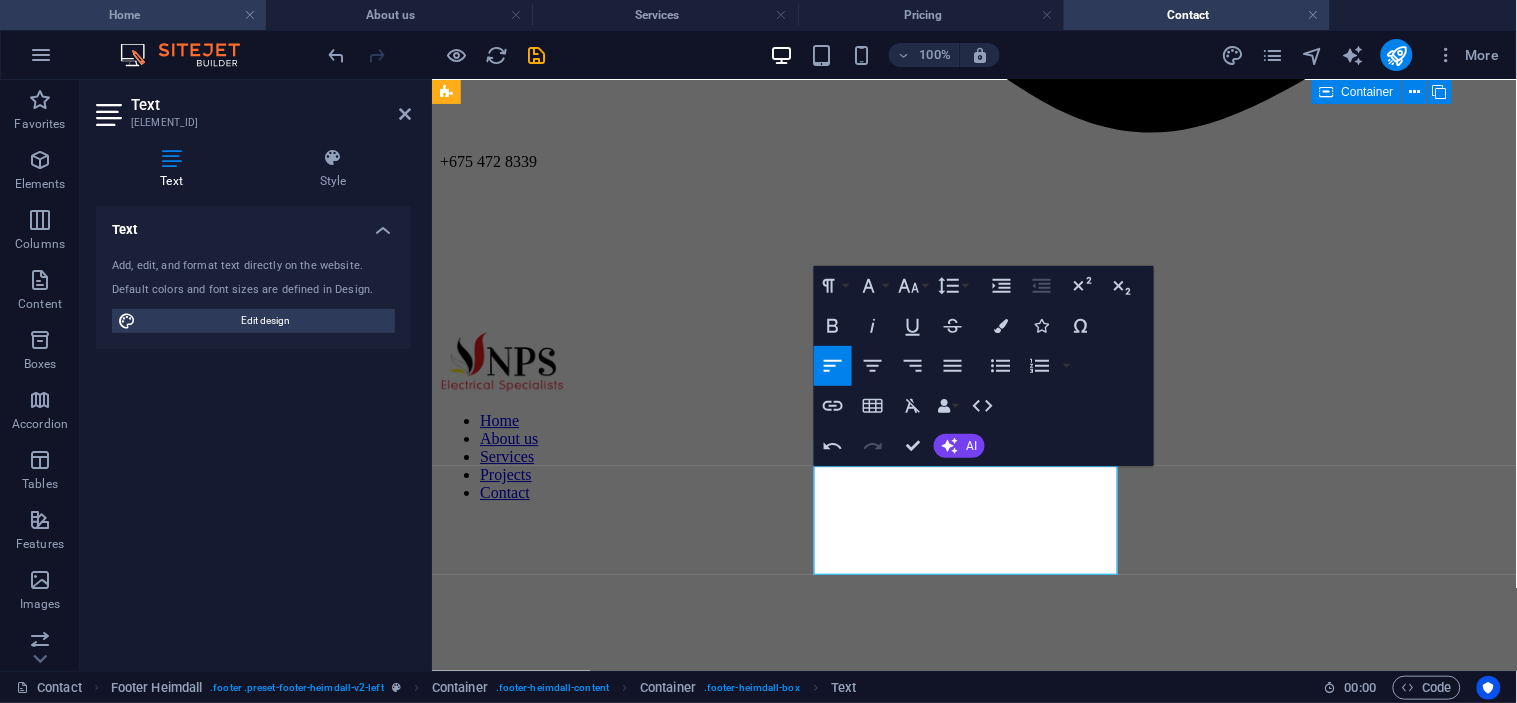 click on "Home" at bounding box center [133, 15] 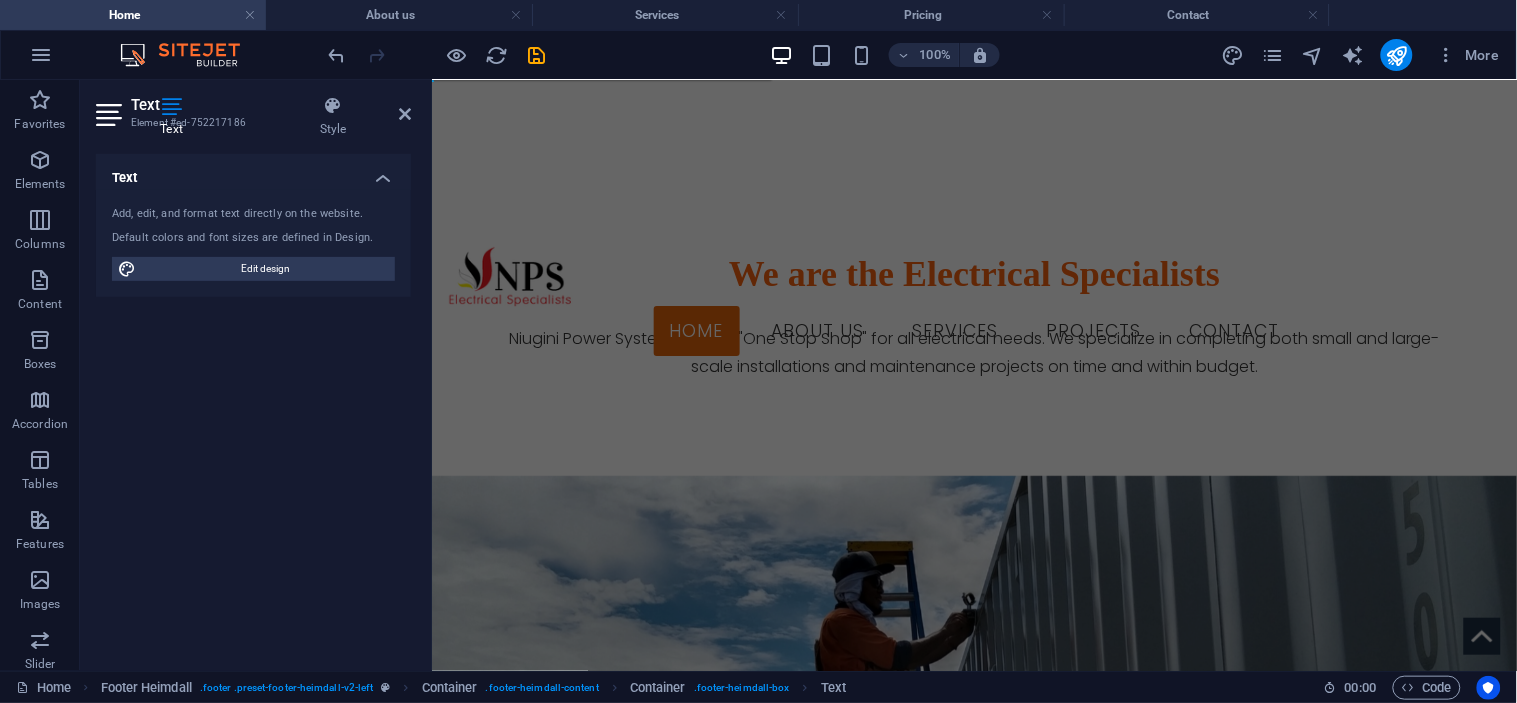 scroll, scrollTop: 0, scrollLeft: 0, axis: both 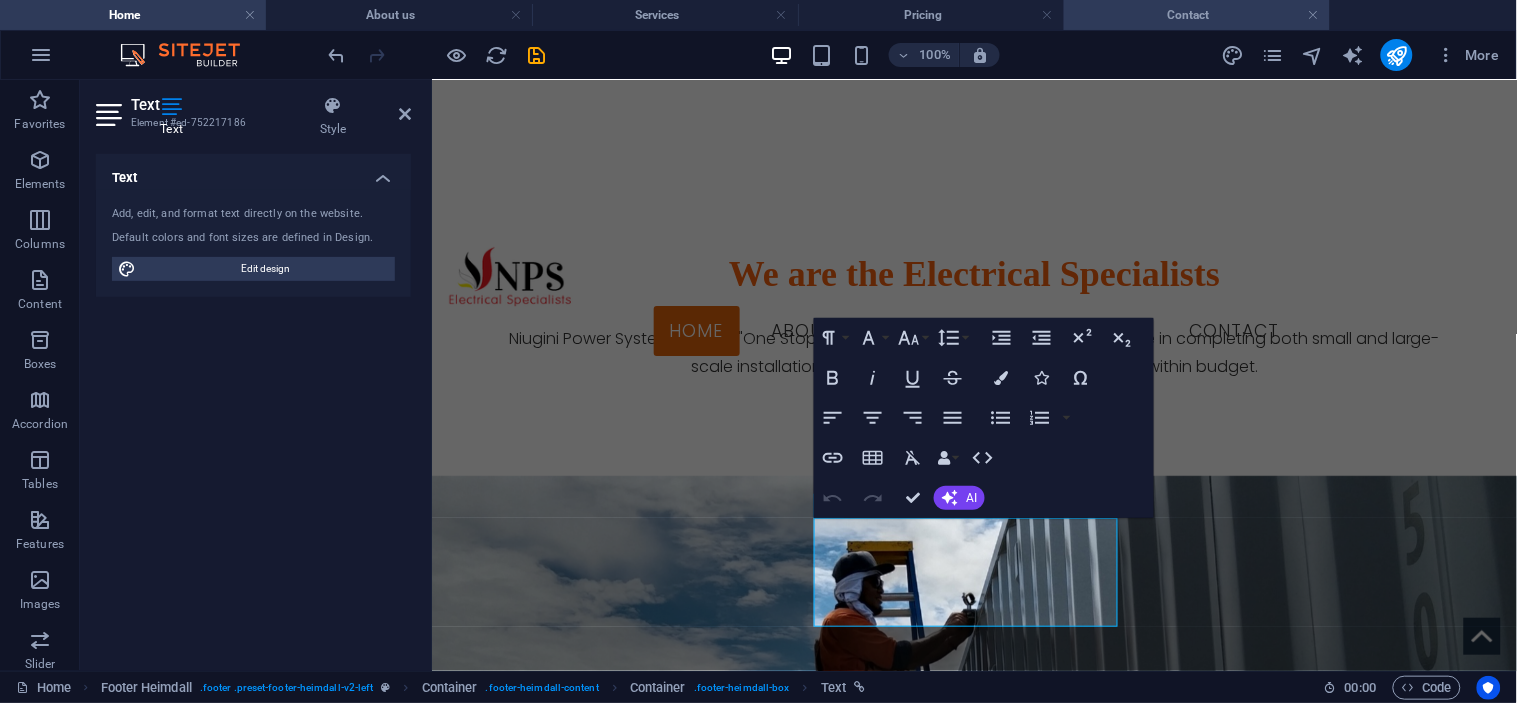 click on "Contact" at bounding box center (1197, 15) 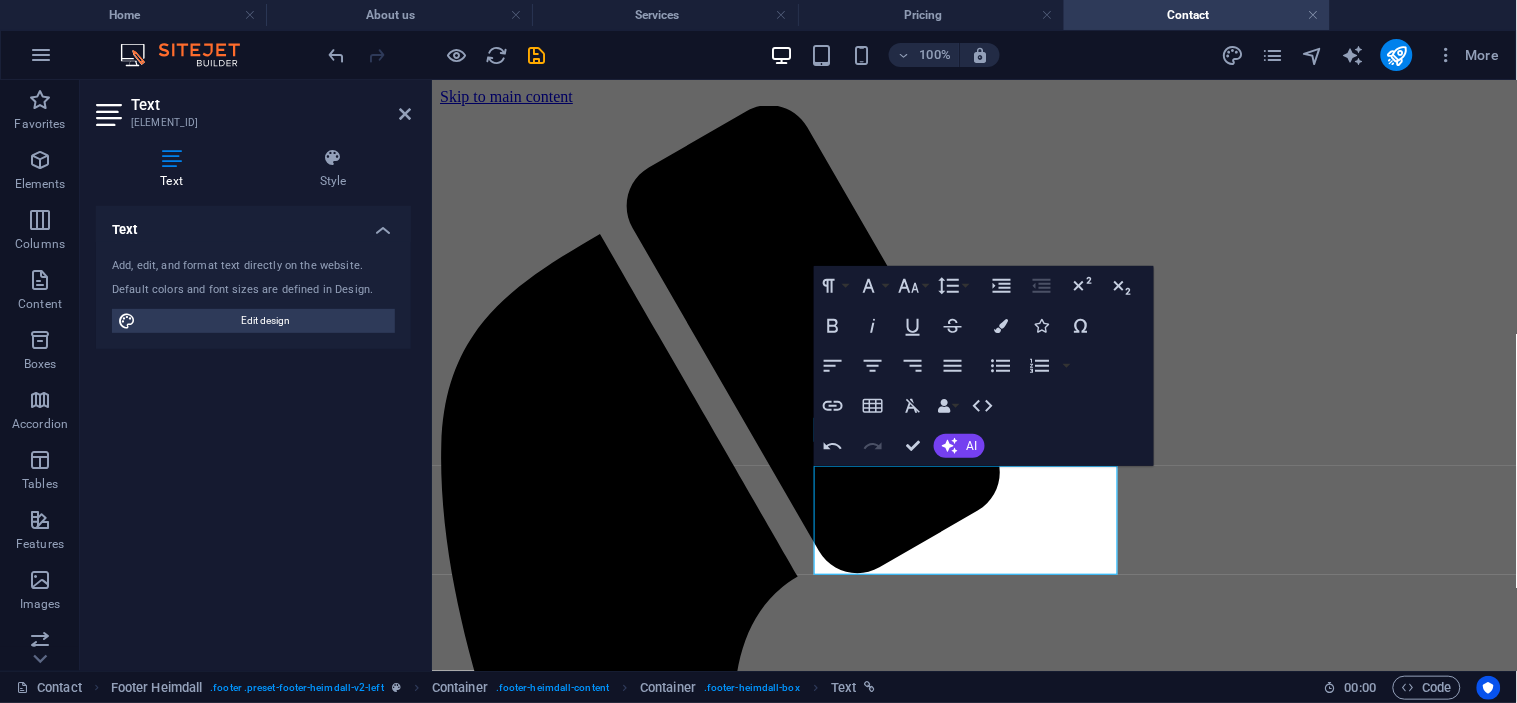 scroll, scrollTop: 1392, scrollLeft: 0, axis: vertical 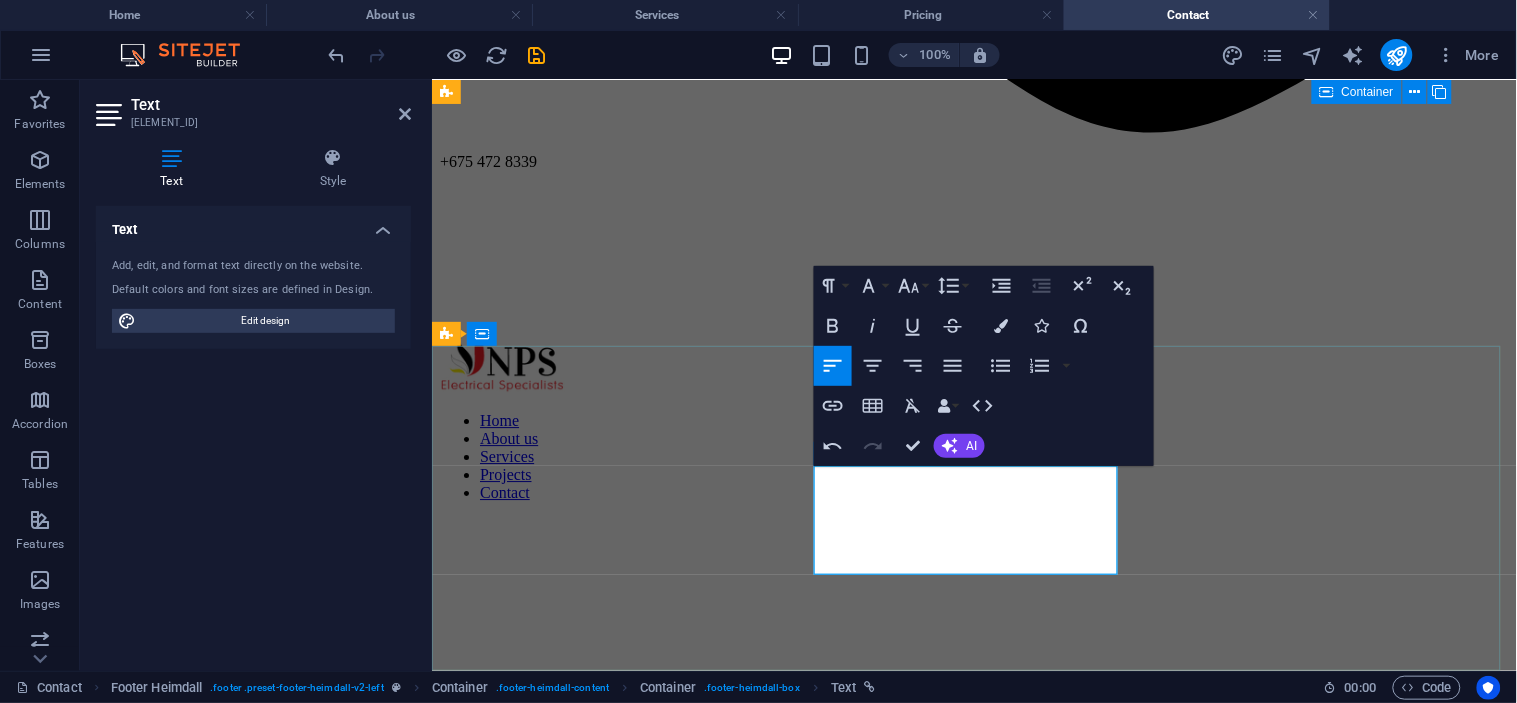 click on "​" at bounding box center [973, 8120] 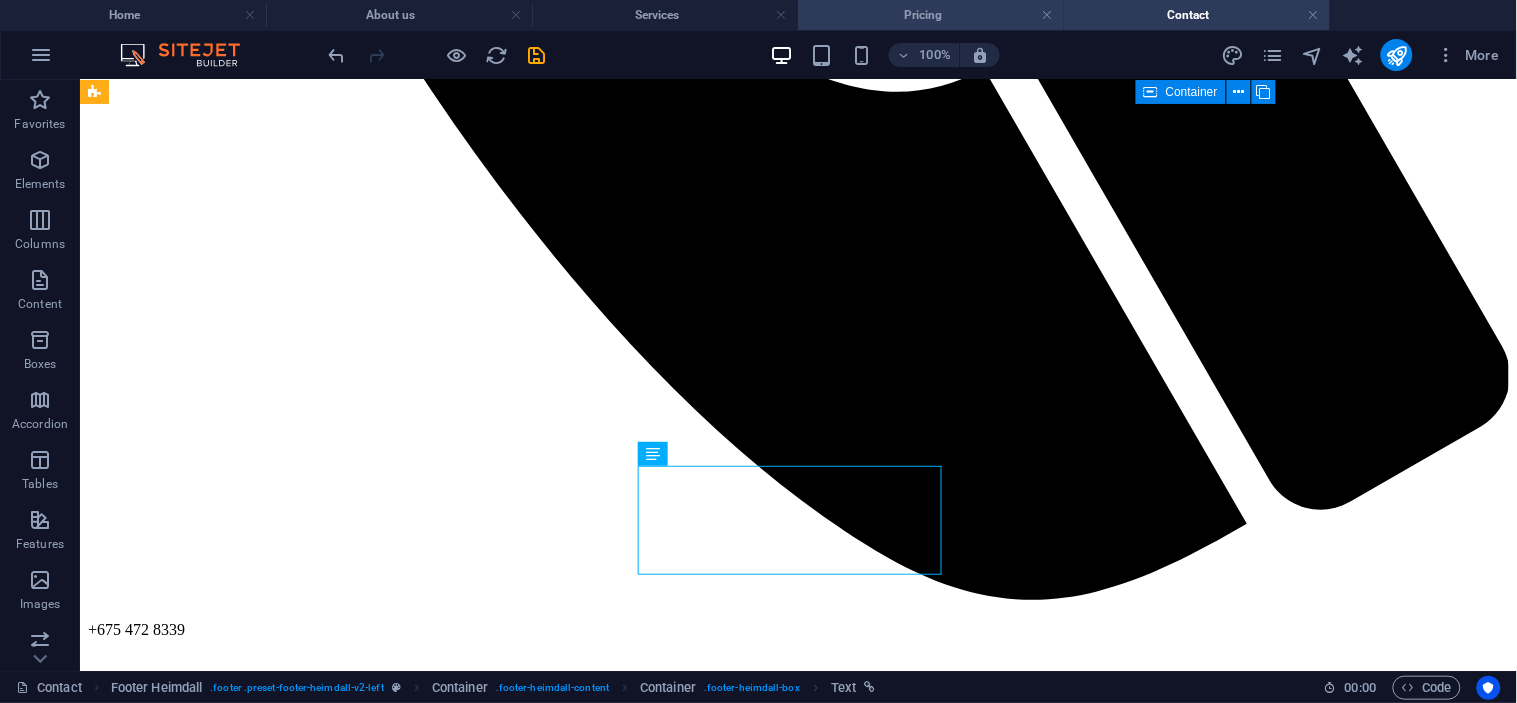 click on "Pricing" at bounding box center (931, 15) 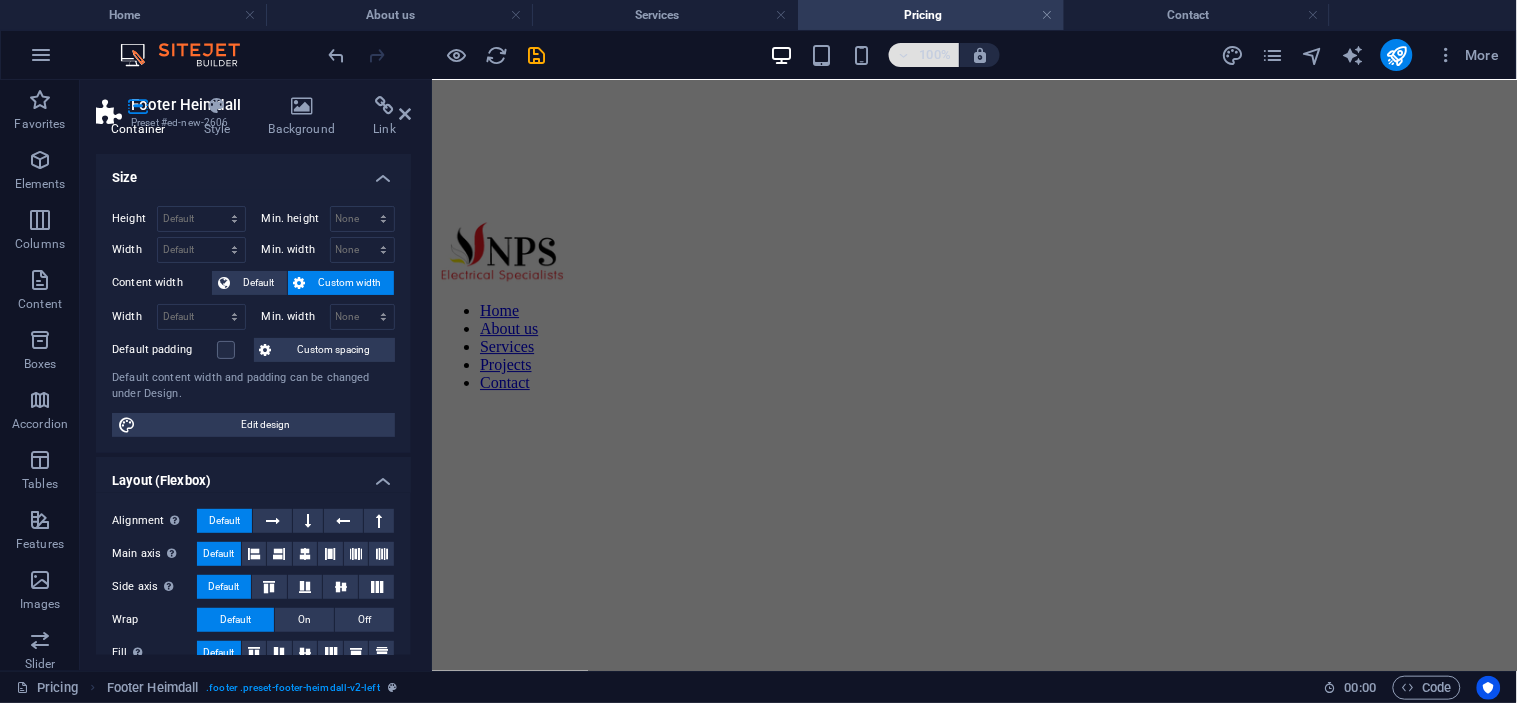 scroll, scrollTop: 4035, scrollLeft: 0, axis: vertical 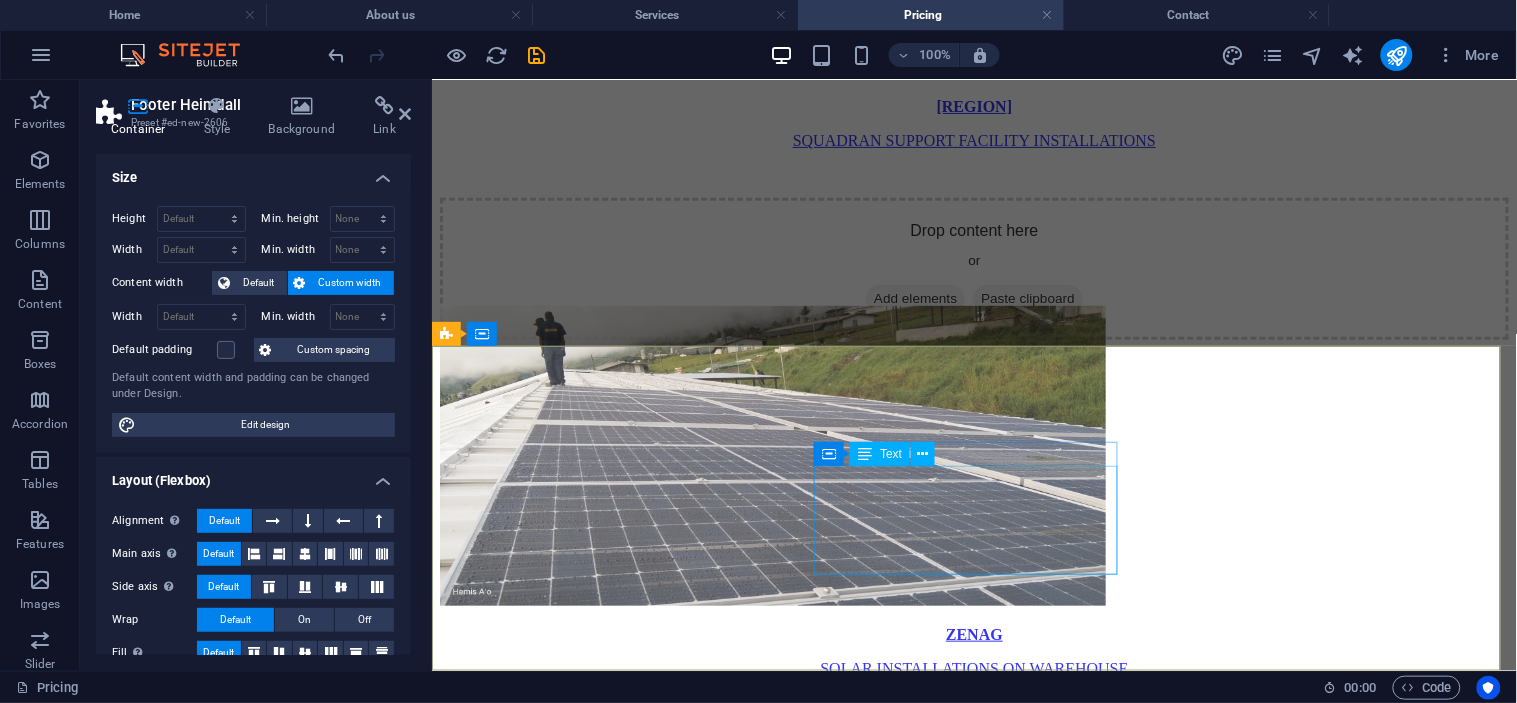 click on "[DOMAIN] [STREET] [STREET] [CITY] [POSTAL_CODE]" at bounding box center [973, 3636] 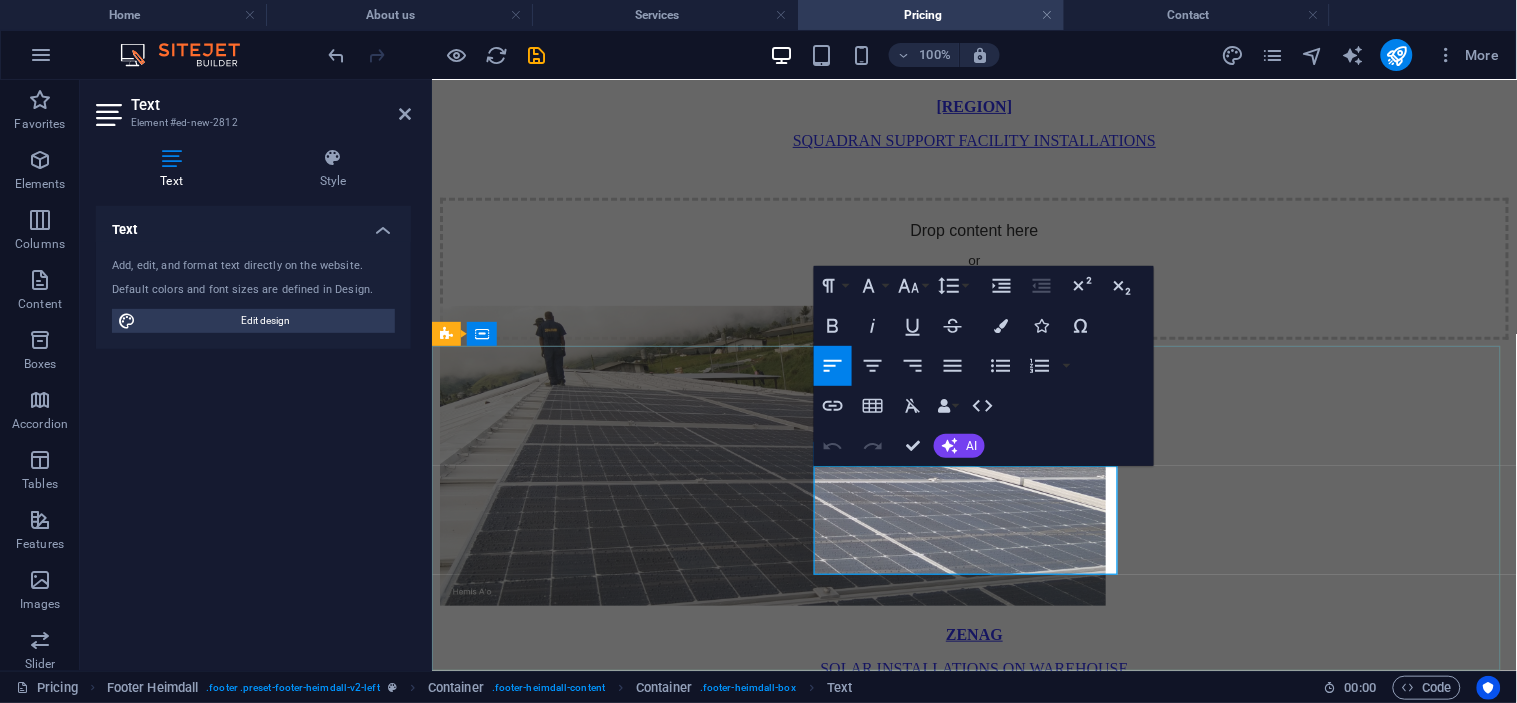 click on "Montoro Street" at bounding box center [973, 3653] 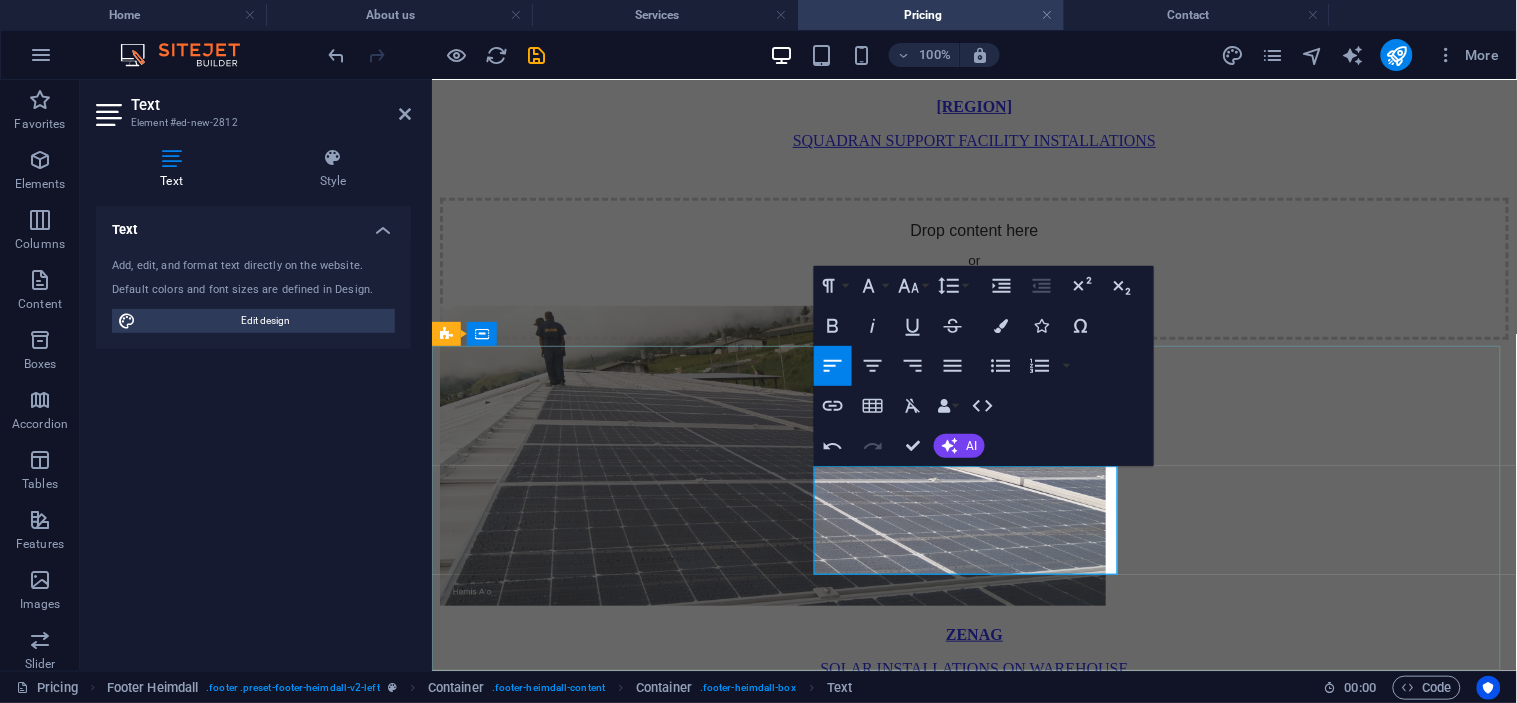 type 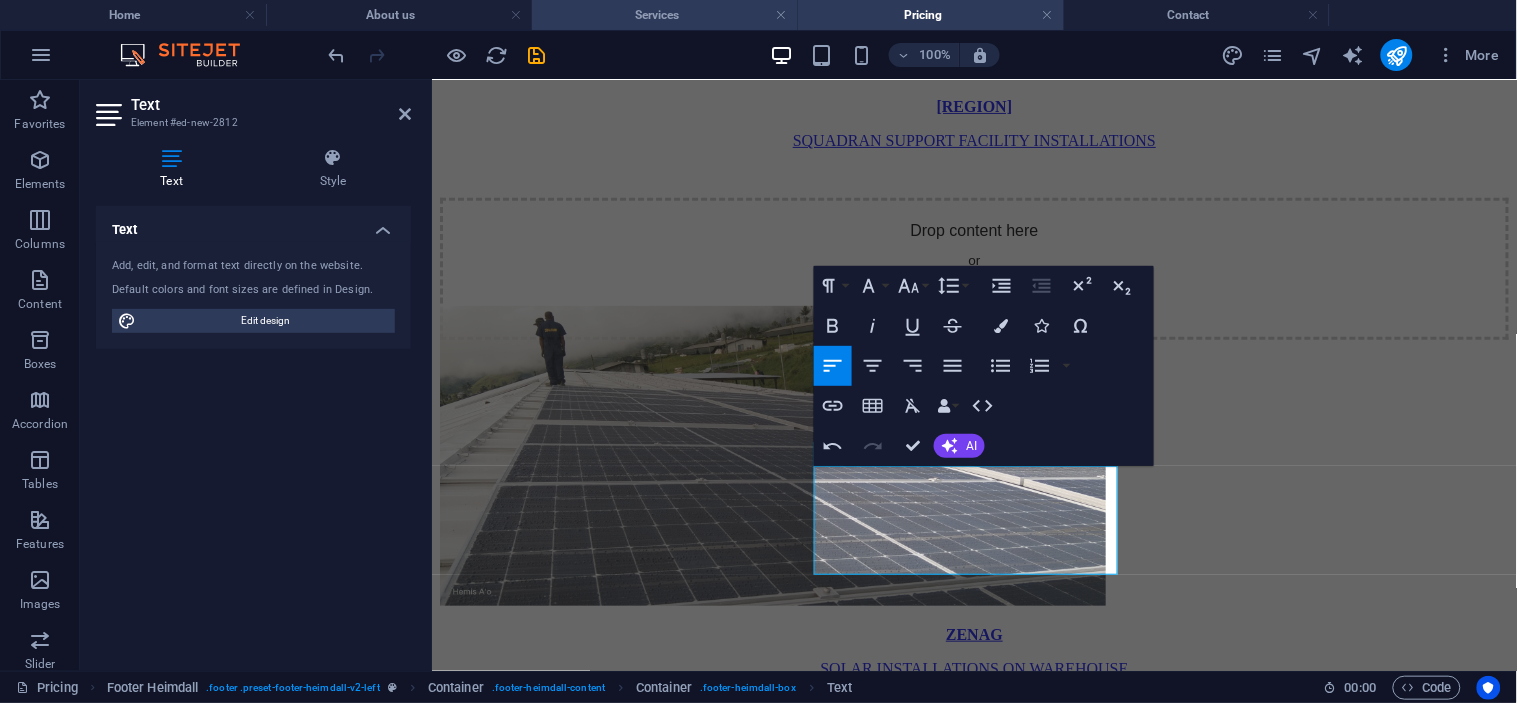 click on "Services" at bounding box center (665, 15) 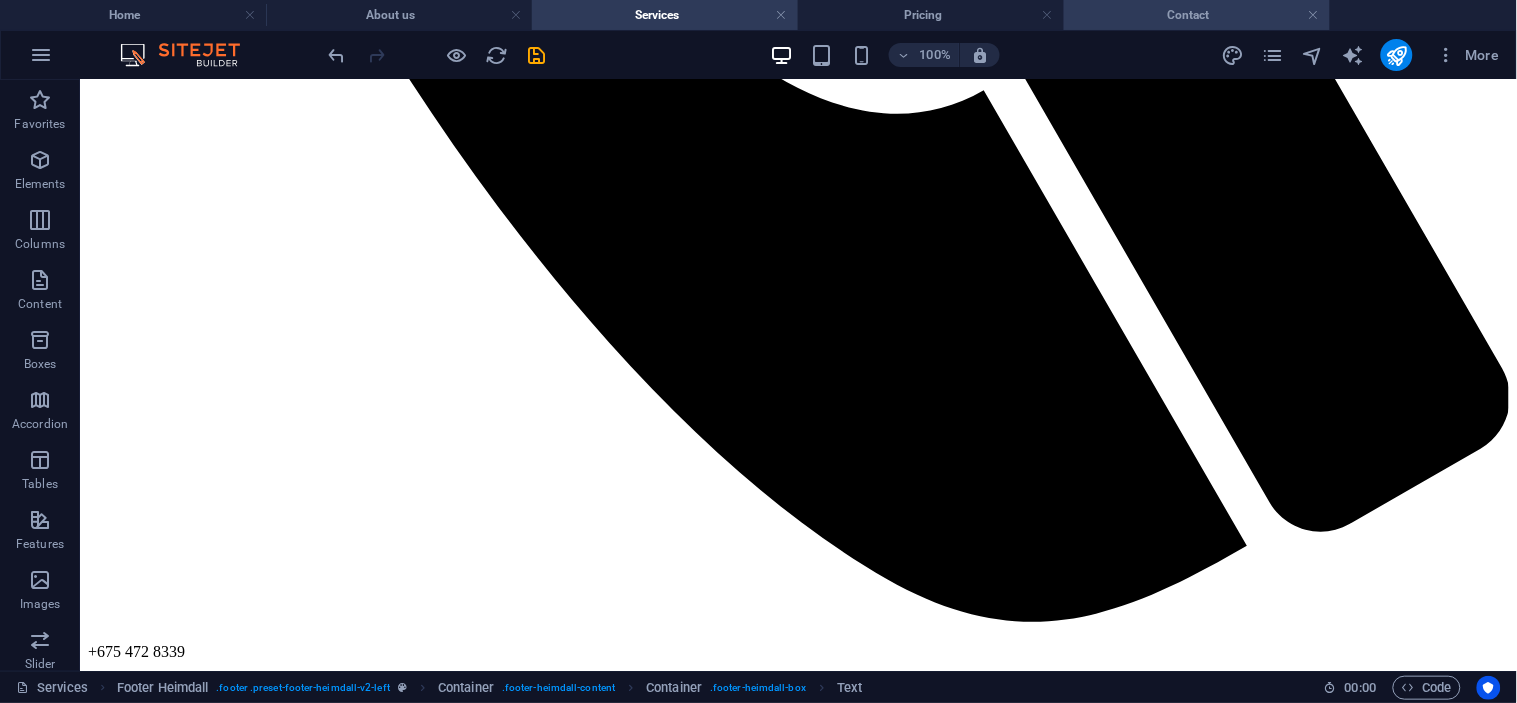 click on "Contact" at bounding box center [1197, 15] 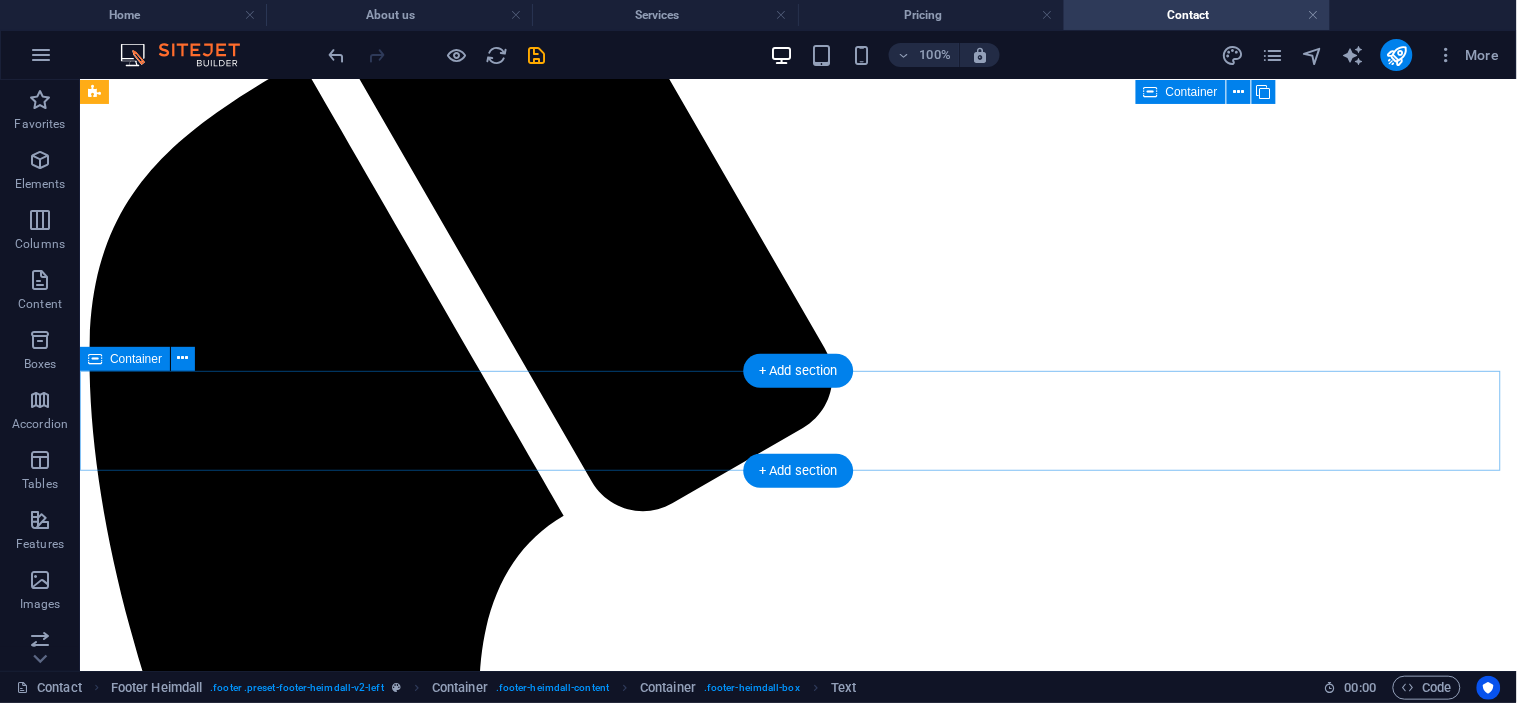 scroll, scrollTop: 0, scrollLeft: 0, axis: both 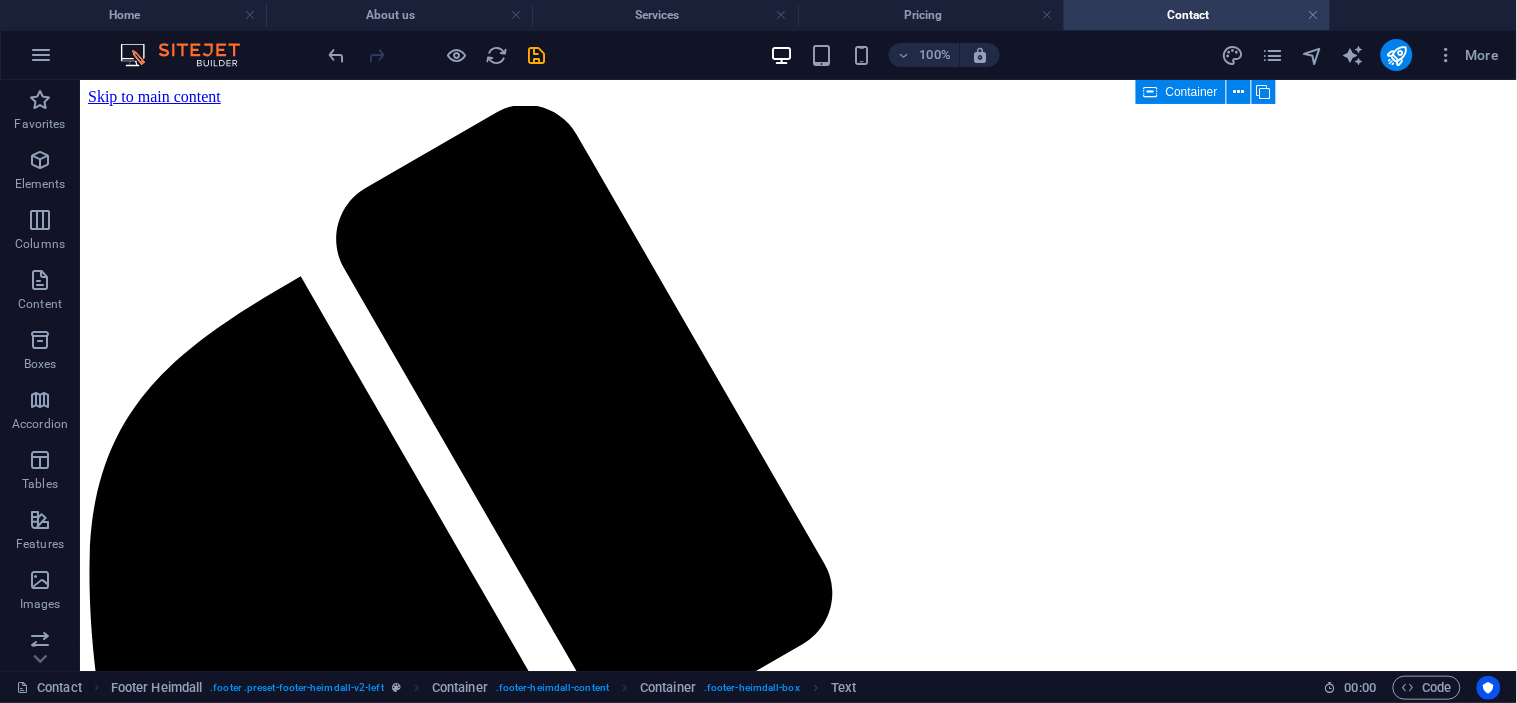 click at bounding box center [437, 55] 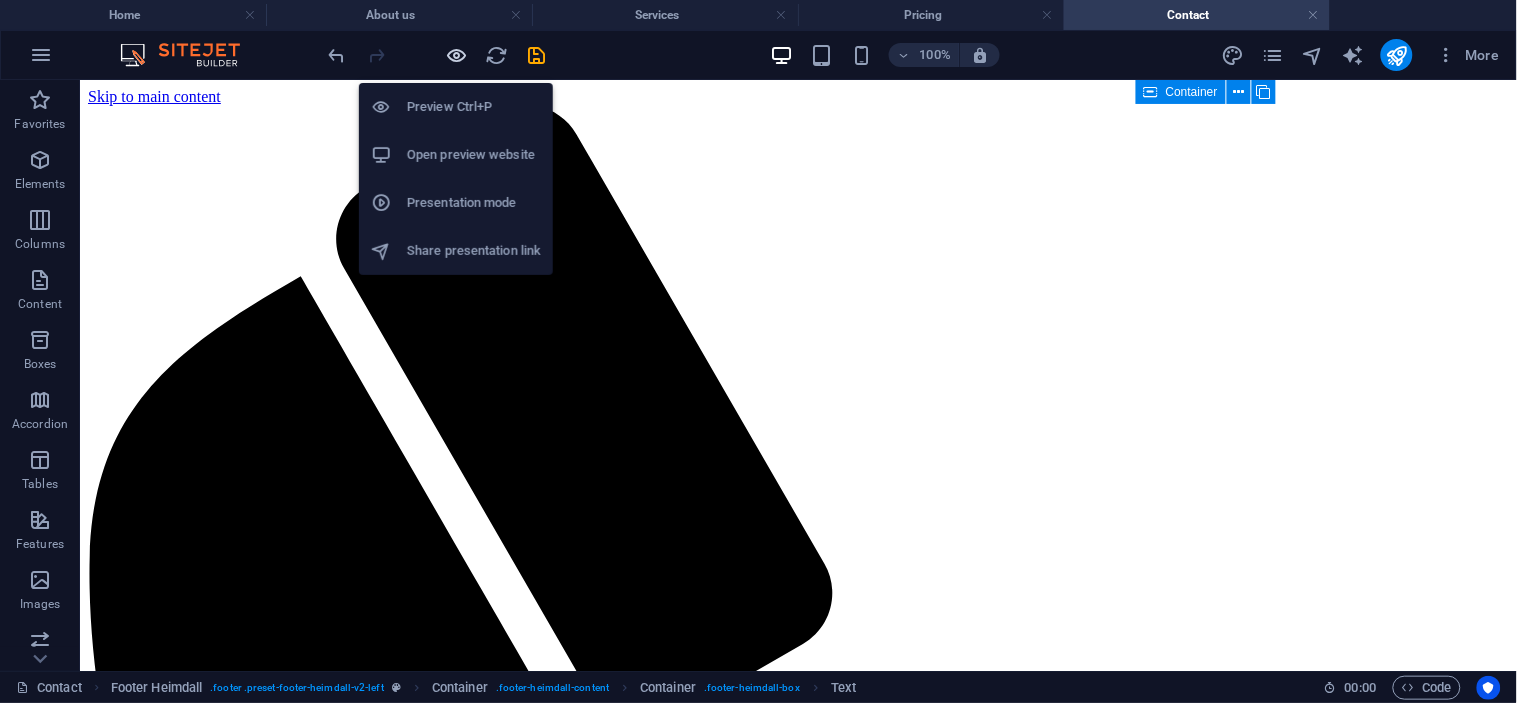 click at bounding box center (457, 55) 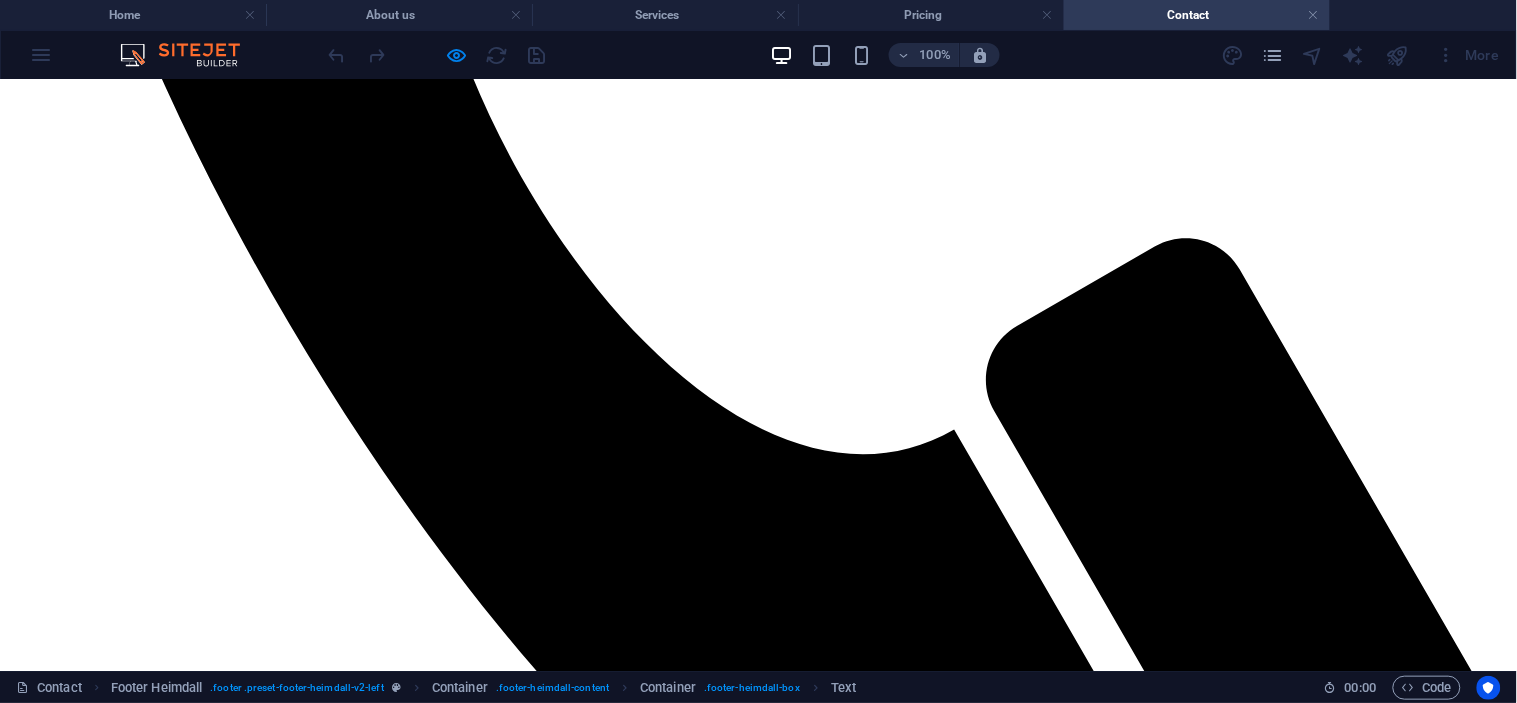 scroll, scrollTop: 1111, scrollLeft: 0, axis: vertical 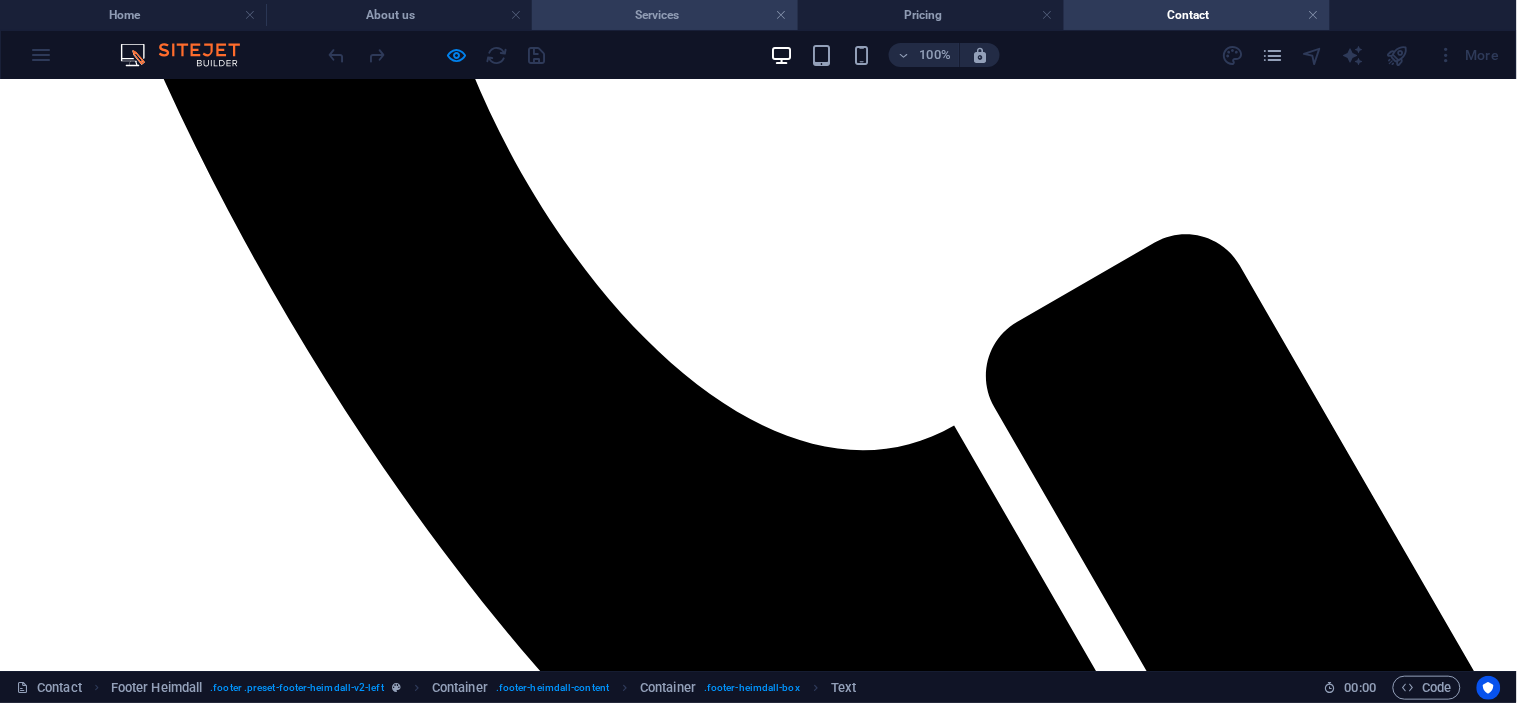 click on "Services" at bounding box center (665, 15) 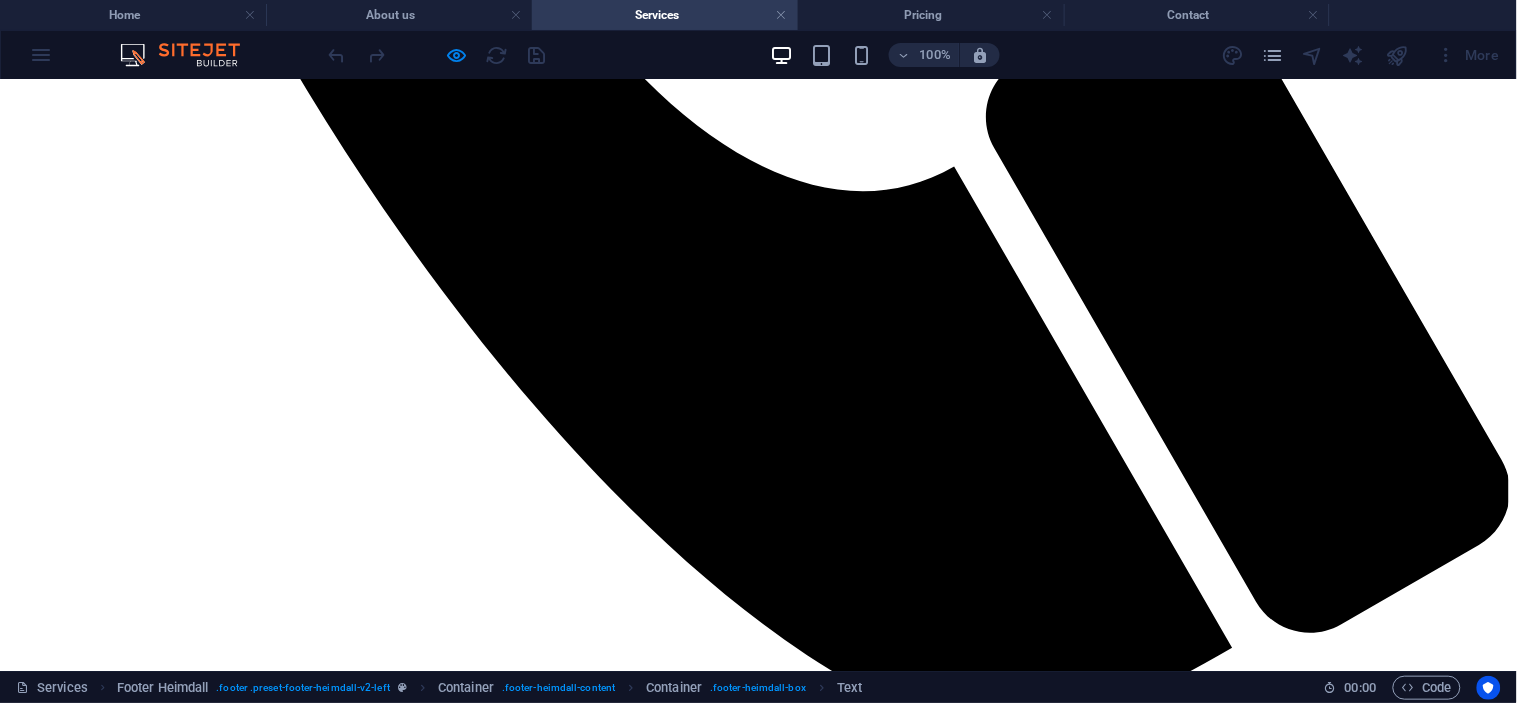 scroll, scrollTop: 0, scrollLeft: 0, axis: both 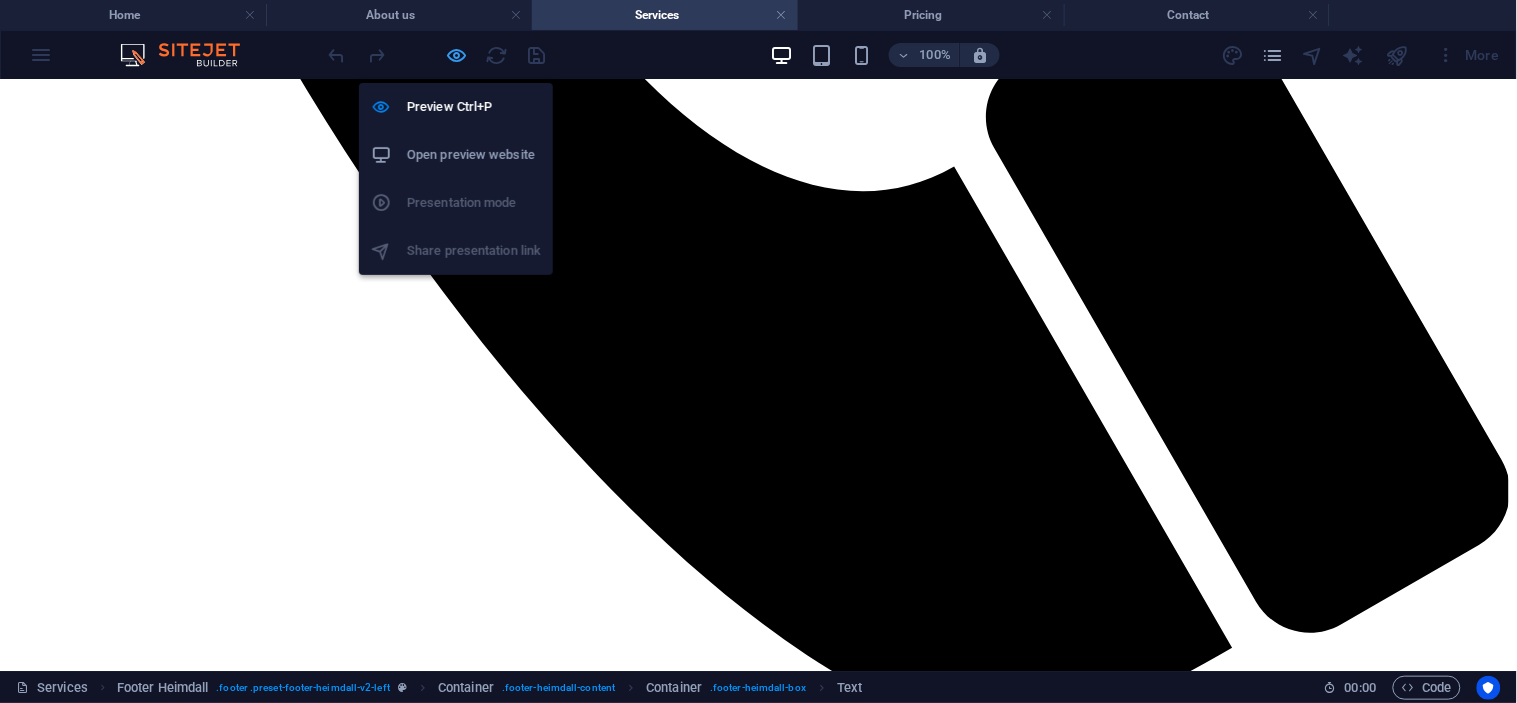 click at bounding box center (457, 55) 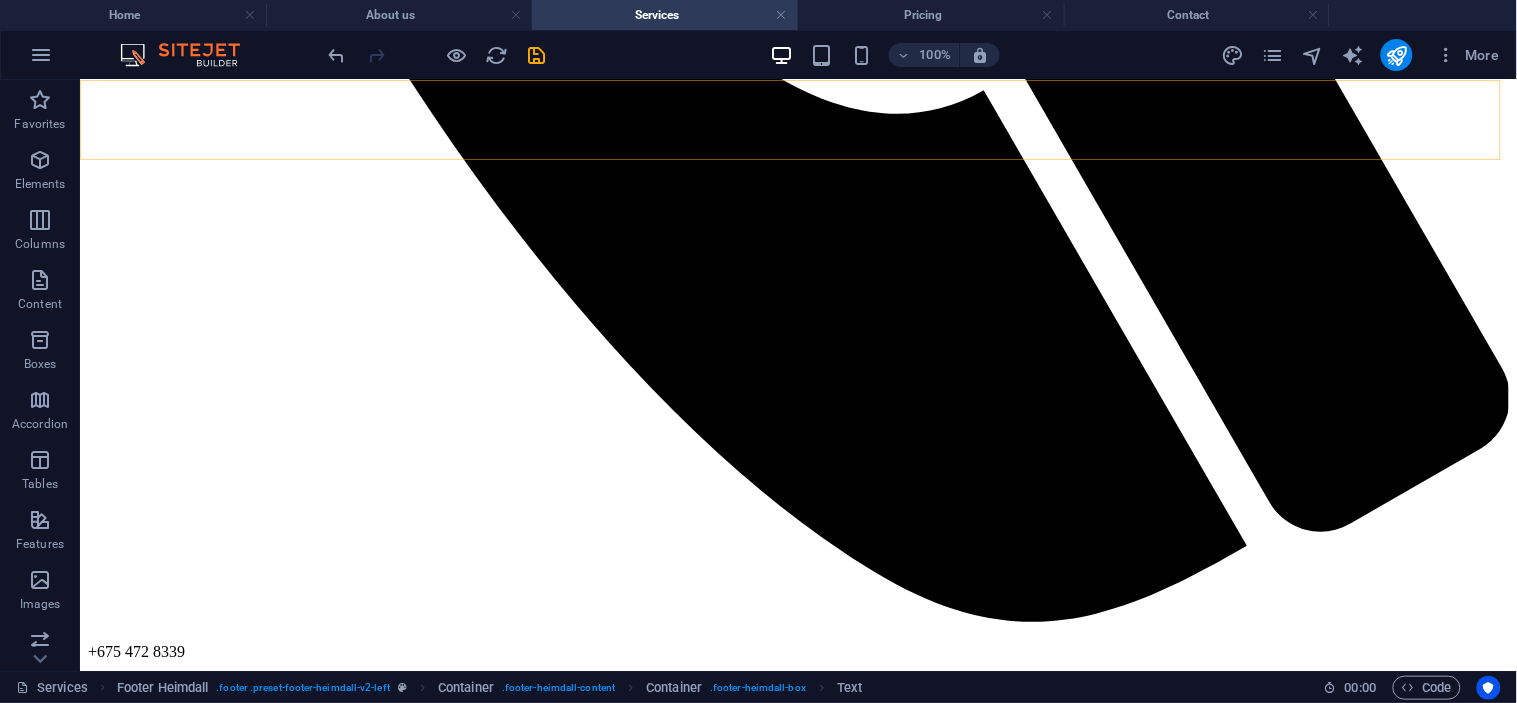 scroll, scrollTop: 1373, scrollLeft: 0, axis: vertical 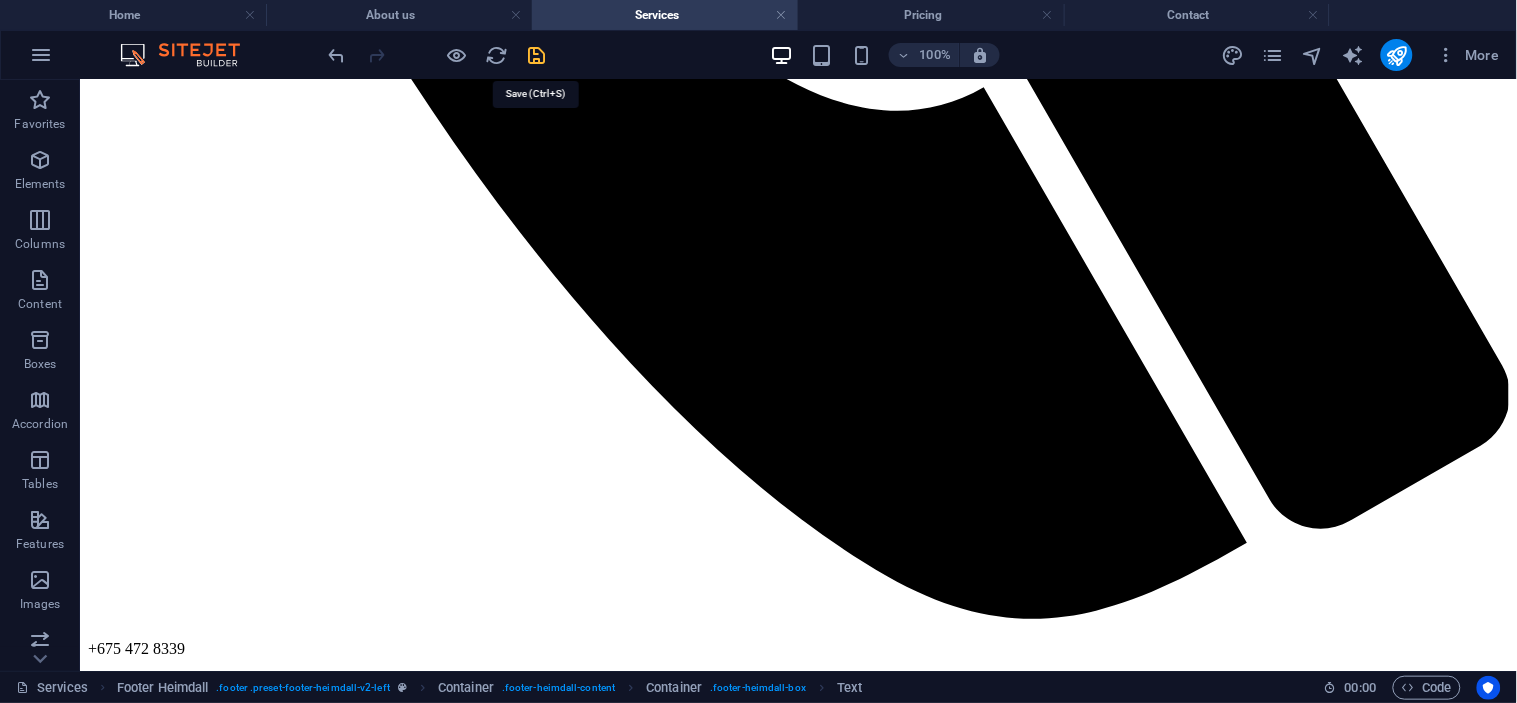 click at bounding box center [537, 55] 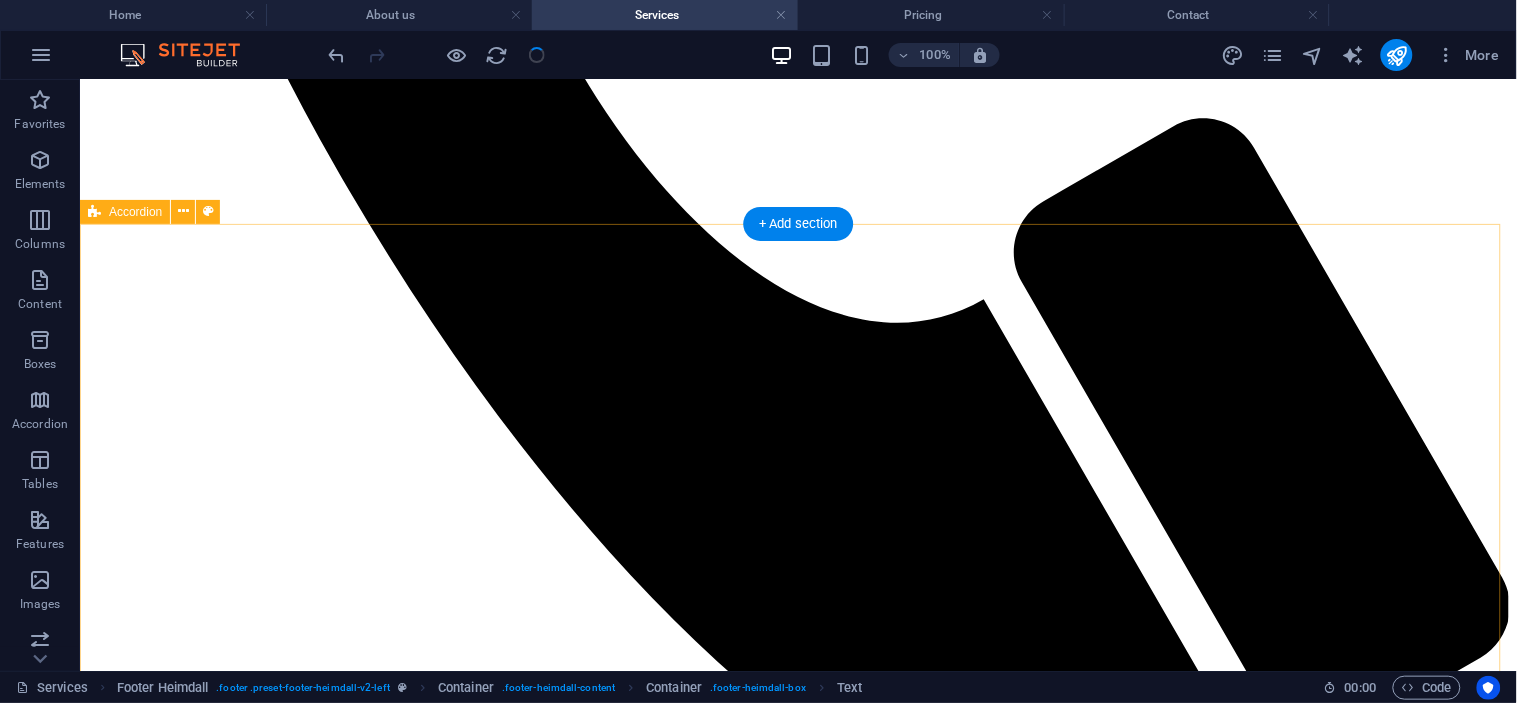 scroll, scrollTop: 817, scrollLeft: 0, axis: vertical 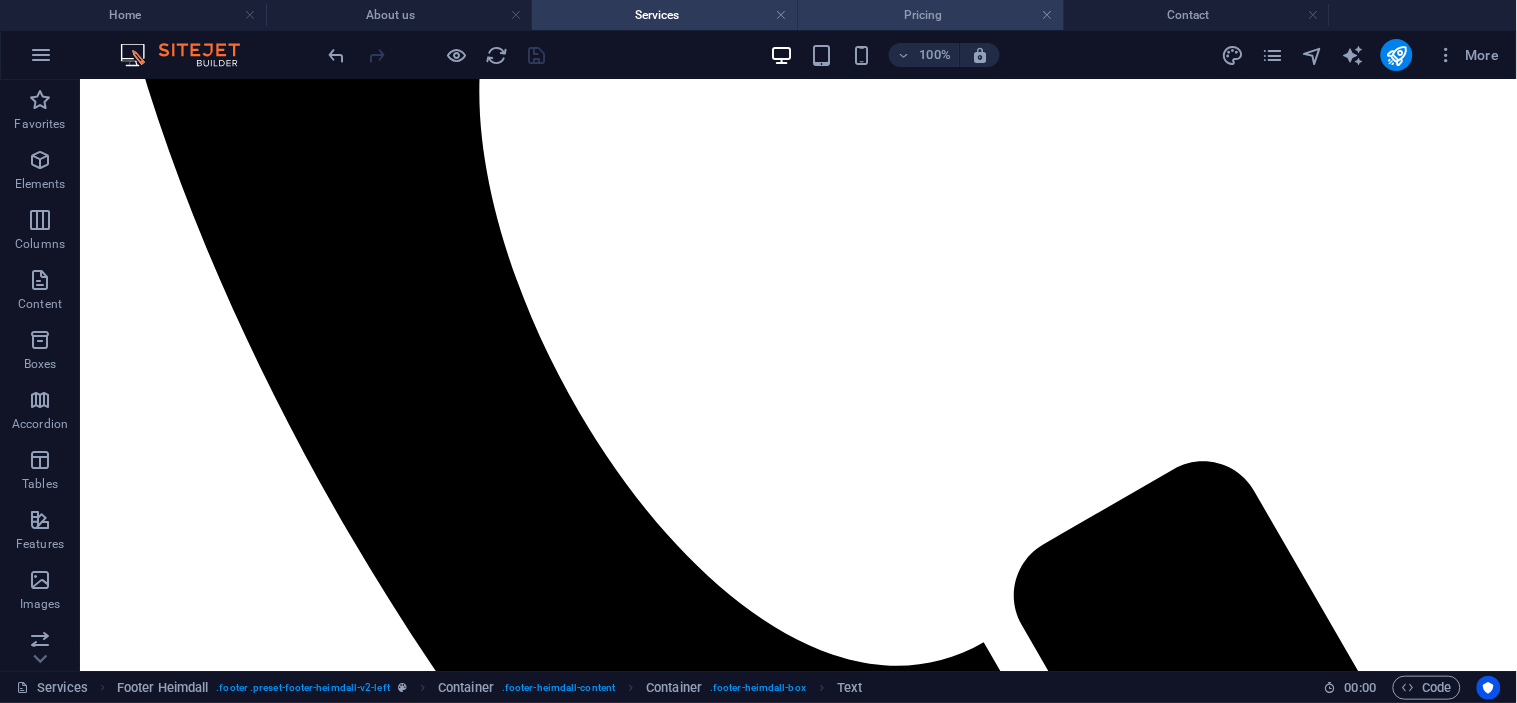 click on "Pricing" at bounding box center [931, 15] 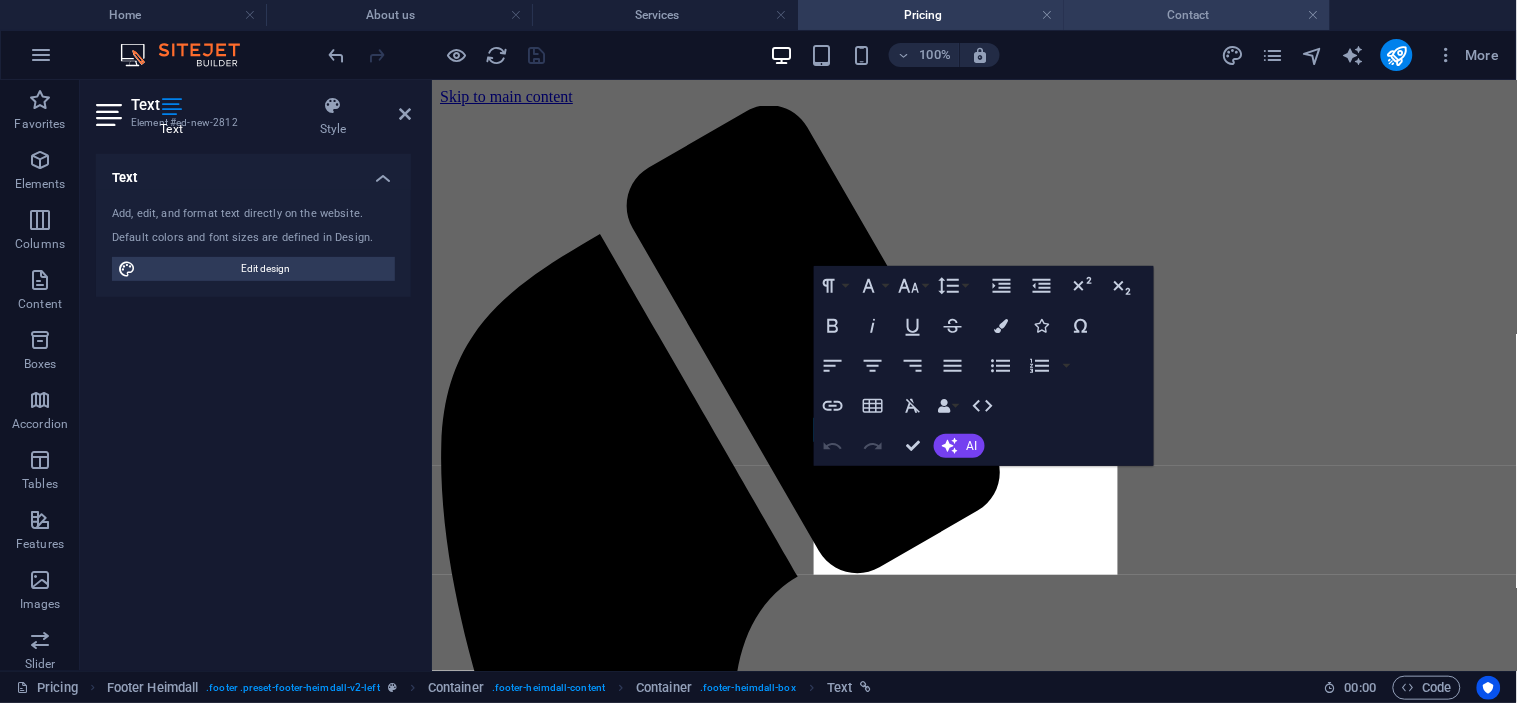 scroll, scrollTop: 4035, scrollLeft: 0, axis: vertical 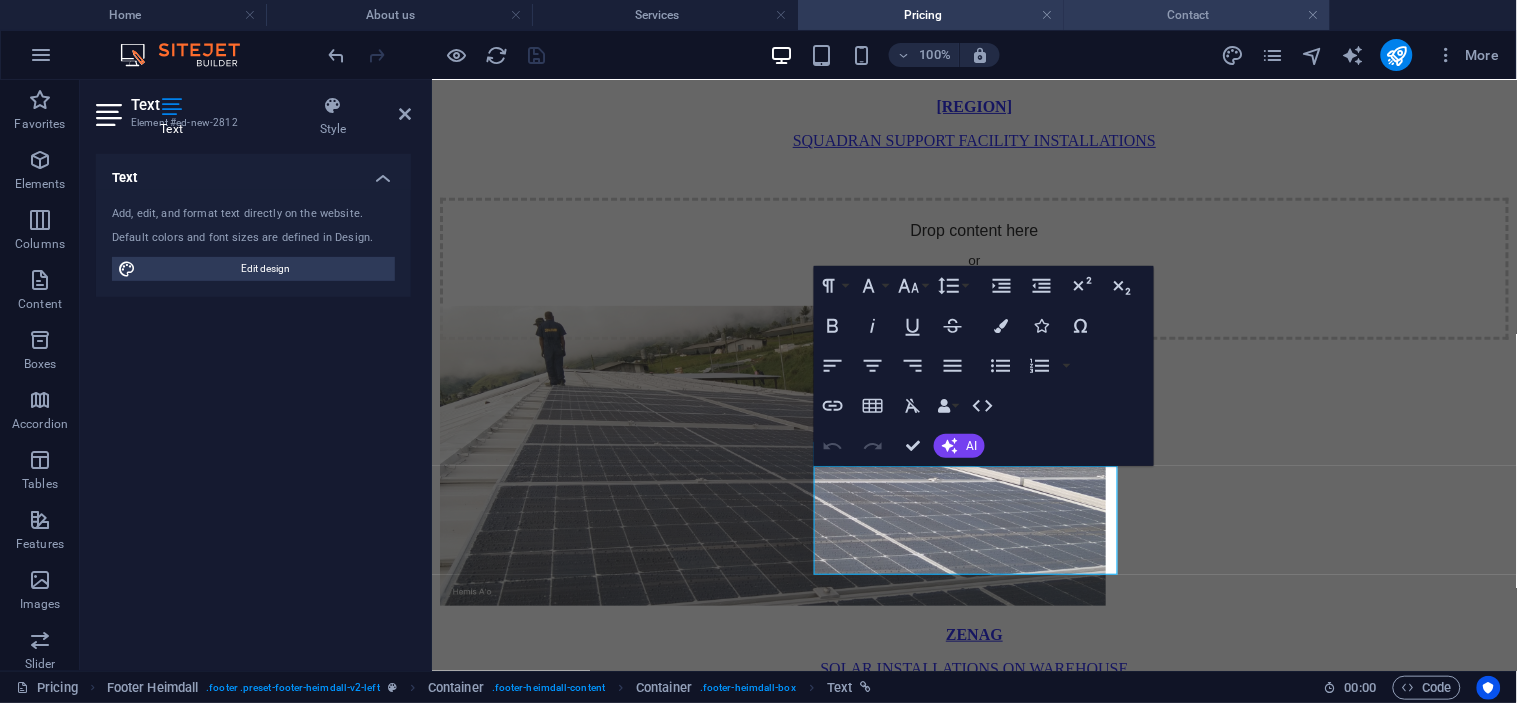 click on "Contact" at bounding box center [1197, 15] 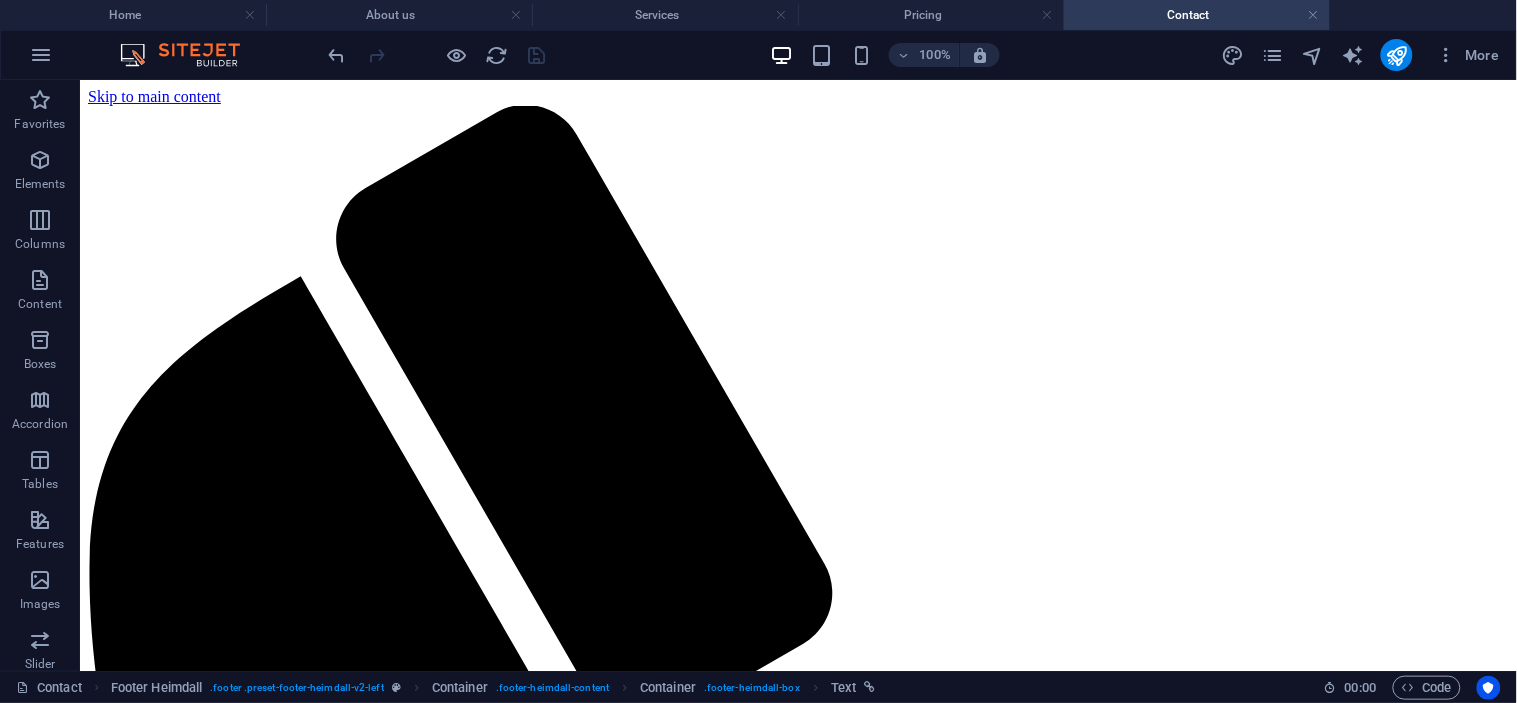 scroll, scrollTop: 1111, scrollLeft: 0, axis: vertical 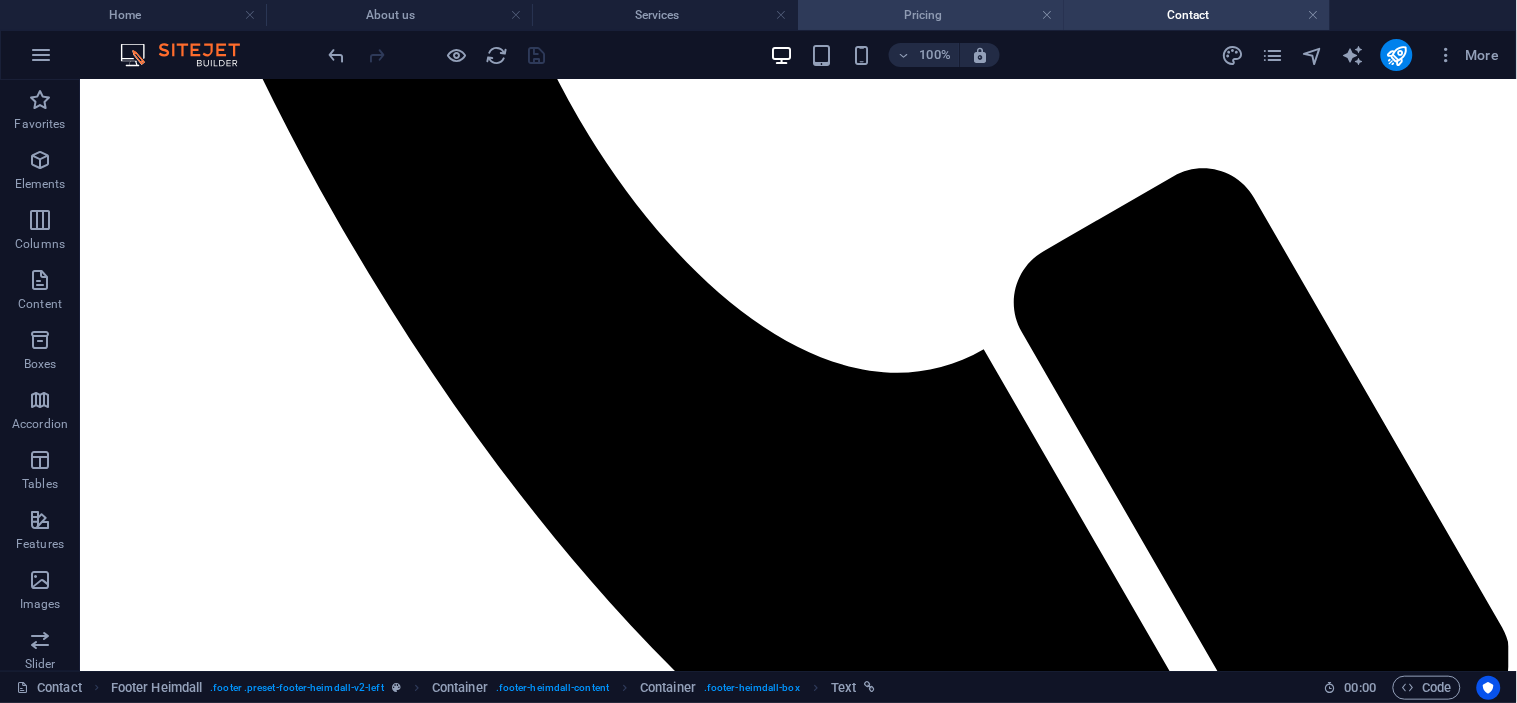 click on "Pricing" at bounding box center [931, 15] 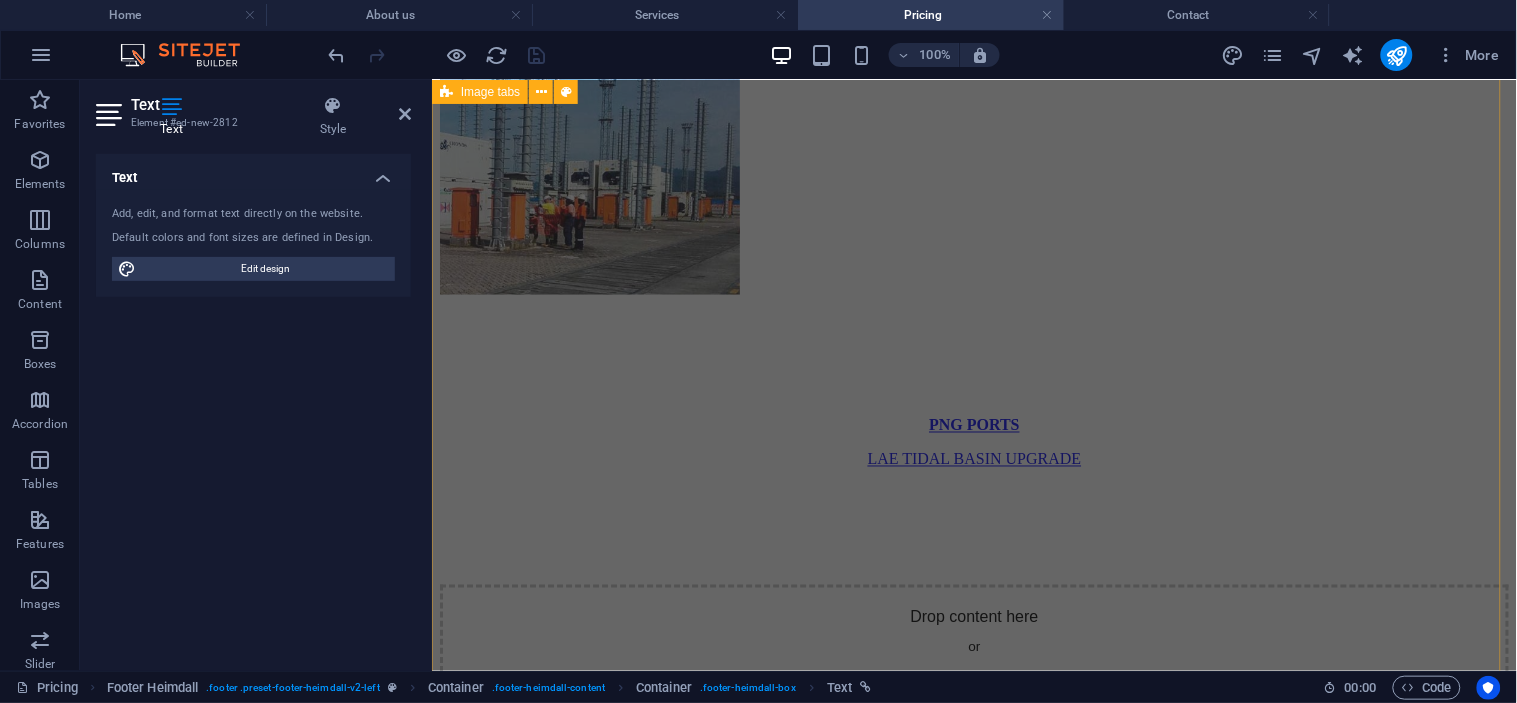 scroll, scrollTop: 2591, scrollLeft: 0, axis: vertical 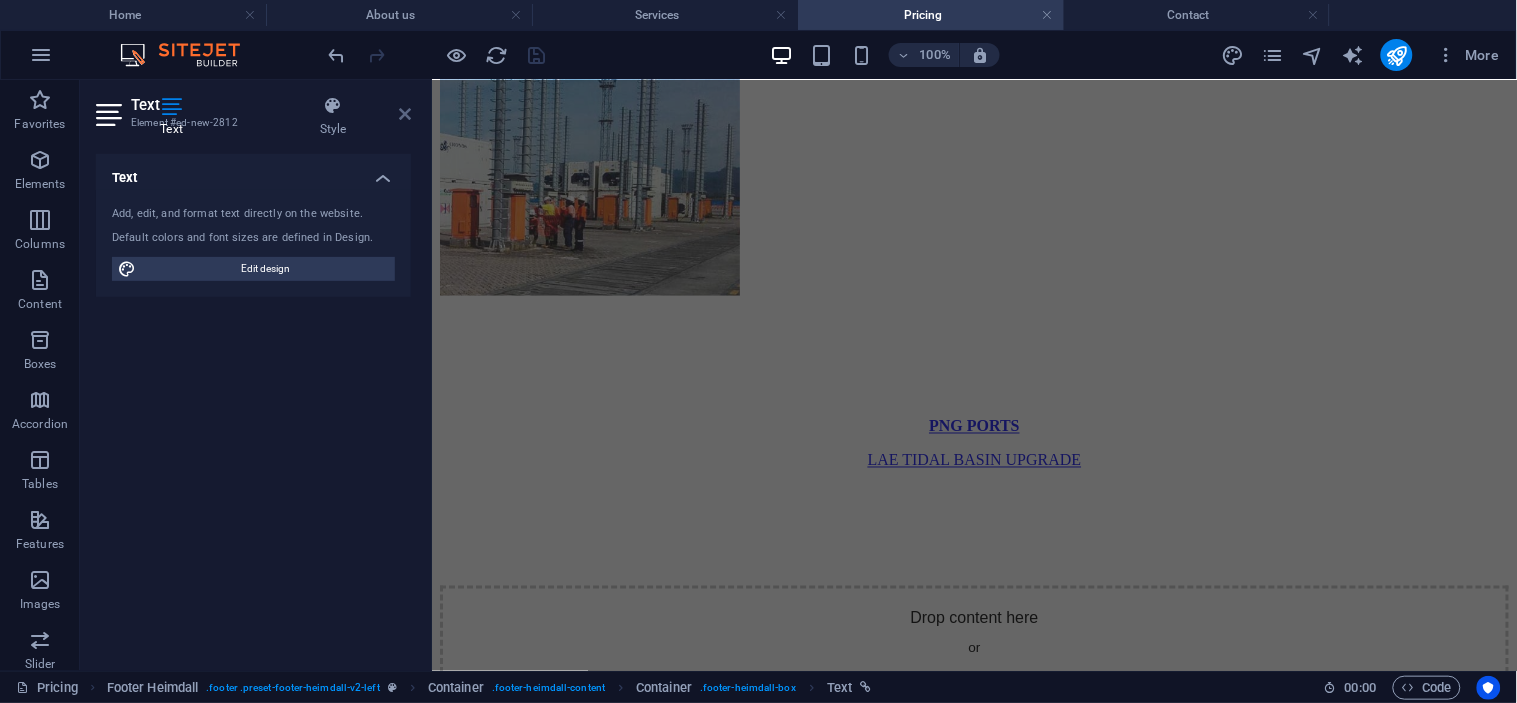 click at bounding box center [405, 114] 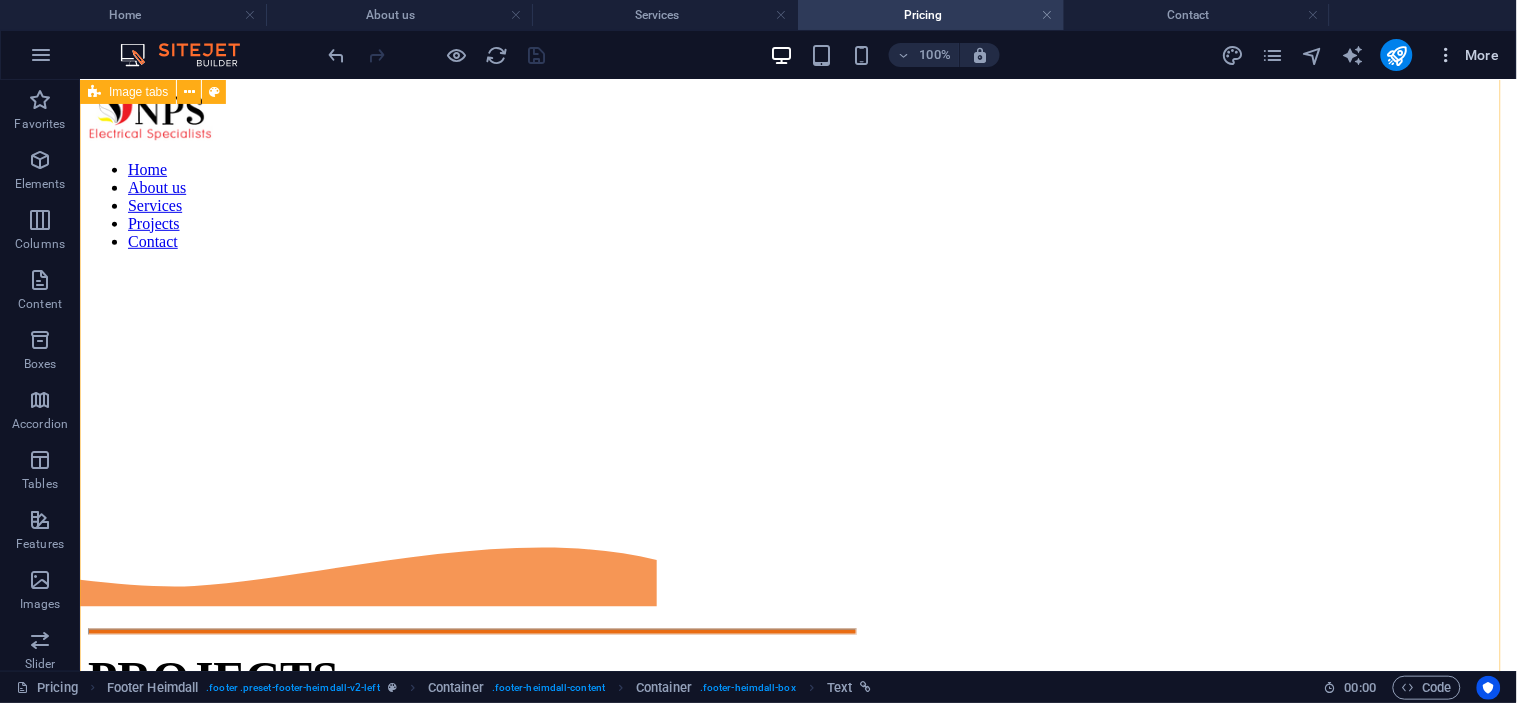 scroll, scrollTop: 2146, scrollLeft: 0, axis: vertical 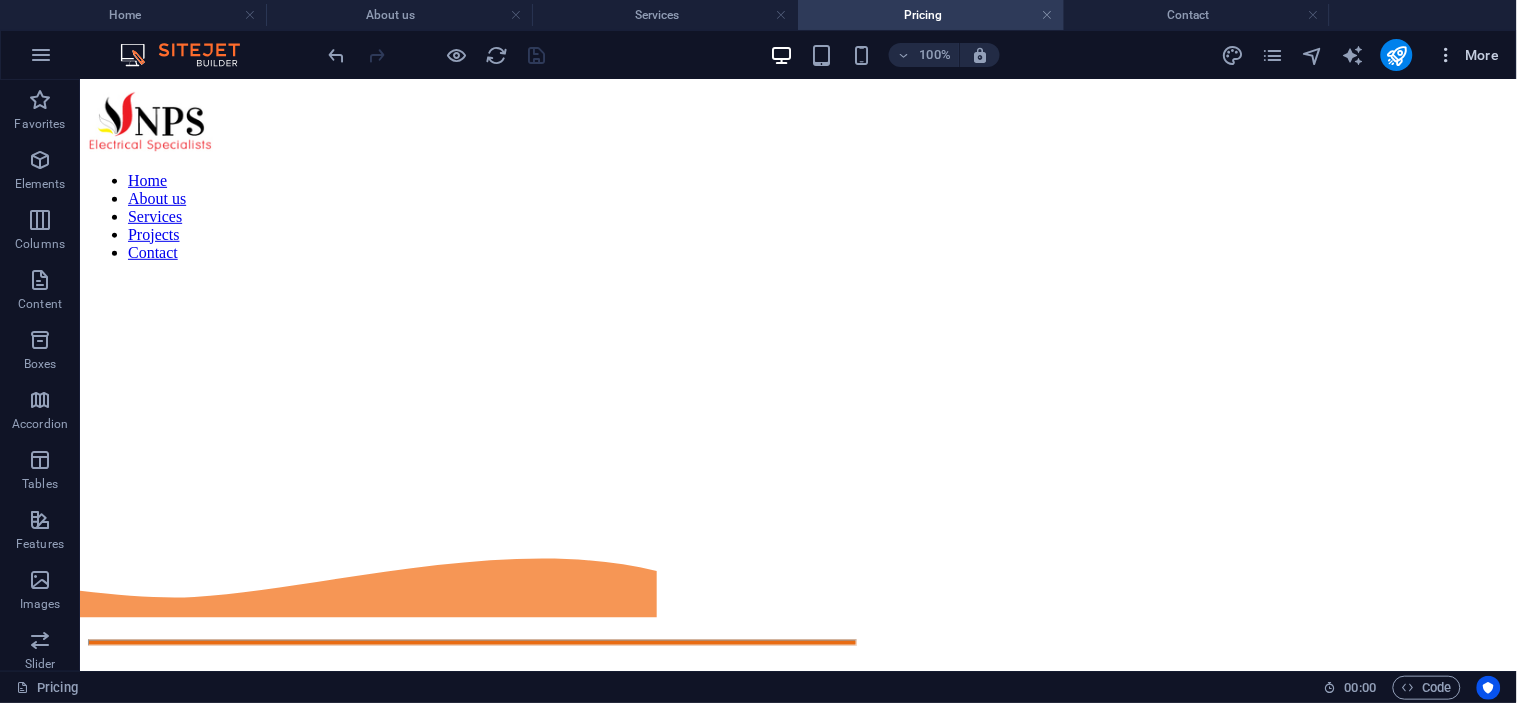 click at bounding box center (1447, 55) 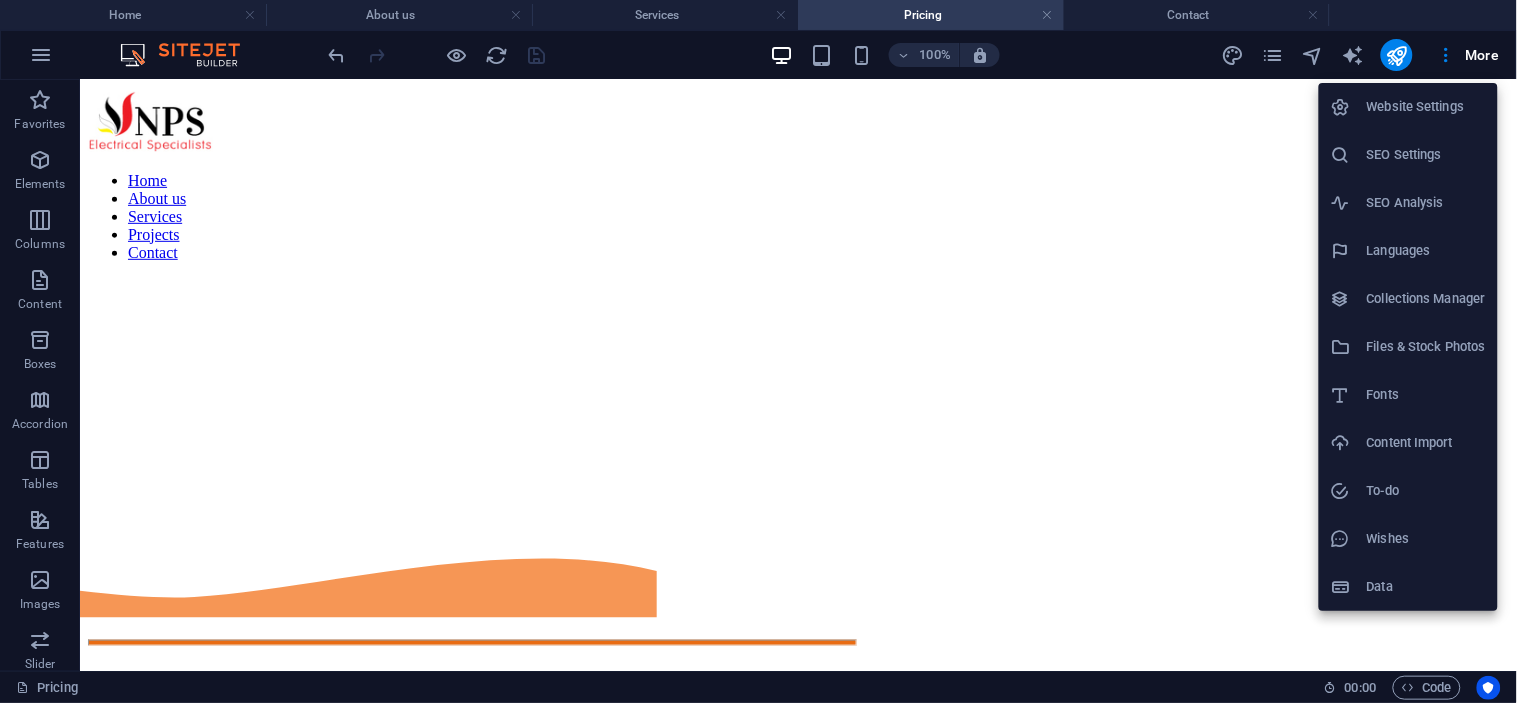 click on "Website Settings" at bounding box center (1426, 107) 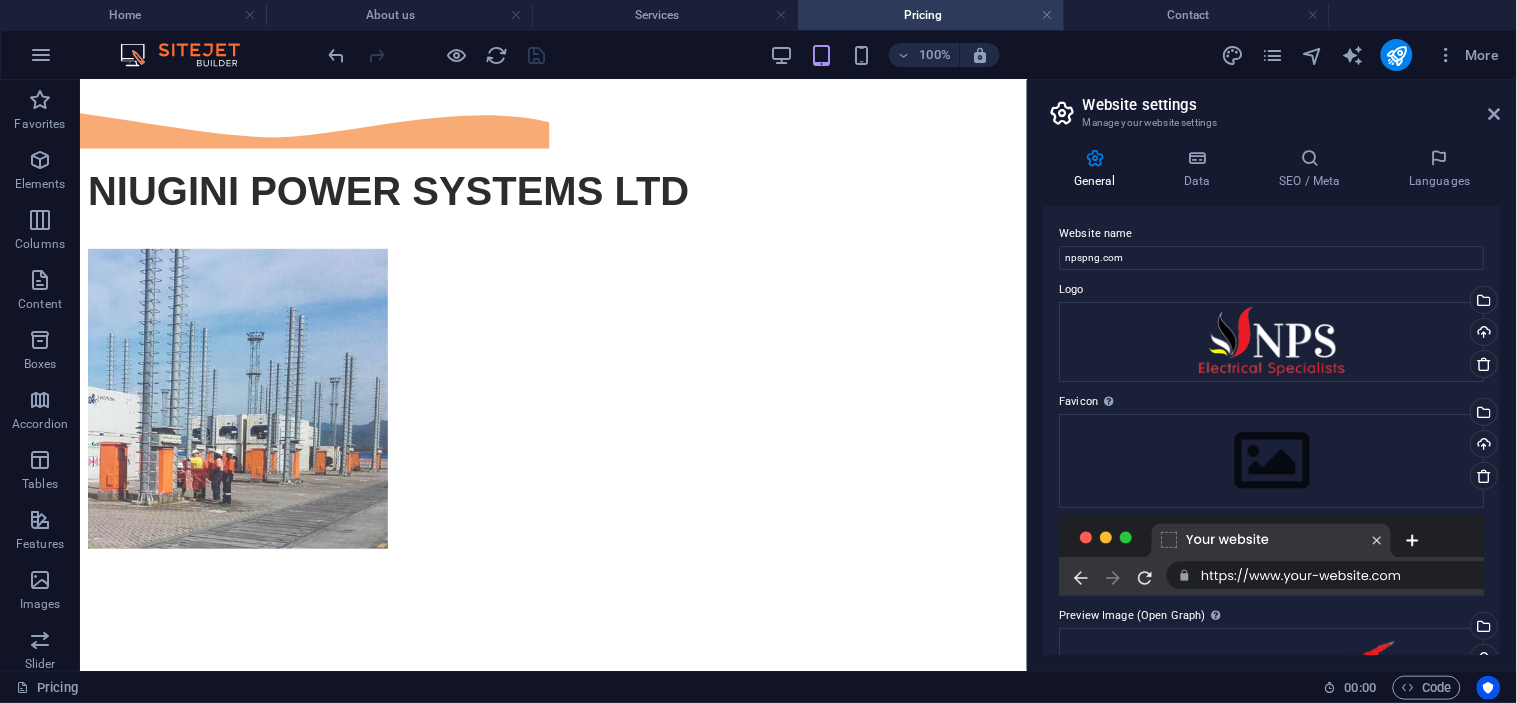 scroll, scrollTop: 2133, scrollLeft: 0, axis: vertical 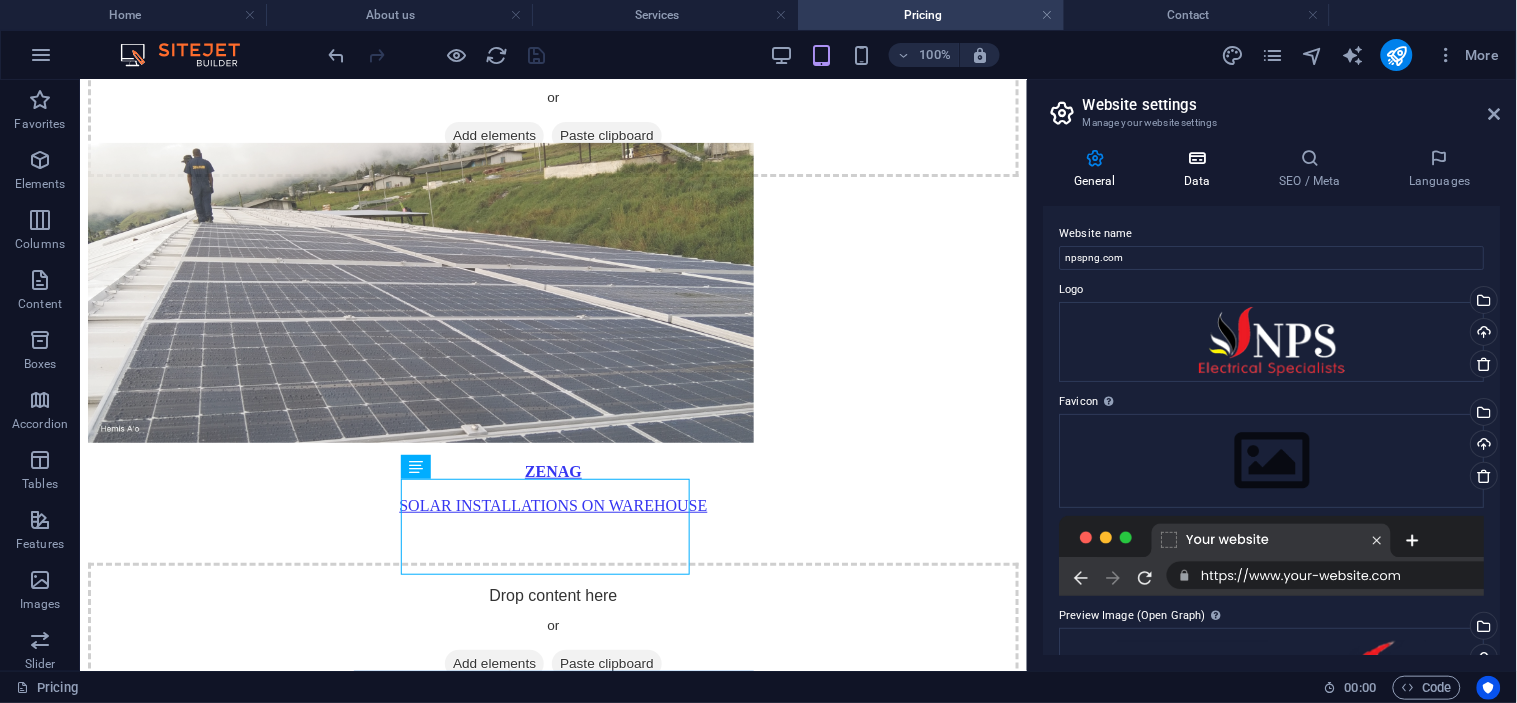 click at bounding box center [1197, 158] 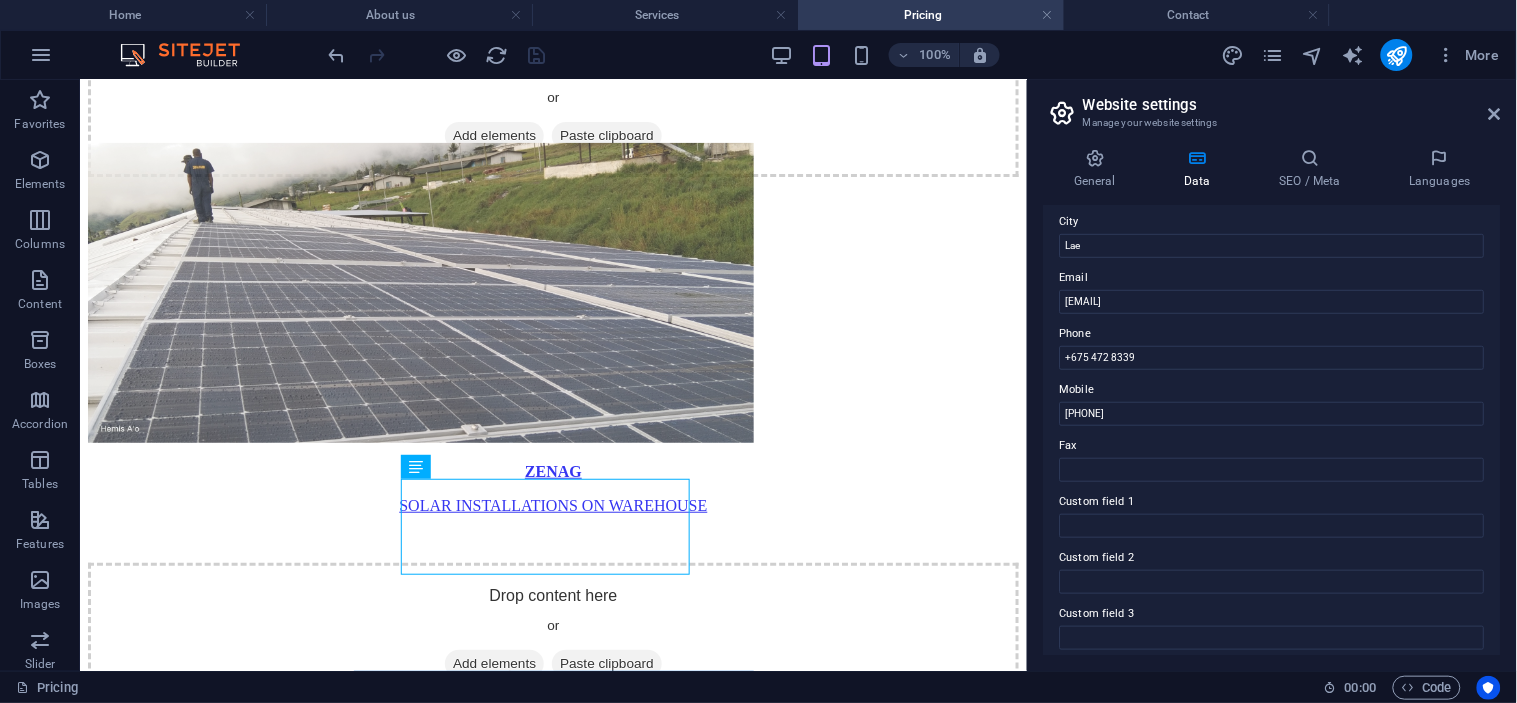 scroll, scrollTop: 510, scrollLeft: 0, axis: vertical 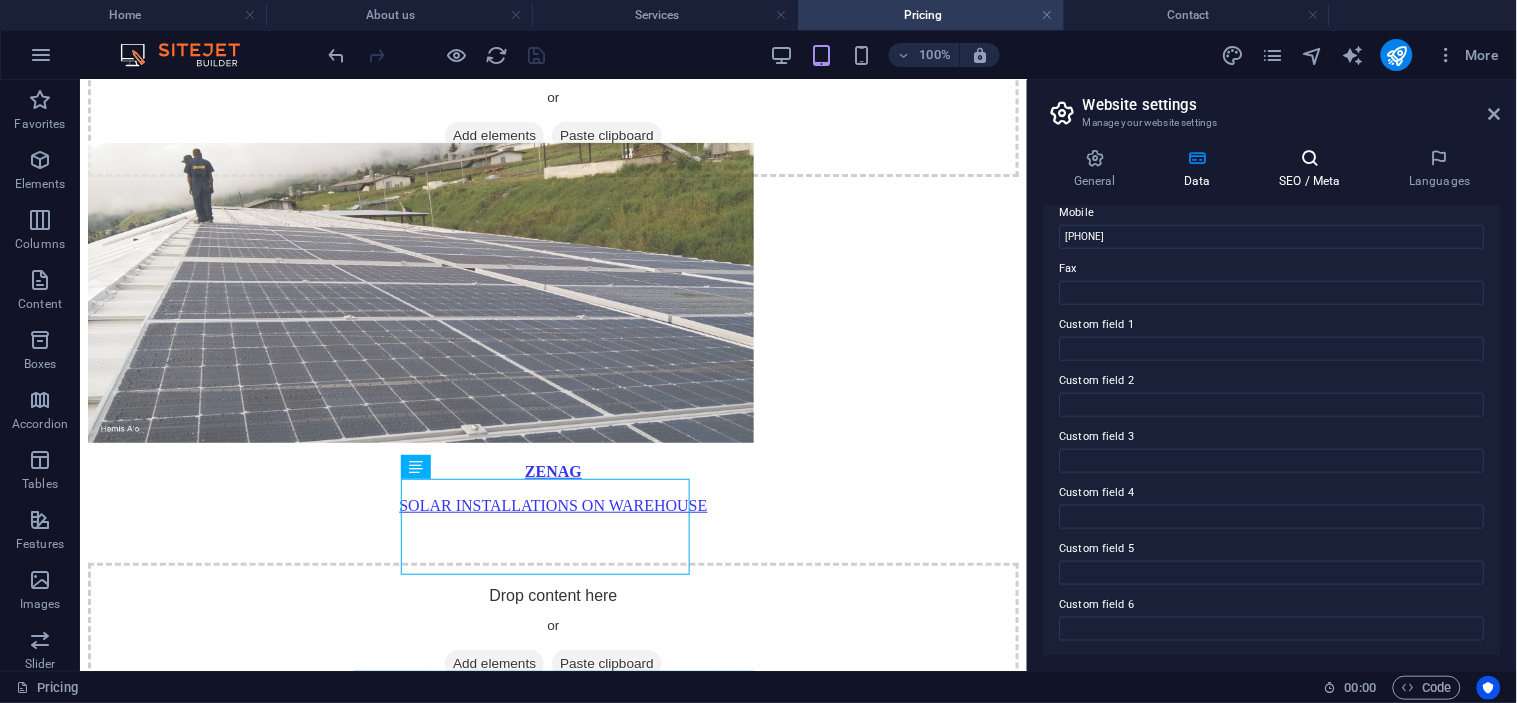 click on "SEO / Meta" at bounding box center [1314, 169] 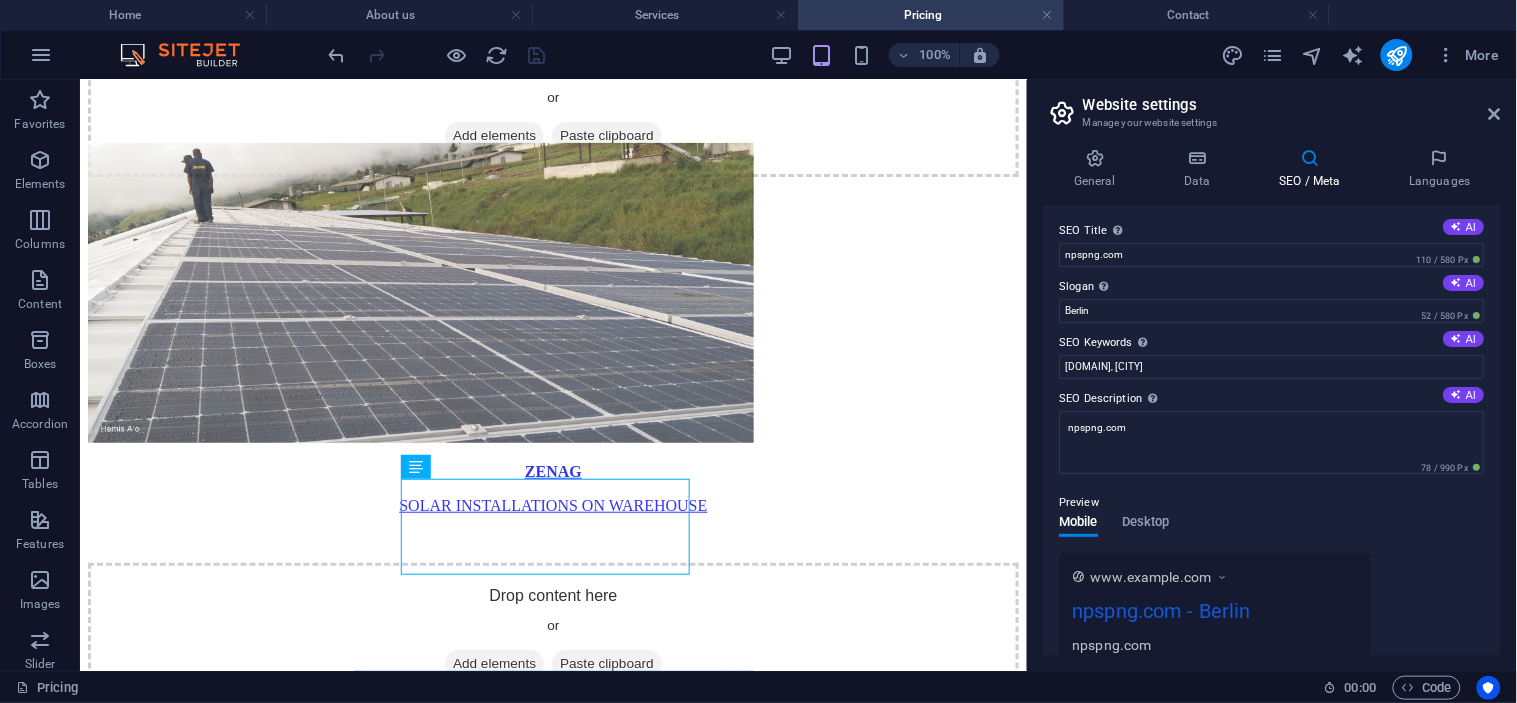 scroll, scrollTop: 0, scrollLeft: 0, axis: both 